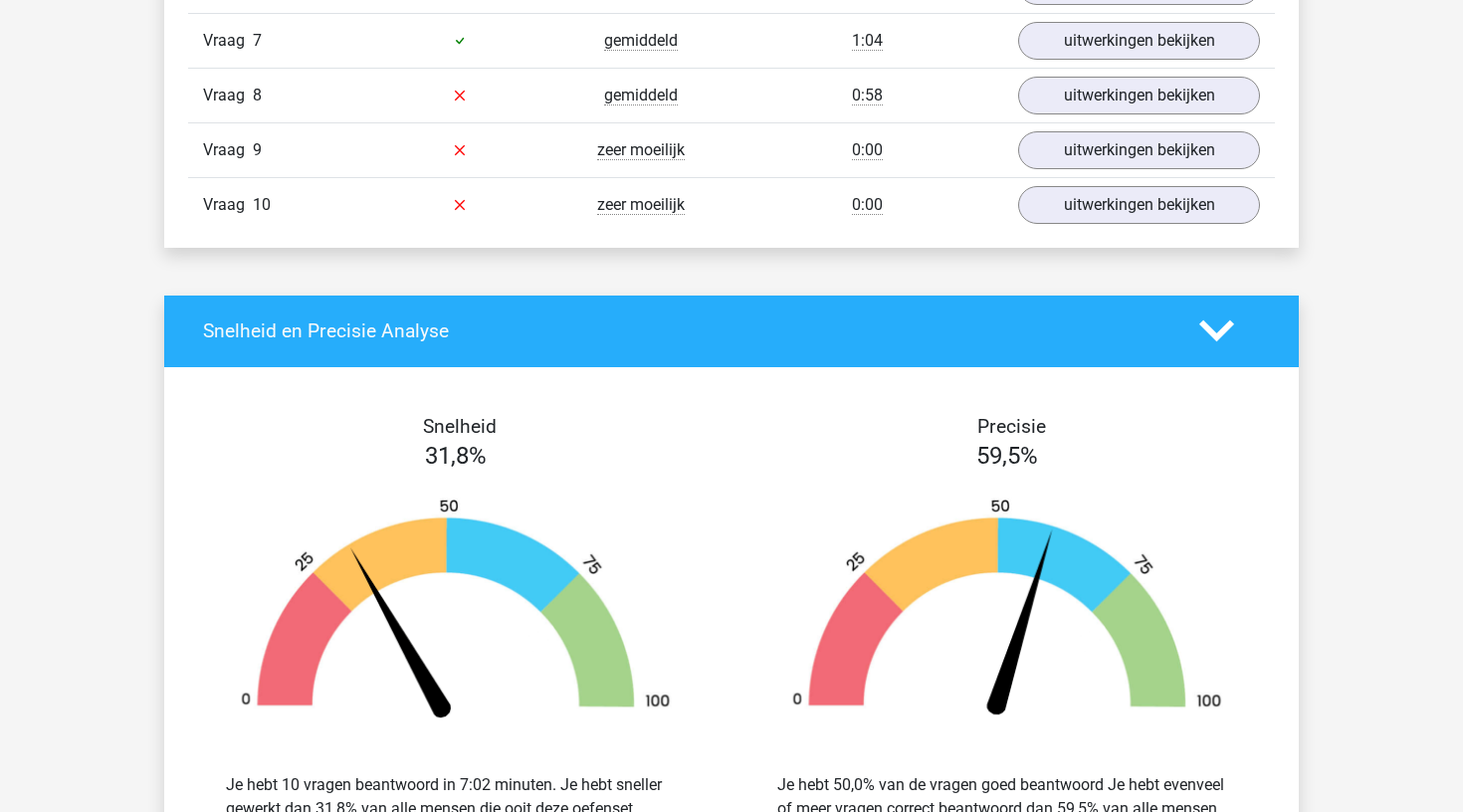 scroll, scrollTop: 1282, scrollLeft: 0, axis: vertical 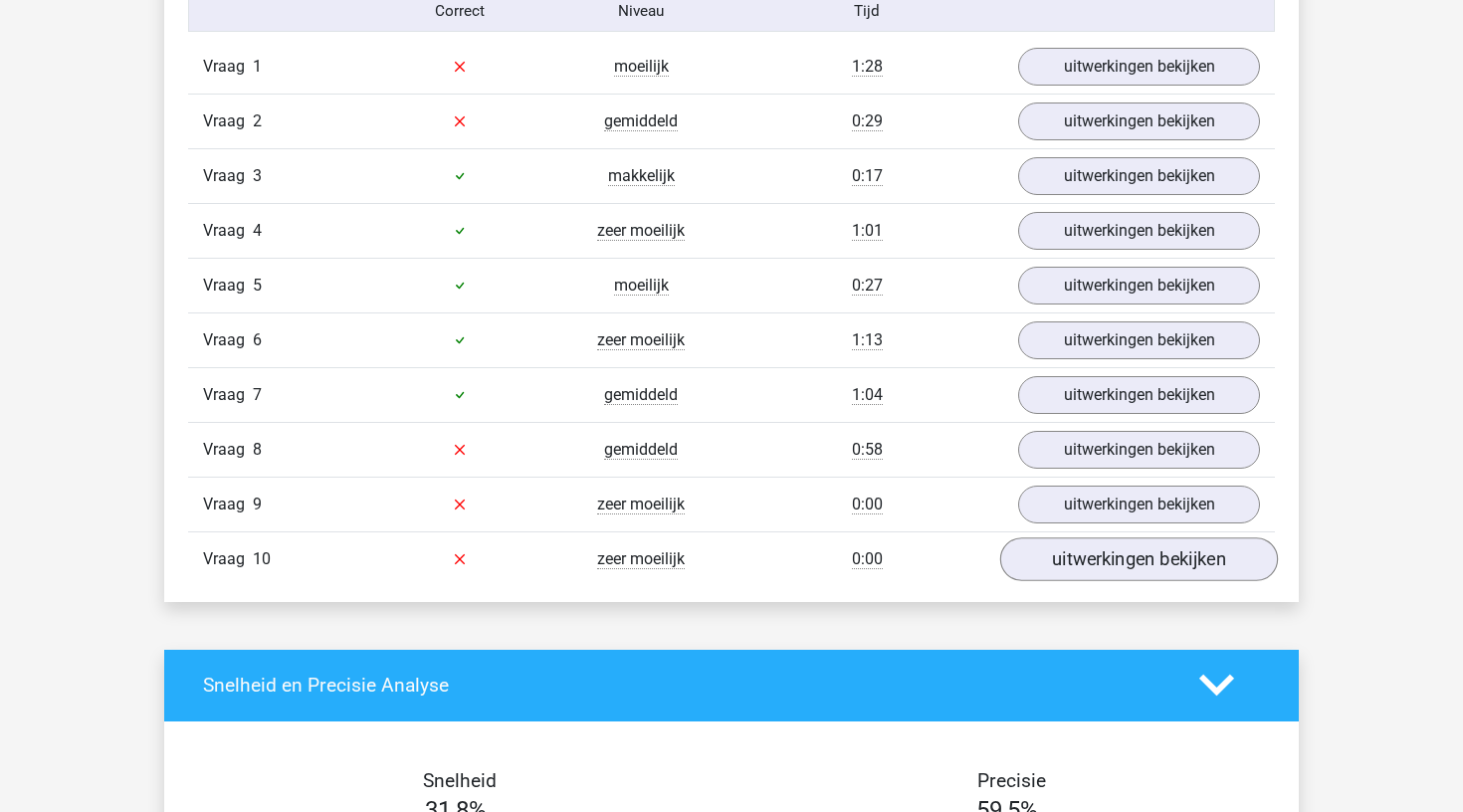 click on "uitwerkingen bekijken" at bounding box center [1139, 559] 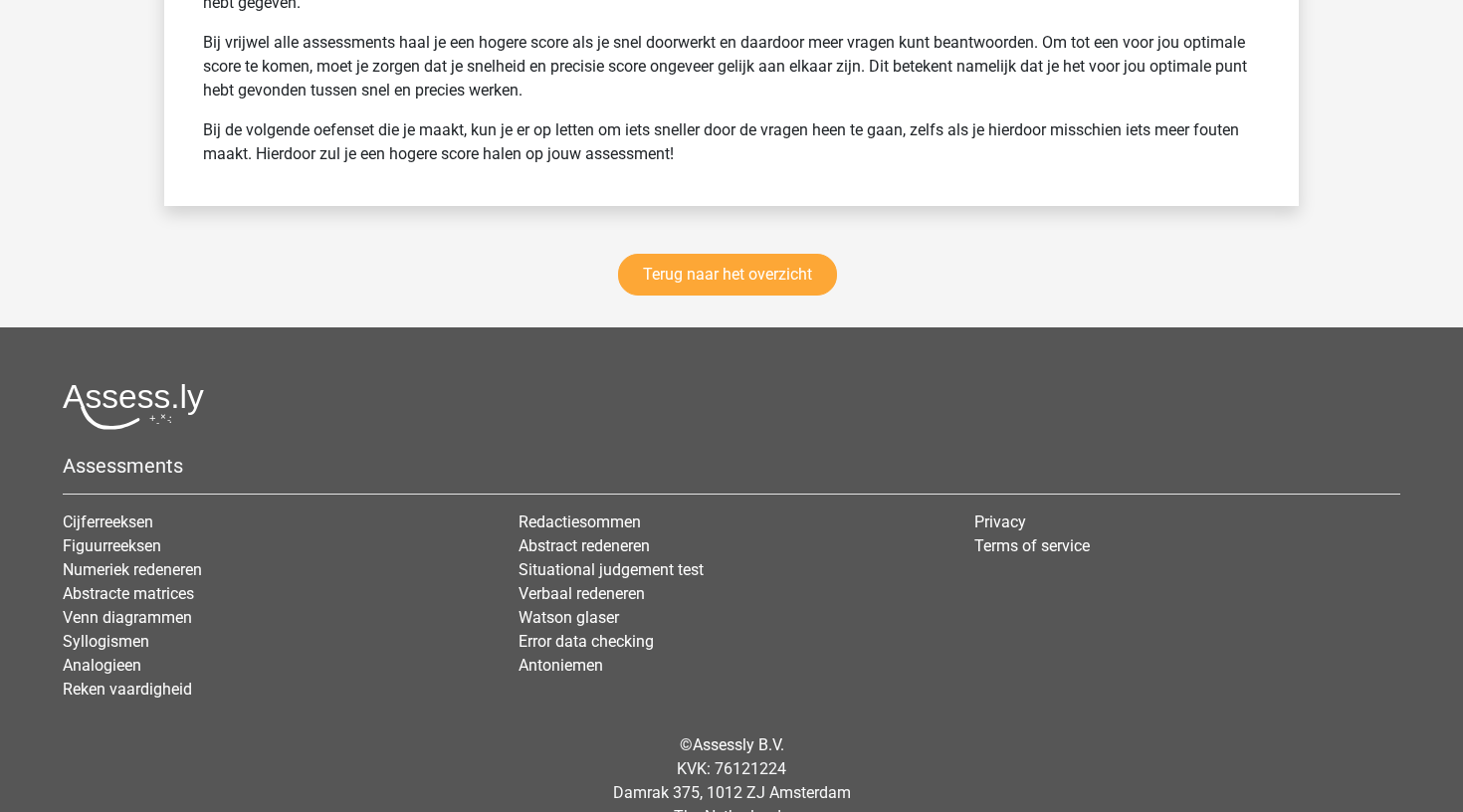 scroll, scrollTop: 3786, scrollLeft: 0, axis: vertical 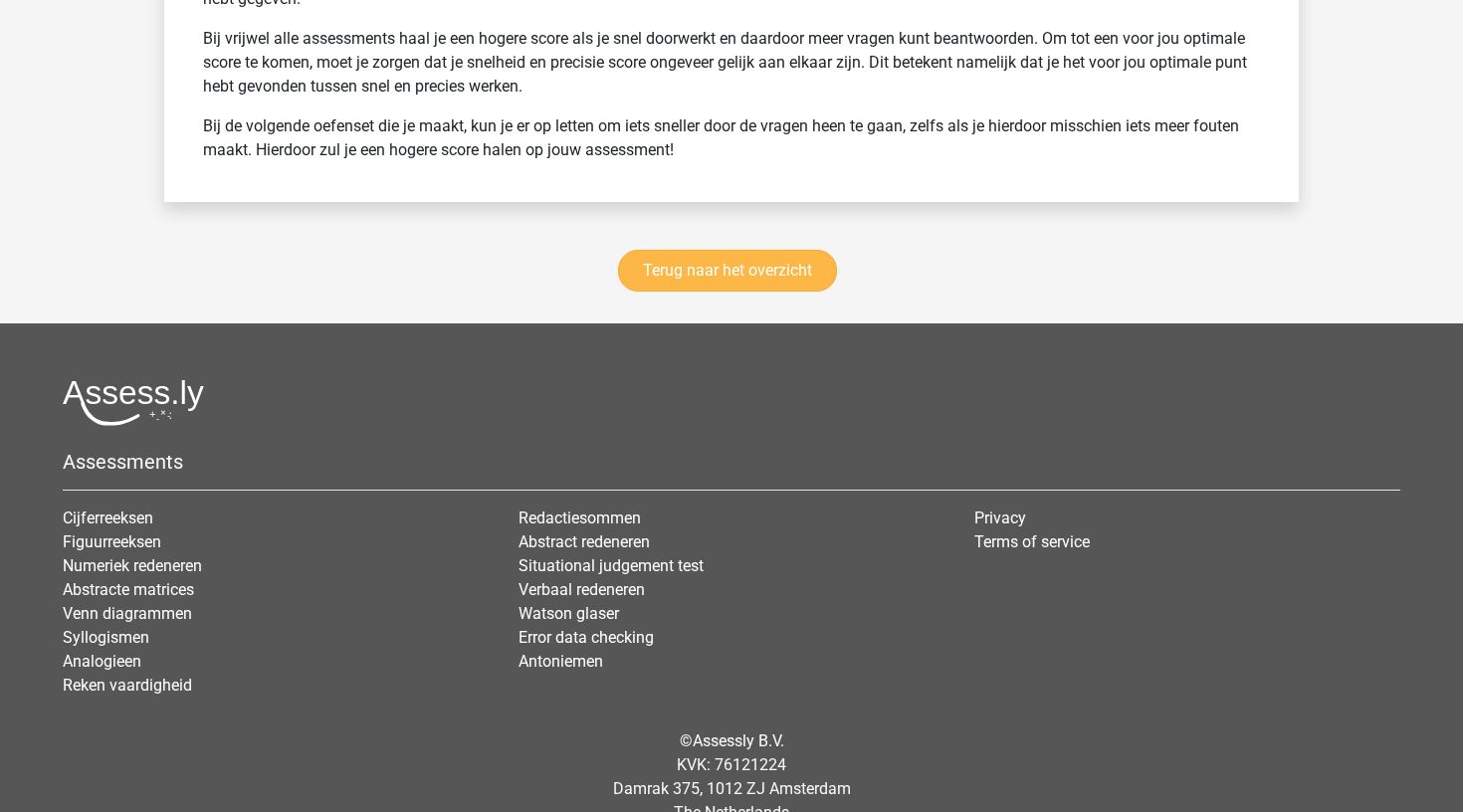 click on "Terug naar het overzicht" at bounding box center (728, 271) 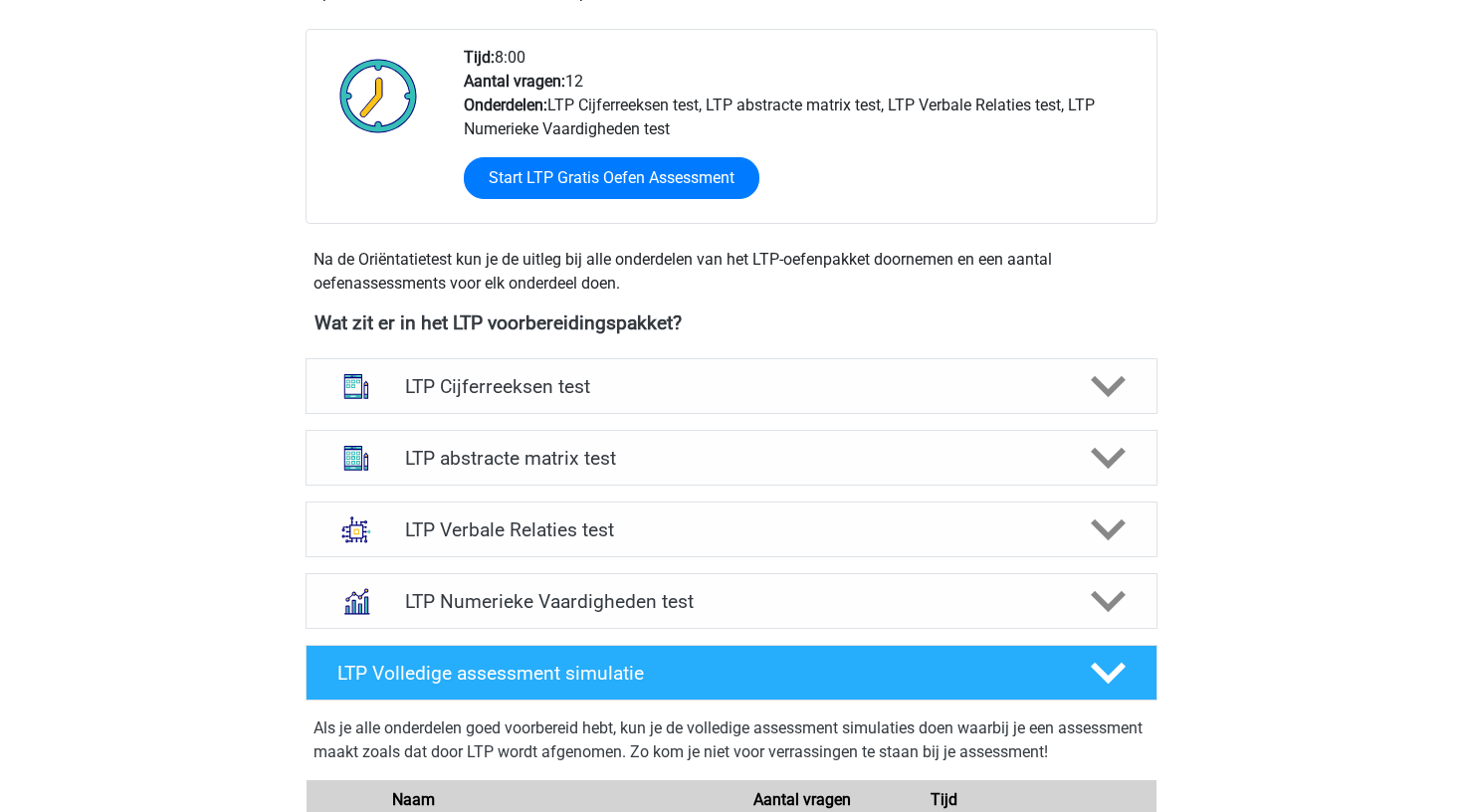 scroll, scrollTop: 482, scrollLeft: 0, axis: vertical 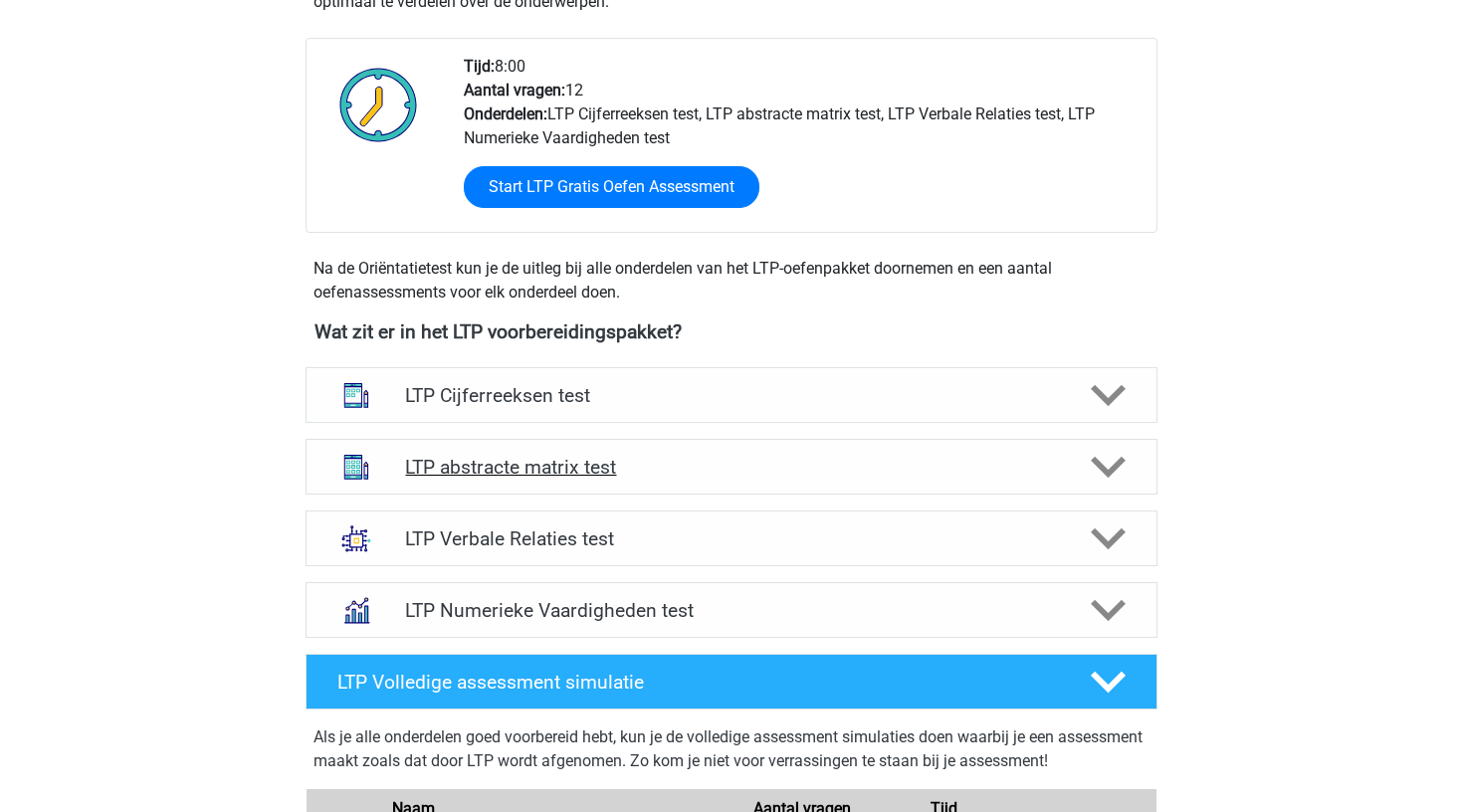 click on "LTP abstracte matrix test" at bounding box center (731, 467) 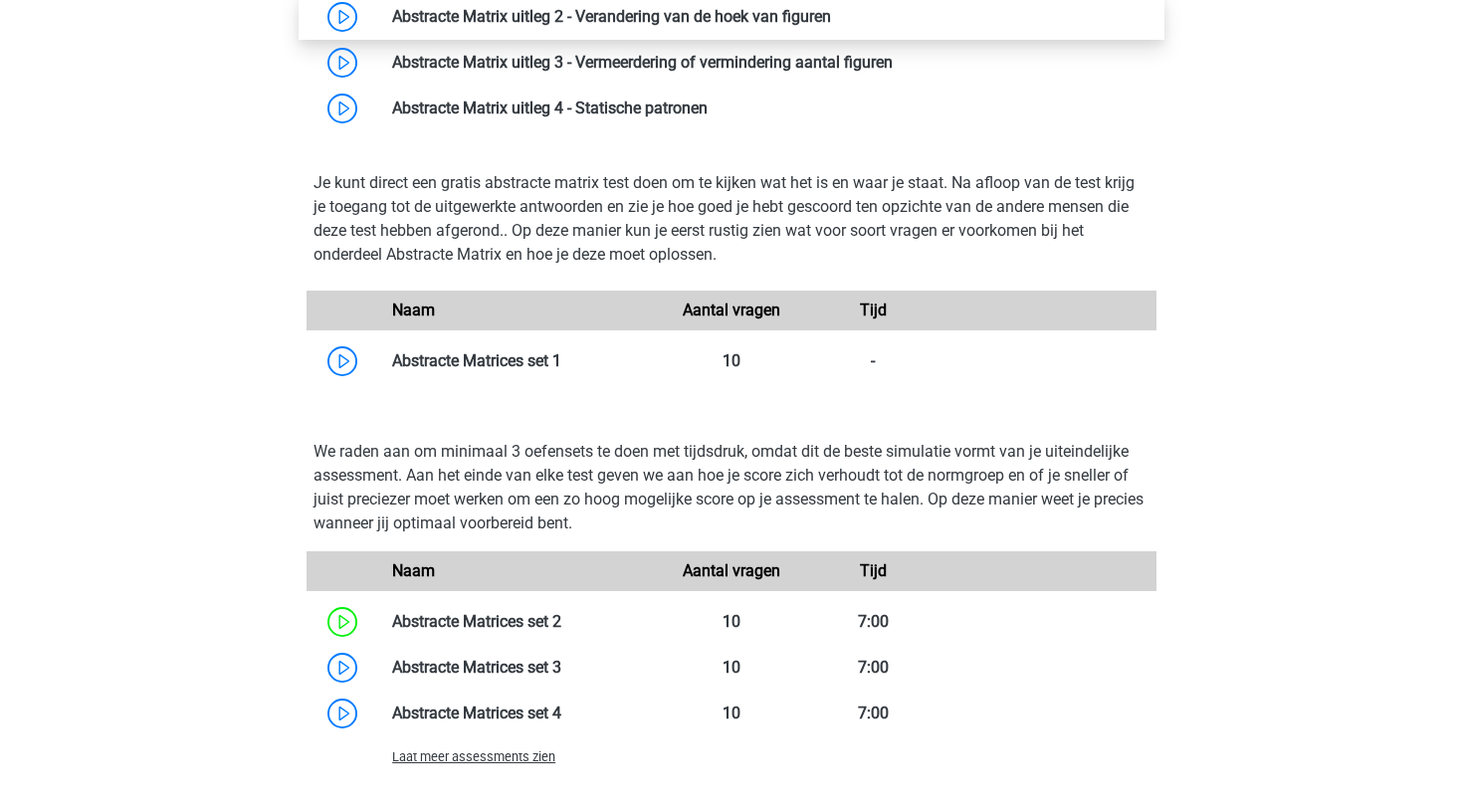scroll, scrollTop: 1230, scrollLeft: 0, axis: vertical 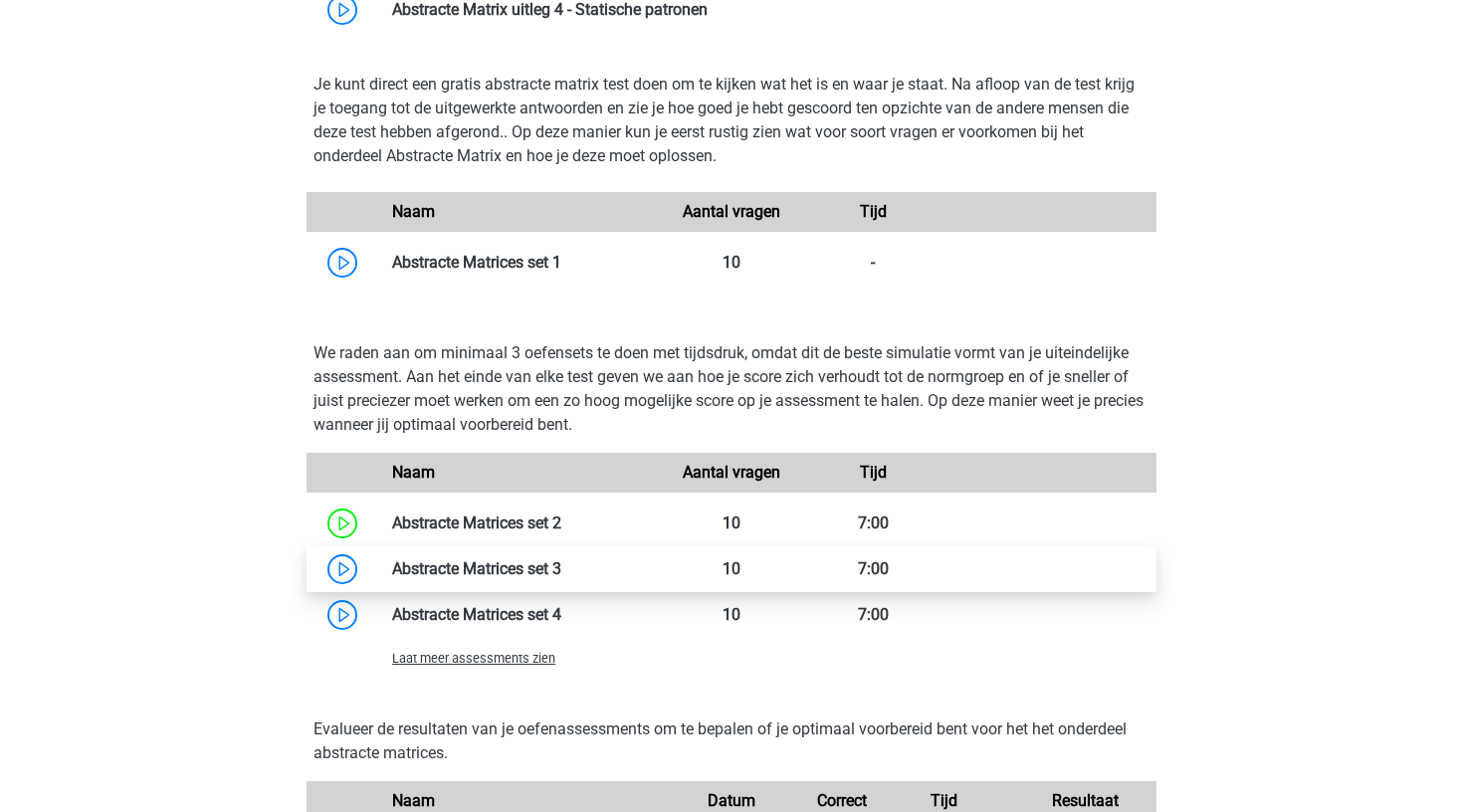 click at bounding box center [561, 568] 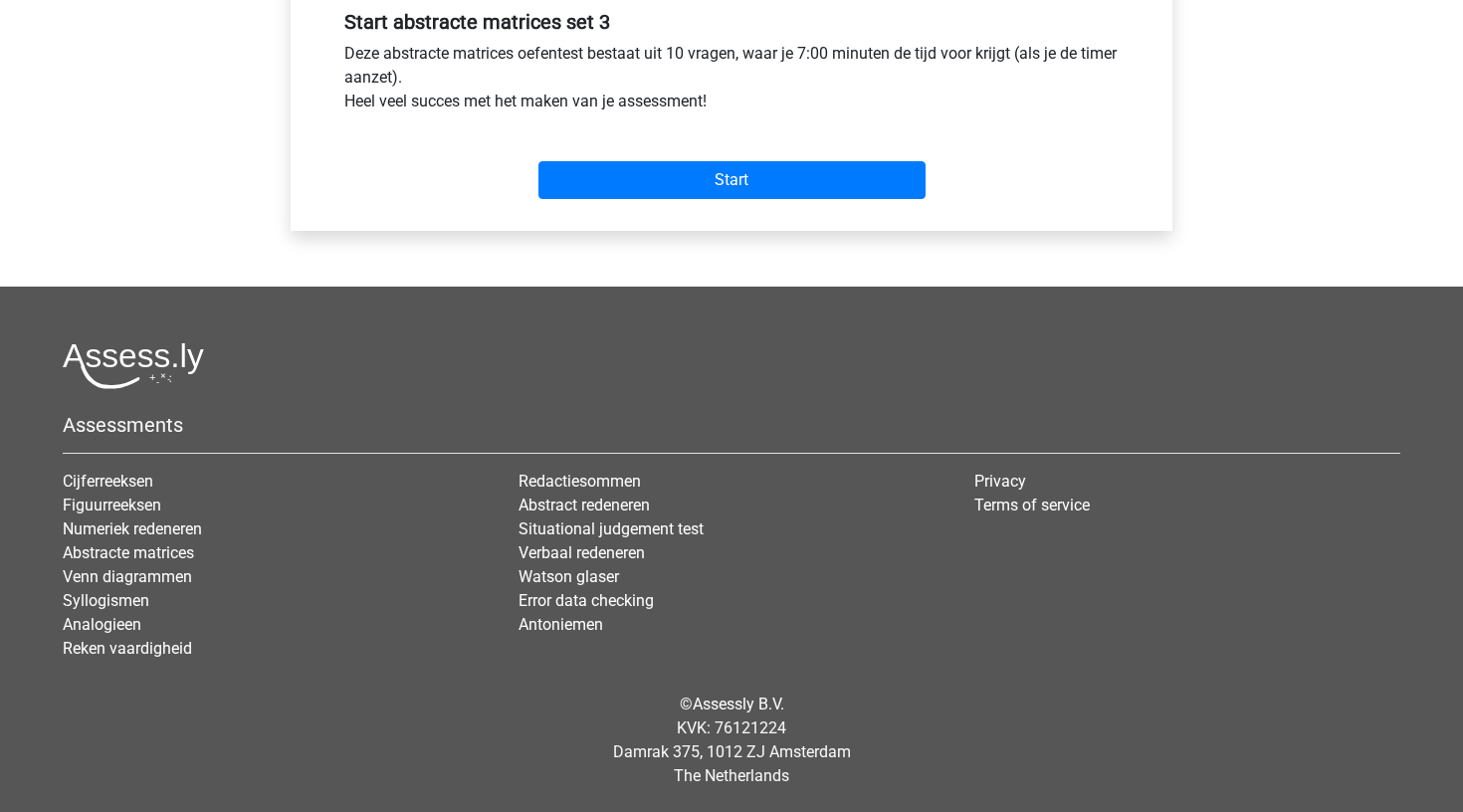 scroll, scrollTop: 760, scrollLeft: 0, axis: vertical 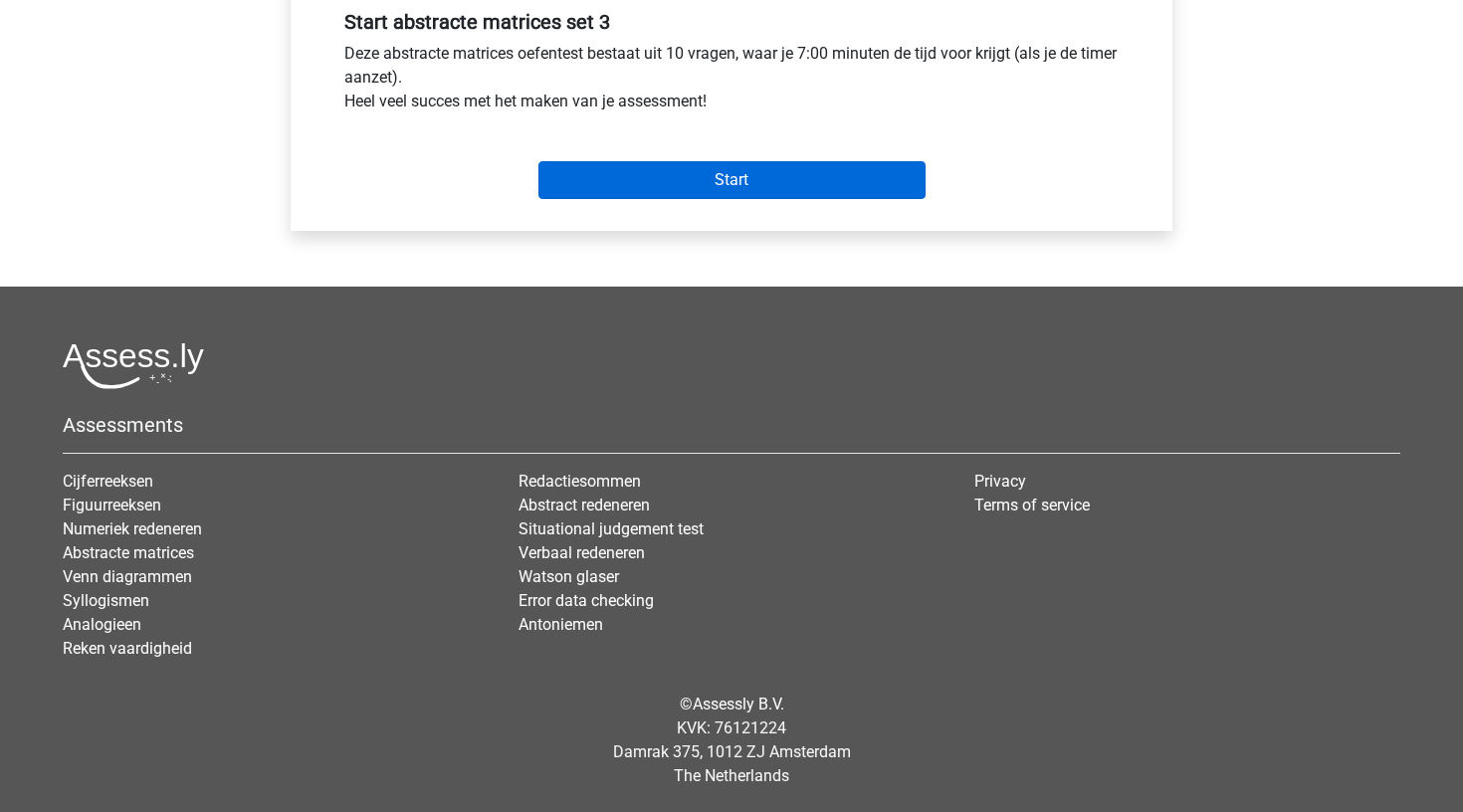 click on "Start" at bounding box center (732, 180) 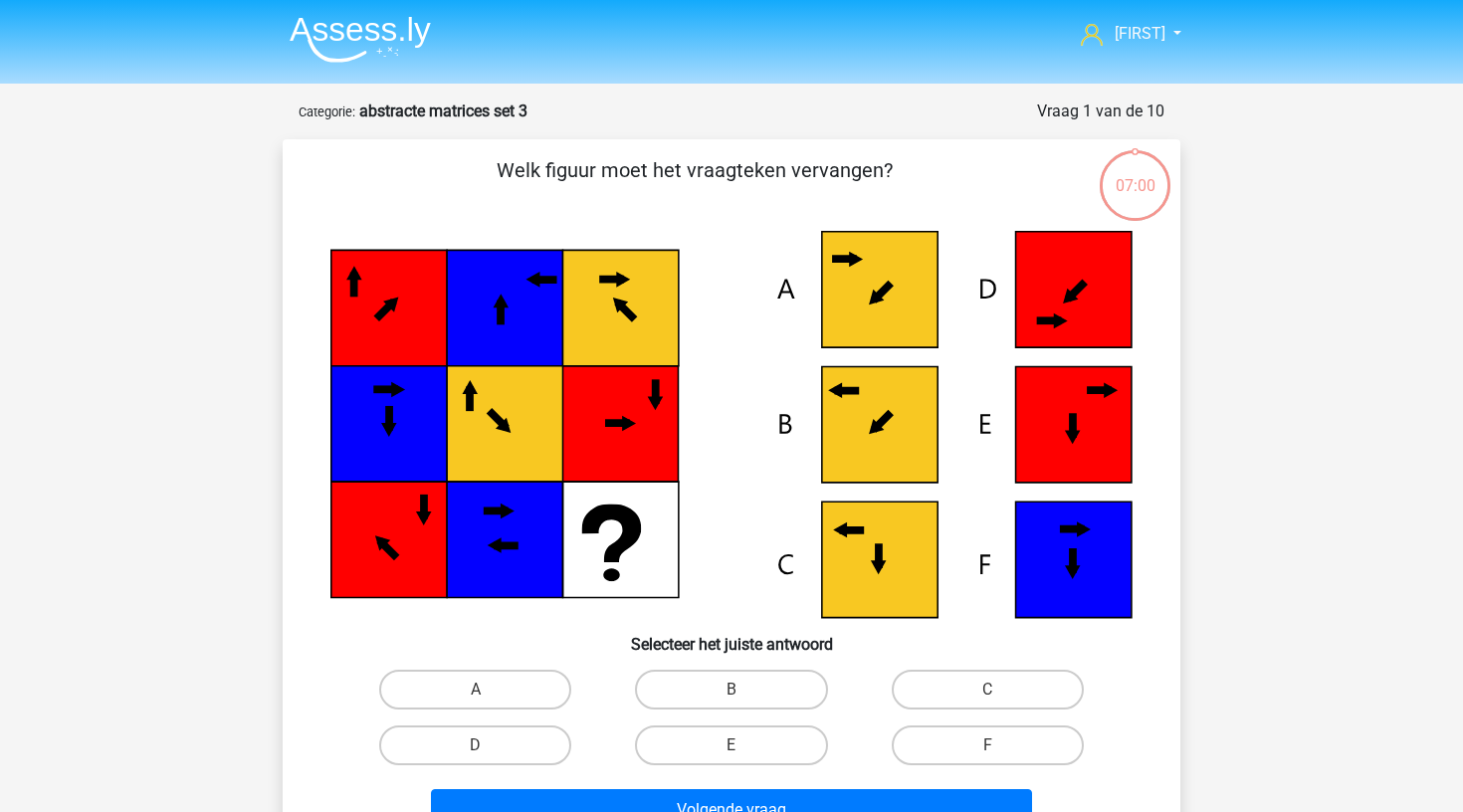 scroll, scrollTop: 0, scrollLeft: 0, axis: both 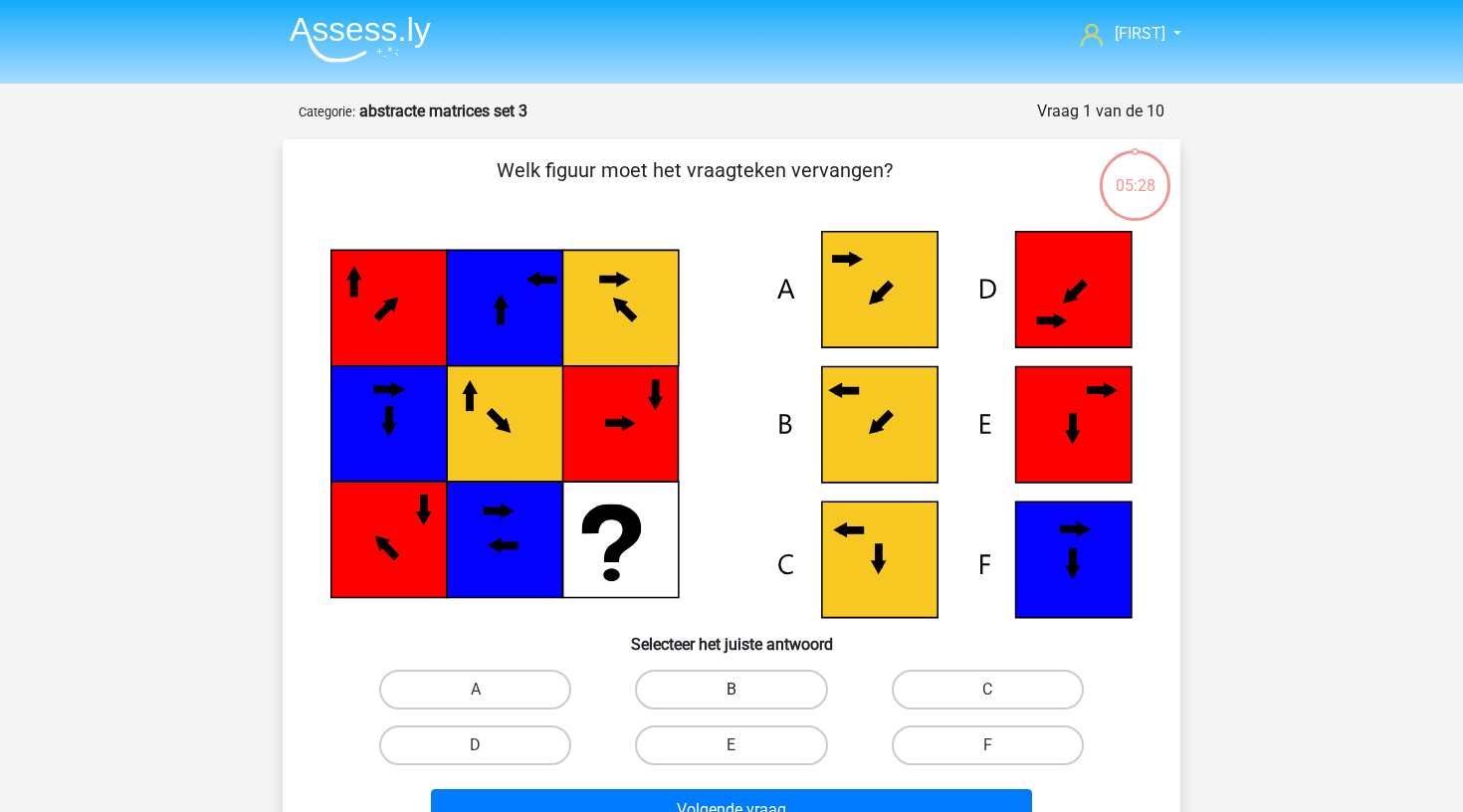 click on "B" at bounding box center (731, 690) 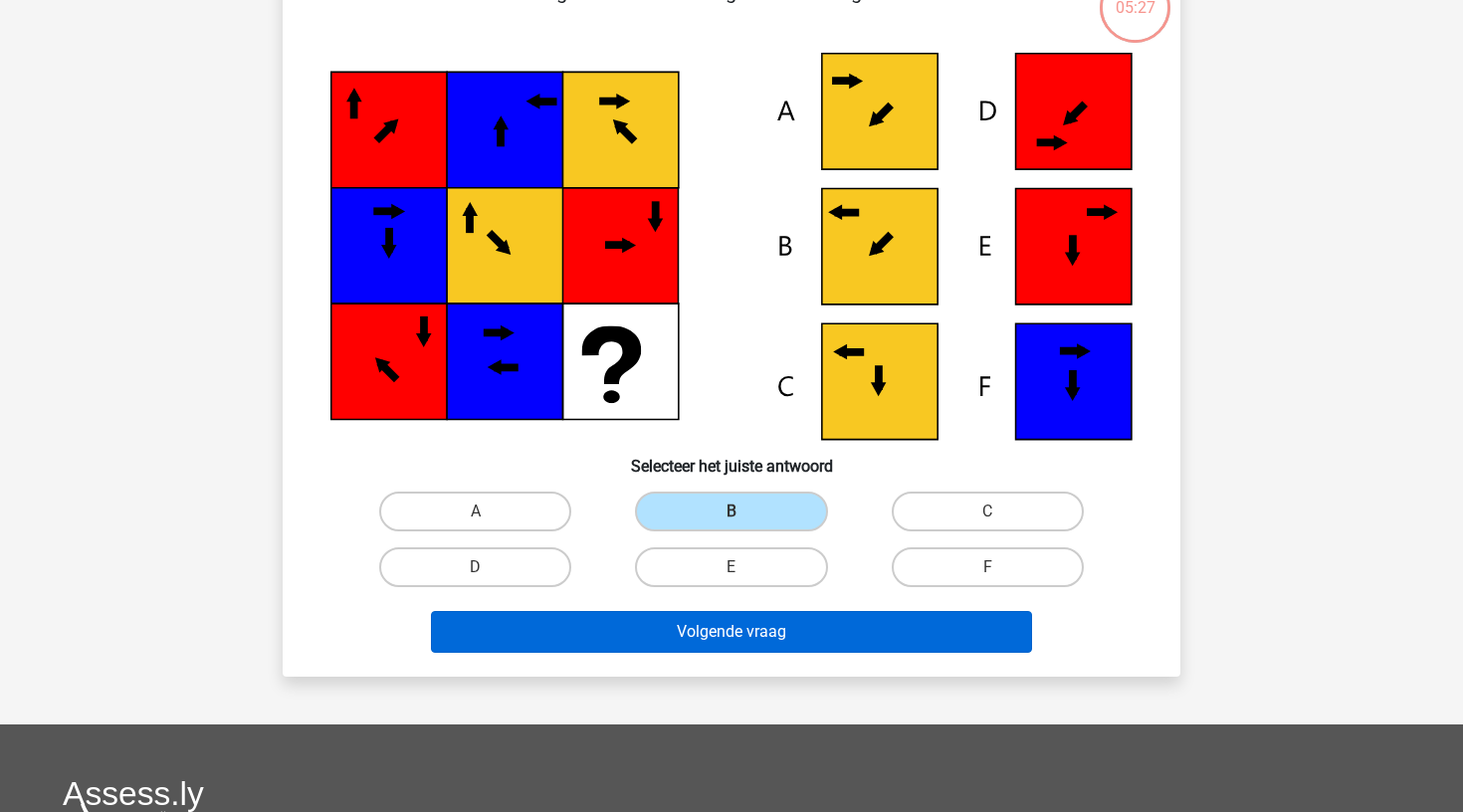 click on "Volgende vraag" at bounding box center (732, 632) 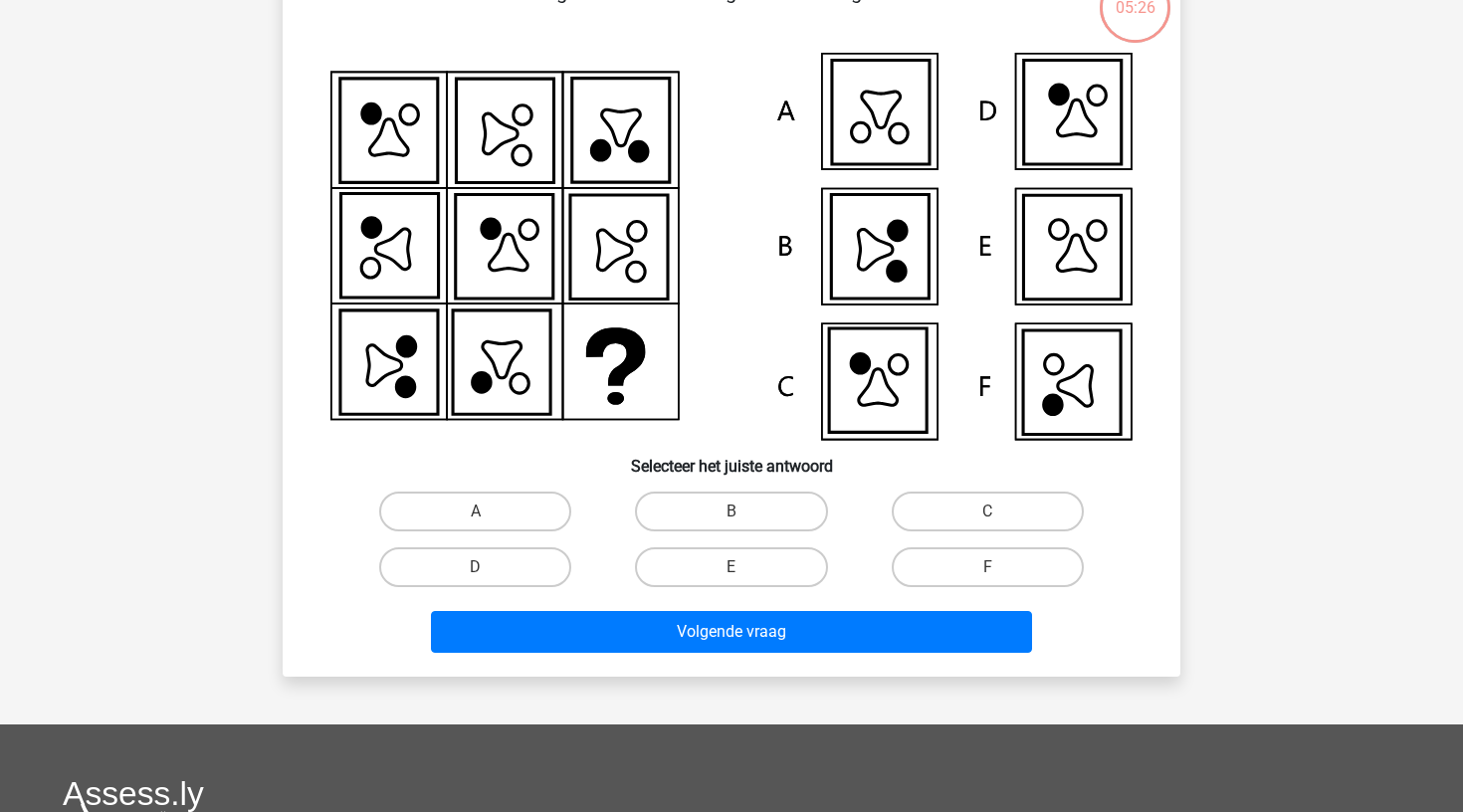 scroll, scrollTop: 100, scrollLeft: 0, axis: vertical 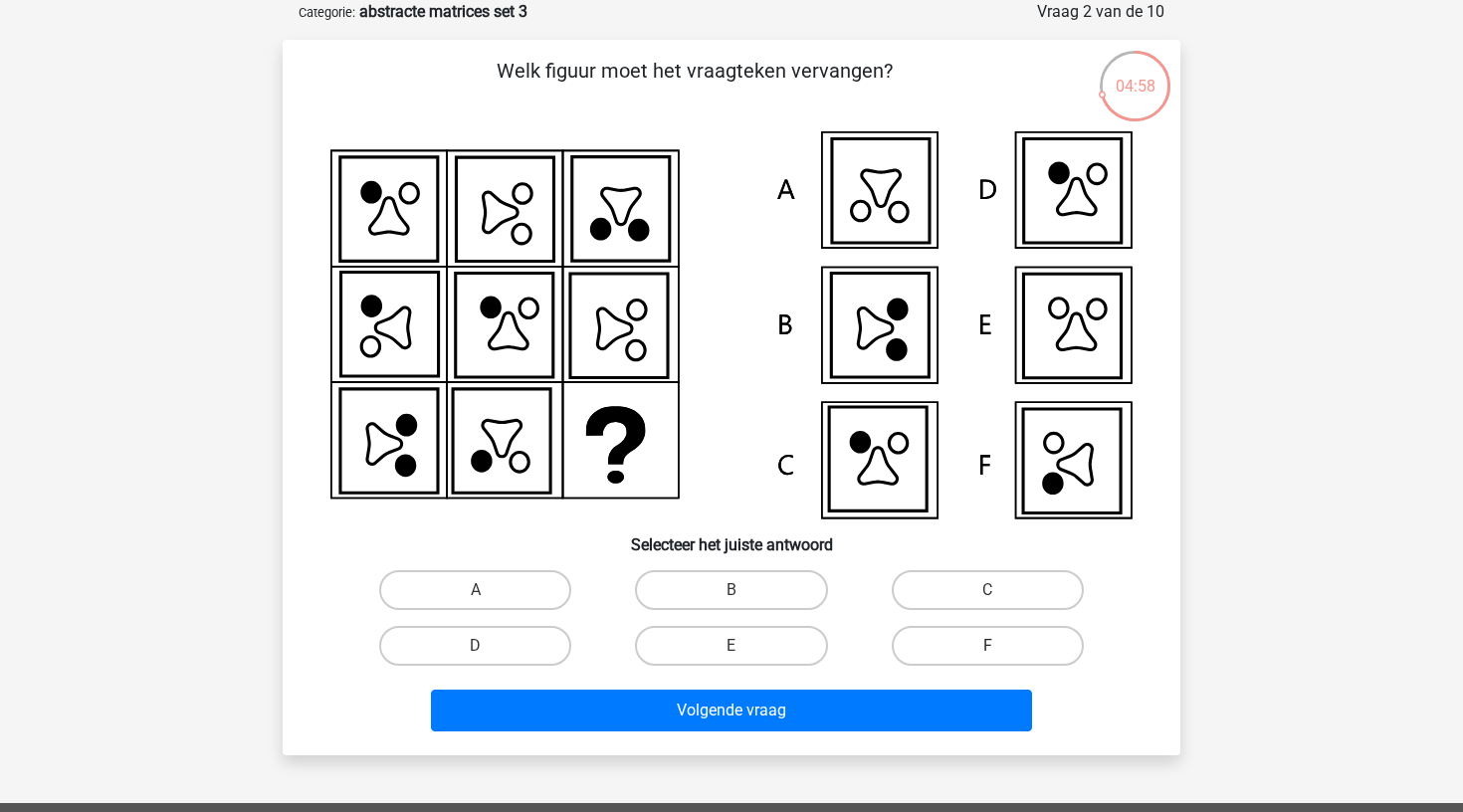 click on "F" at bounding box center (987, 646) 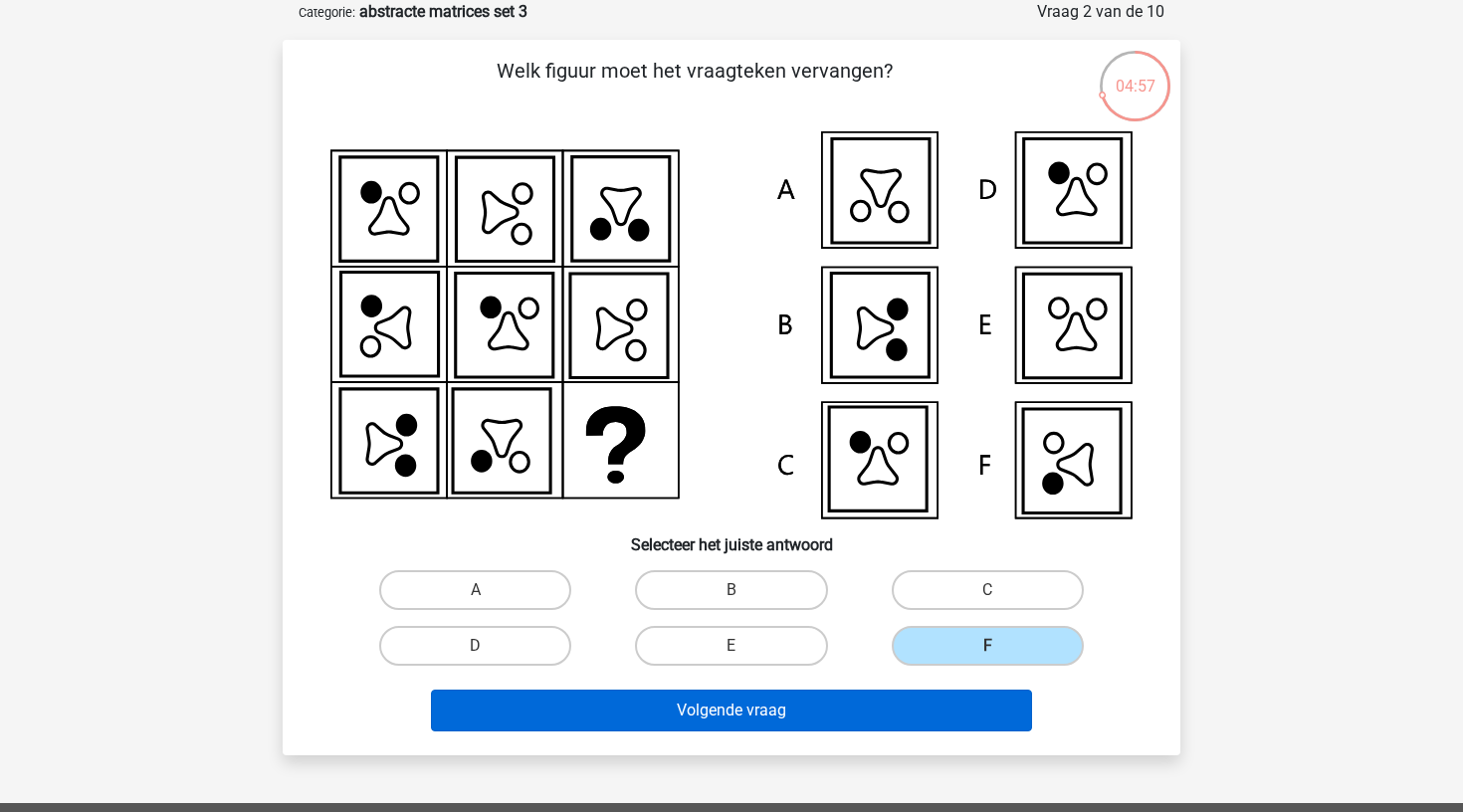 click on "Volgende vraag" at bounding box center (732, 710) 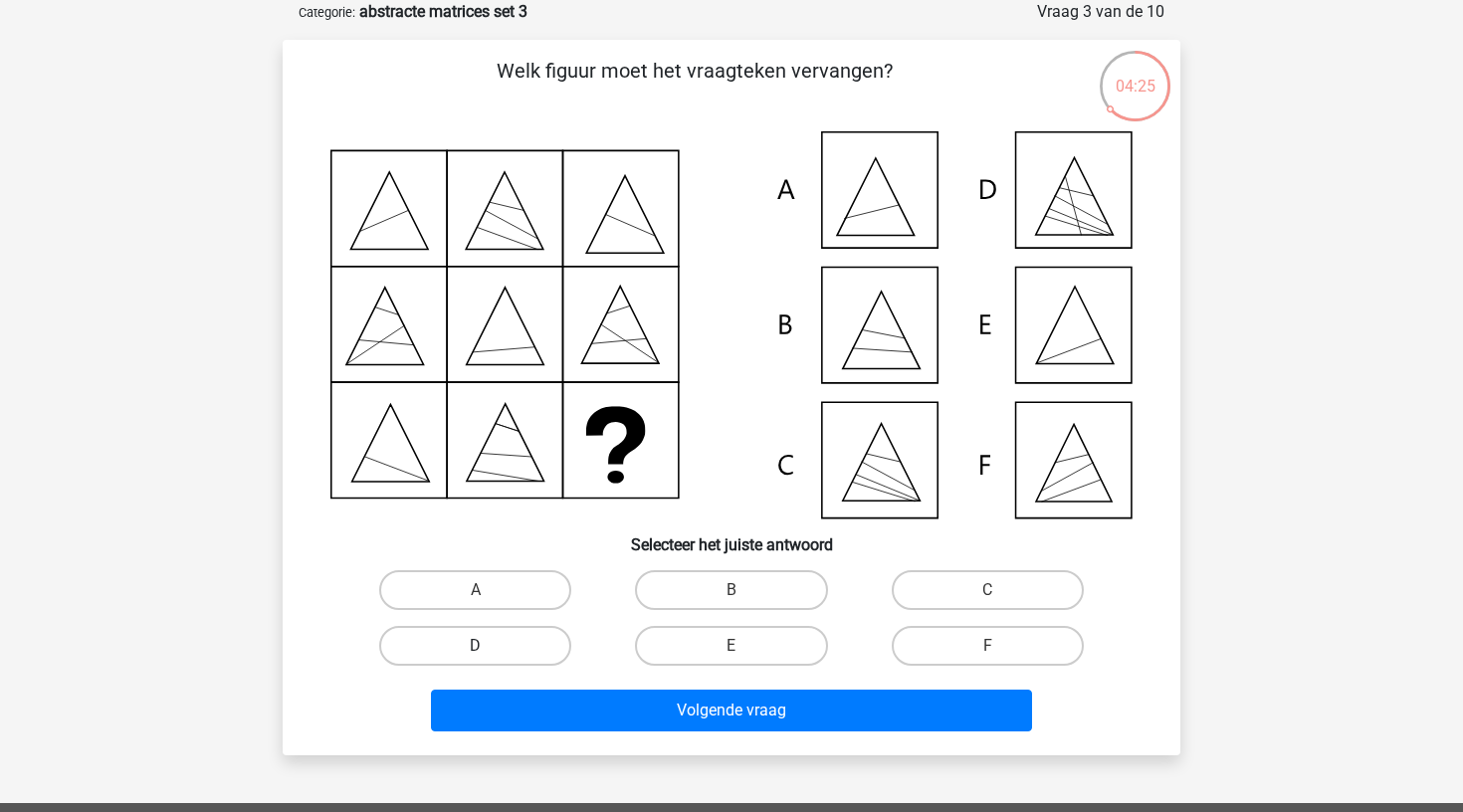 click on "D" at bounding box center [475, 646] 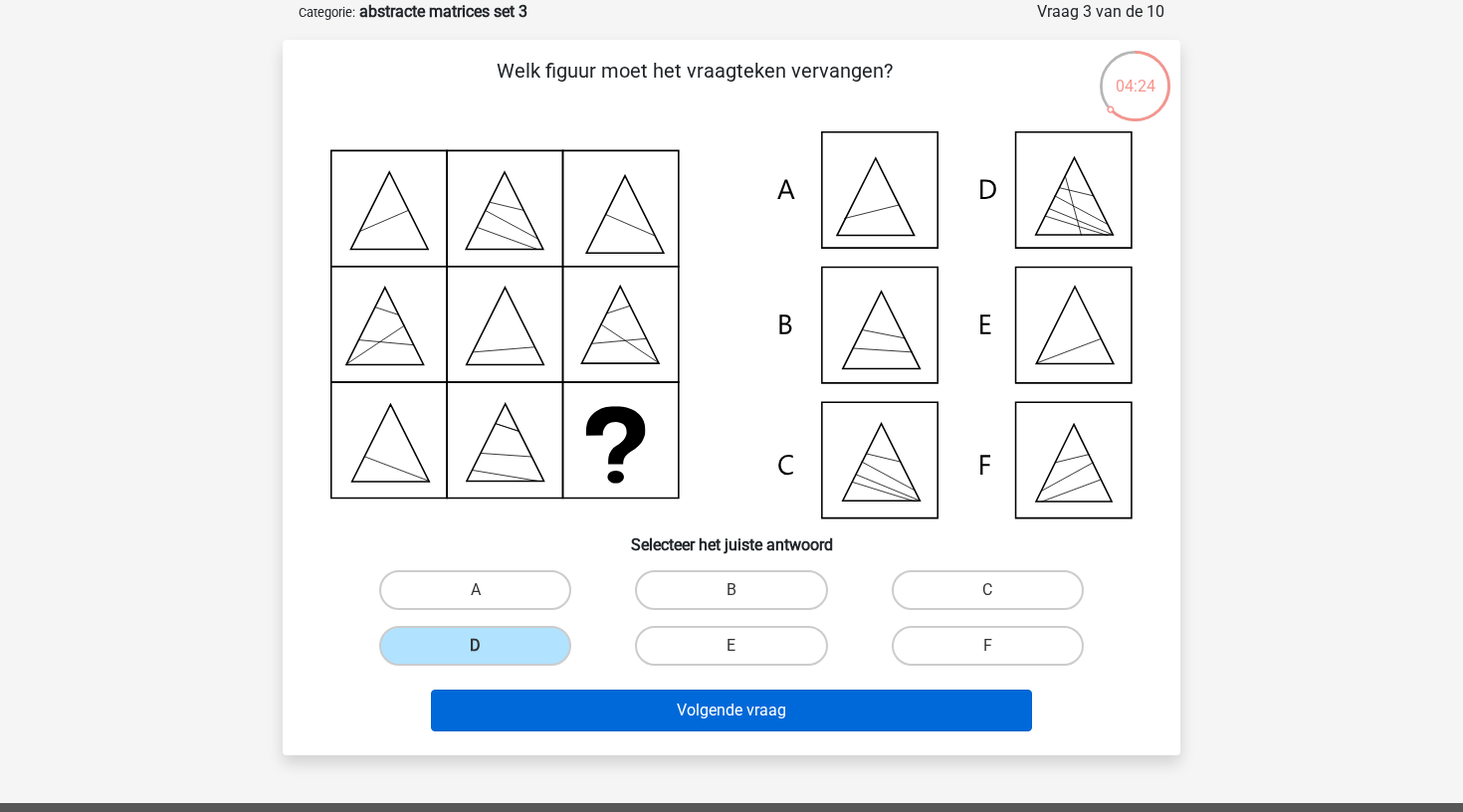 click on "Volgende vraag" at bounding box center (732, 710) 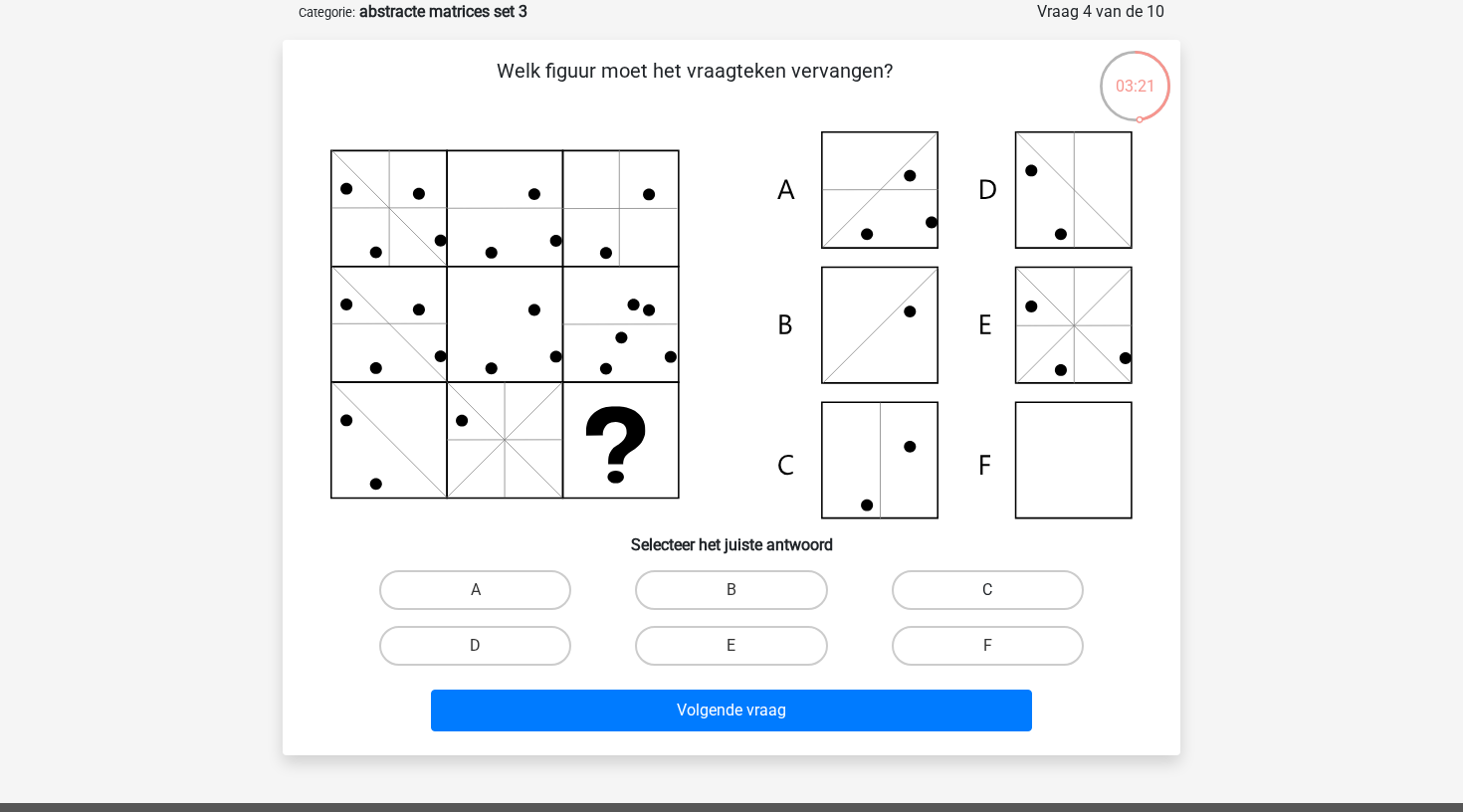 click on "C" at bounding box center [987, 590] 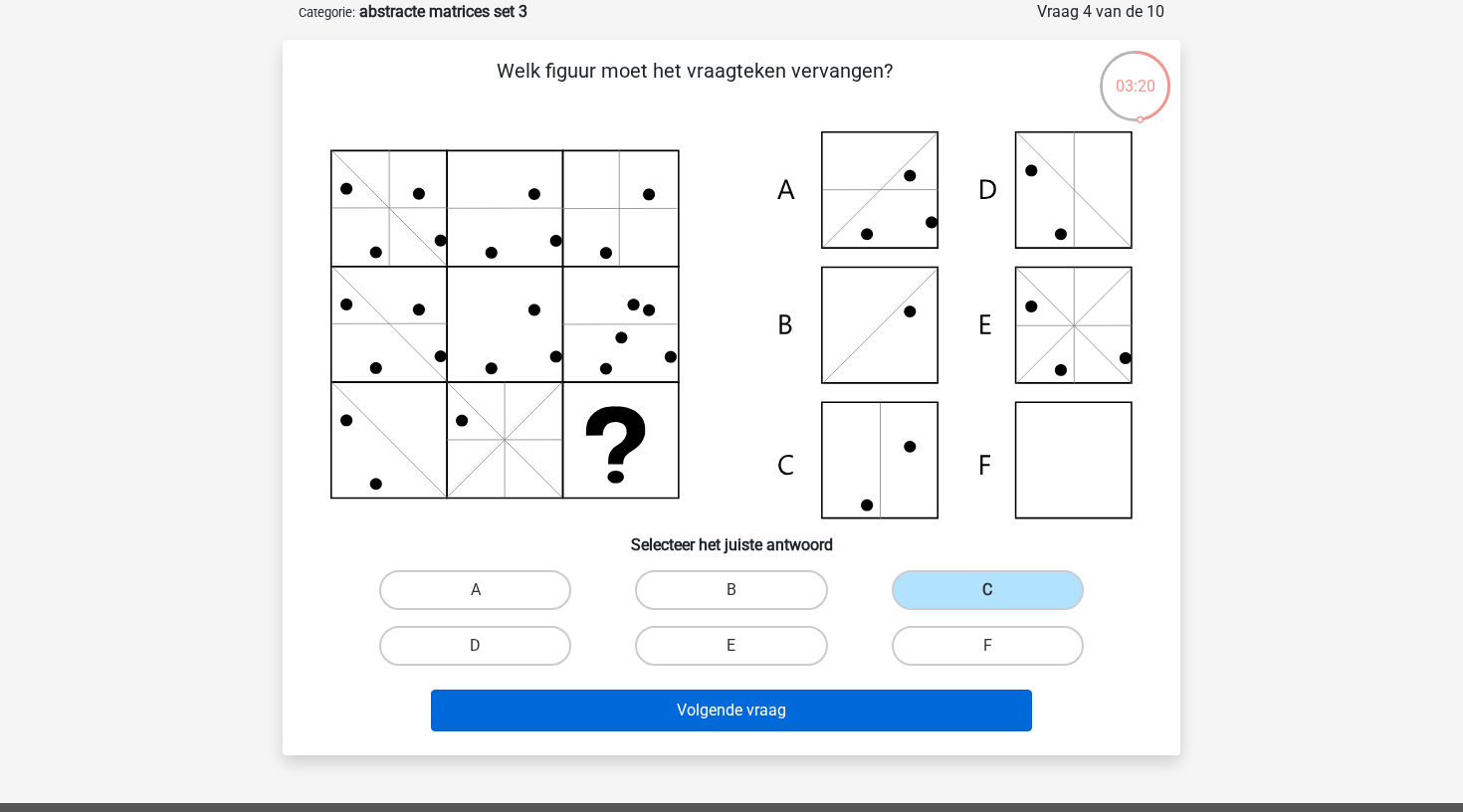 click on "Volgende vraag" at bounding box center (732, 710) 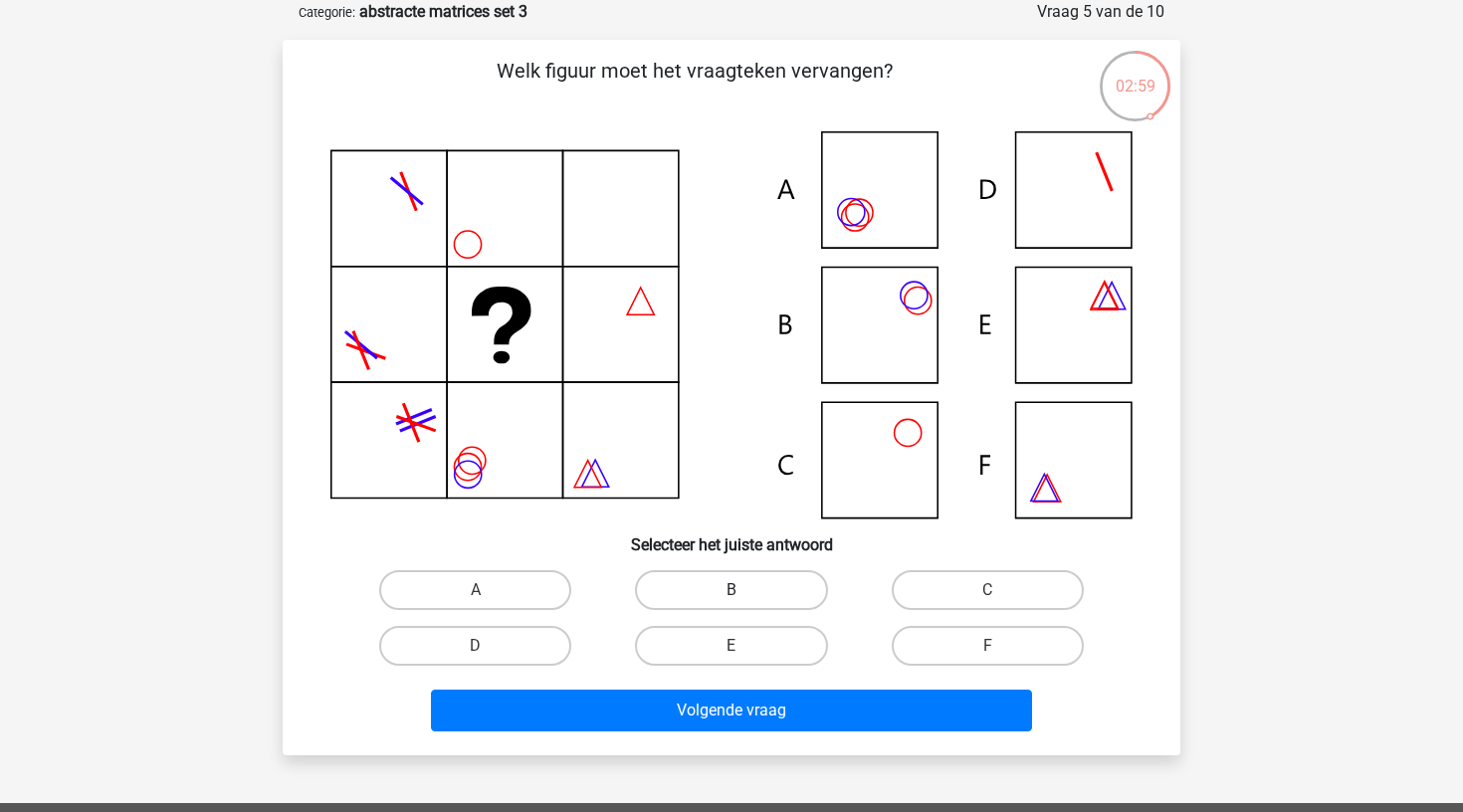 click on "B" at bounding box center (731, 590) 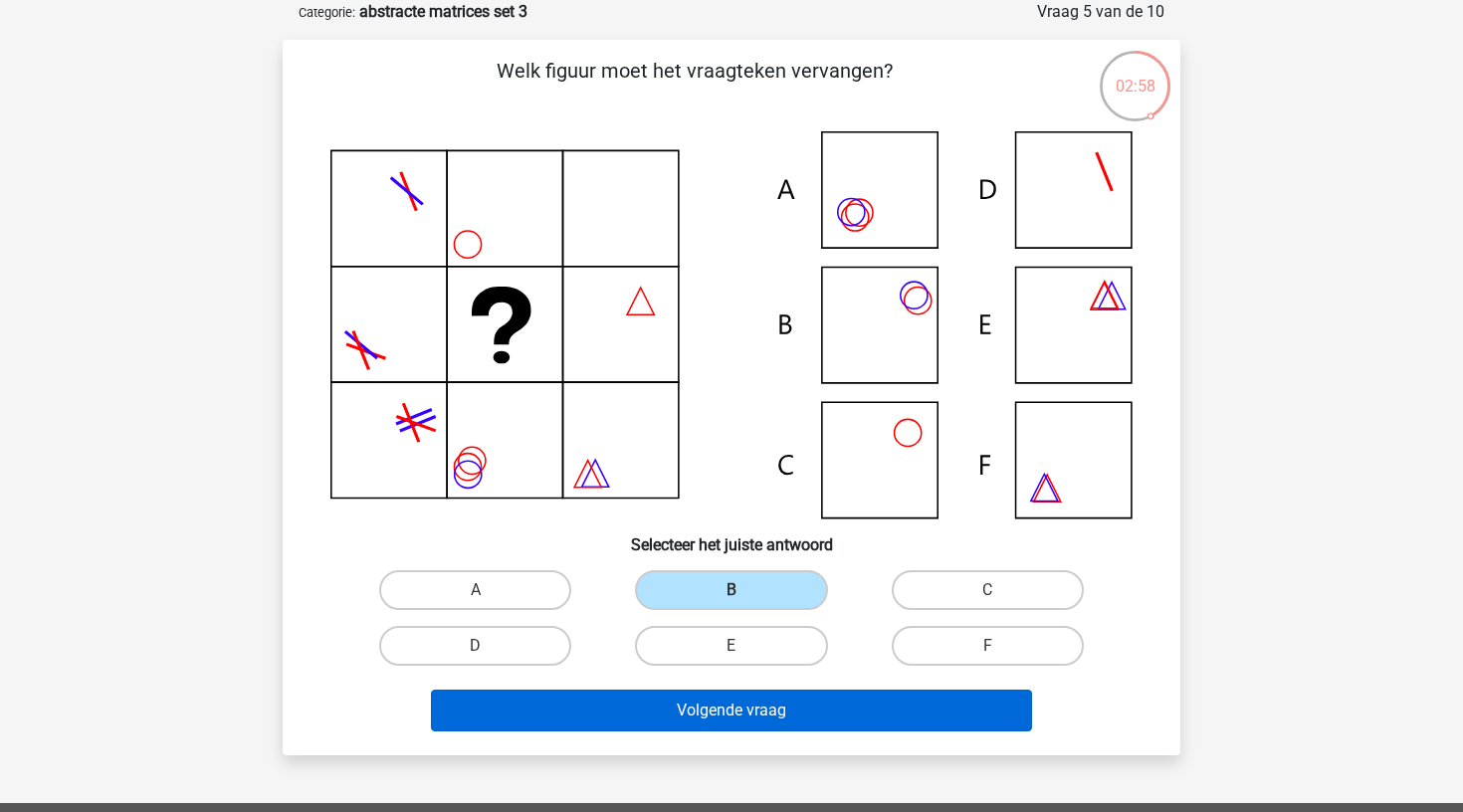 click on "Volgende vraag" at bounding box center [732, 710] 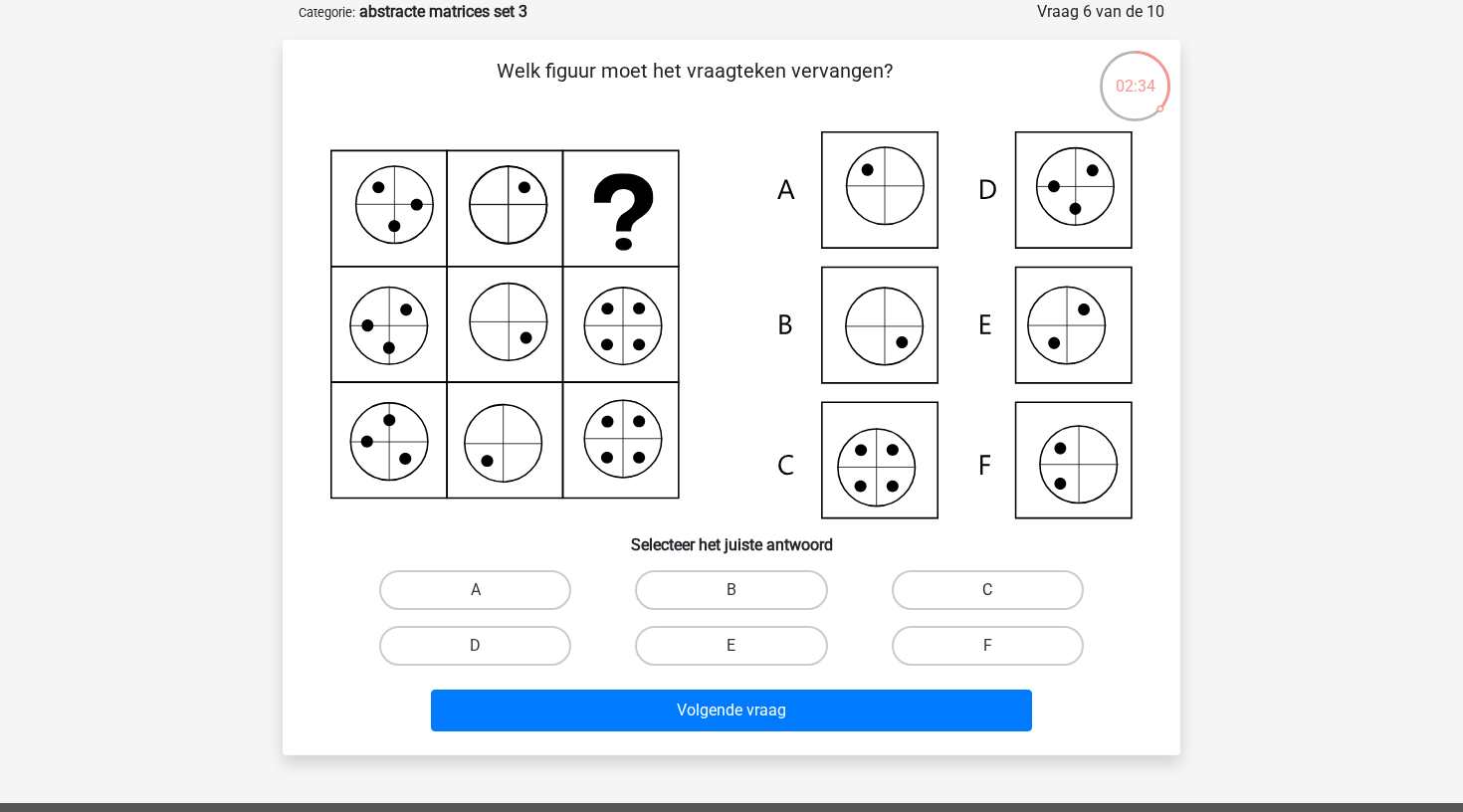 click on "C" at bounding box center (987, 590) 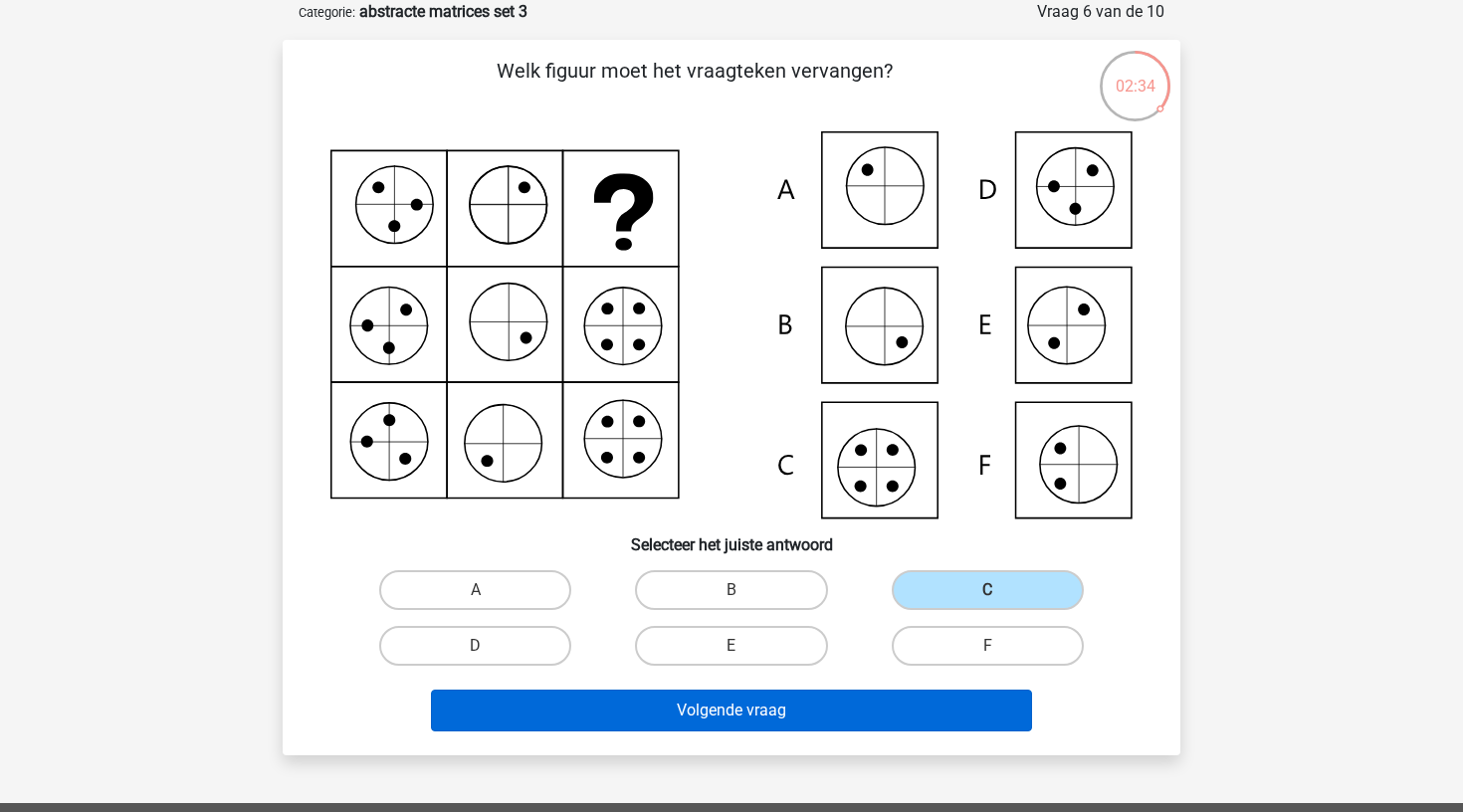 click on "Volgende vraag" at bounding box center [732, 710] 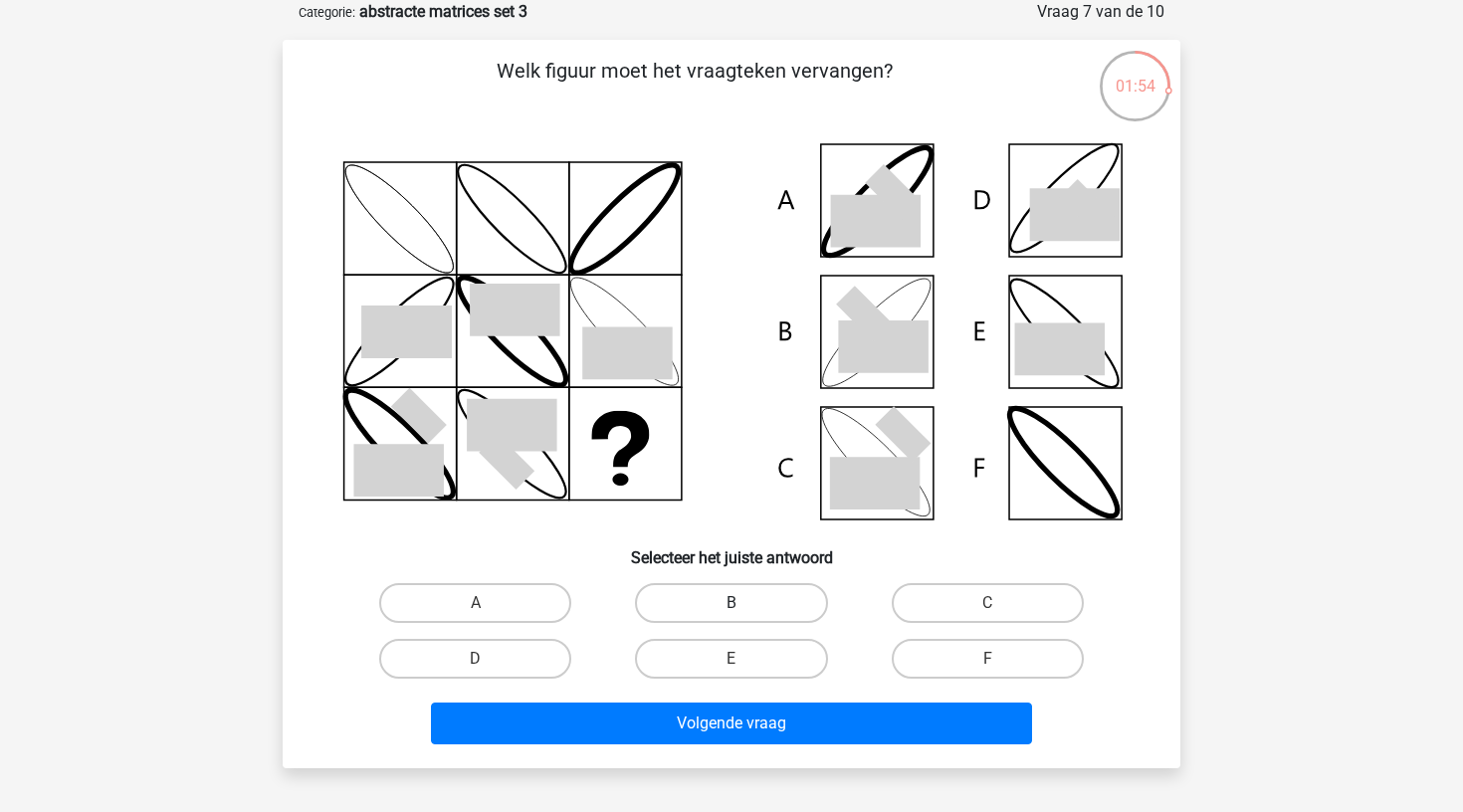 click on "B" at bounding box center (731, 603) 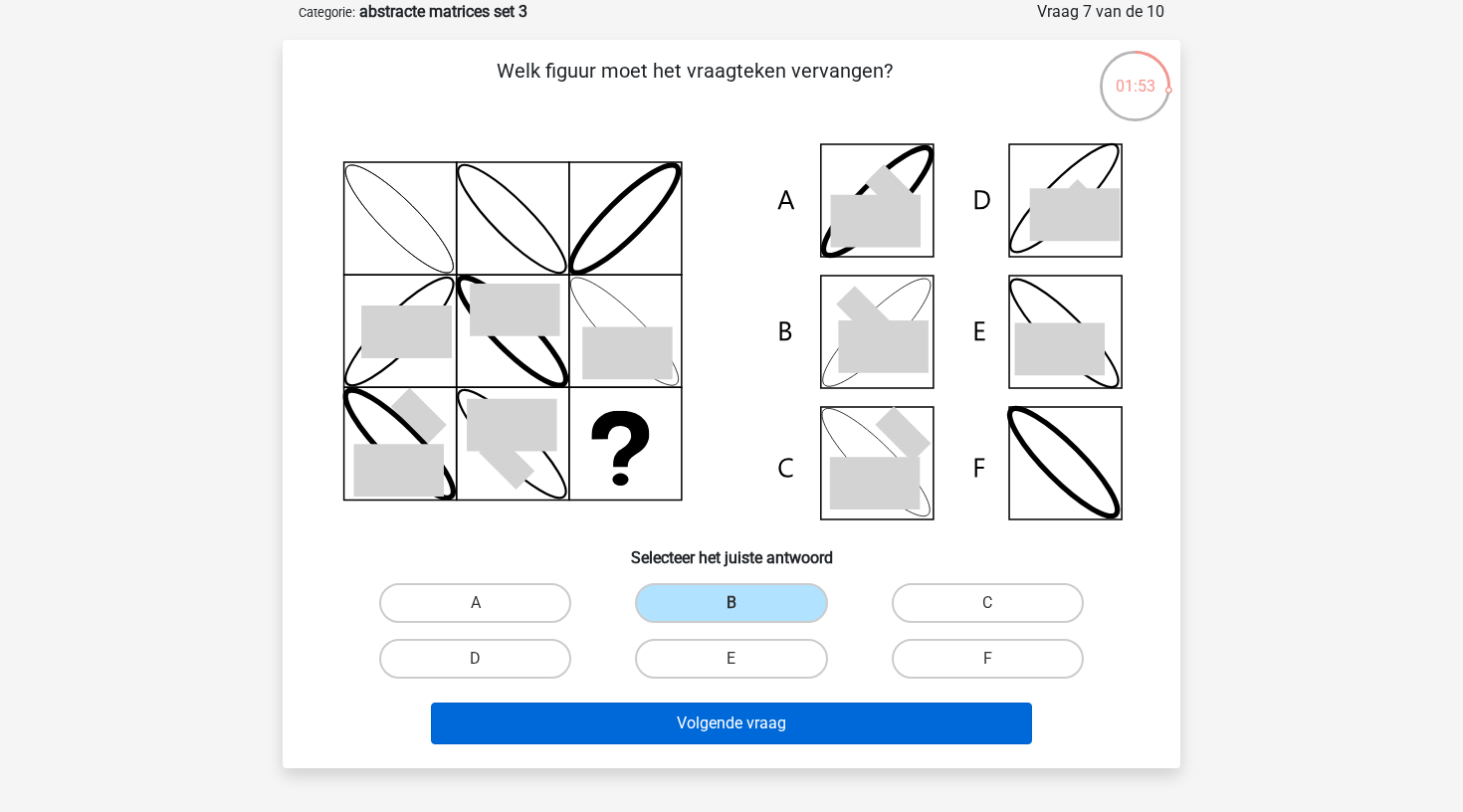 click on "Volgende vraag" at bounding box center [732, 723] 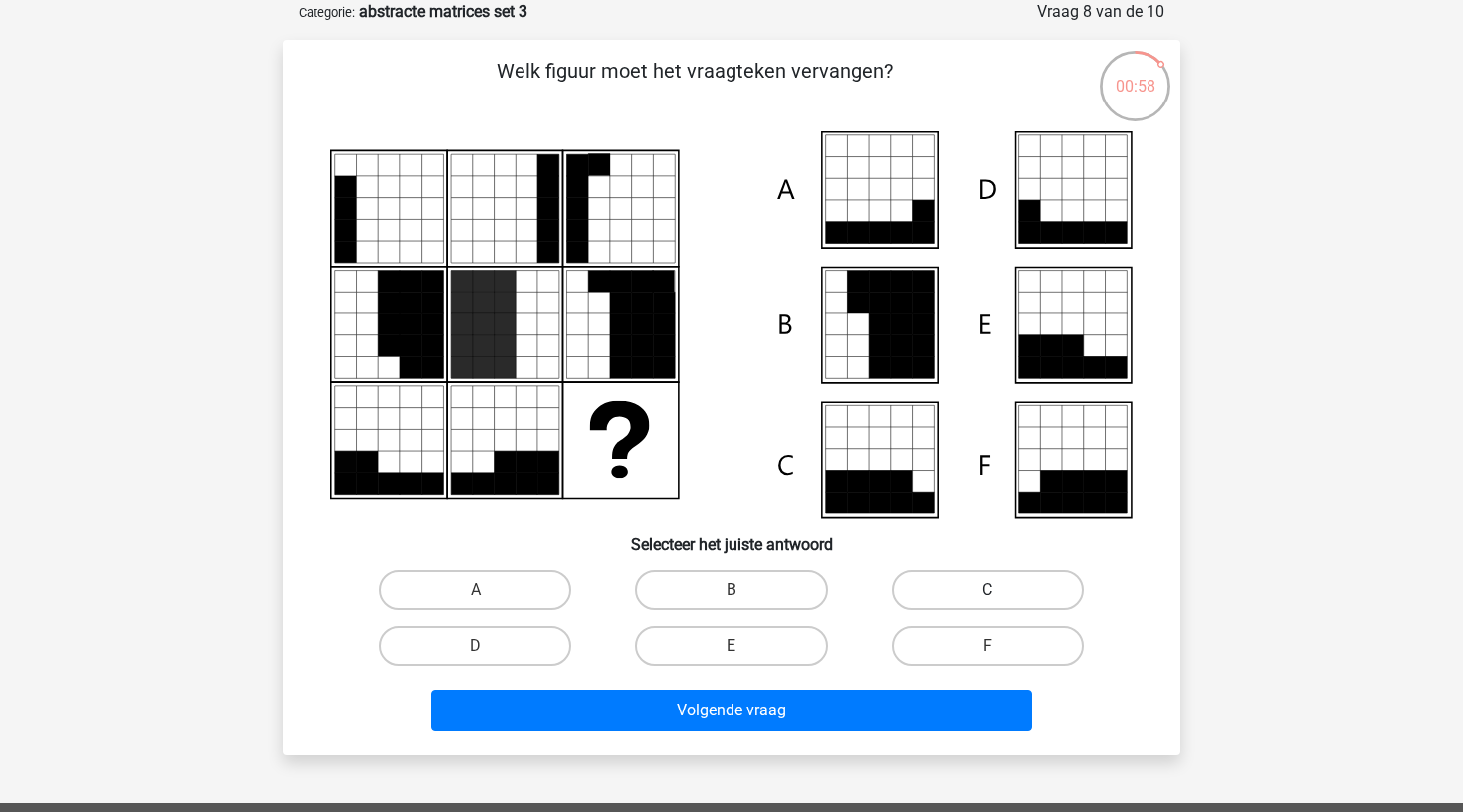 click on "C" at bounding box center [987, 590] 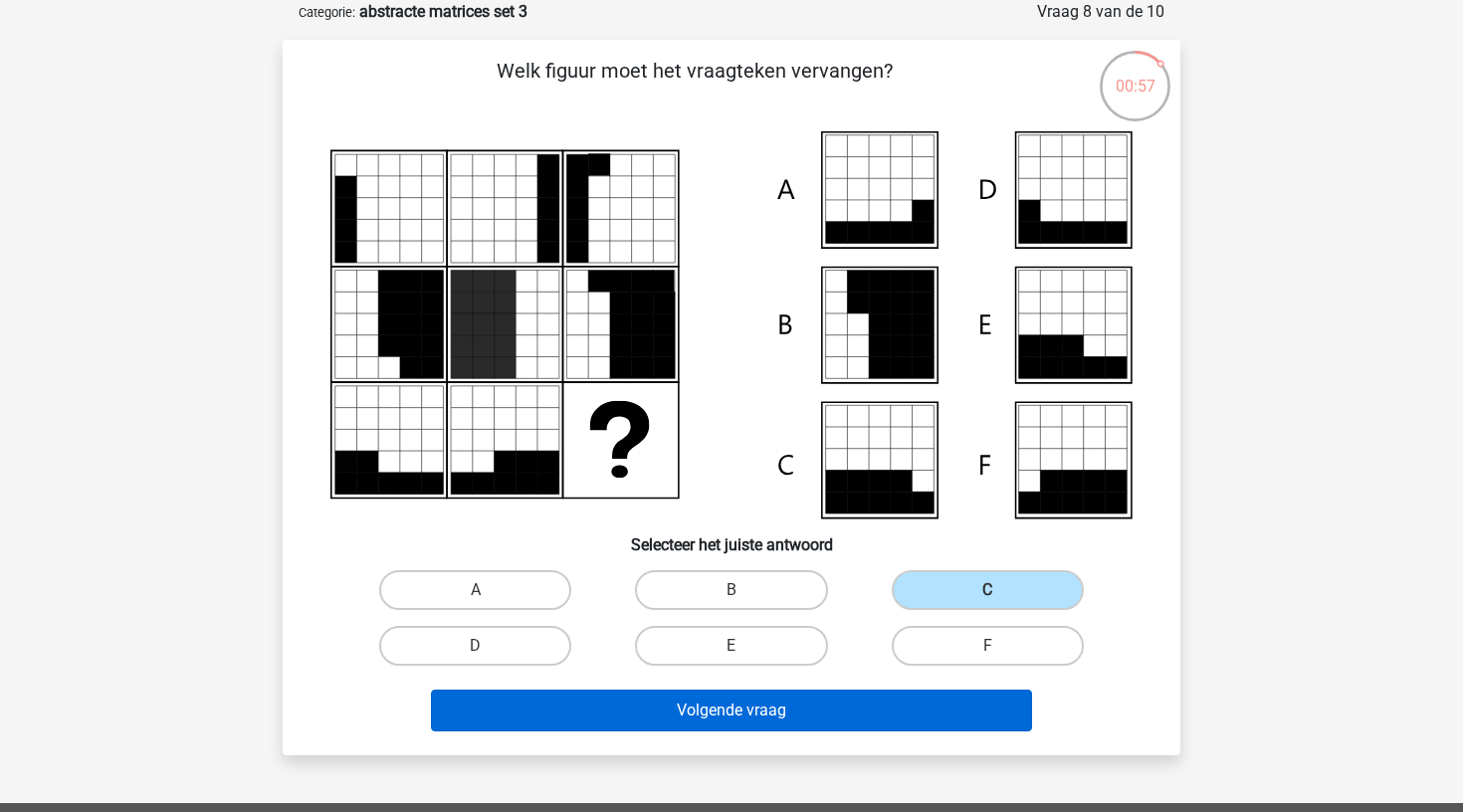 click on "Volgende vraag" at bounding box center [732, 710] 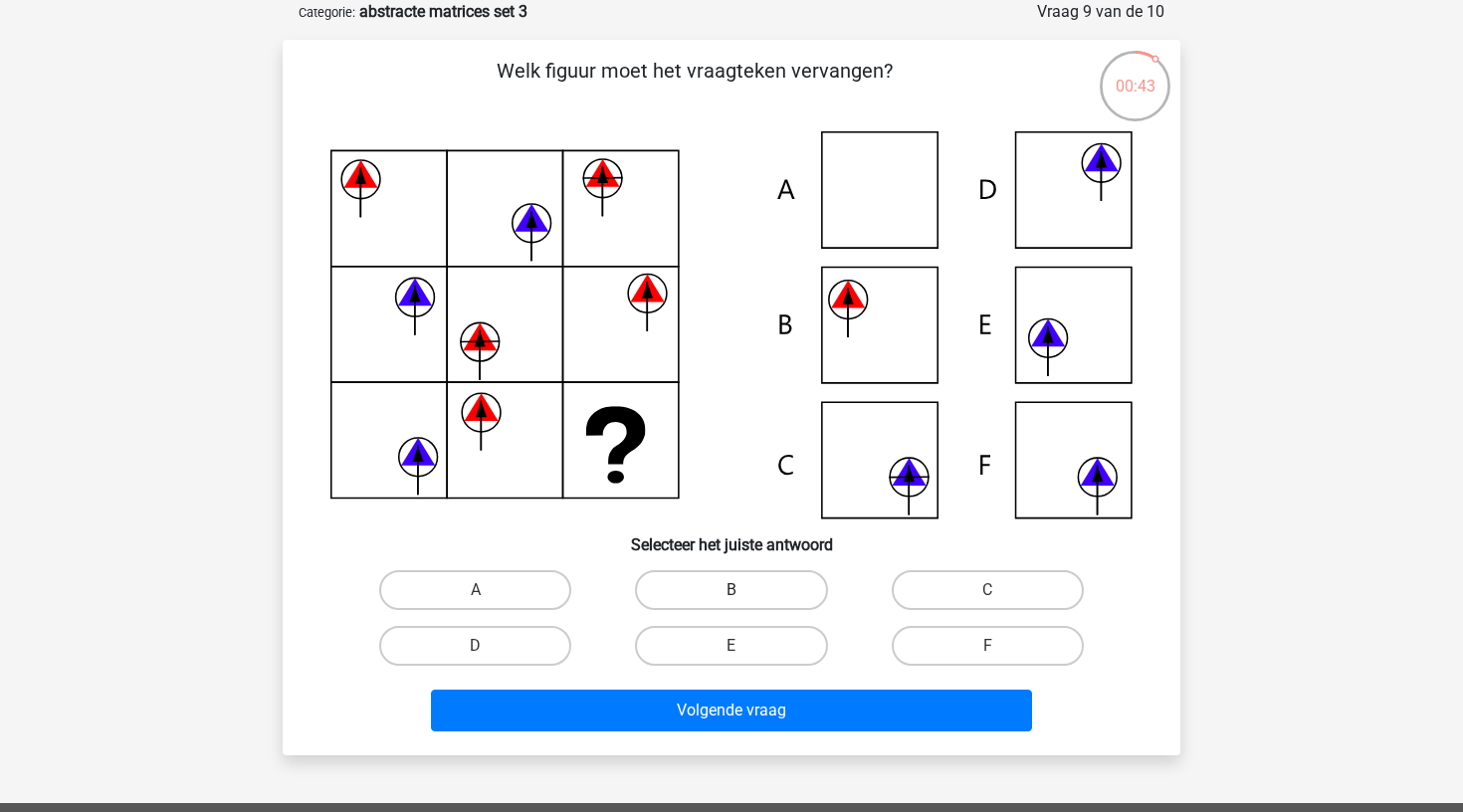 click on "B" at bounding box center [731, 590] 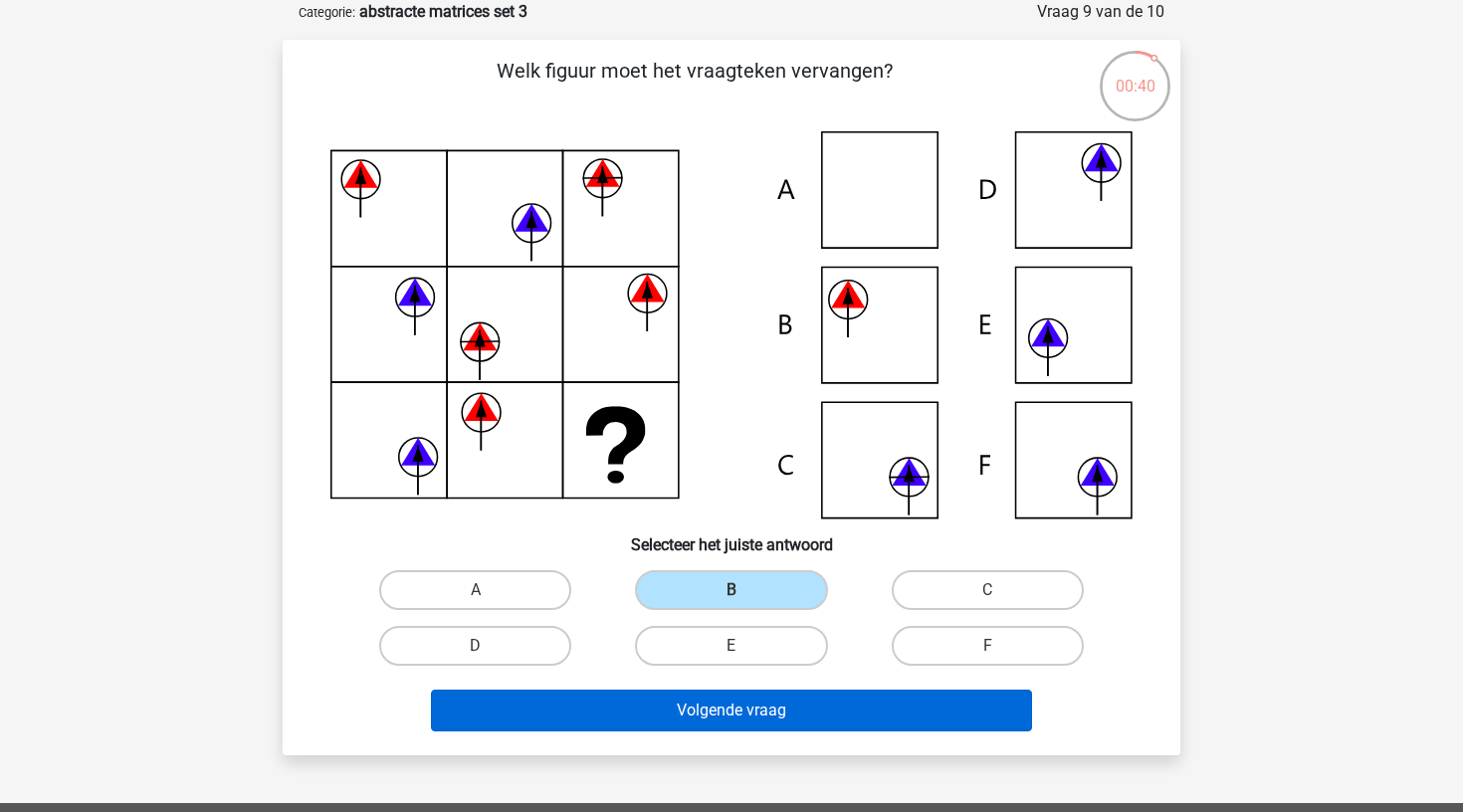 click on "Volgende vraag" at bounding box center [732, 710] 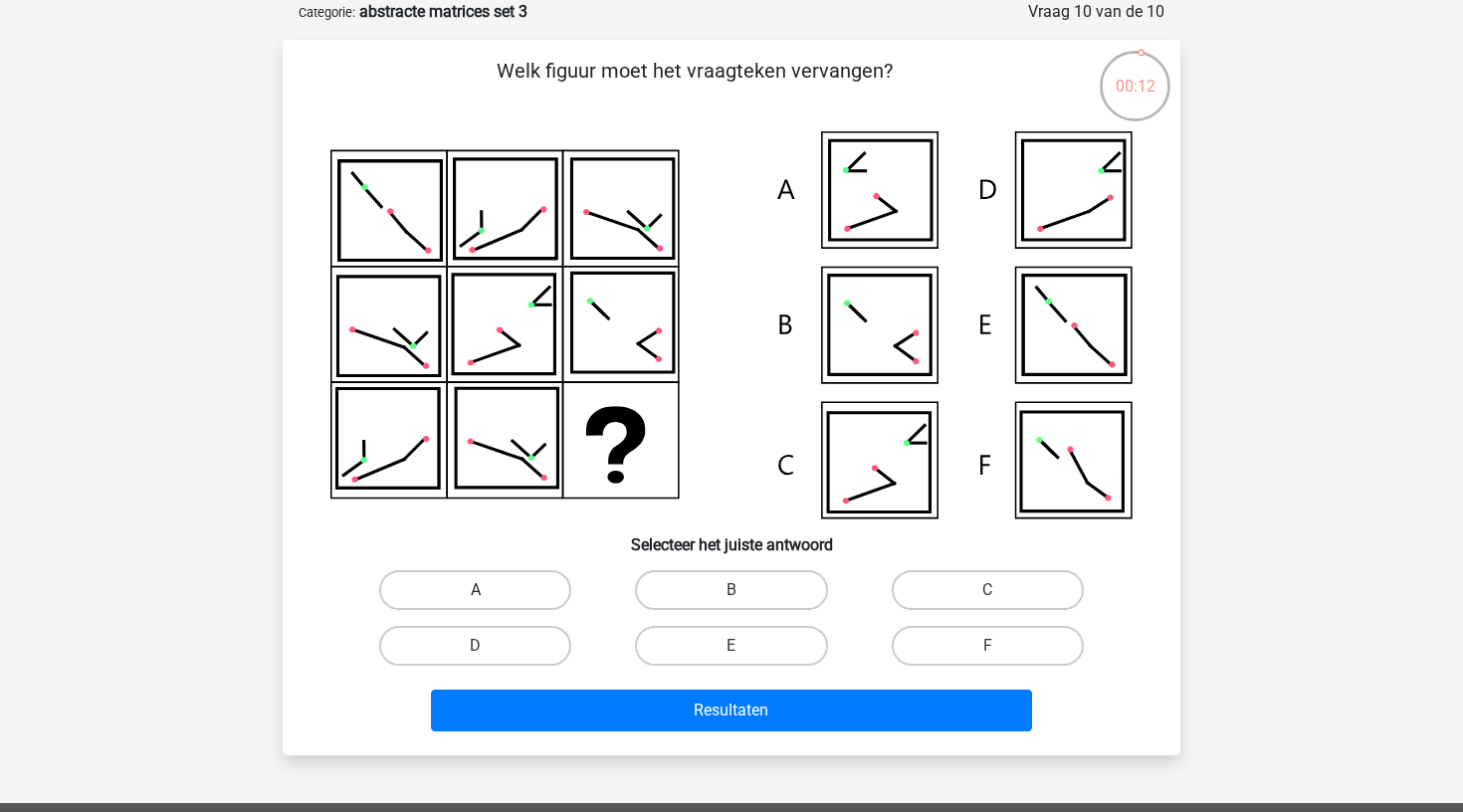 click on "A" at bounding box center (475, 590) 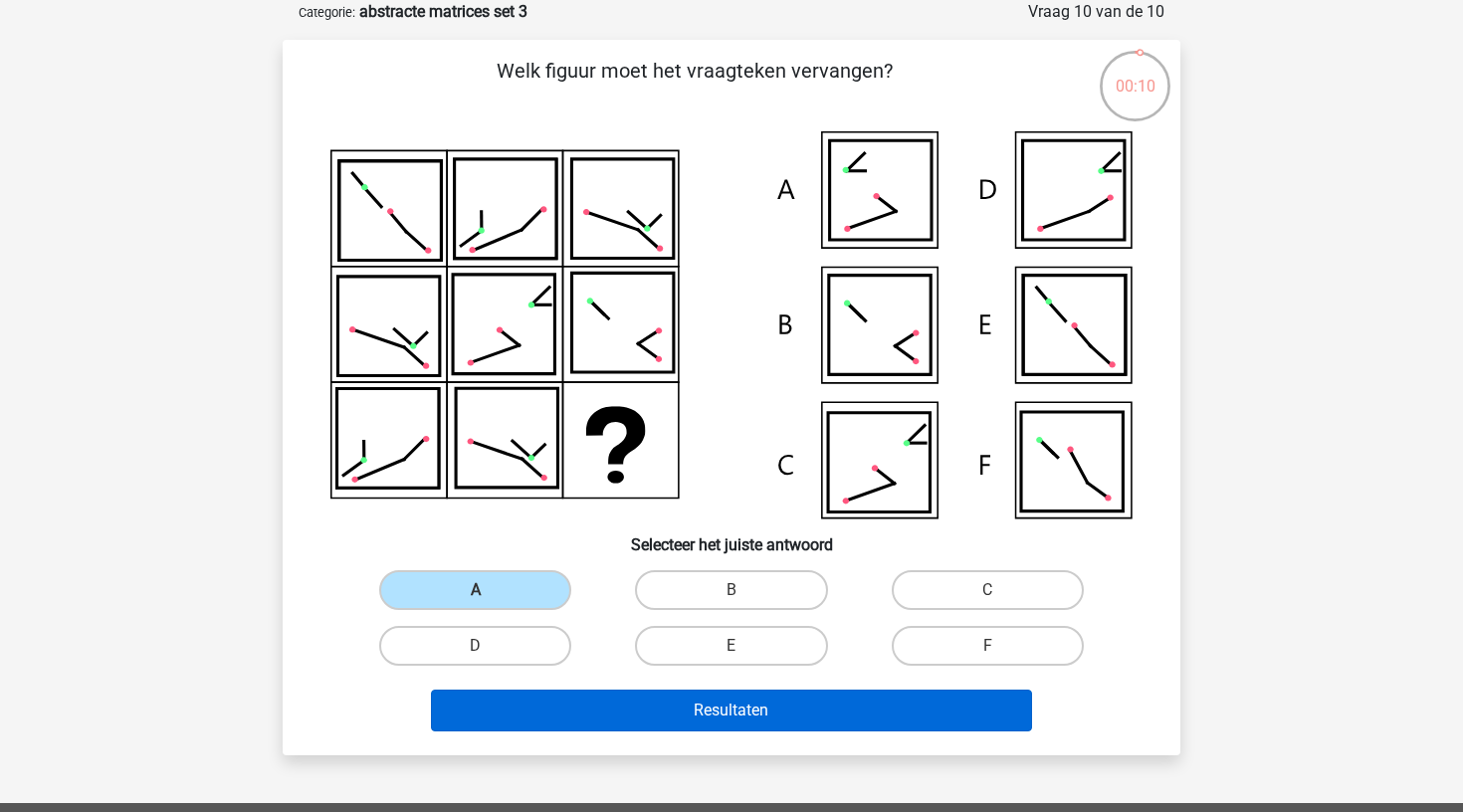 click on "Resultaten" at bounding box center [732, 710] 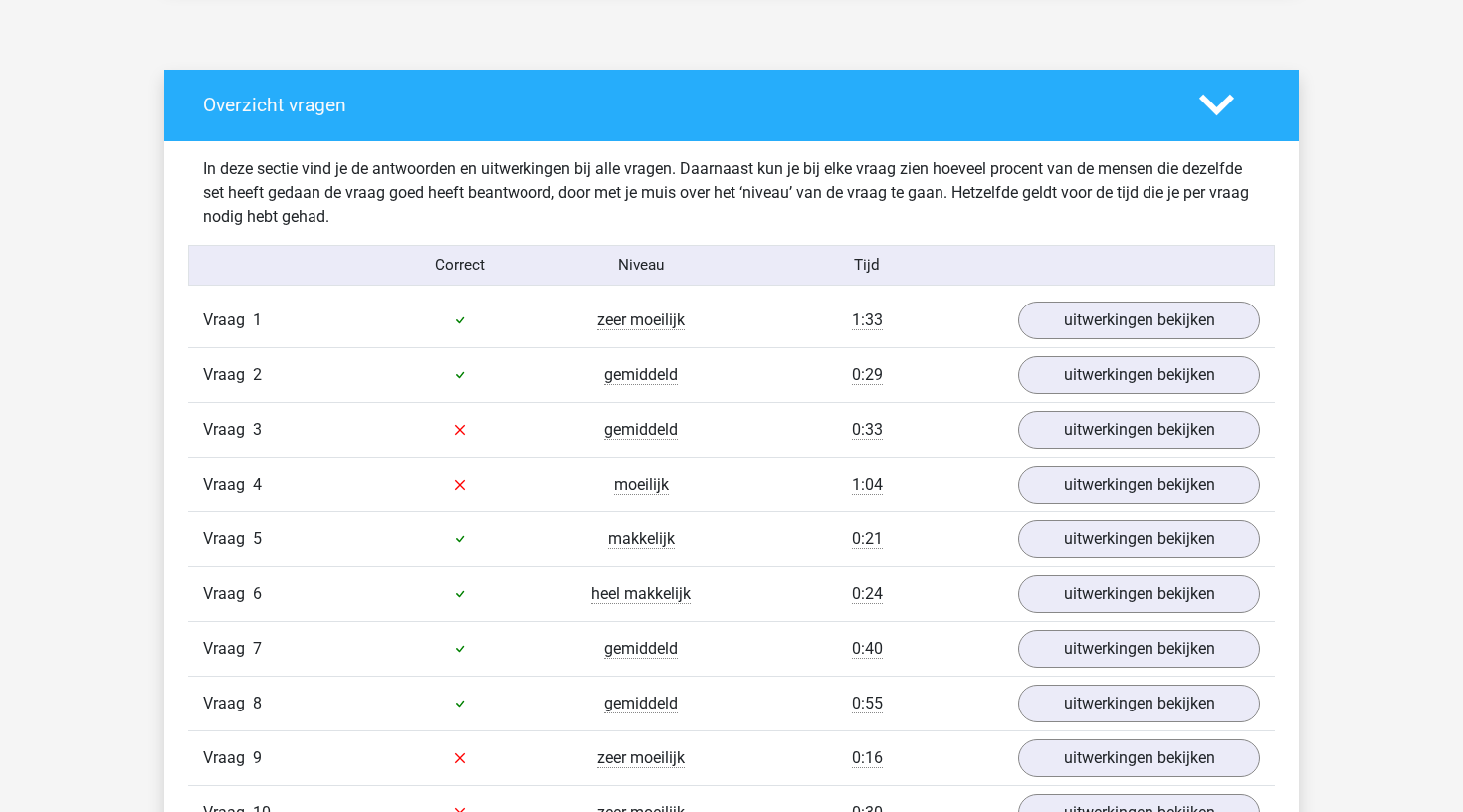 scroll, scrollTop: 1027, scrollLeft: 0, axis: vertical 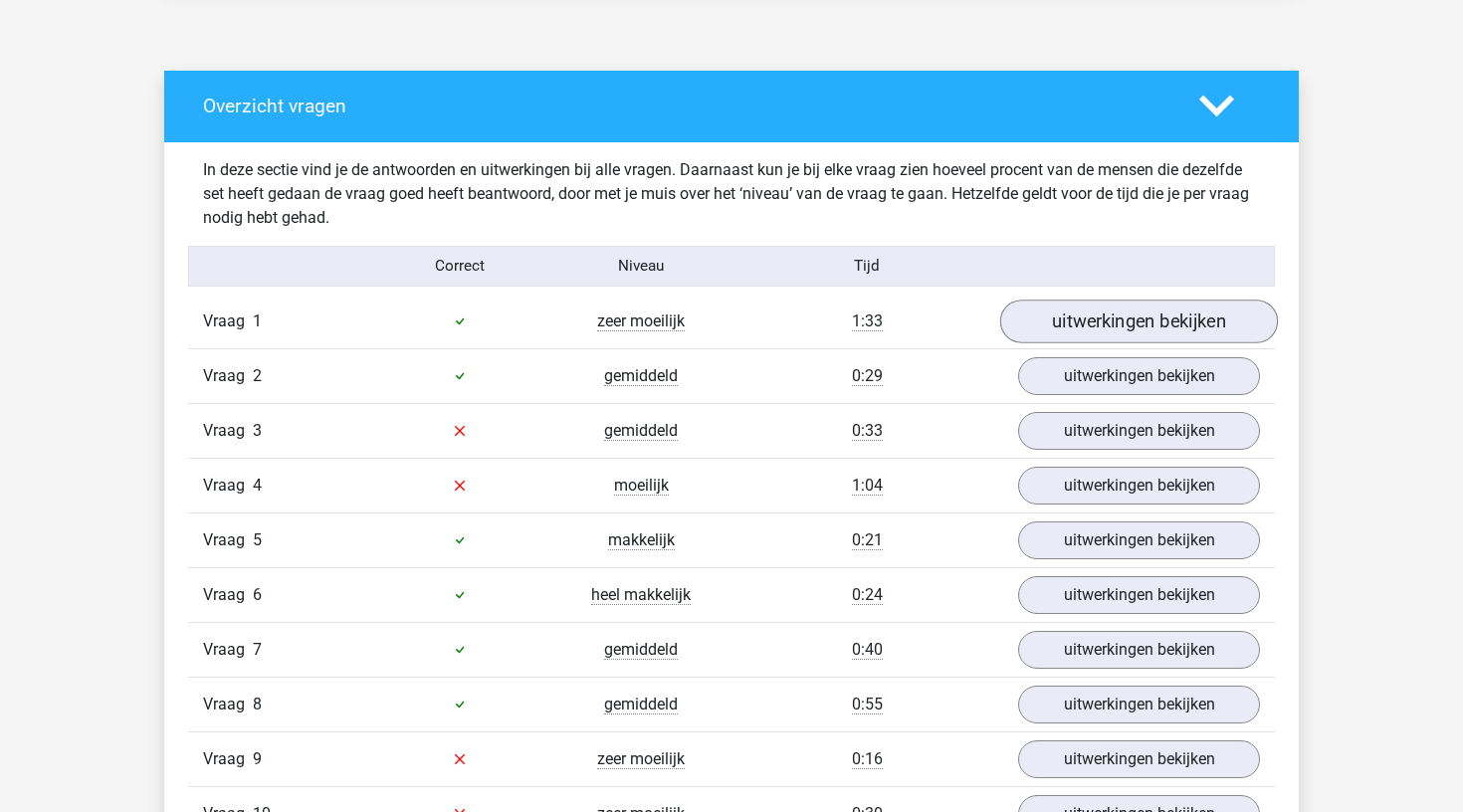 click on "uitwerkingen bekijken" at bounding box center (1139, 321) 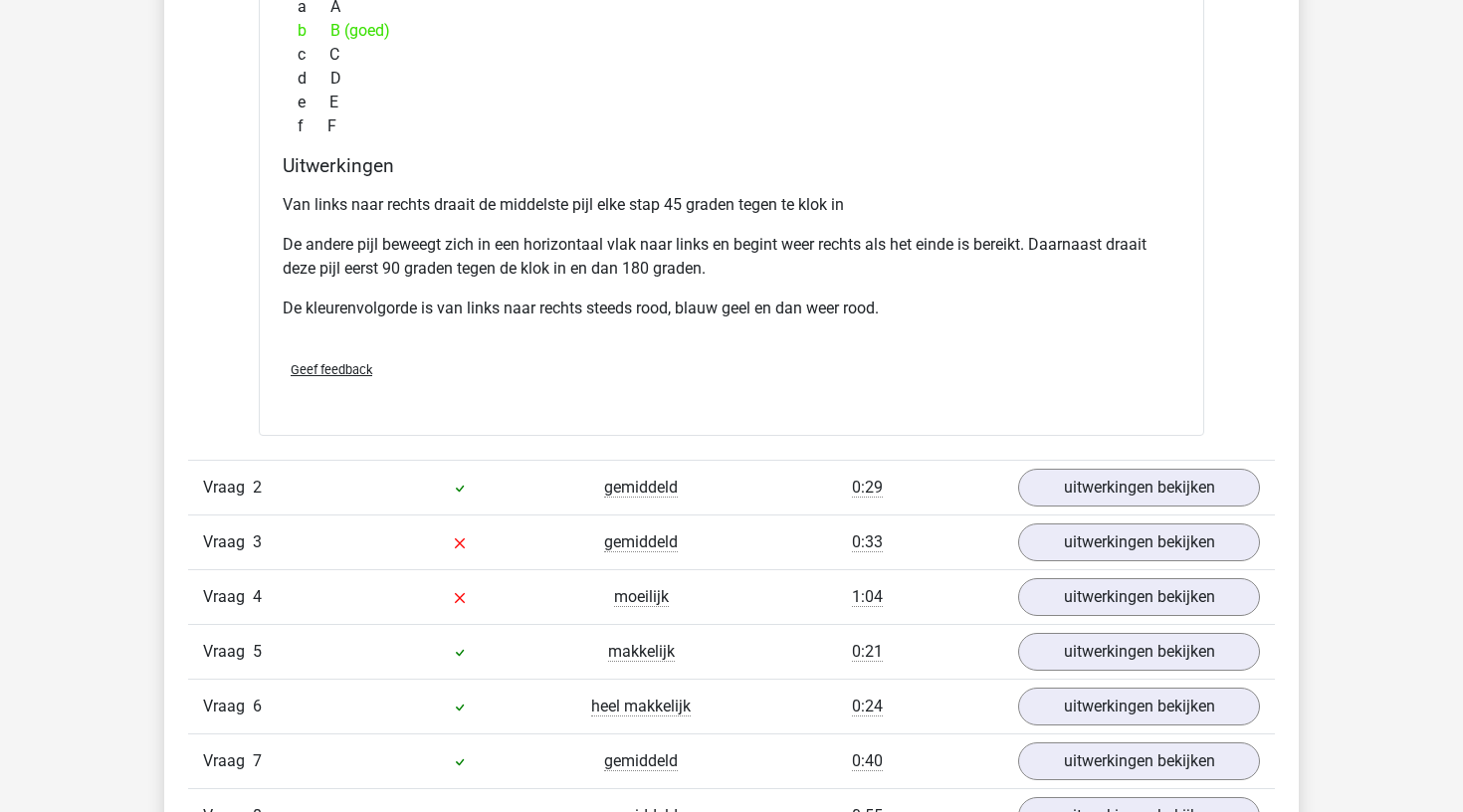 scroll, scrollTop: 1902, scrollLeft: 0, axis: vertical 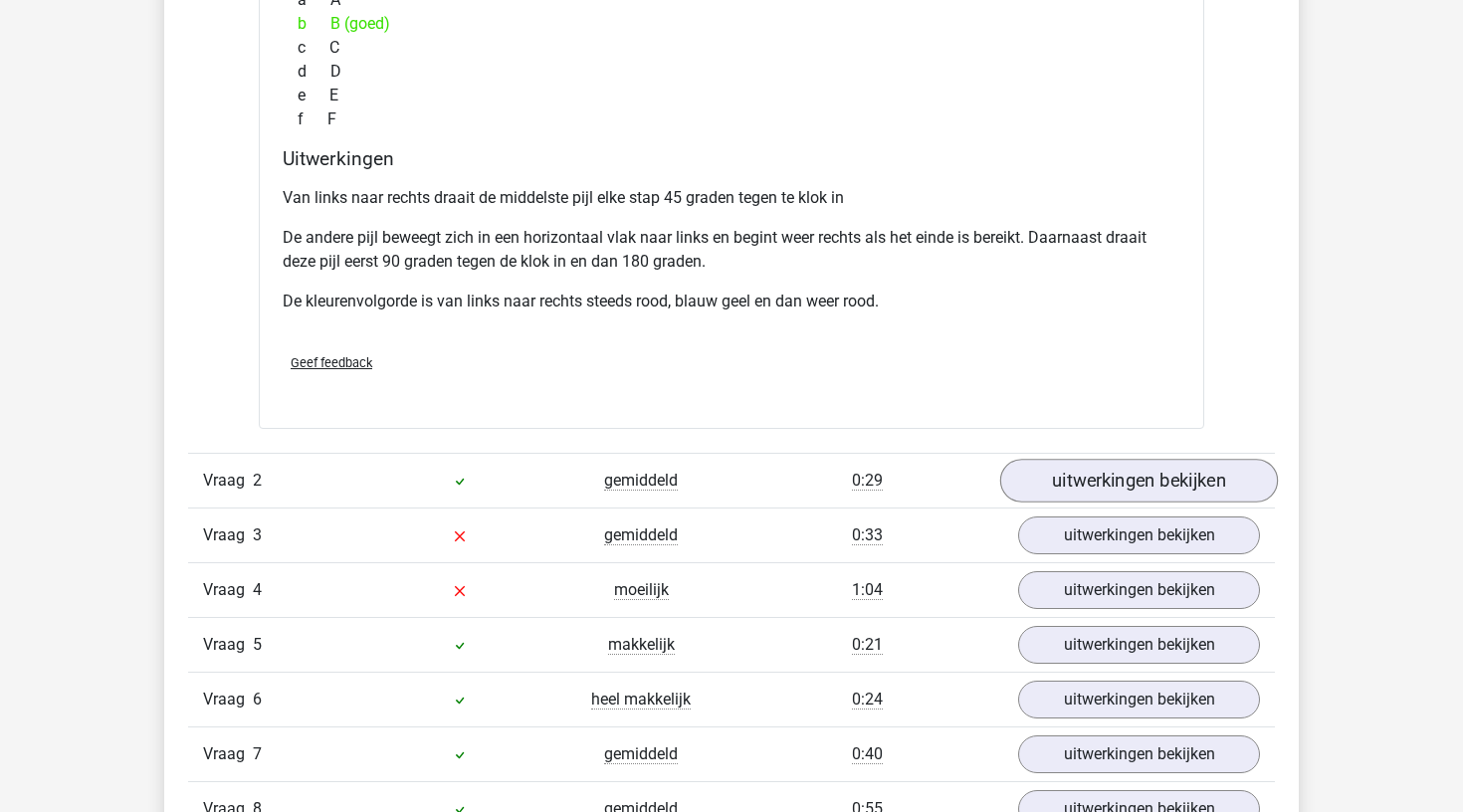 click on "uitwerkingen bekijken" at bounding box center (1139, 481) 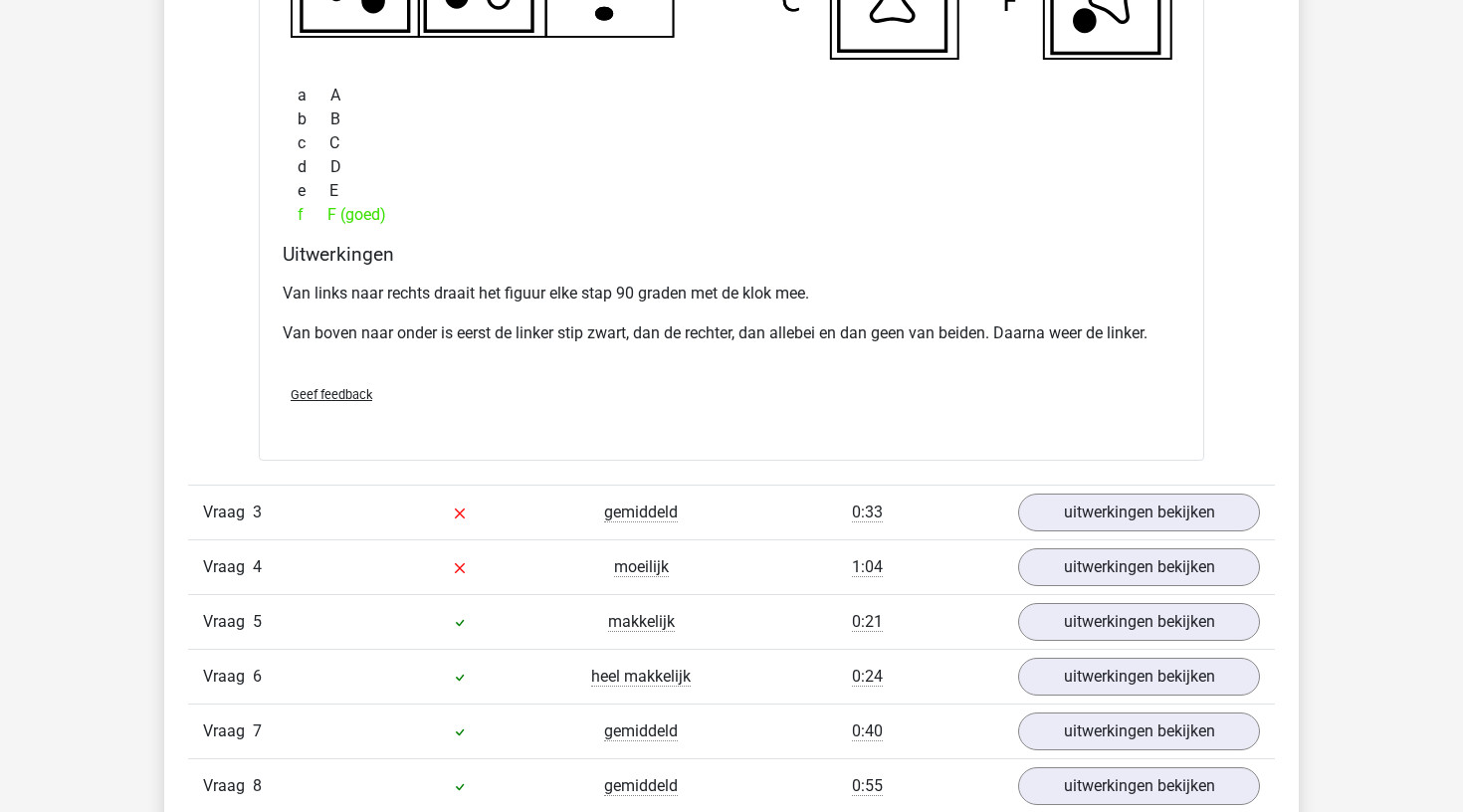 scroll, scrollTop: 2866, scrollLeft: 0, axis: vertical 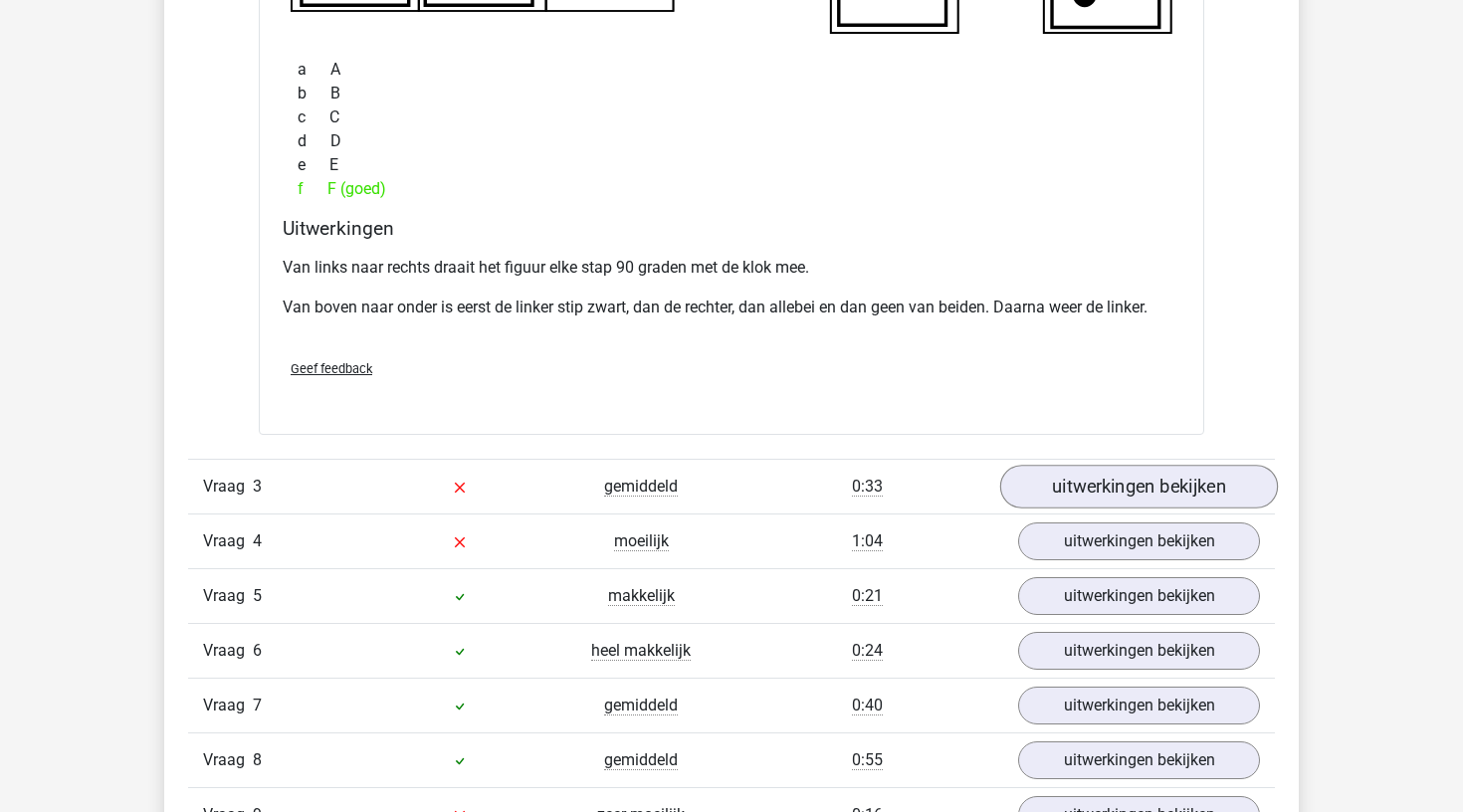 click on "uitwerkingen bekijken" at bounding box center (1139, 487) 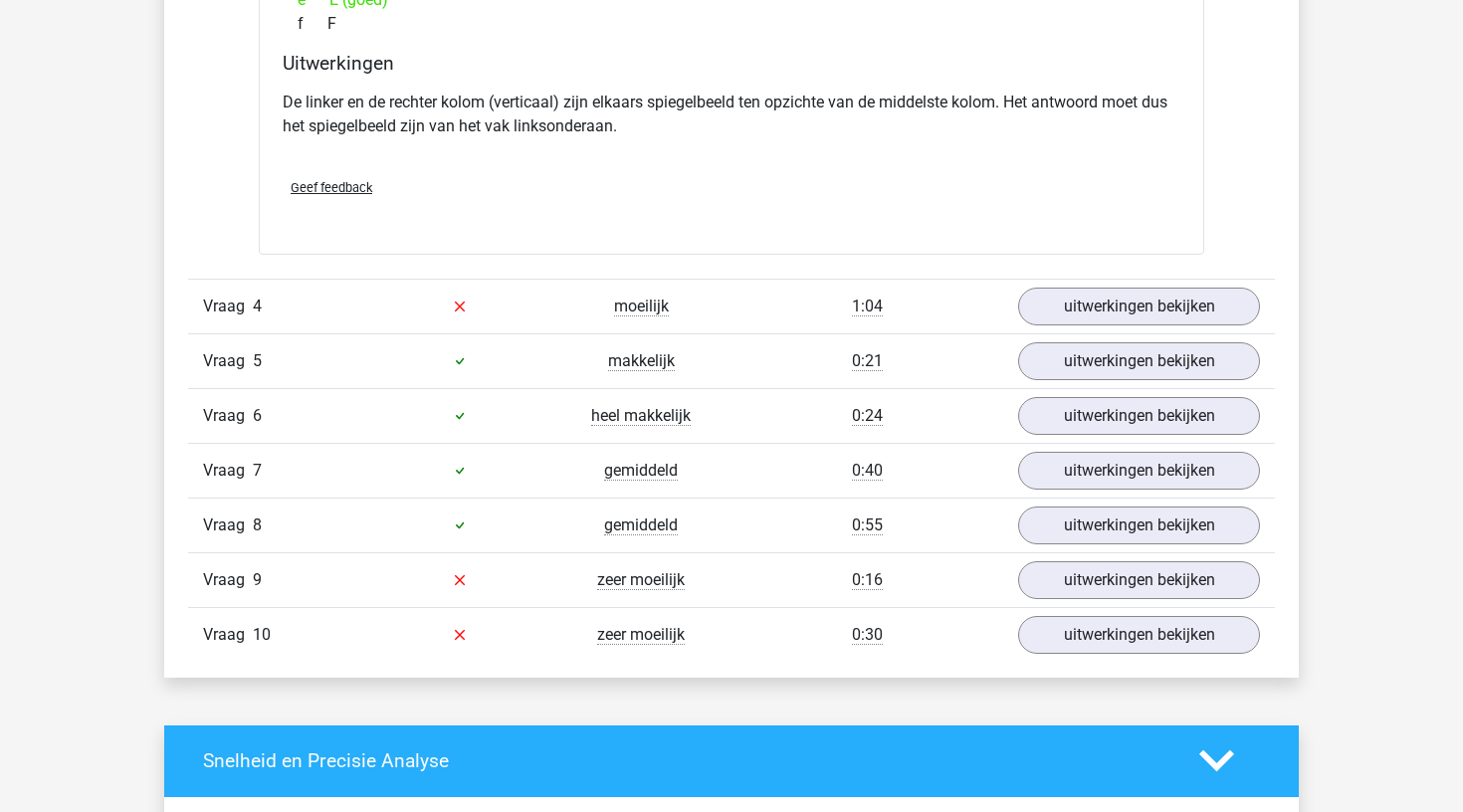 scroll, scrollTop: 4104, scrollLeft: 0, axis: vertical 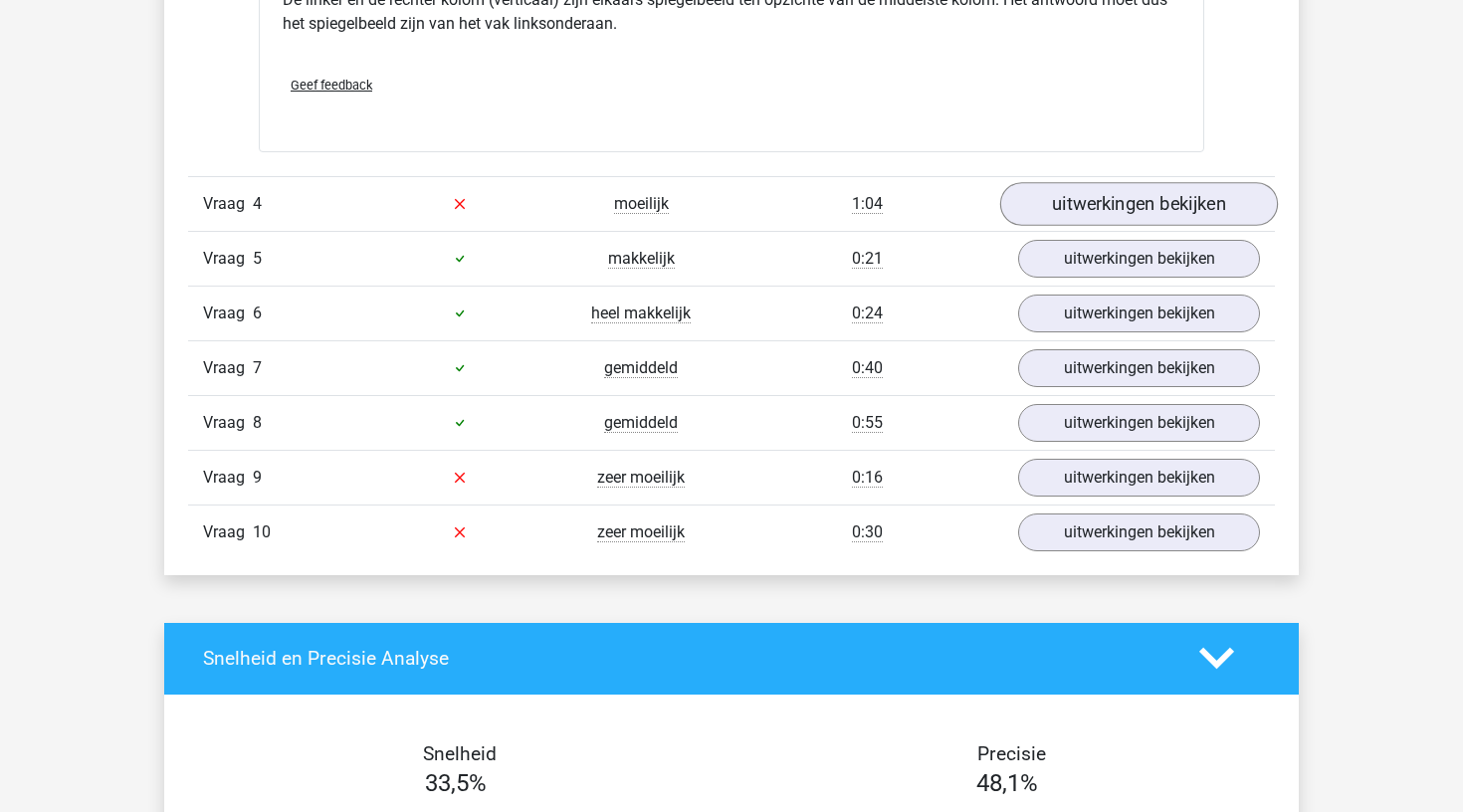 click on "uitwerkingen bekijken" at bounding box center (1139, 204) 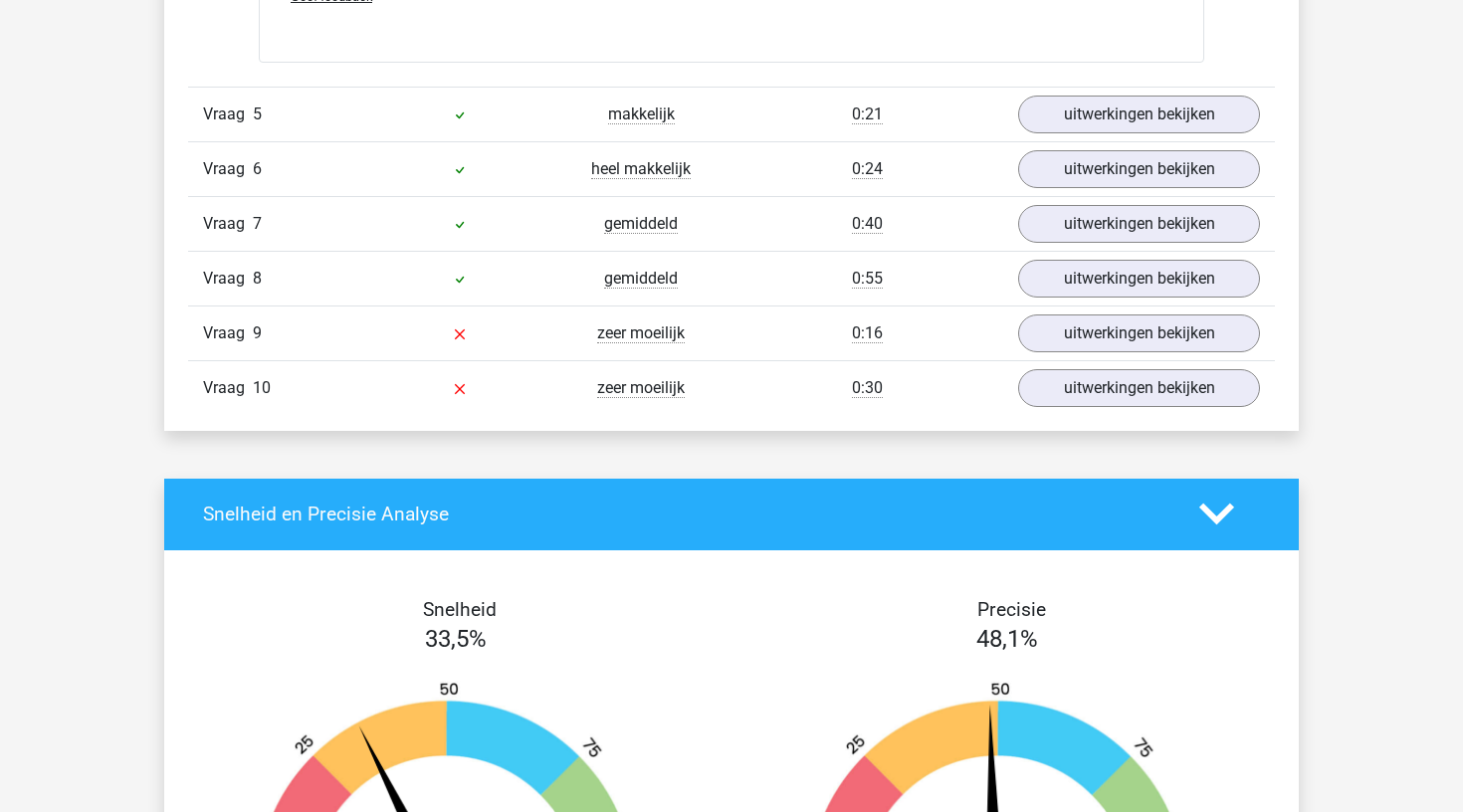 scroll, scrollTop: 5223, scrollLeft: 0, axis: vertical 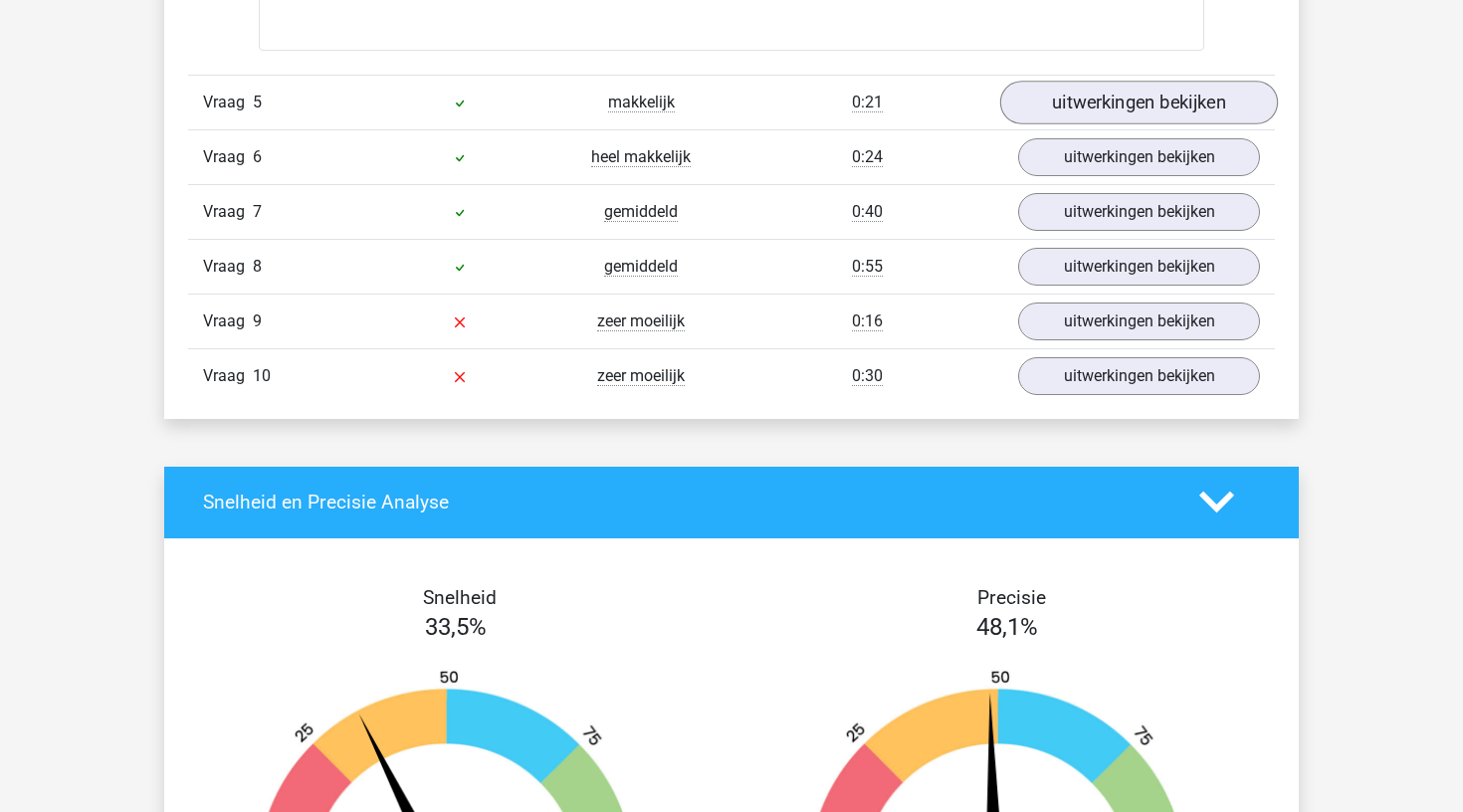click on "uitwerkingen bekijken" at bounding box center [1139, 102] 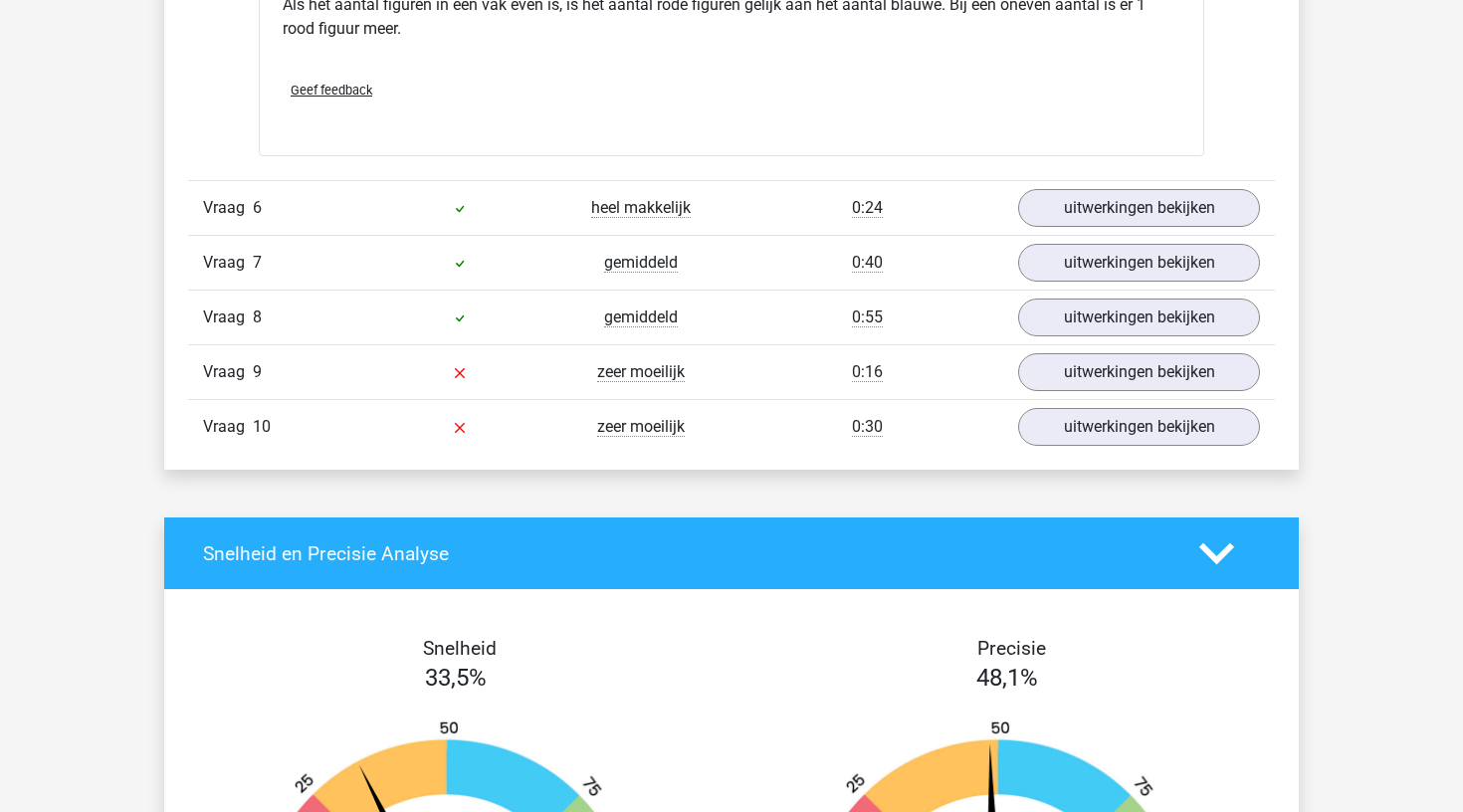 scroll, scrollTop: 6177, scrollLeft: 0, axis: vertical 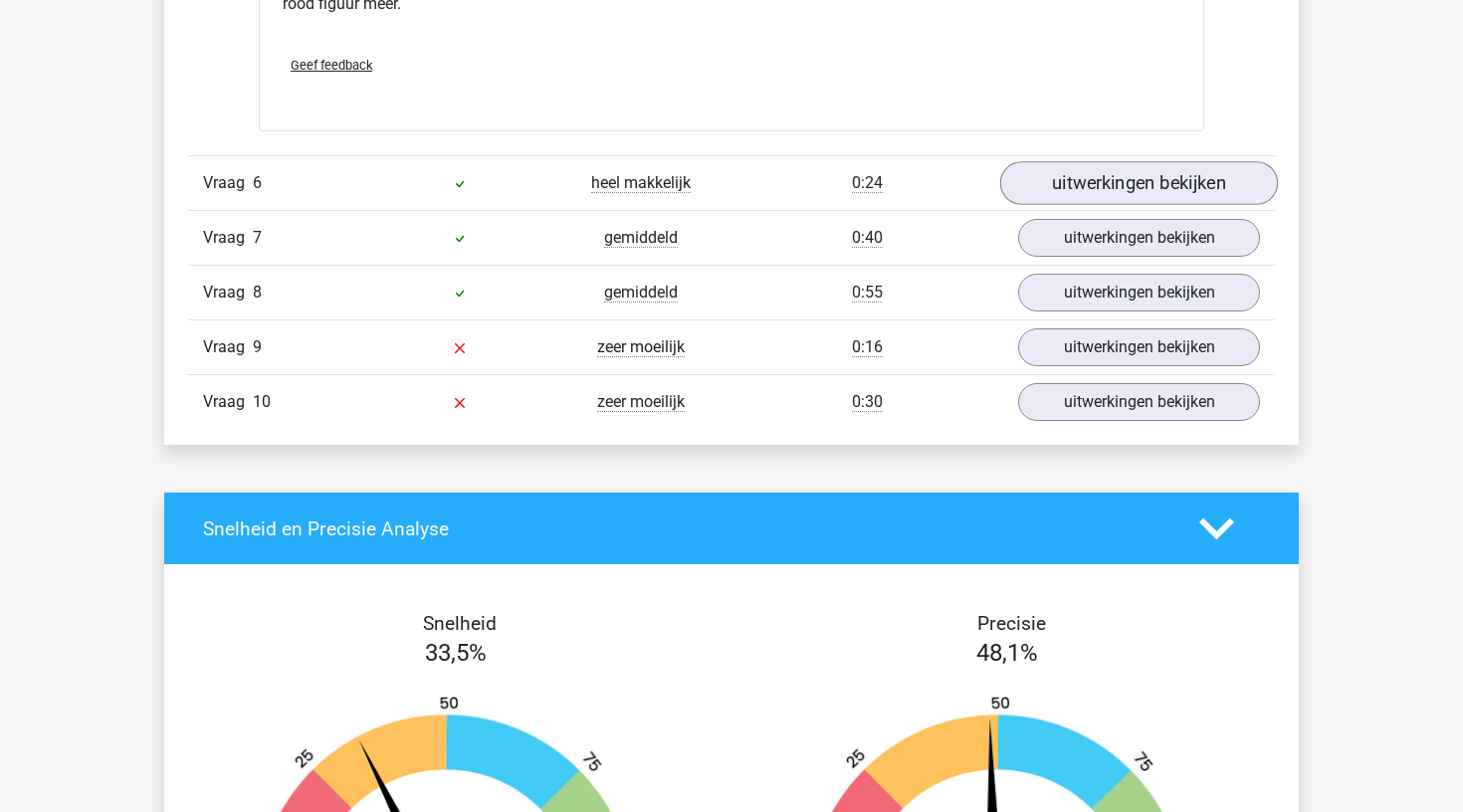 click on "uitwerkingen bekijken" at bounding box center (1139, 183) 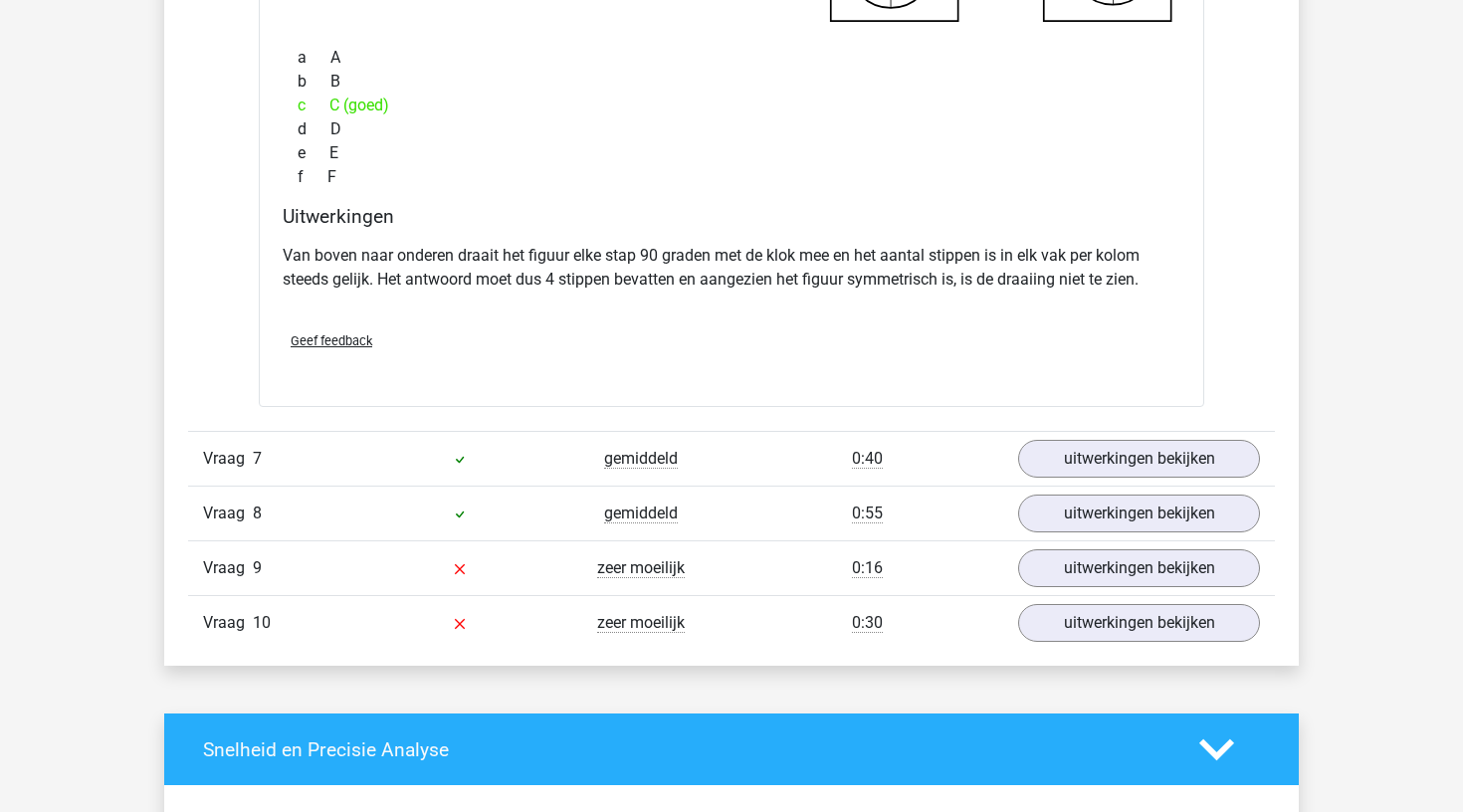 scroll, scrollTop: 6859, scrollLeft: 0, axis: vertical 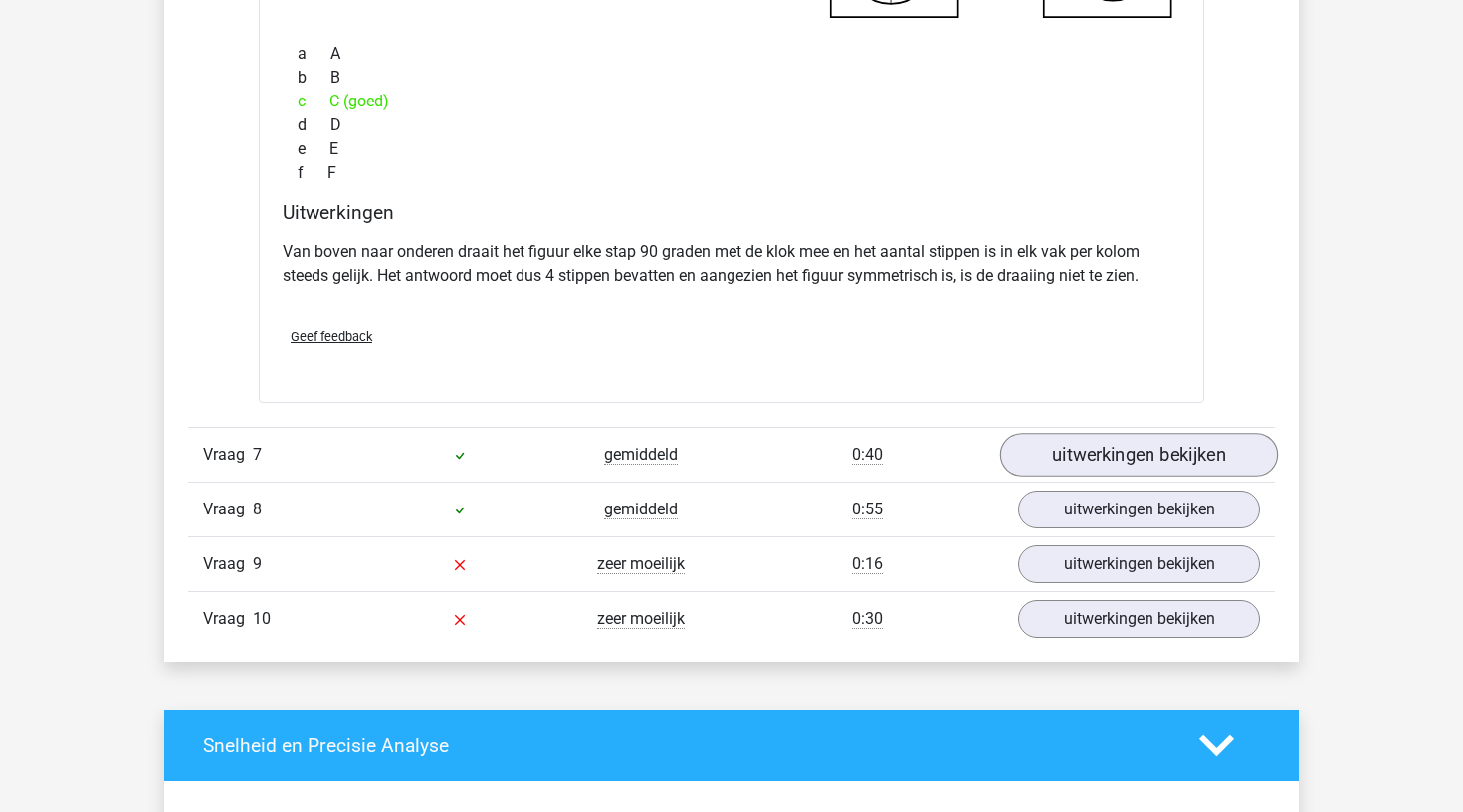 click on "uitwerkingen bekijken" at bounding box center [1139, 456] 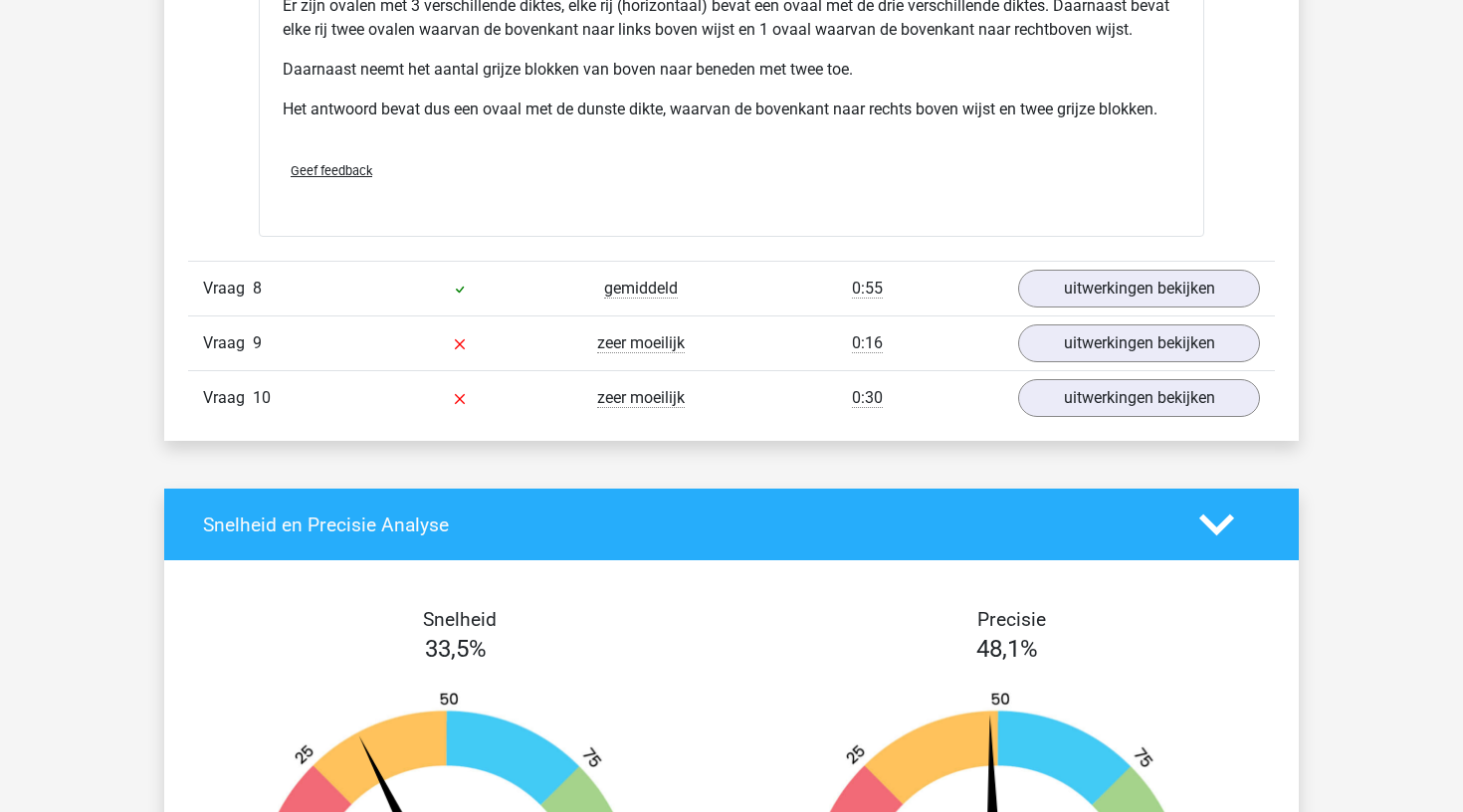 scroll, scrollTop: 8085, scrollLeft: 0, axis: vertical 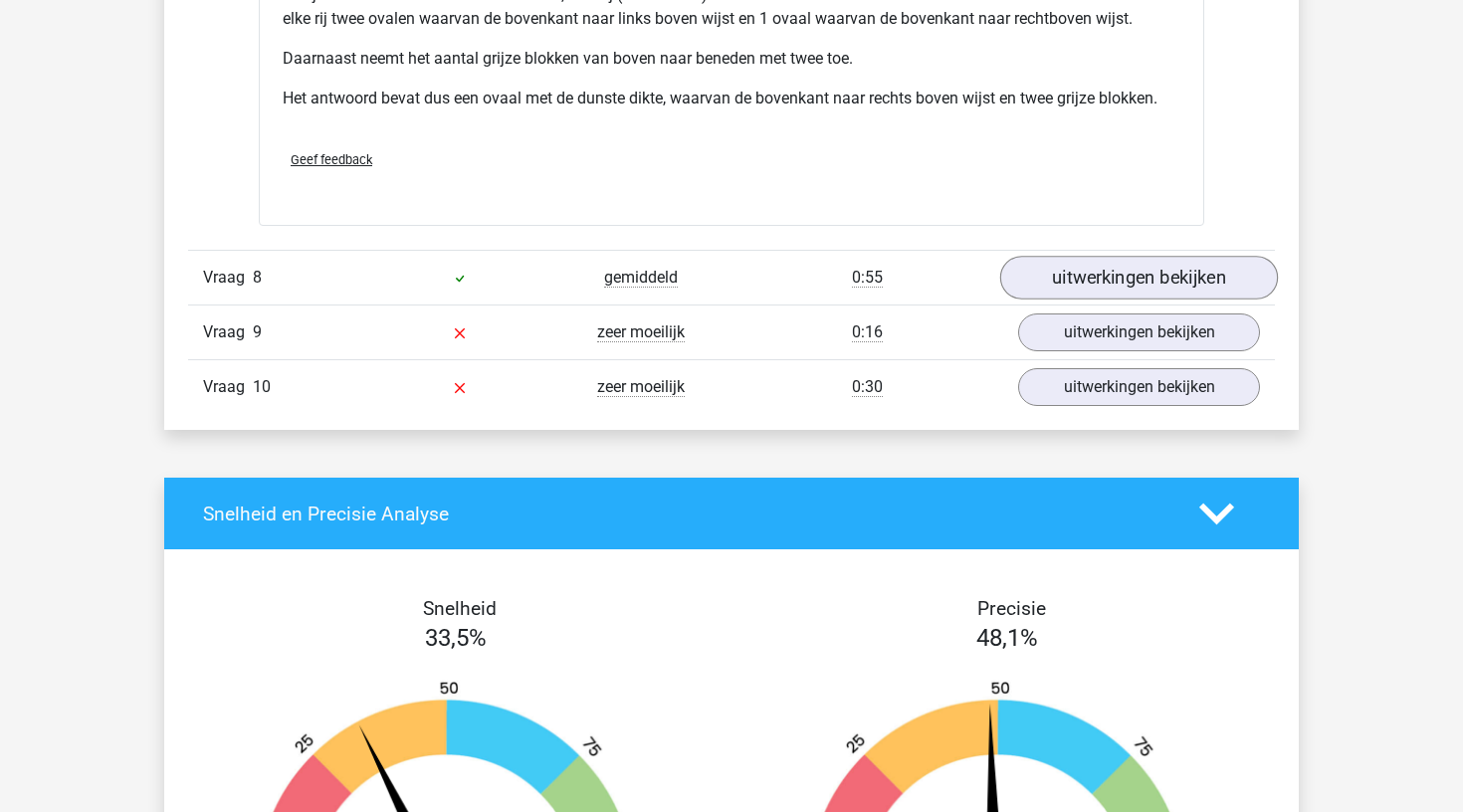 click on "uitwerkingen bekijken" at bounding box center (1139, 278) 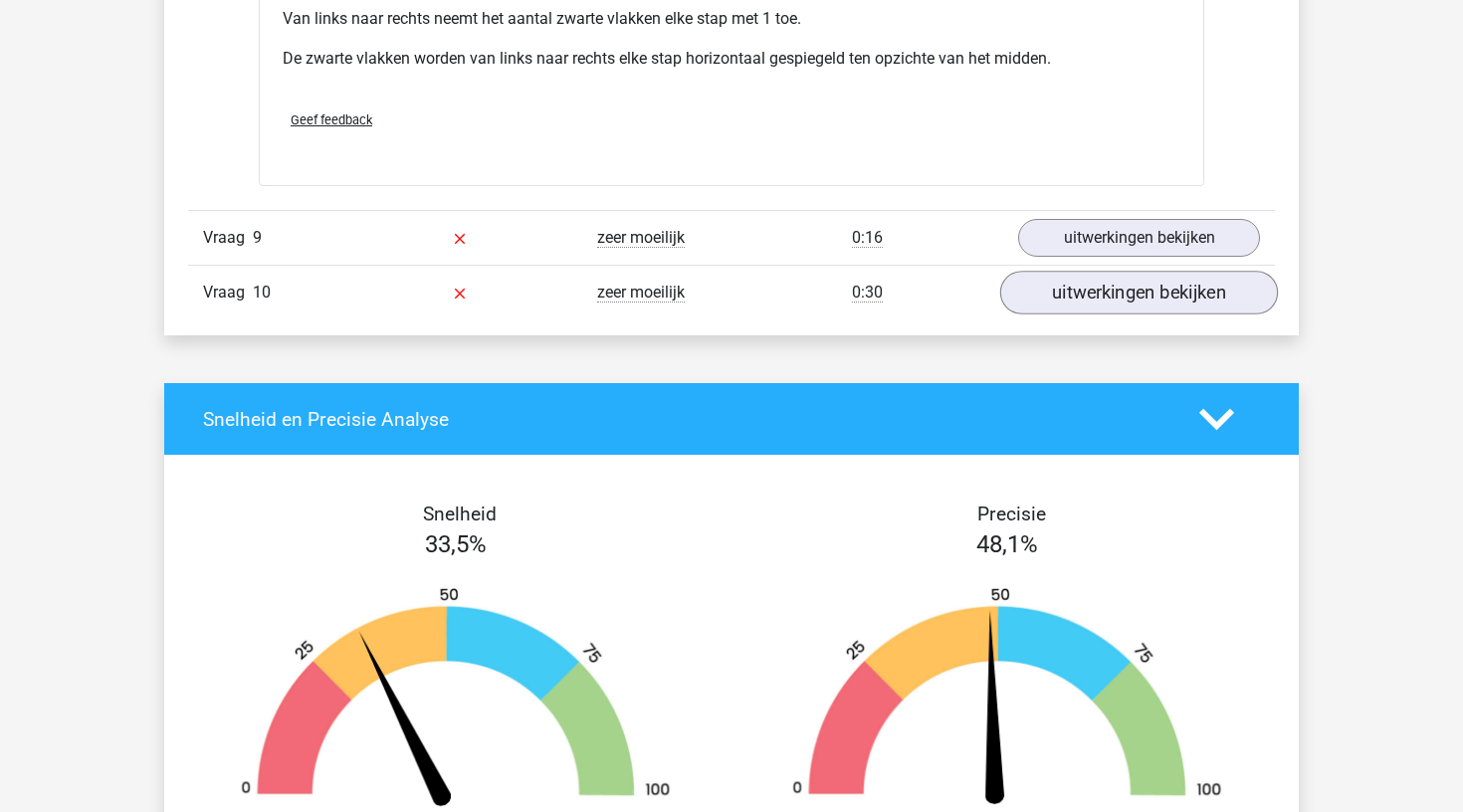 scroll, scrollTop: 9104, scrollLeft: 0, axis: vertical 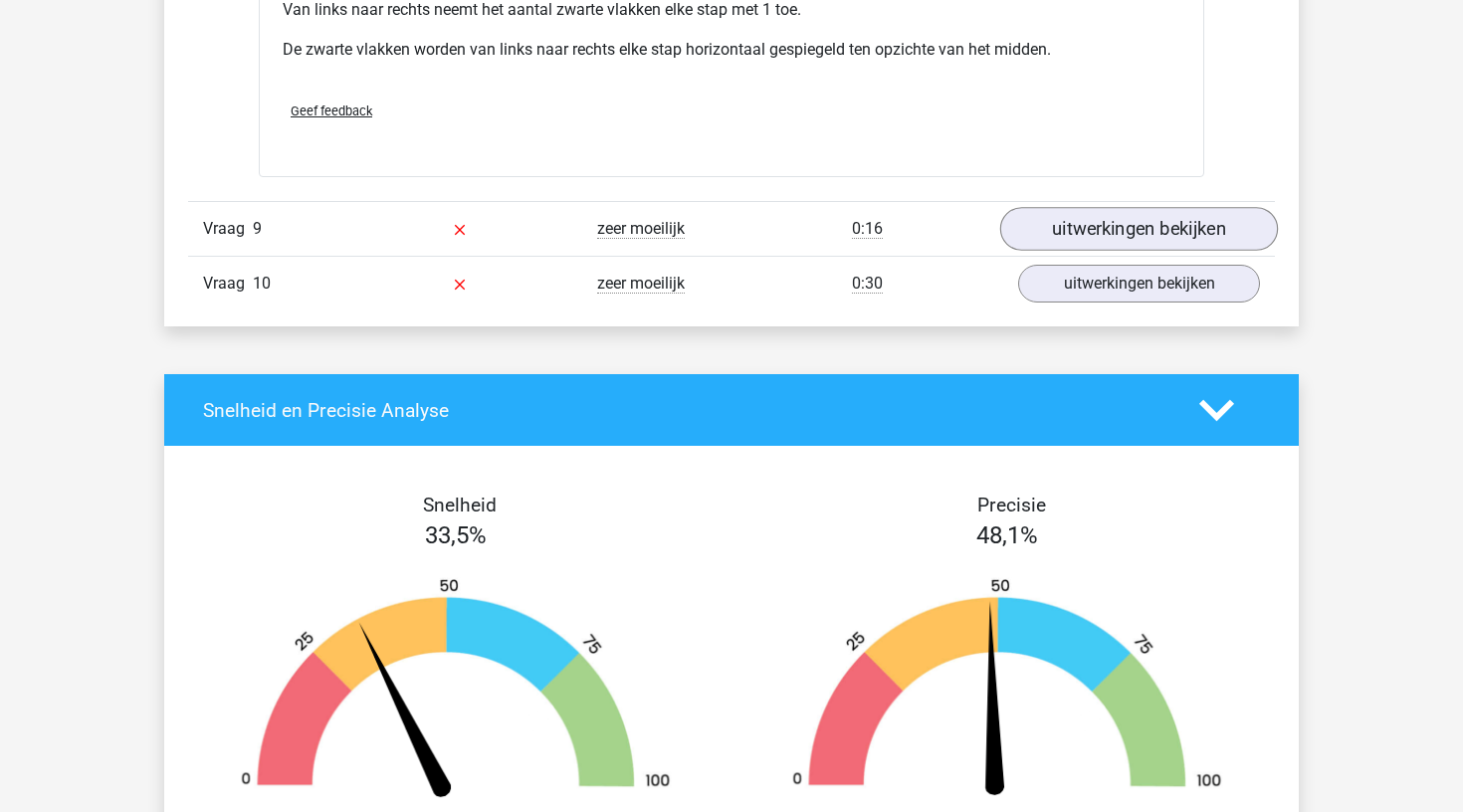 click on "uitwerkingen bekijken" at bounding box center (1139, 230) 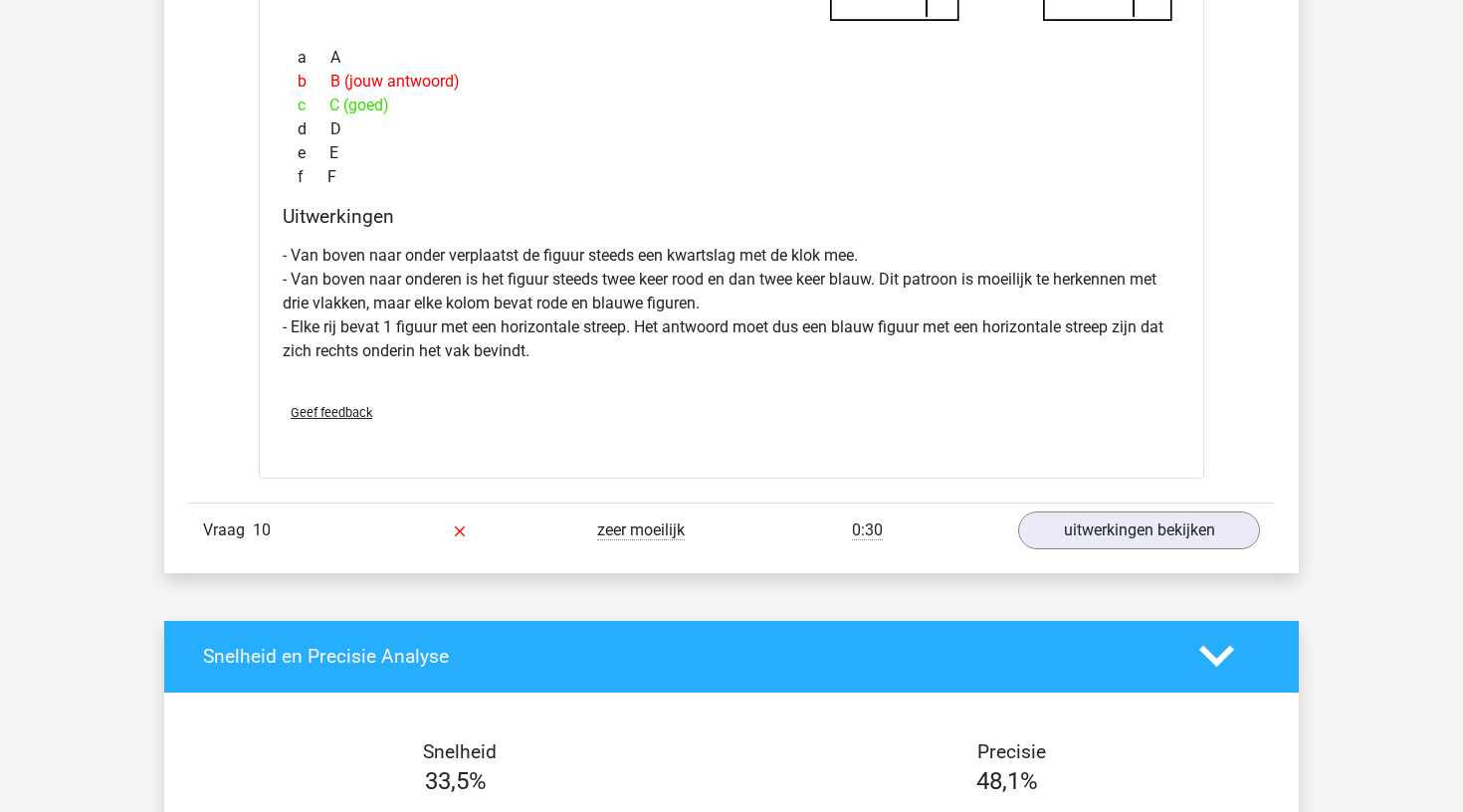 scroll, scrollTop: 9832, scrollLeft: 0, axis: vertical 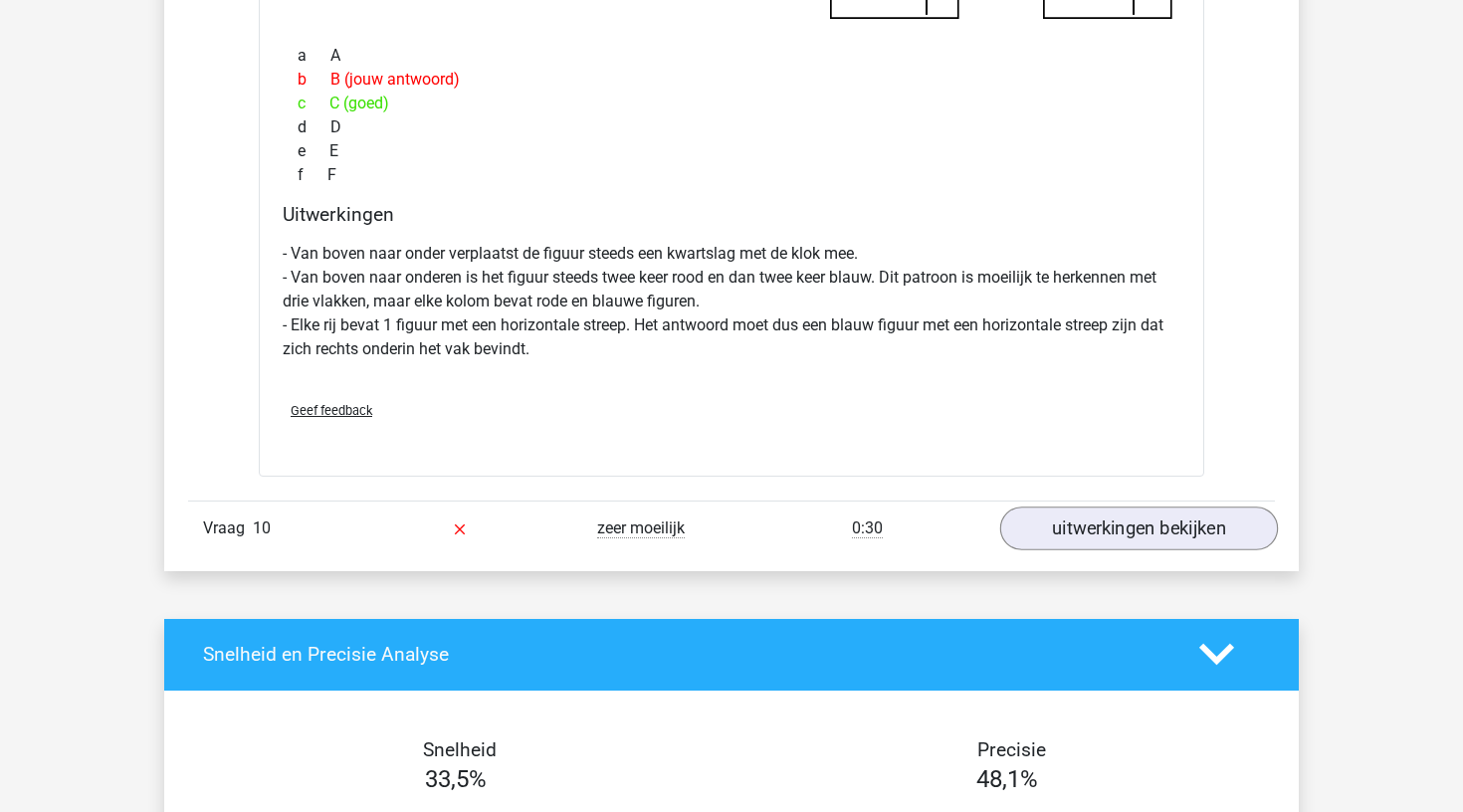click on "uitwerkingen bekijken" at bounding box center [1139, 528] 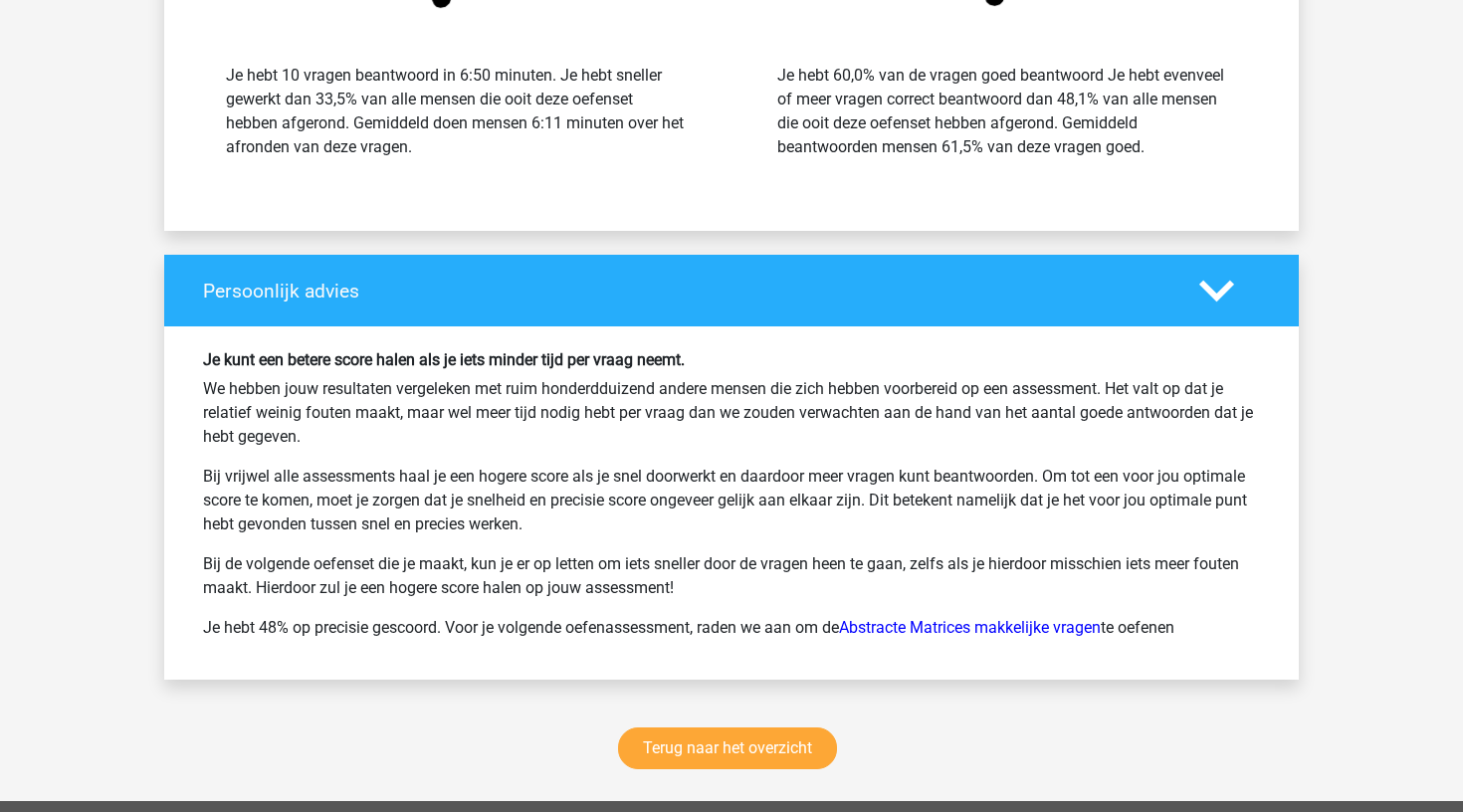 scroll, scrollTop: 12051, scrollLeft: 0, axis: vertical 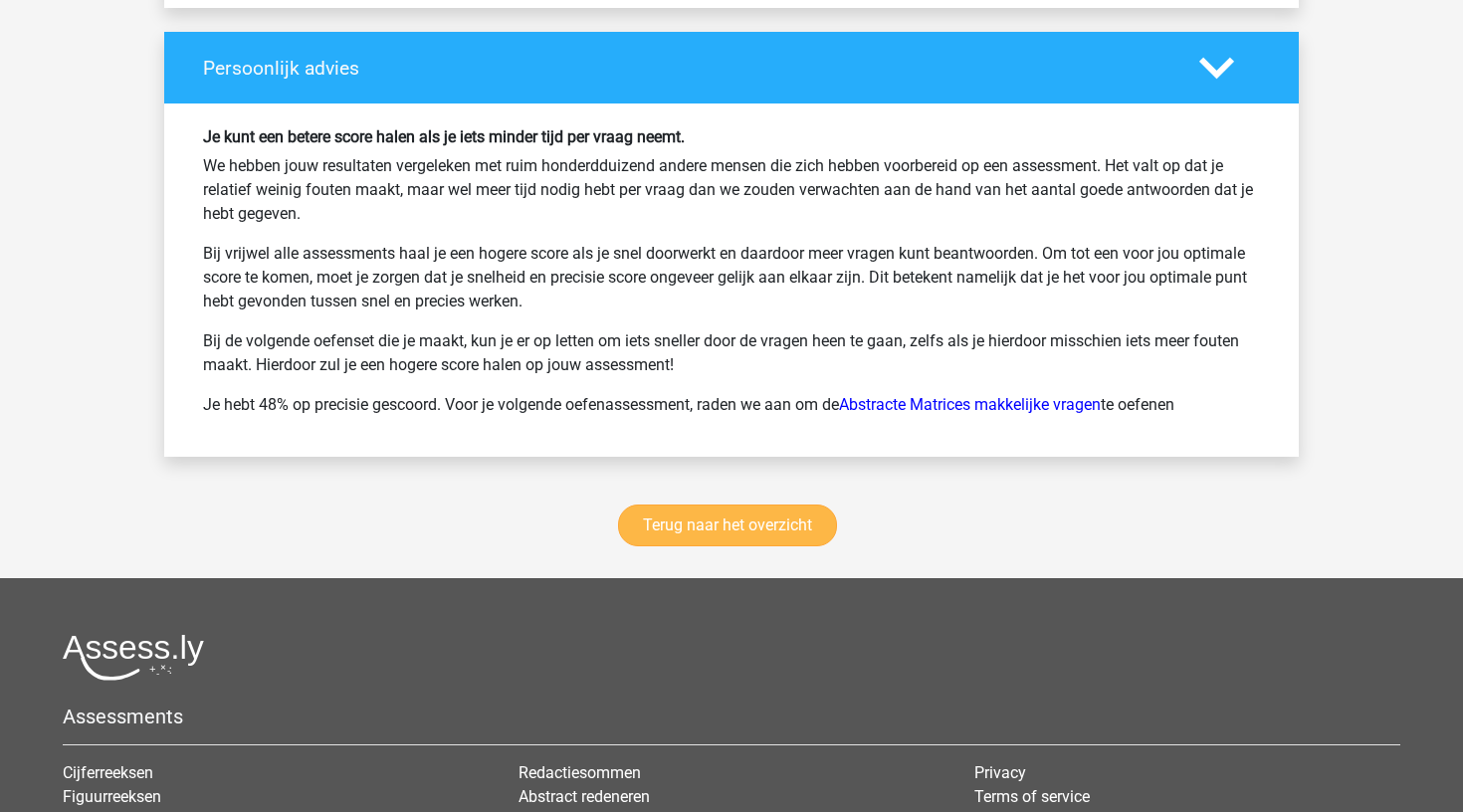 click on "Terug naar het overzicht" at bounding box center [728, 525] 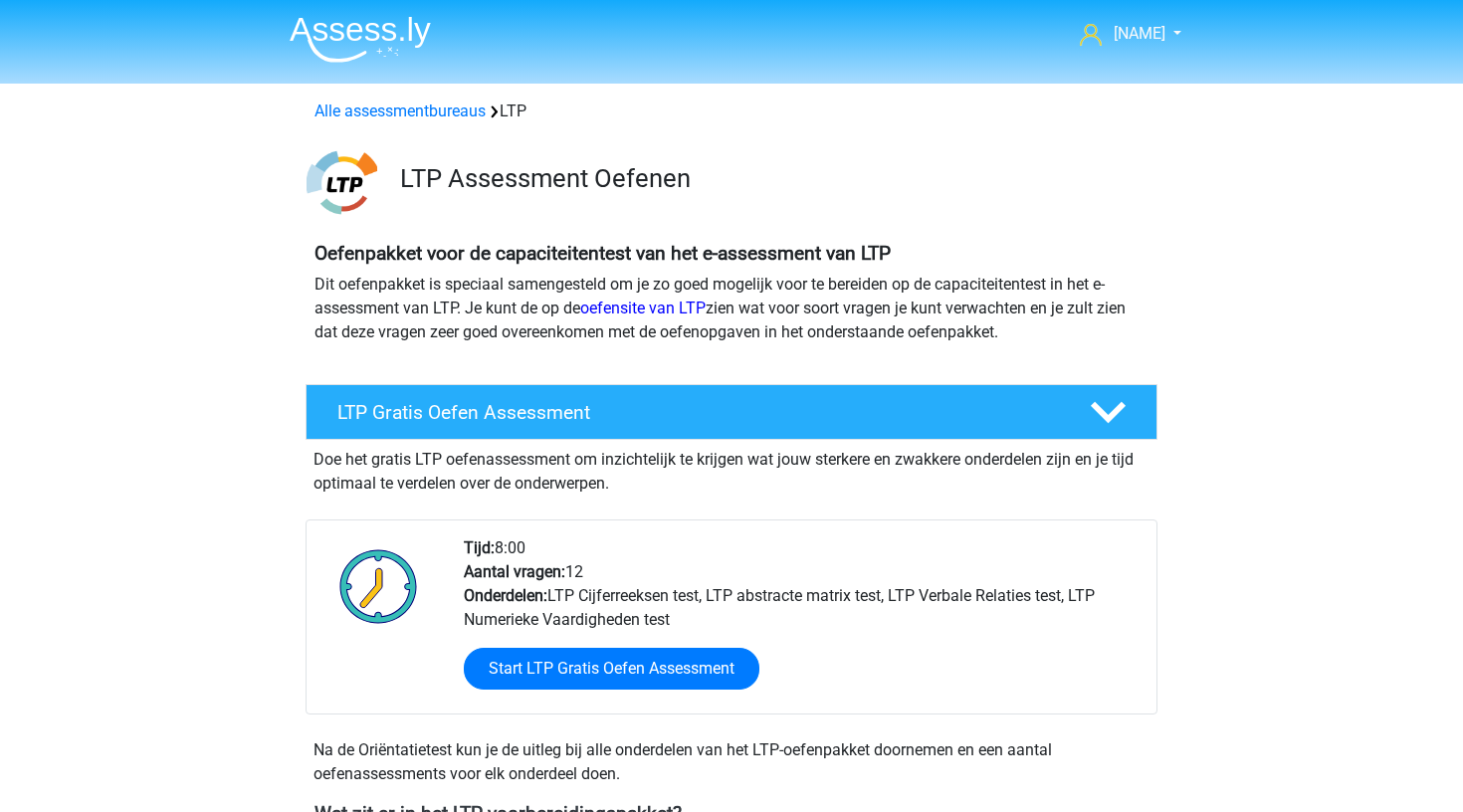 scroll, scrollTop: 0, scrollLeft: 0, axis: both 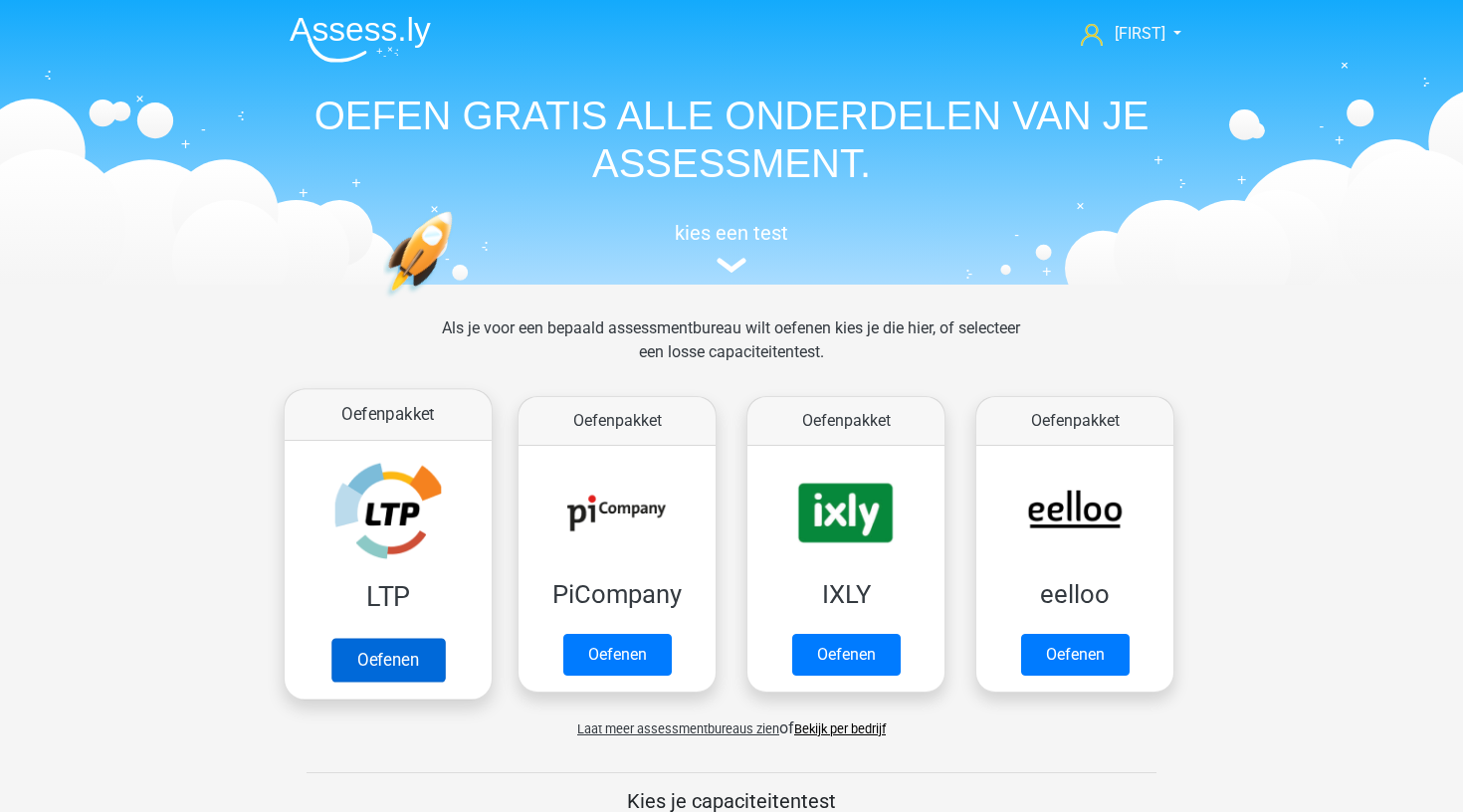 click on "Oefenen" at bounding box center (388, 660) 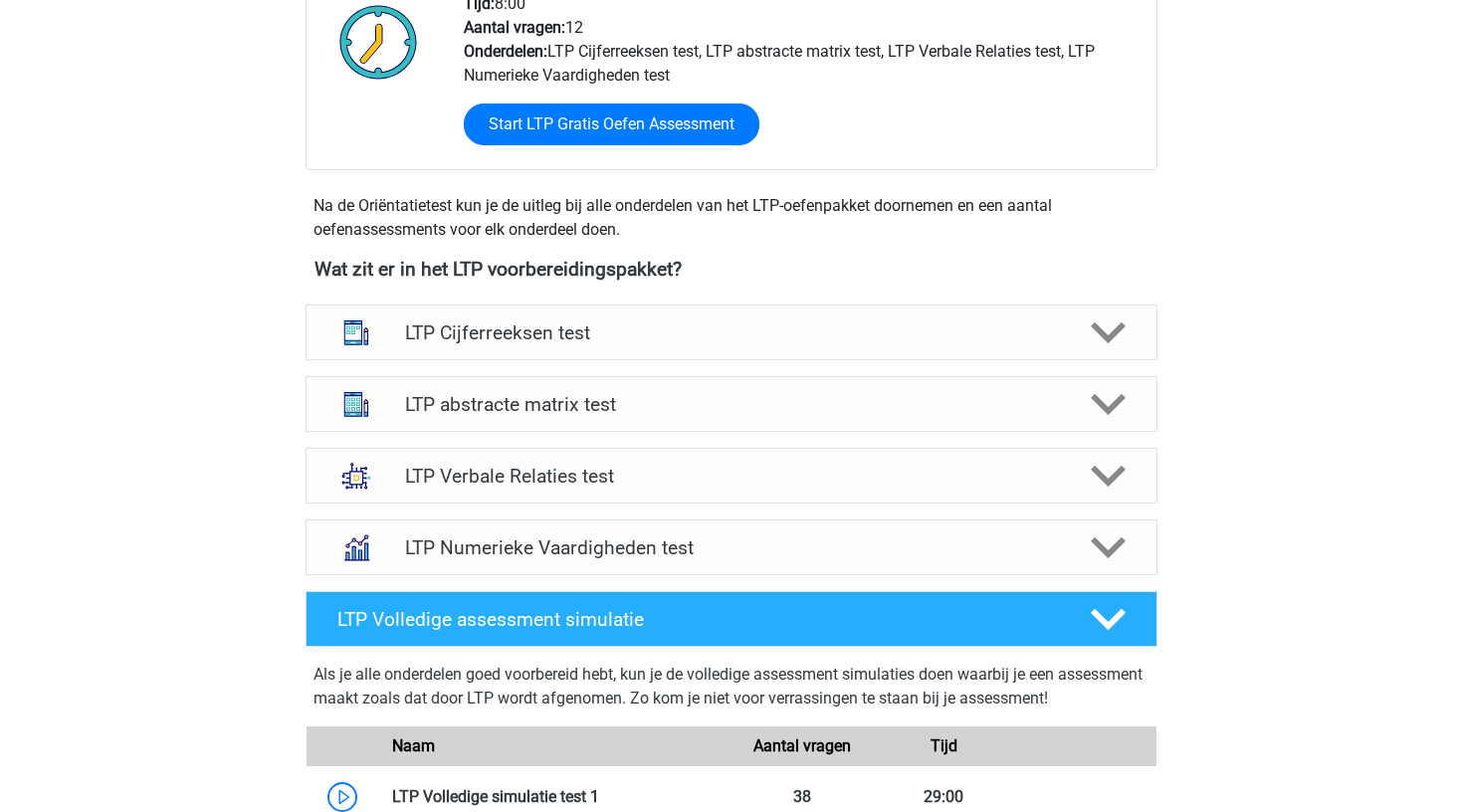 scroll, scrollTop: 637, scrollLeft: 0, axis: vertical 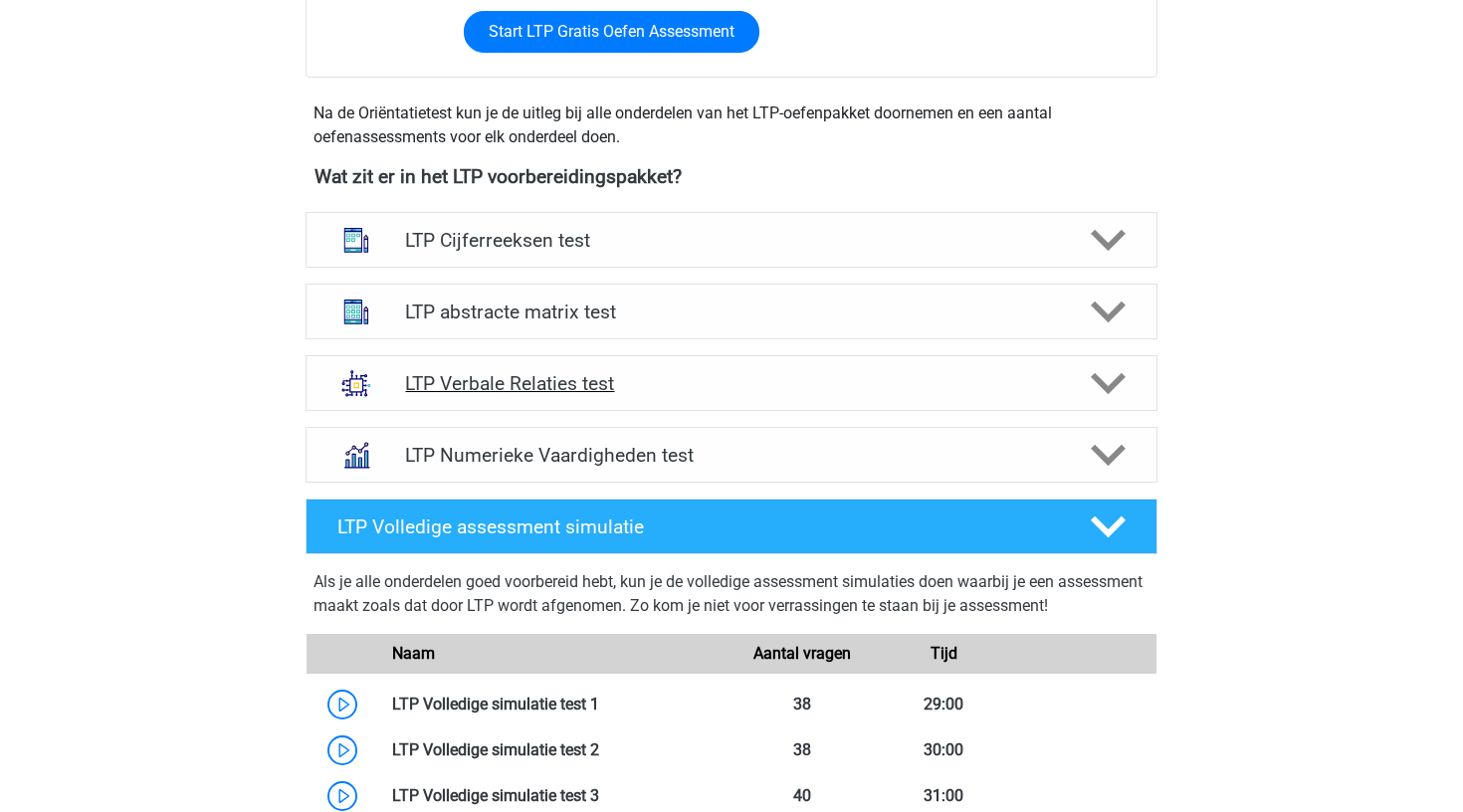 click on "LTP Verbale Relaties test" at bounding box center (731, 383) 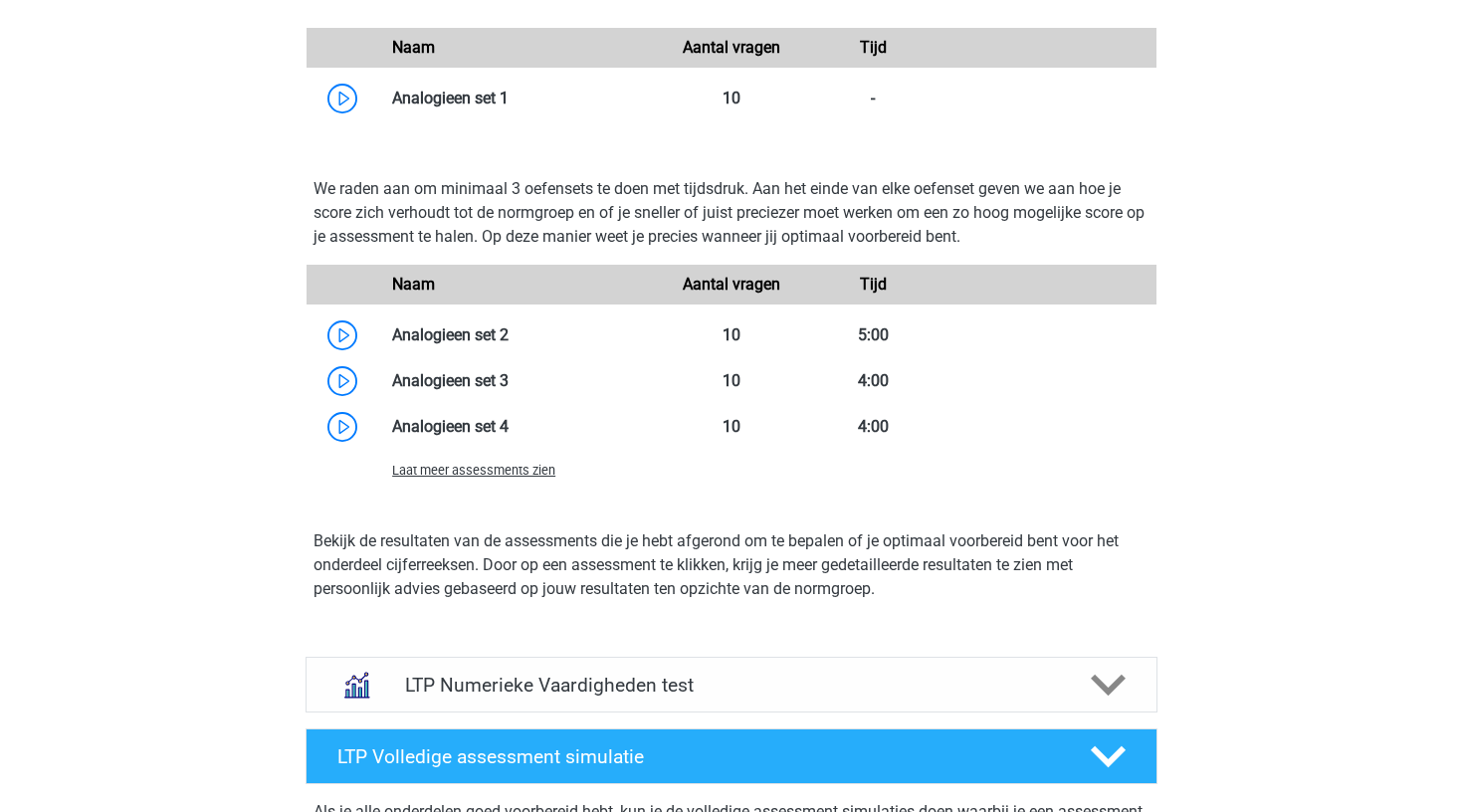 scroll, scrollTop: 1739, scrollLeft: 0, axis: vertical 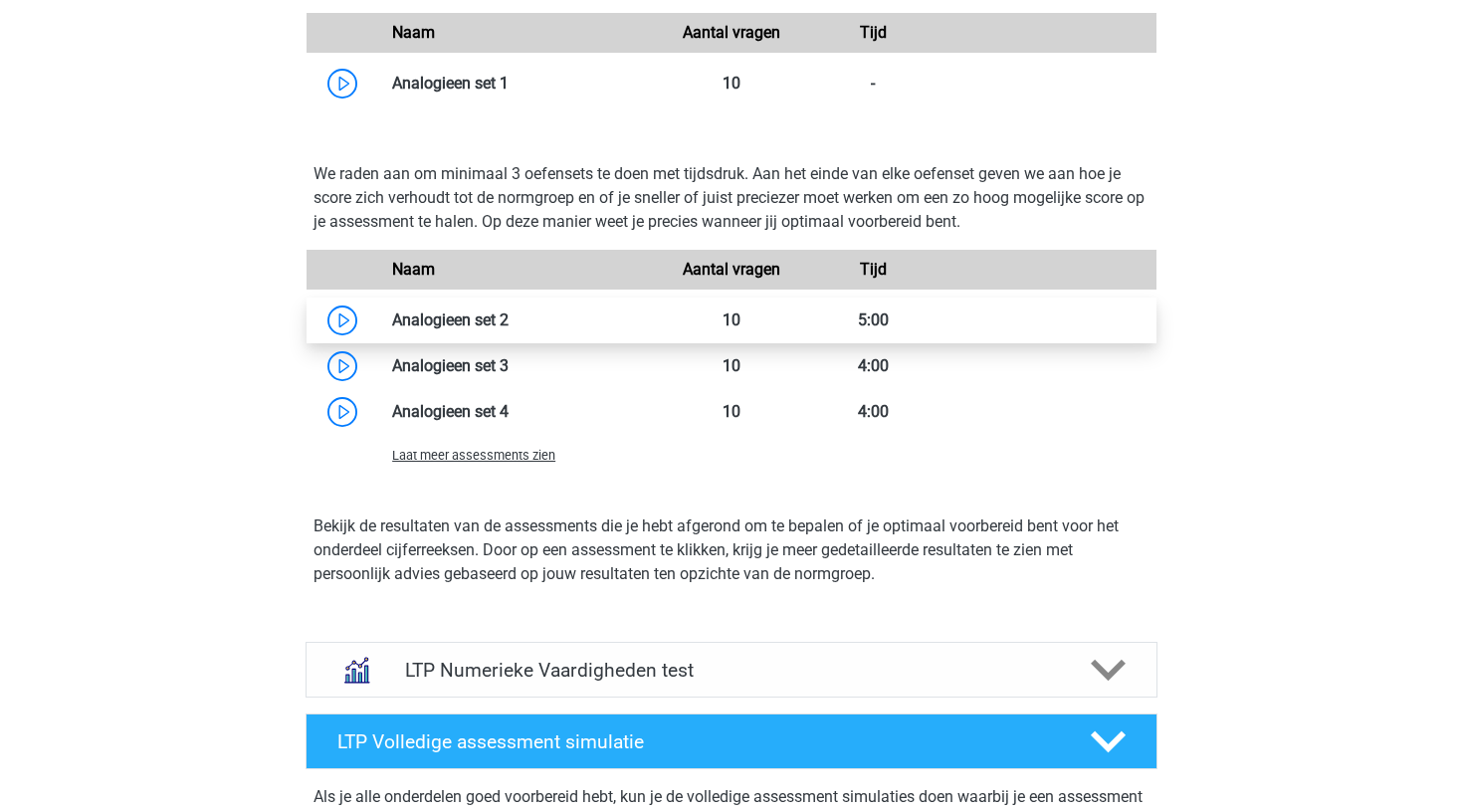 click at bounding box center (509, 319) 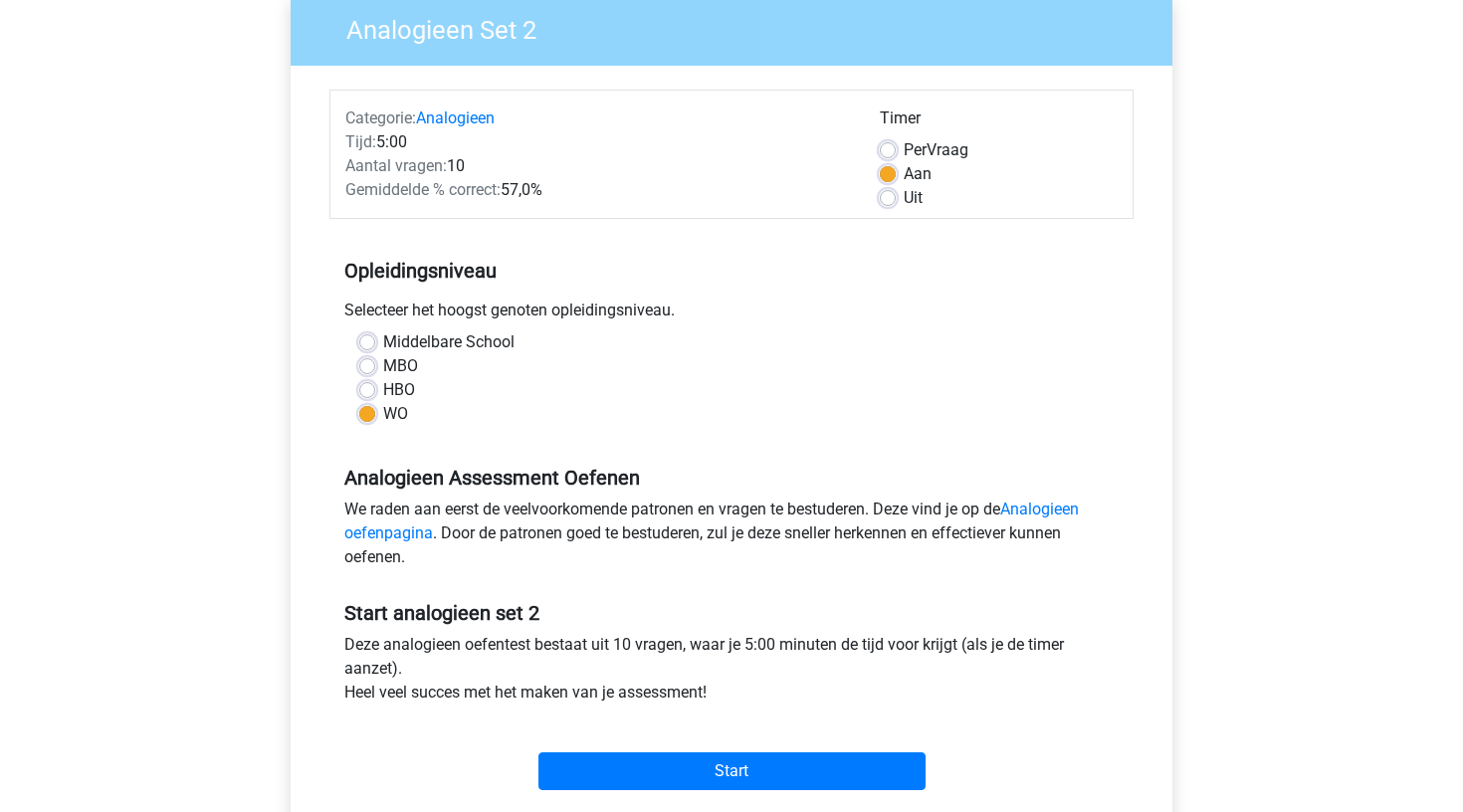 scroll, scrollTop: 422, scrollLeft: 0, axis: vertical 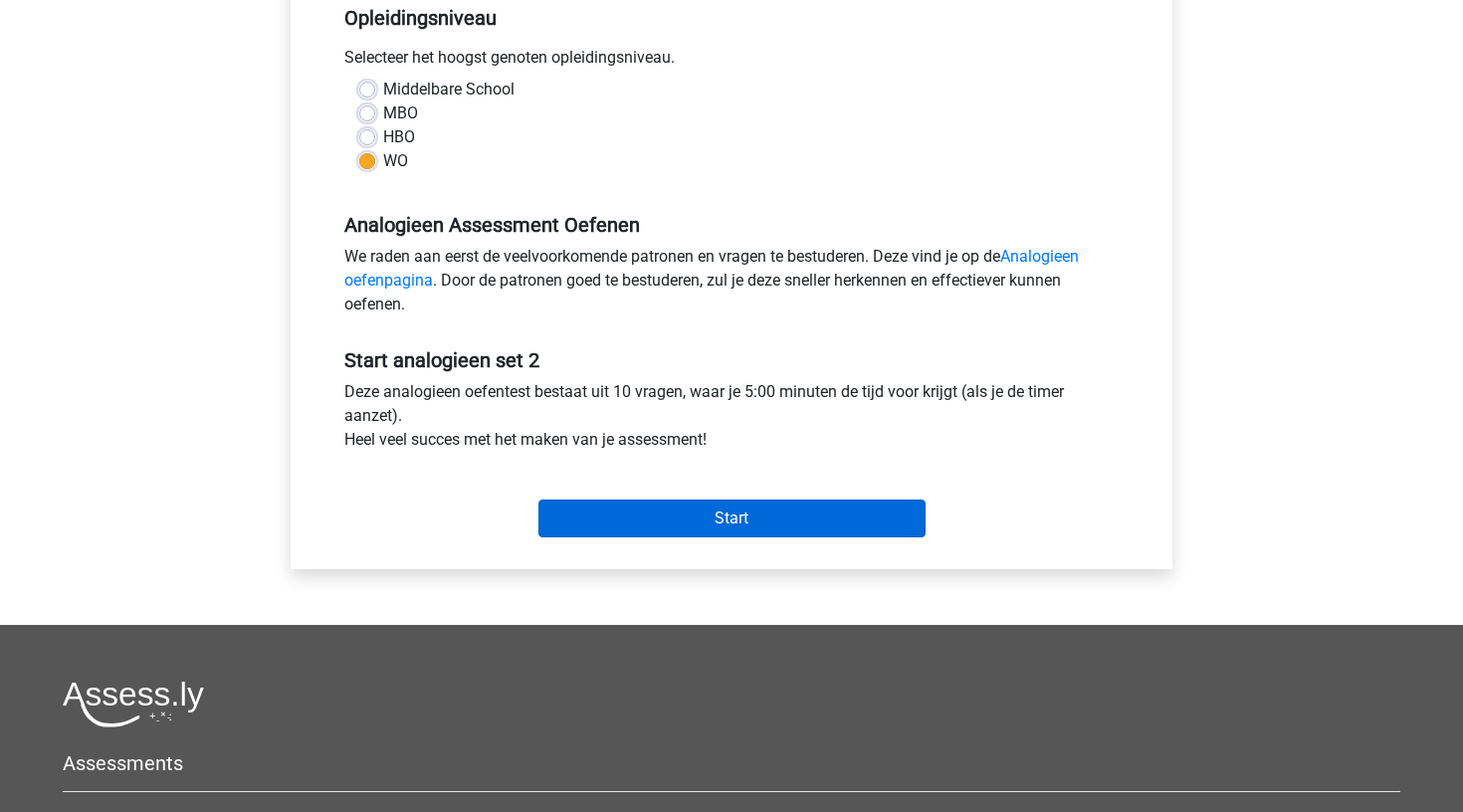 click on "Start" at bounding box center [732, 518] 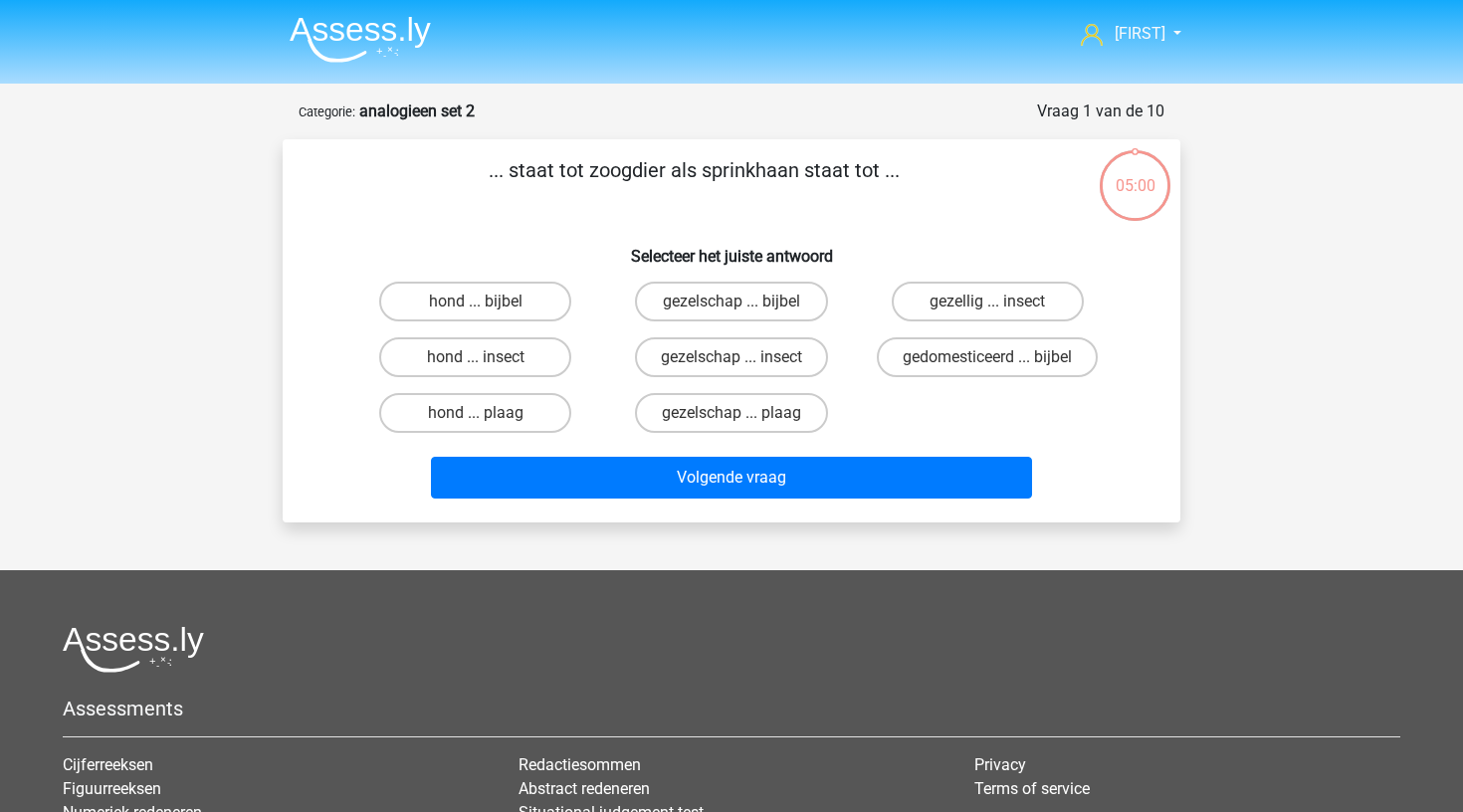 scroll, scrollTop: 0, scrollLeft: 0, axis: both 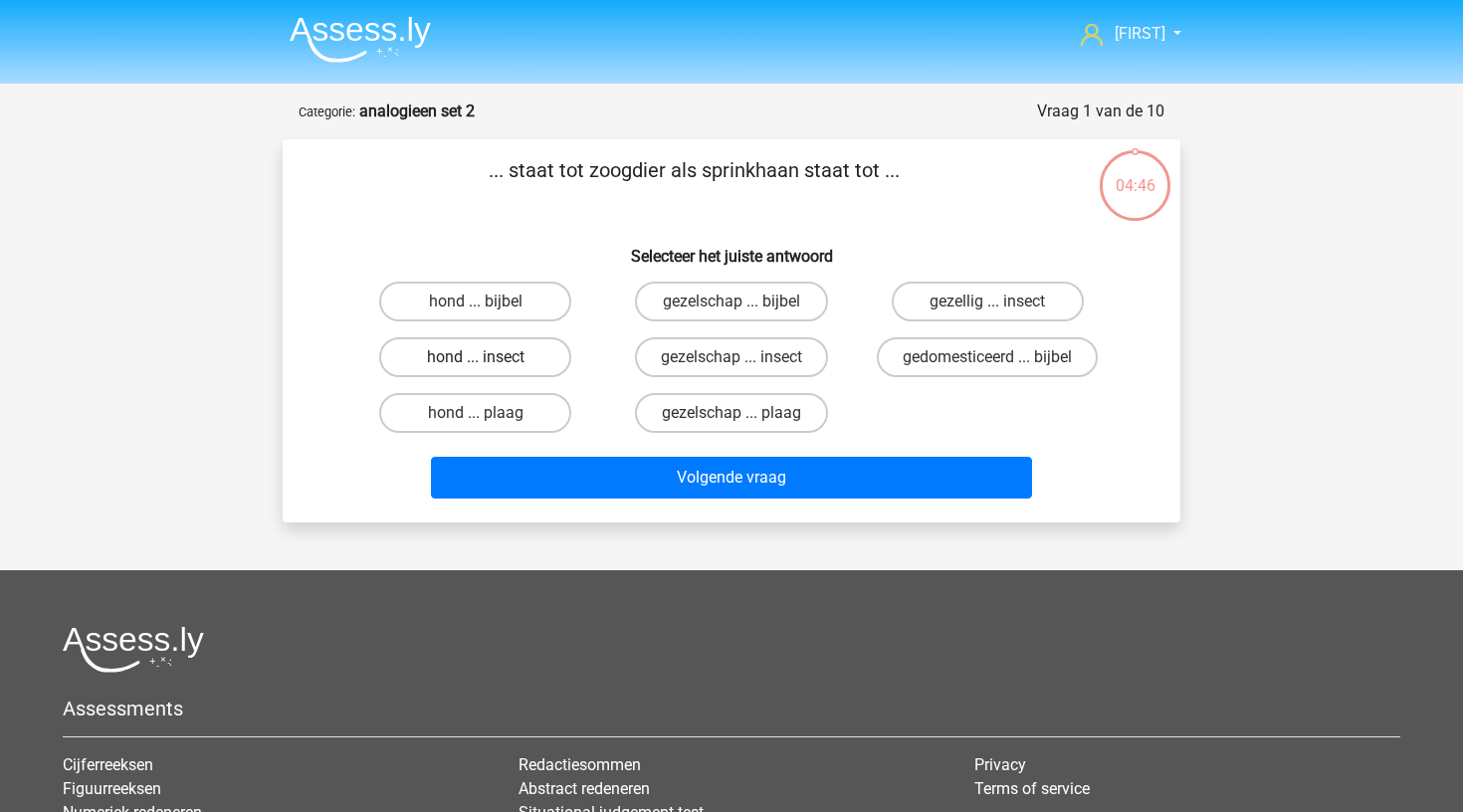 click on "hond ... insect" at bounding box center [475, 357] 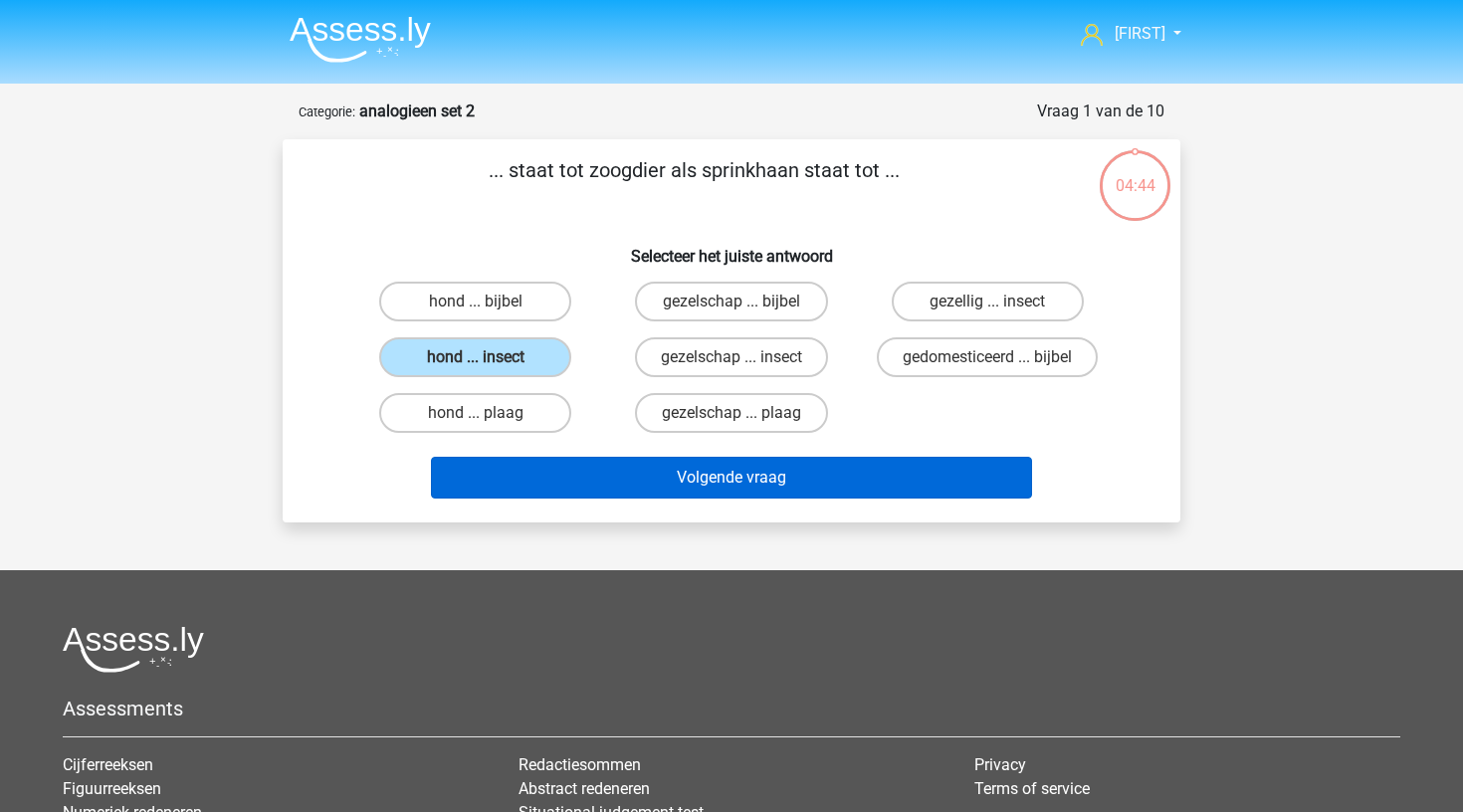 click on "Volgende vraag" at bounding box center (732, 478) 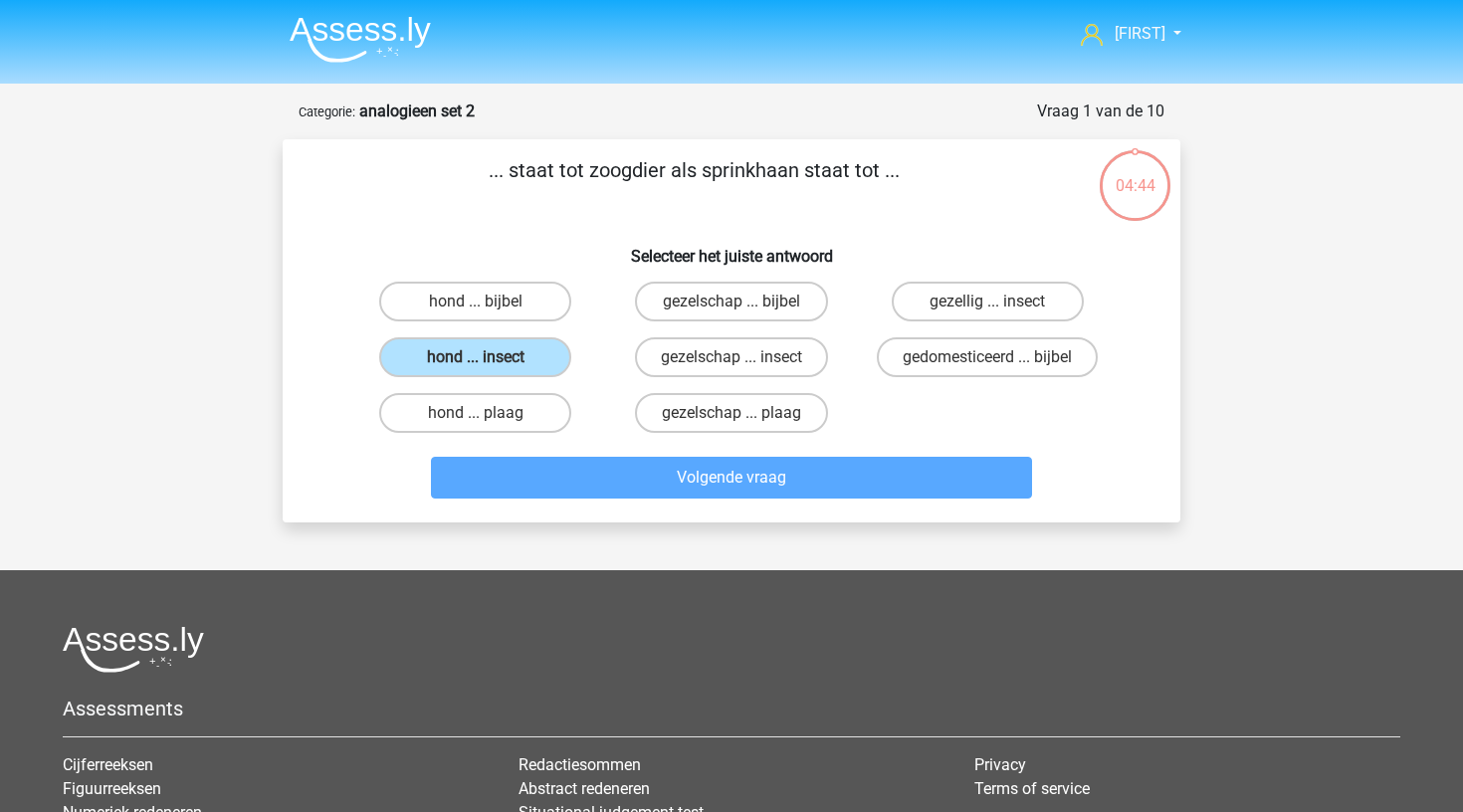 scroll, scrollTop: 100, scrollLeft: 0, axis: vertical 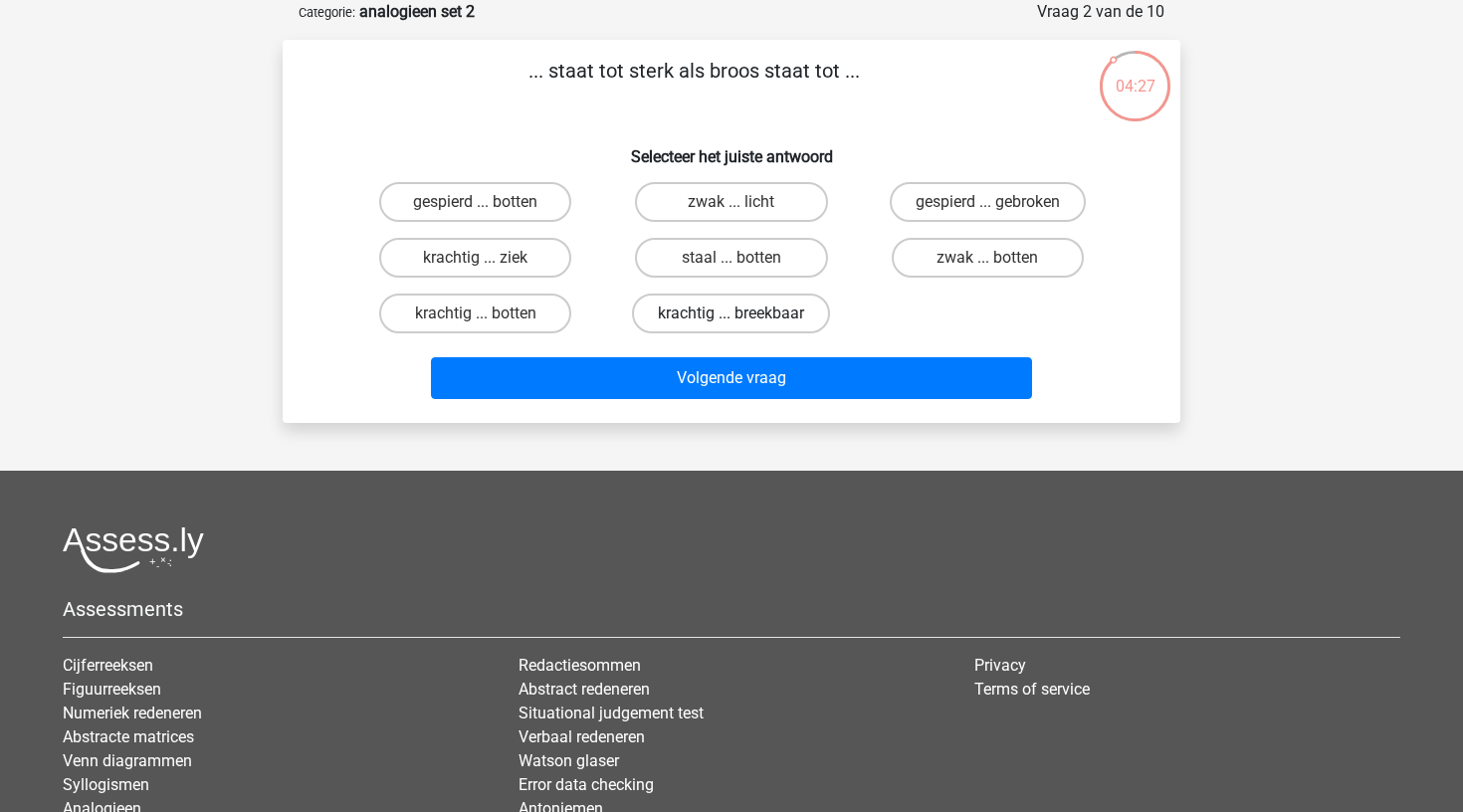 click on "krachtig ... breekbaar" at bounding box center [731, 313] 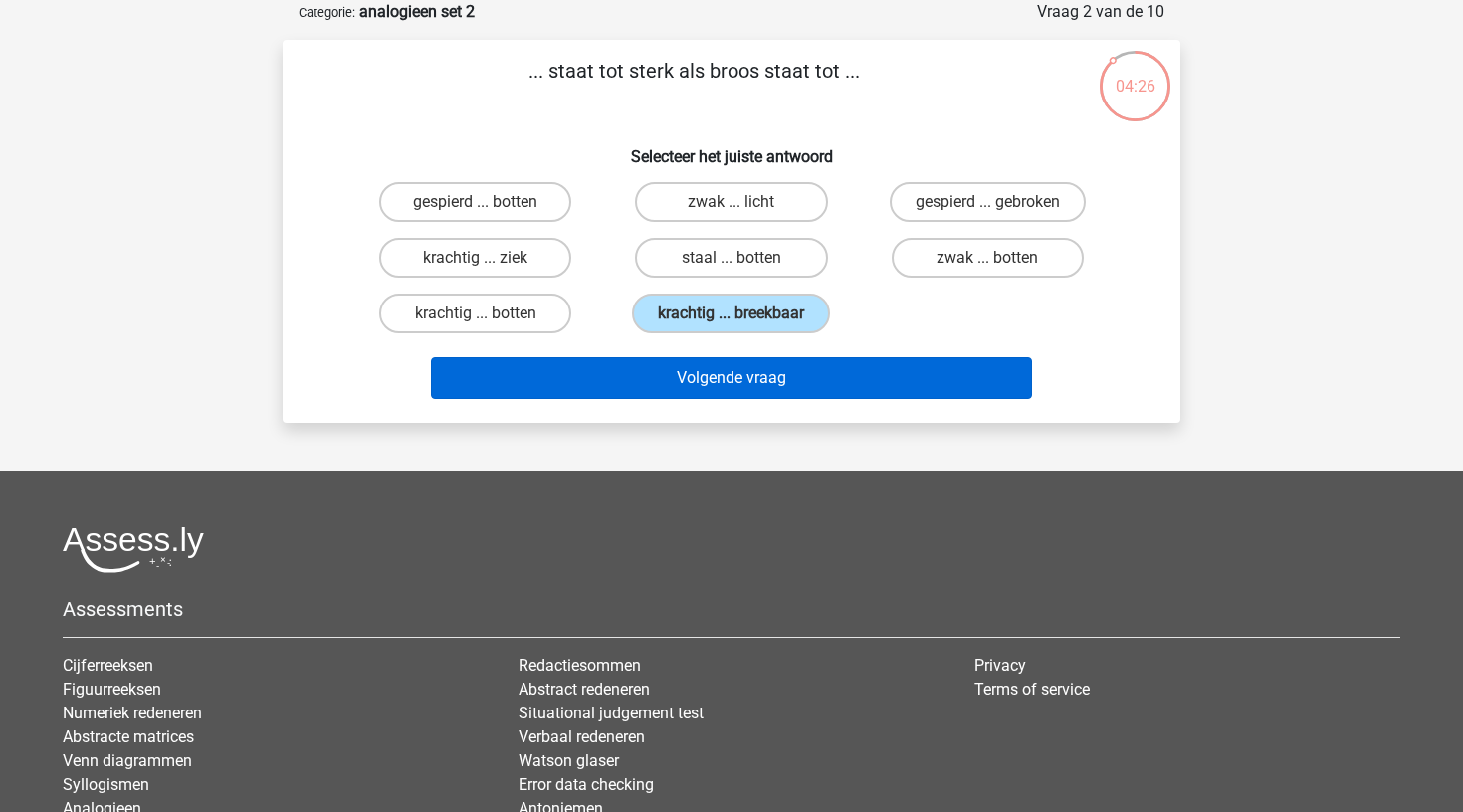 click on "Volgende vraag" at bounding box center (732, 378) 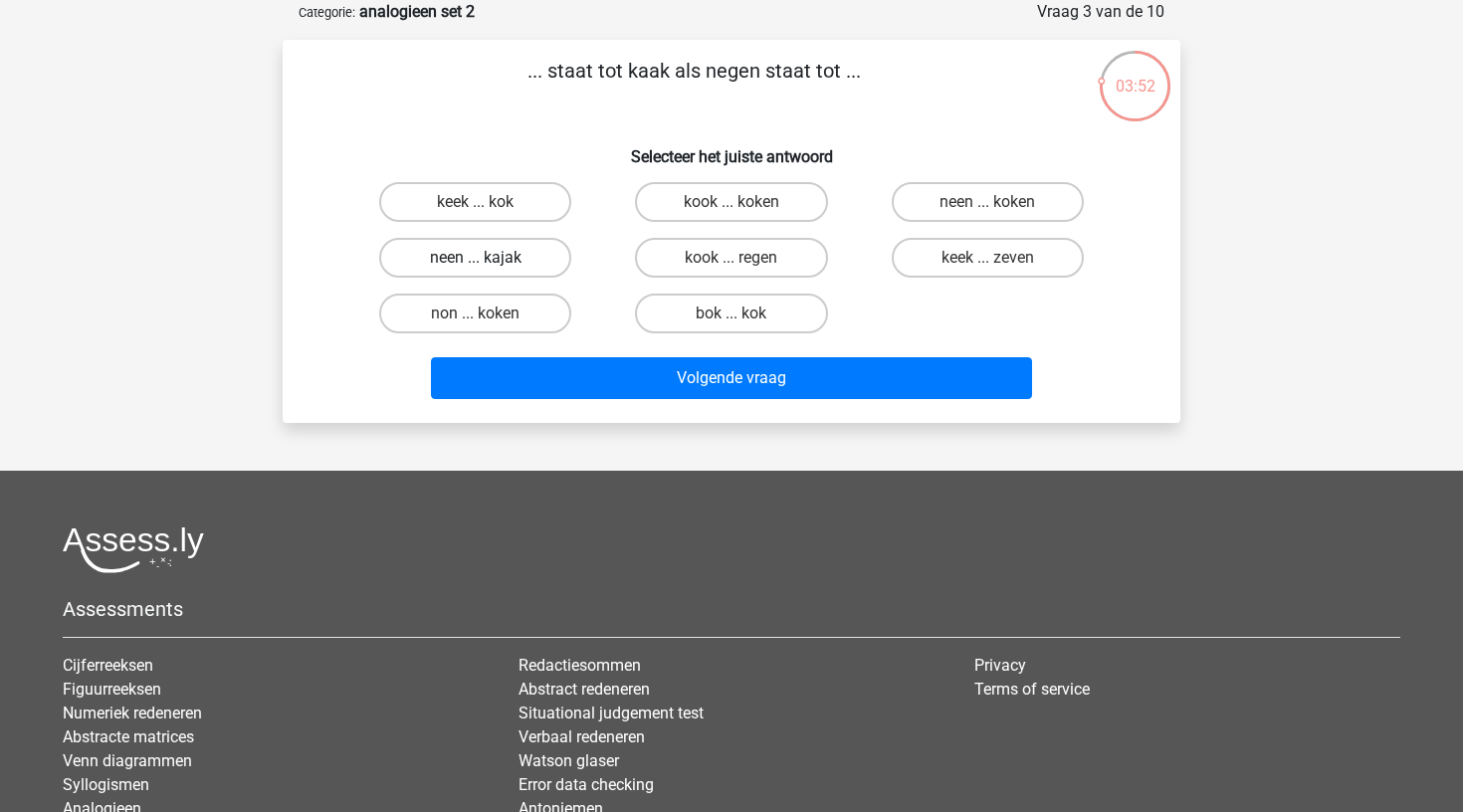 click on "neen ... kajak" at bounding box center (475, 258) 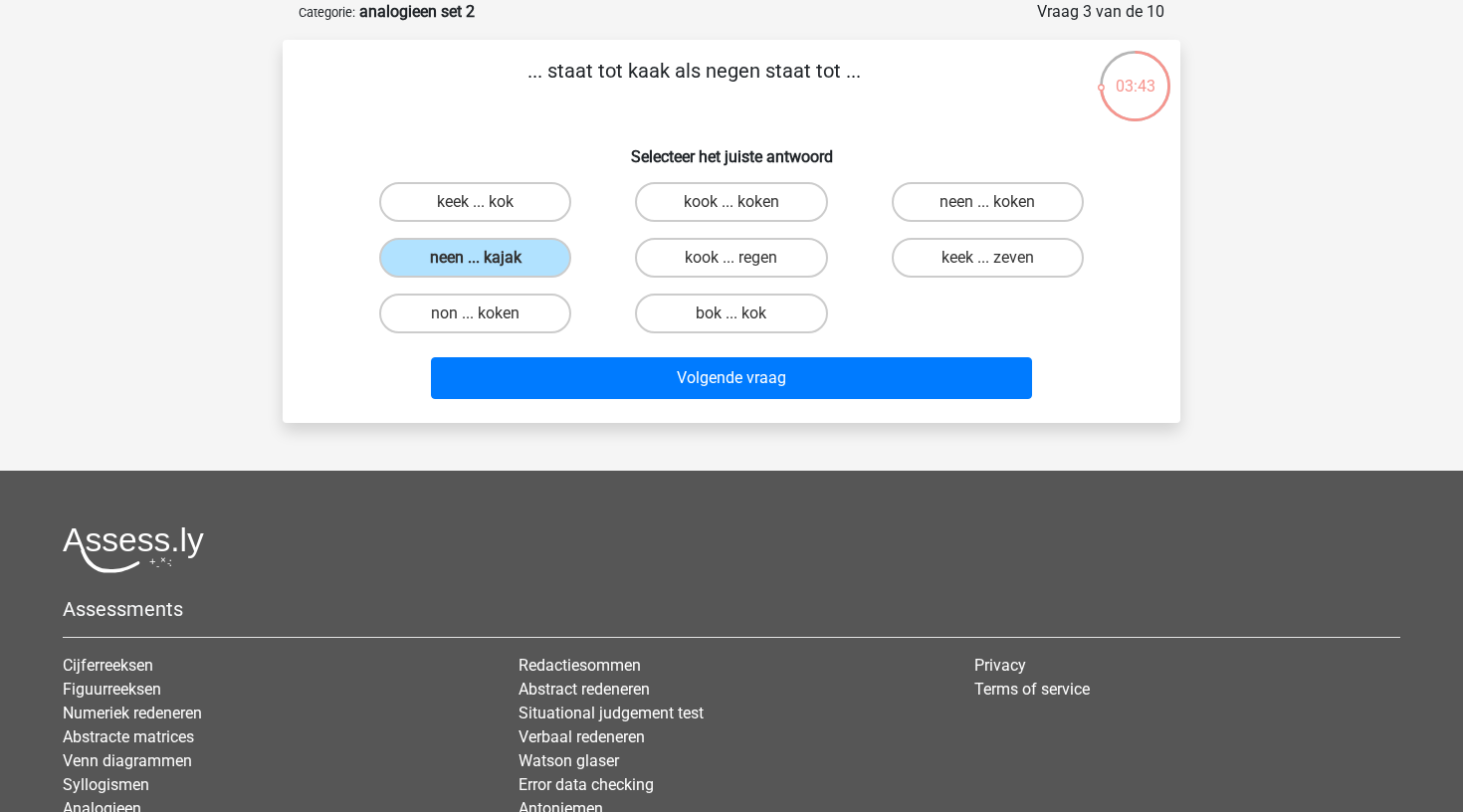 click on "neen ... koken" at bounding box center [993, 208] 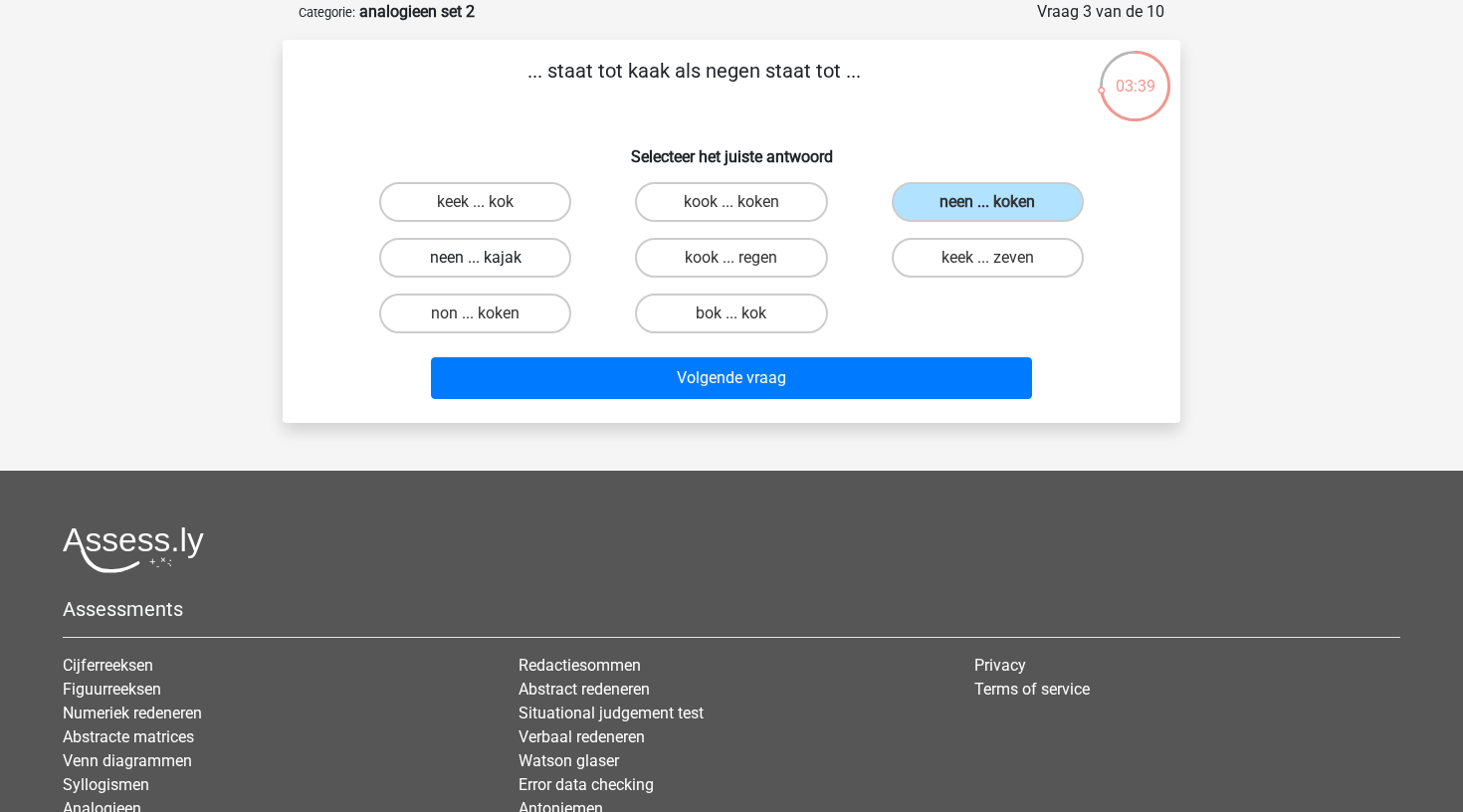 click on "neen ... kajak" at bounding box center (475, 258) 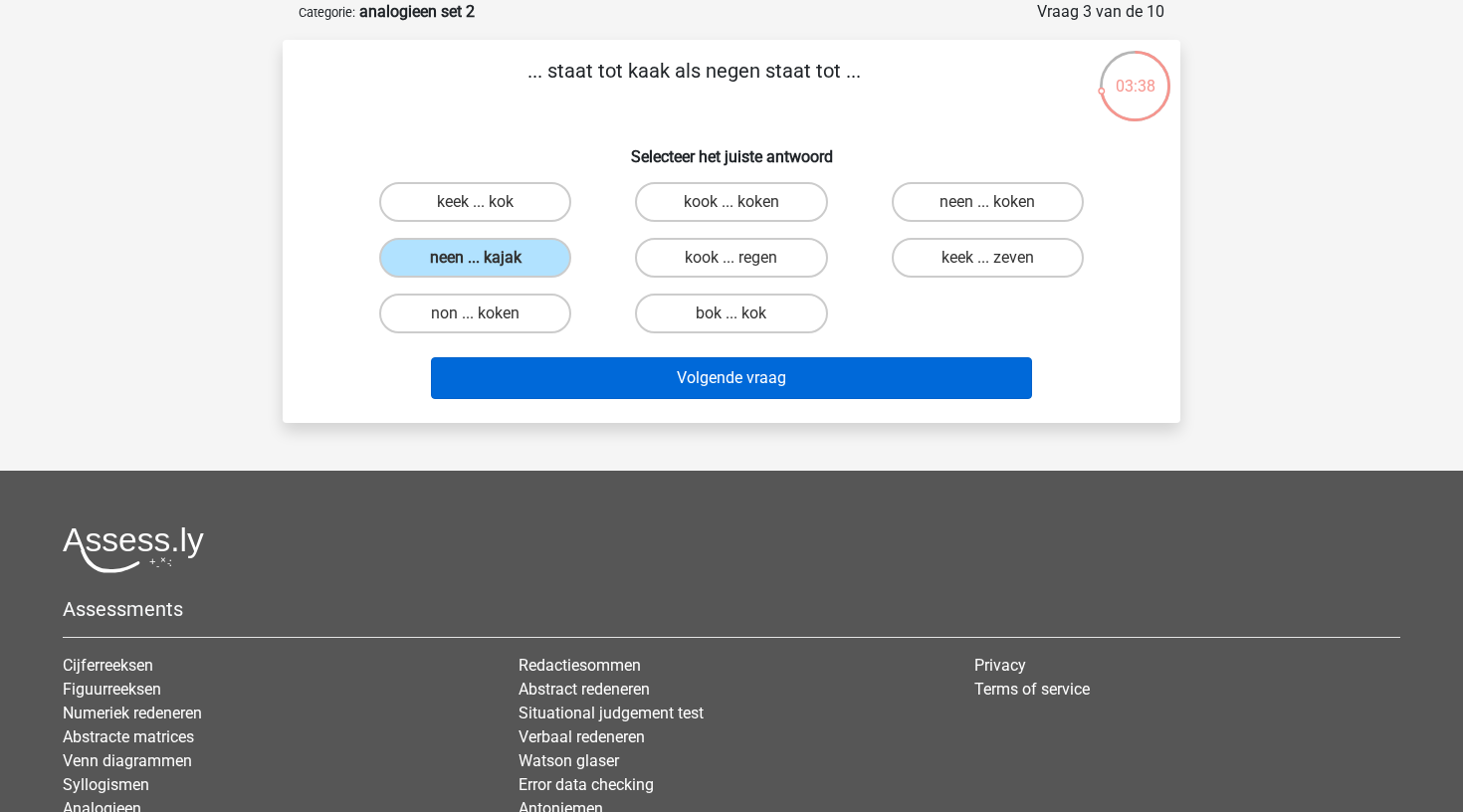 click on "Volgende vraag" at bounding box center (732, 378) 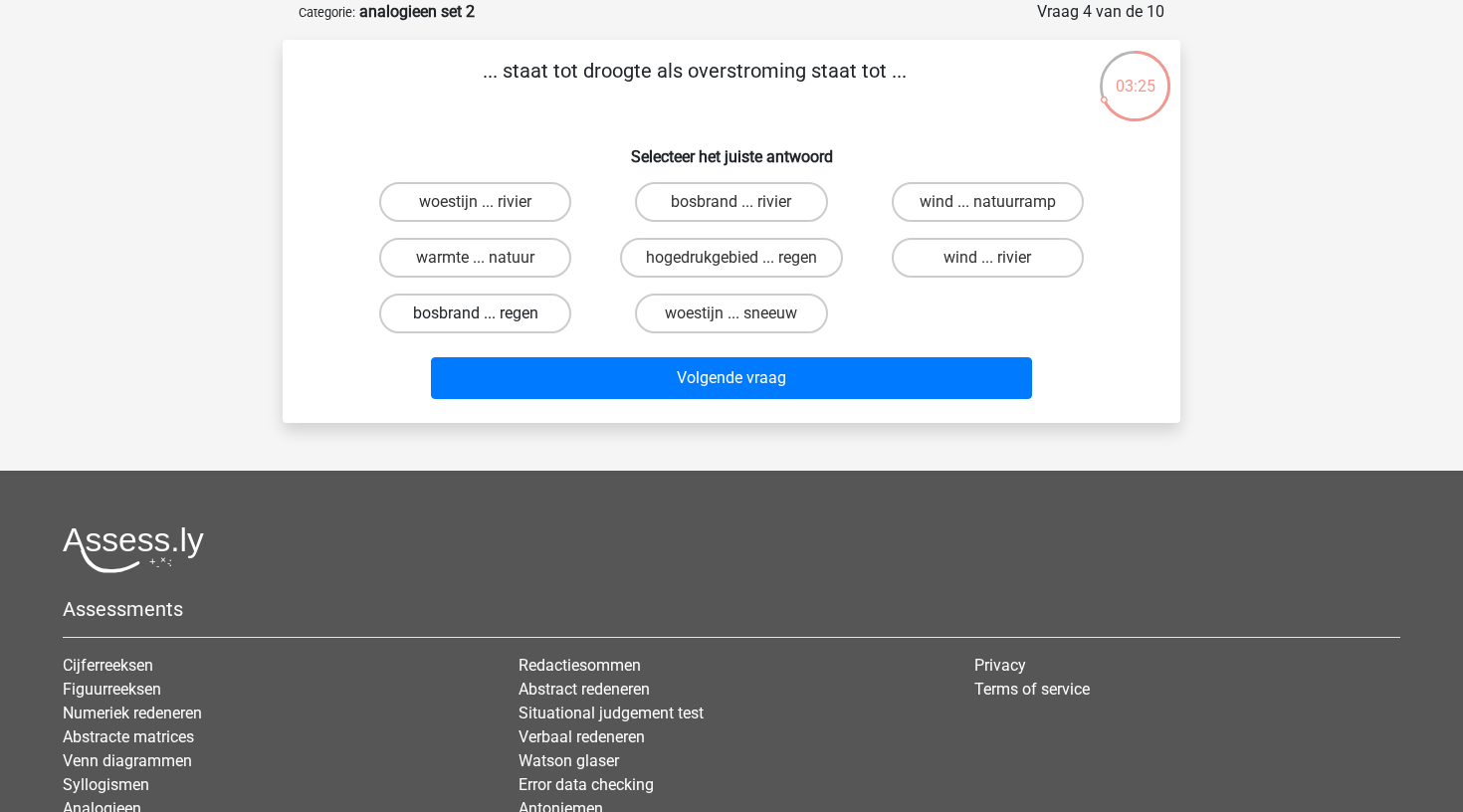 click on "bosbrand ... regen" at bounding box center (475, 313) 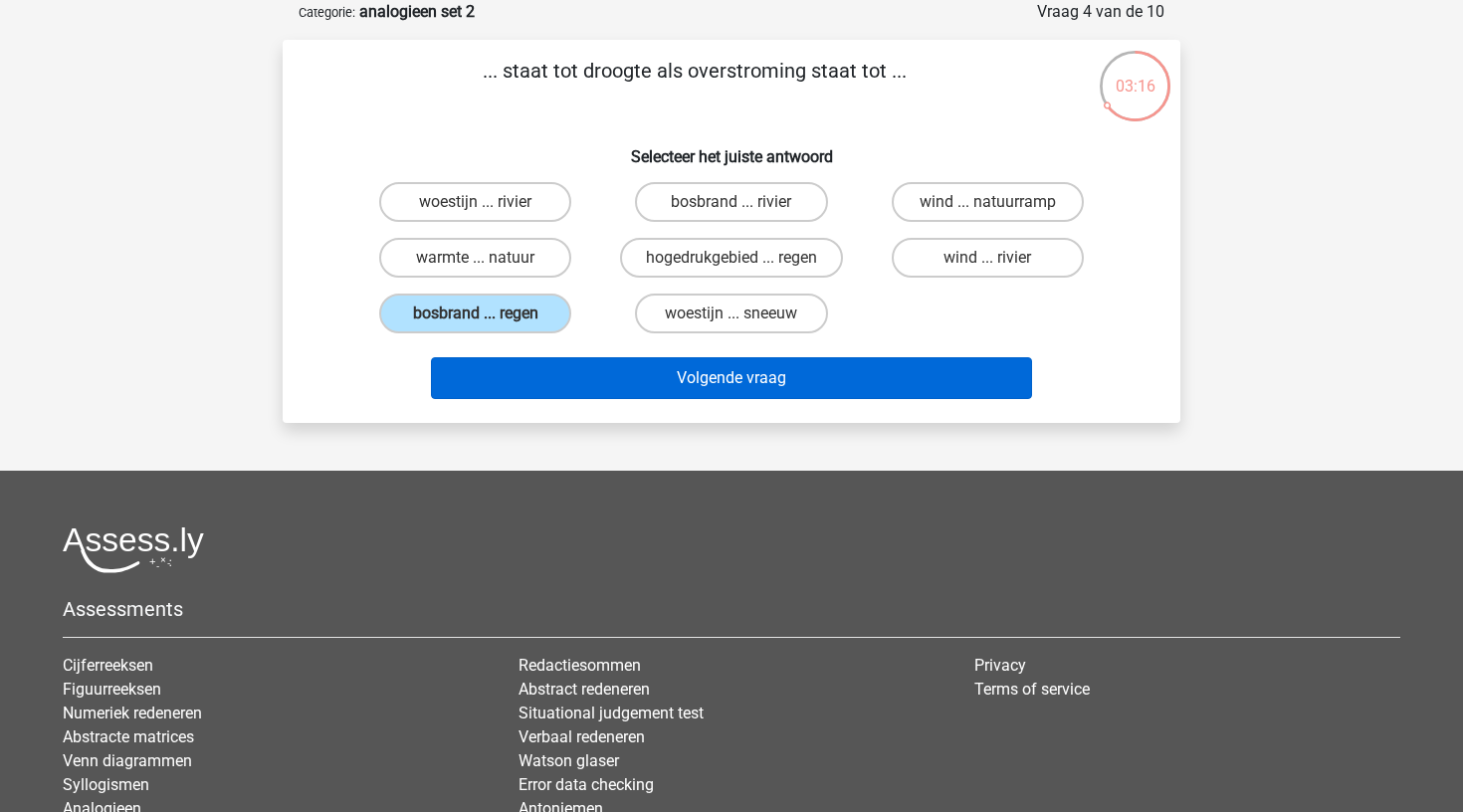 click on "Volgende vraag" at bounding box center (732, 378) 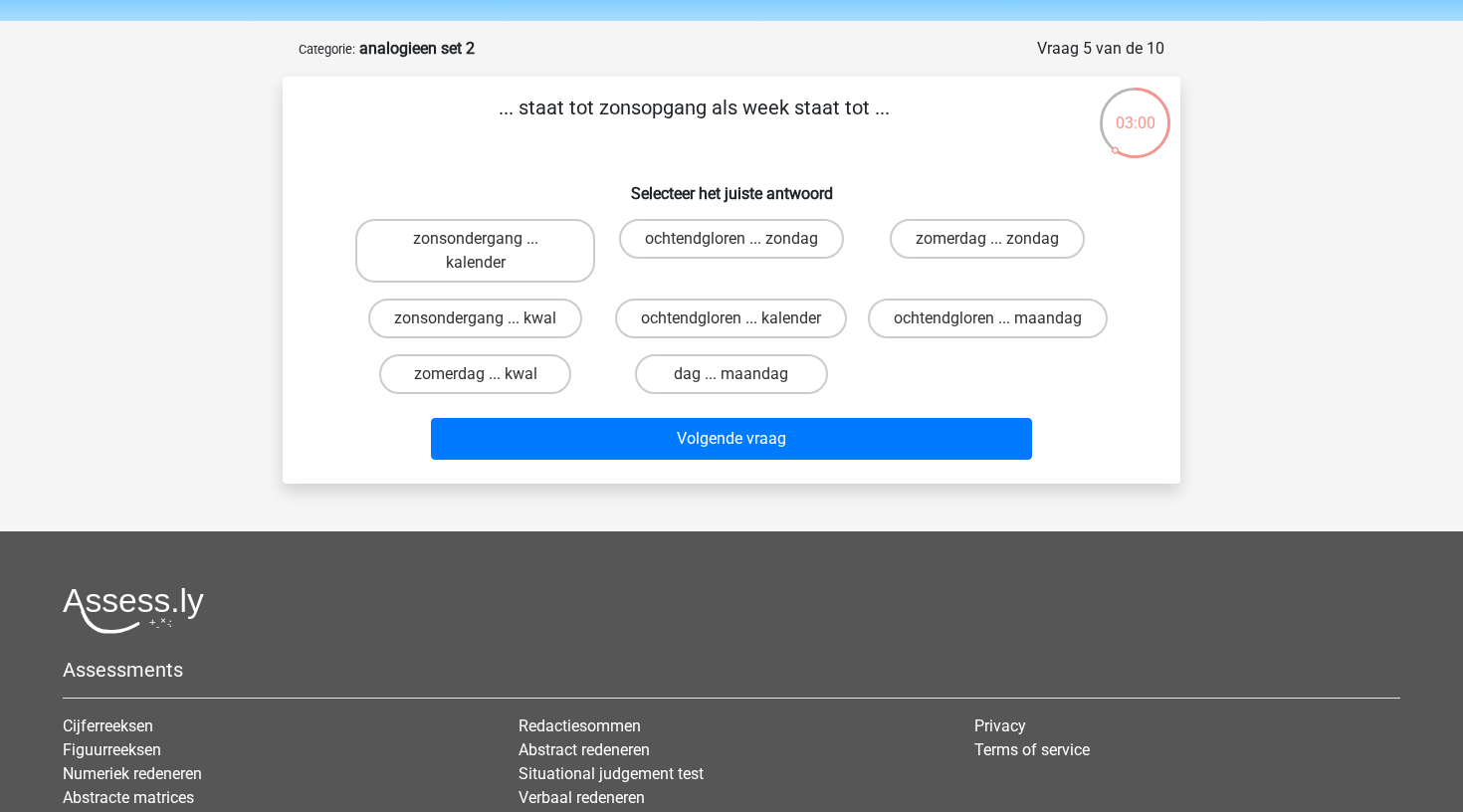 scroll, scrollTop: 54, scrollLeft: 0, axis: vertical 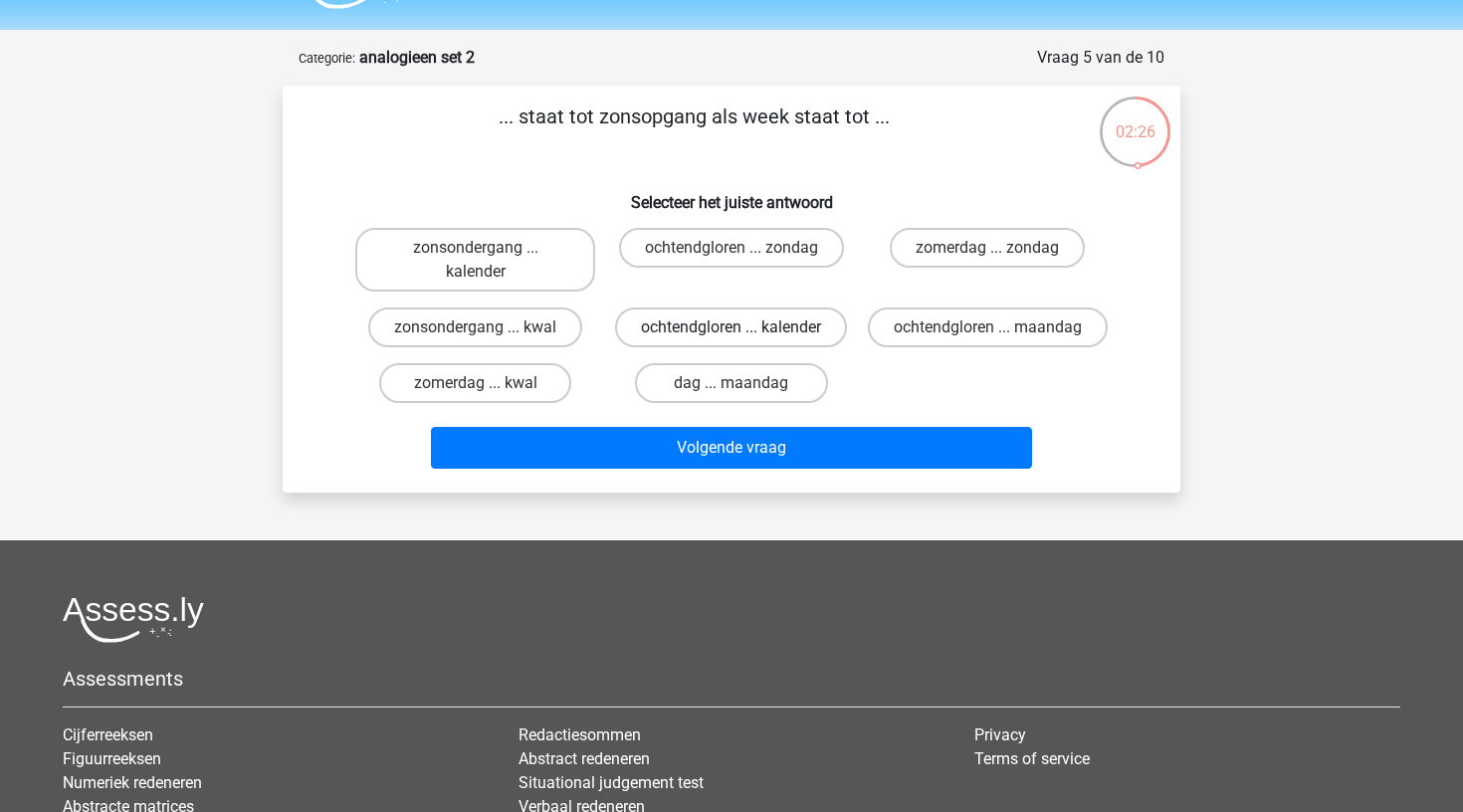 click on "ochtendgloren ... kalender" at bounding box center [731, 327] 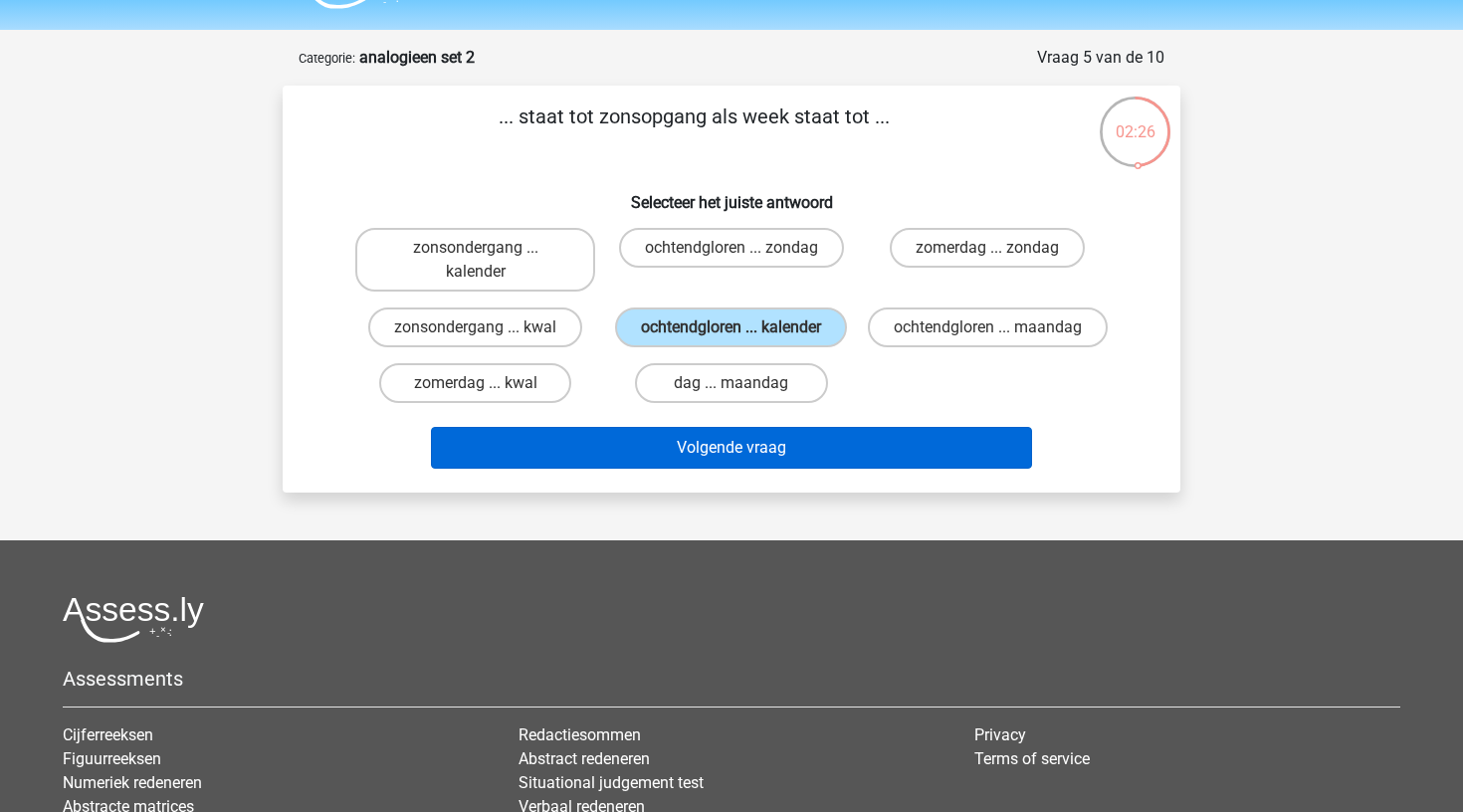click on "Volgende vraag" at bounding box center [732, 448] 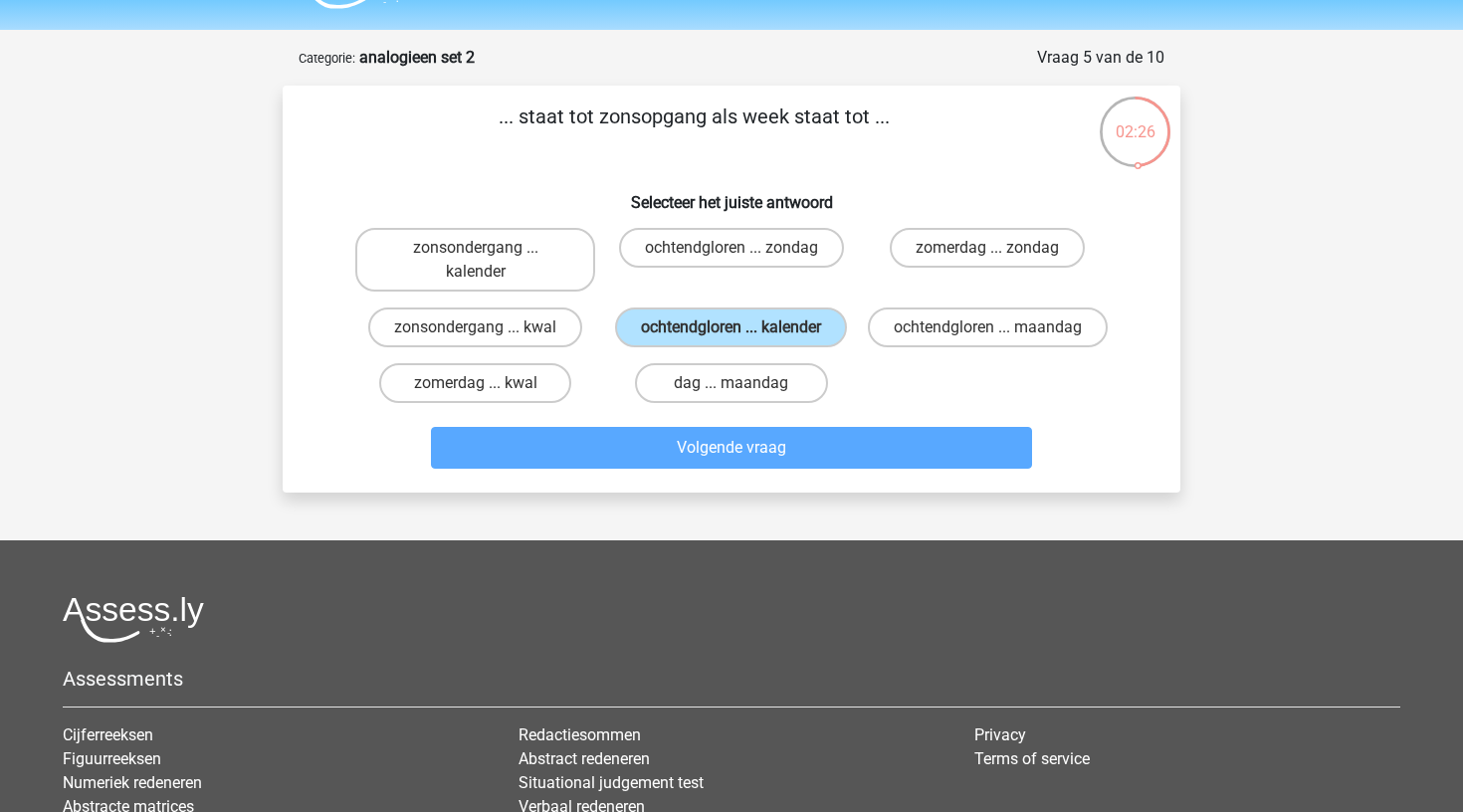 scroll, scrollTop: 100, scrollLeft: 0, axis: vertical 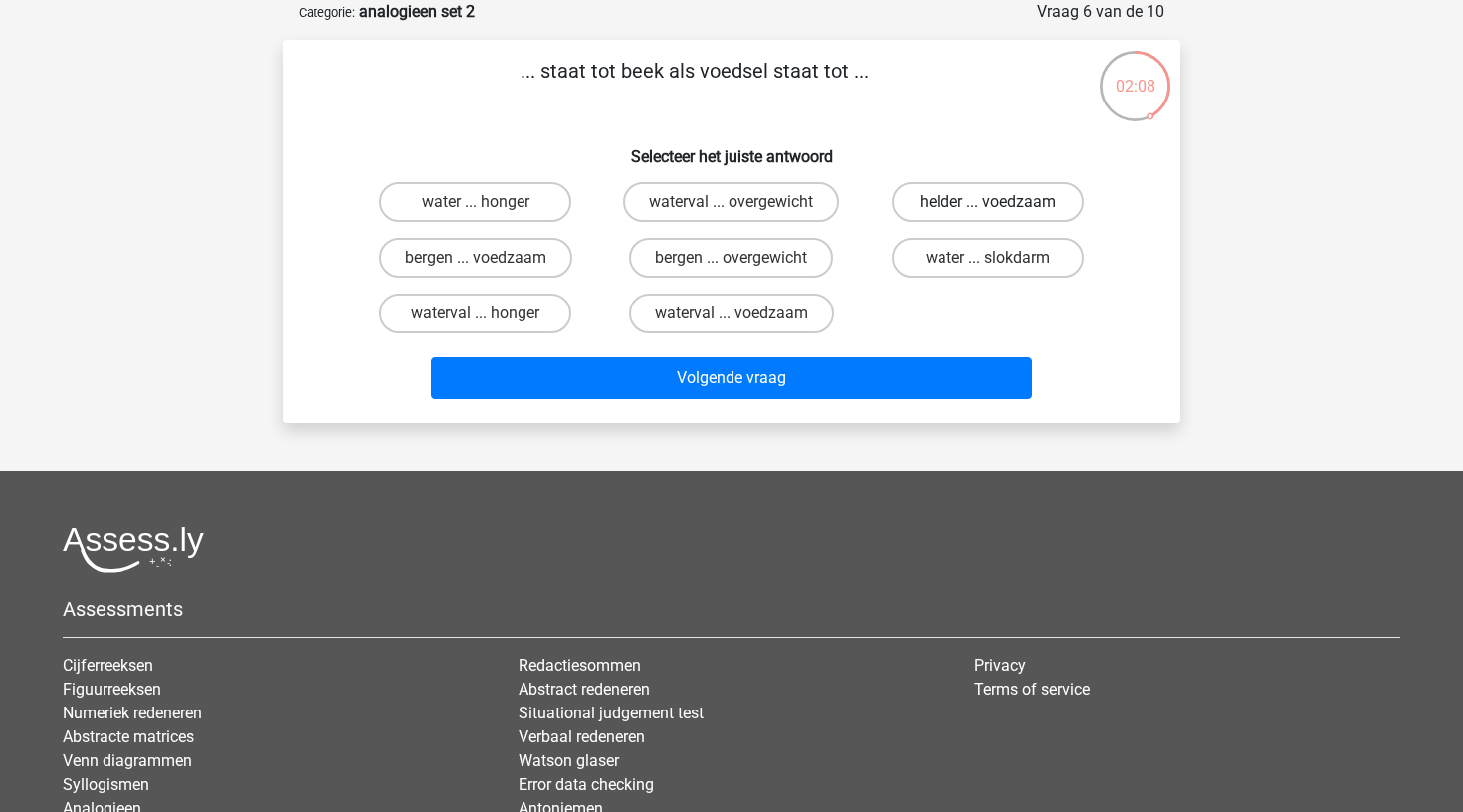 click on "helder ... voedzaam" at bounding box center [987, 202] 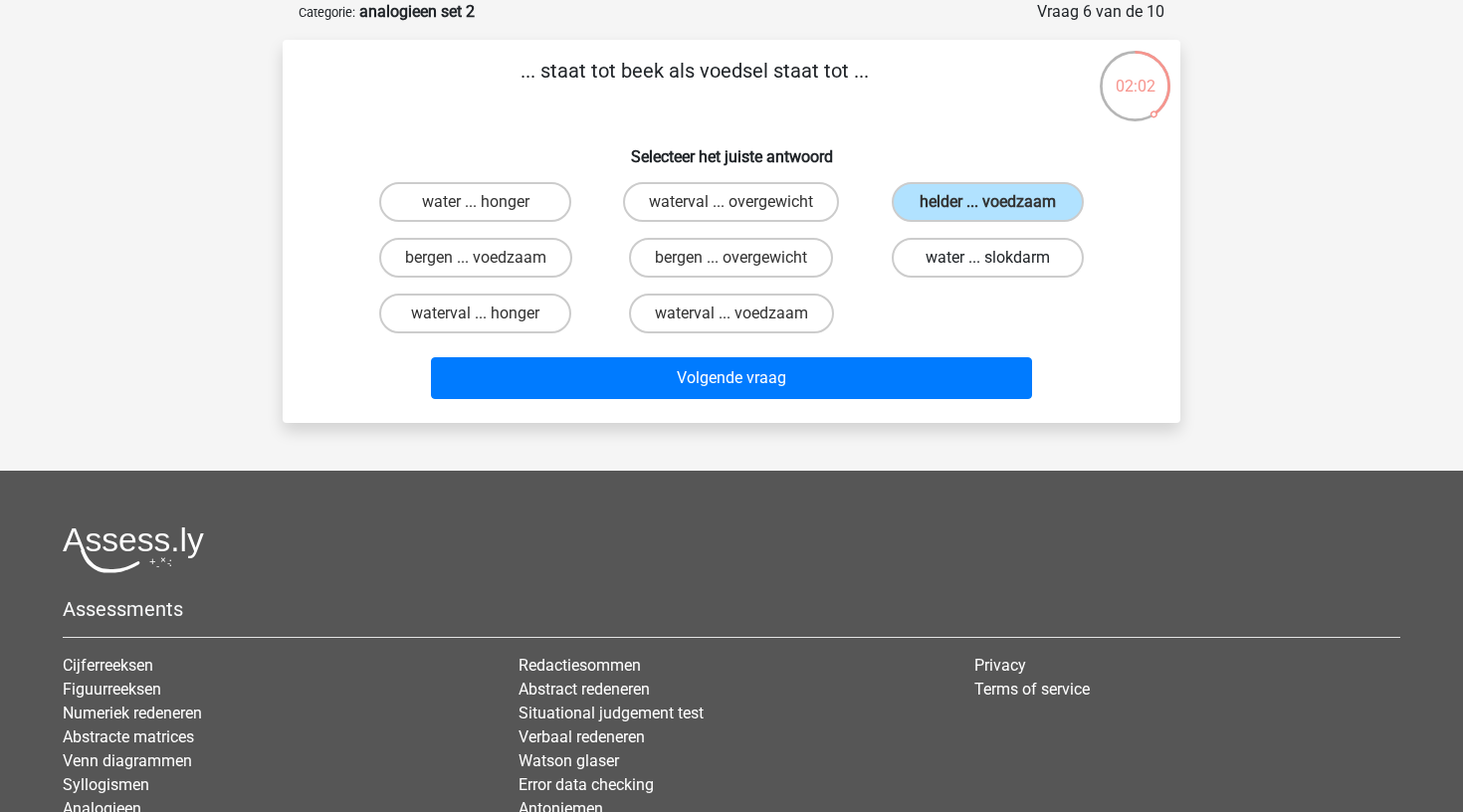 click on "water ... slokdarm" at bounding box center [987, 258] 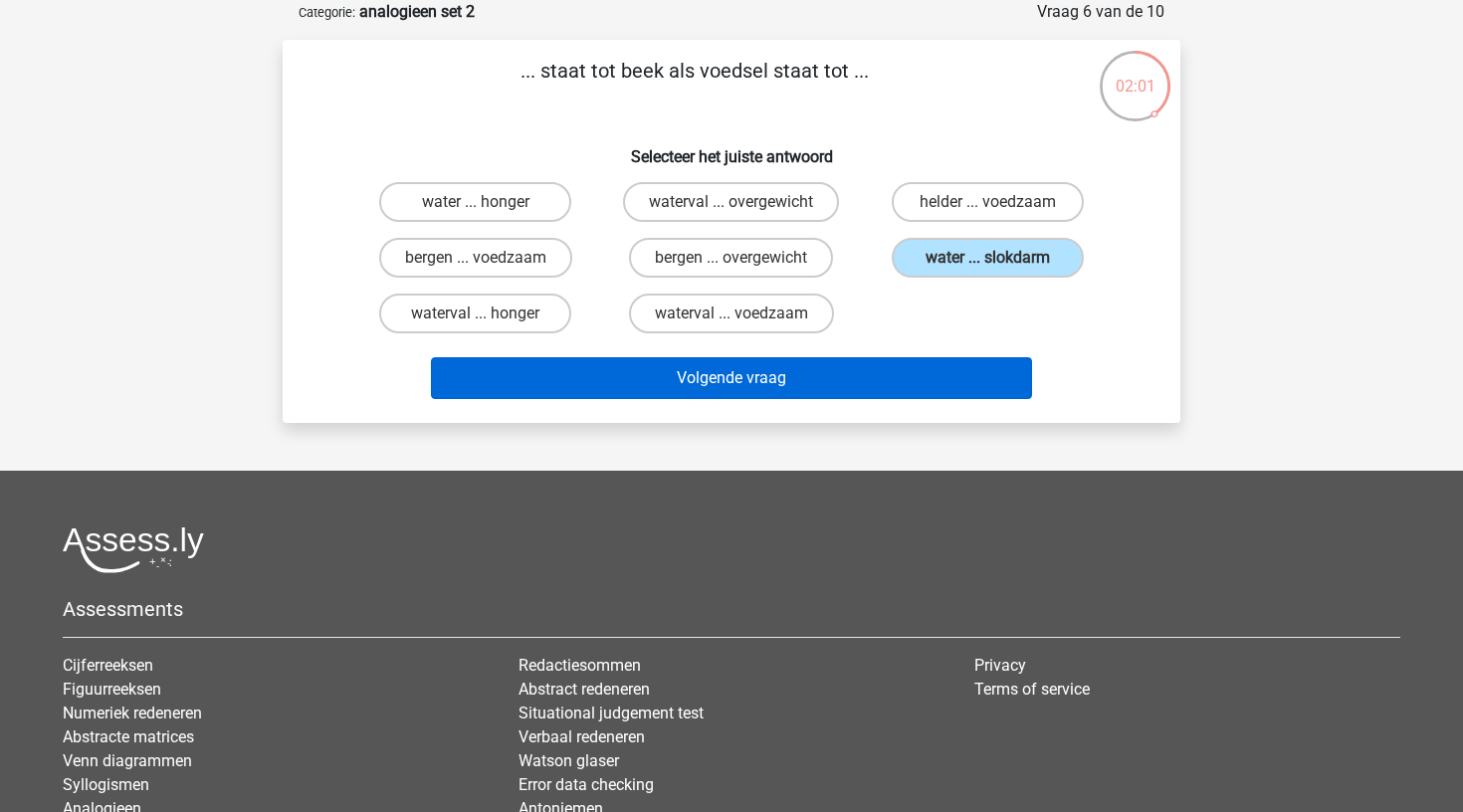 click on "Volgende vraag" at bounding box center [732, 378] 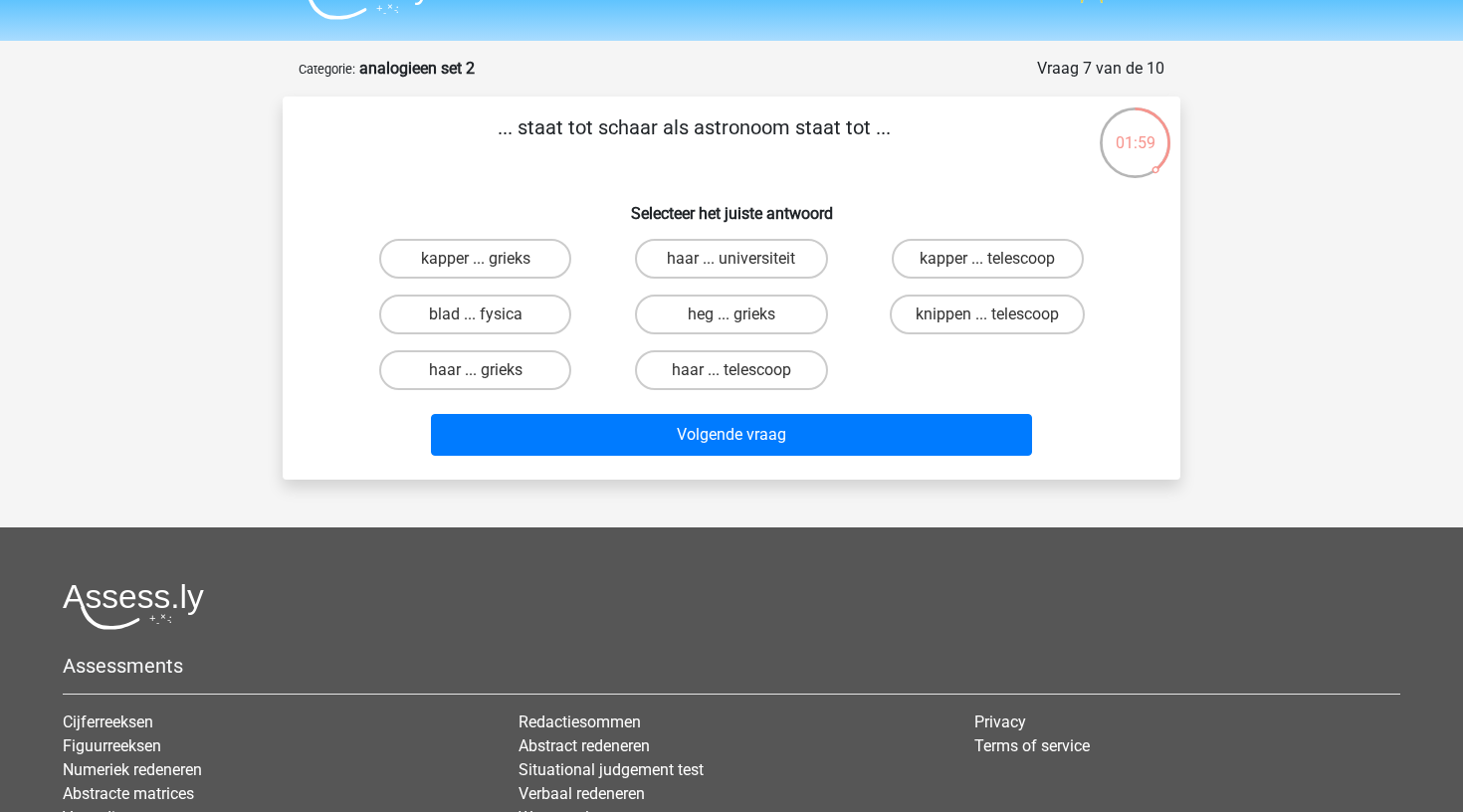 scroll, scrollTop: 41, scrollLeft: 0, axis: vertical 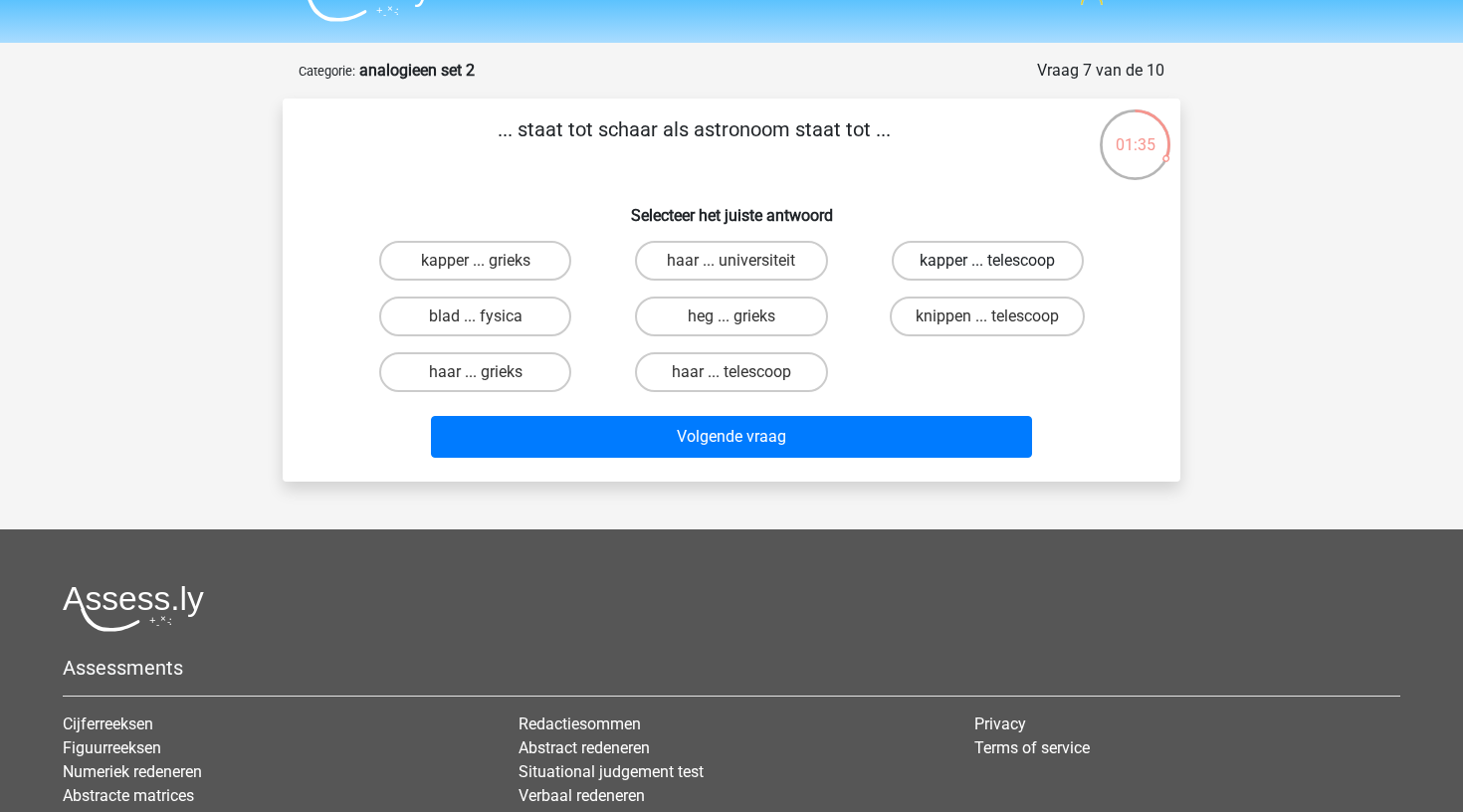 click on "kapper ... telescoop" at bounding box center [987, 261] 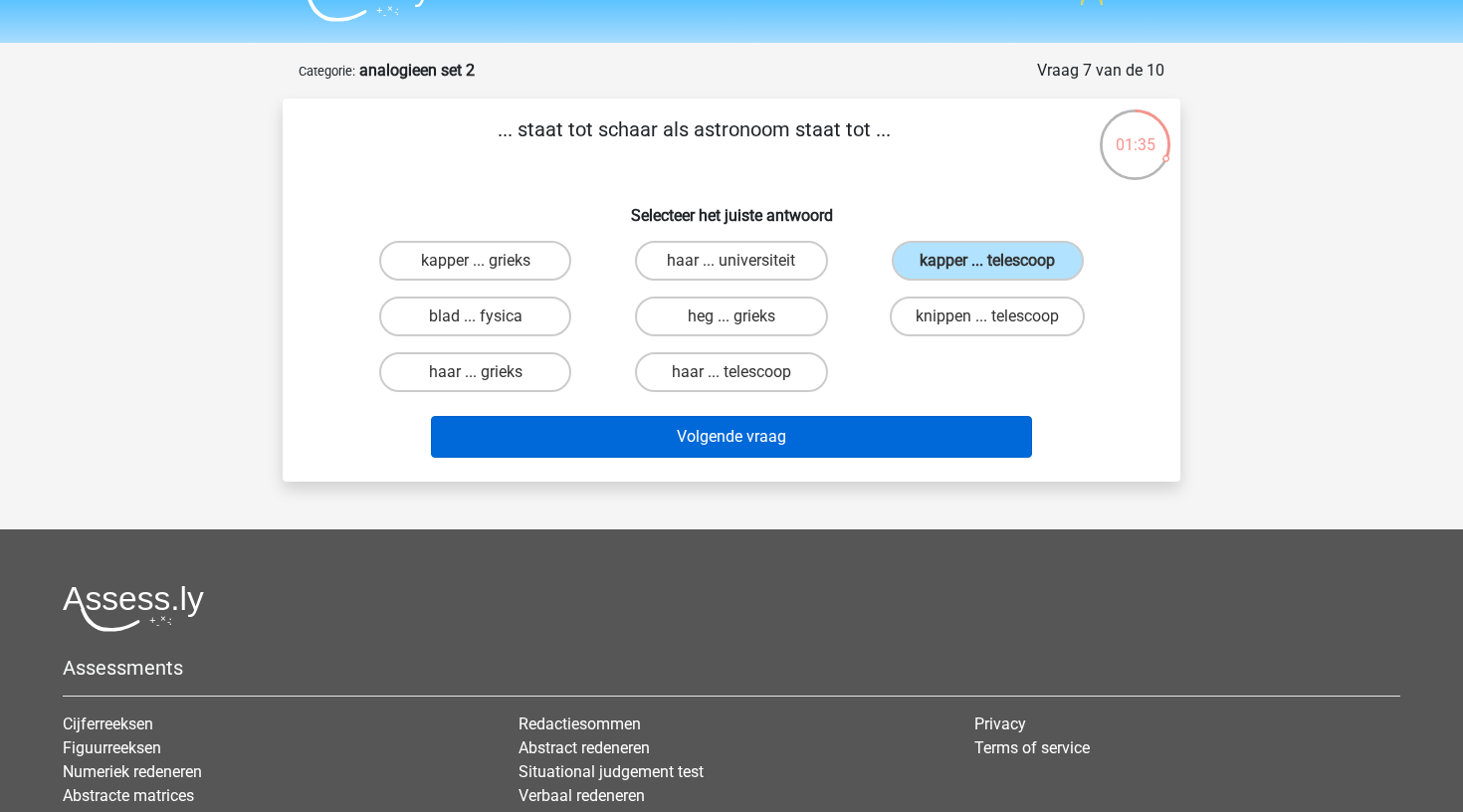 click on "Volgende vraag" at bounding box center [732, 437] 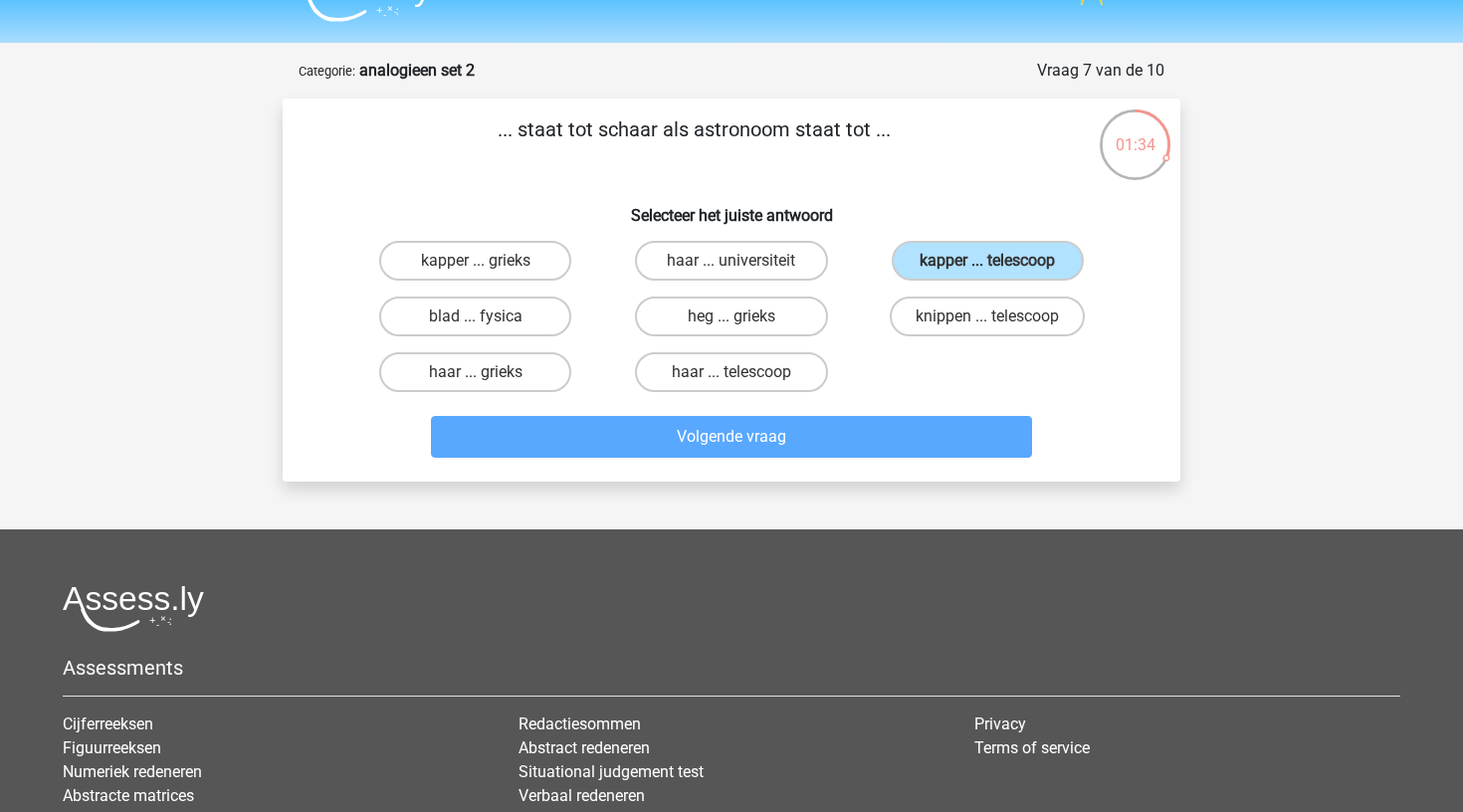 scroll, scrollTop: 100, scrollLeft: 0, axis: vertical 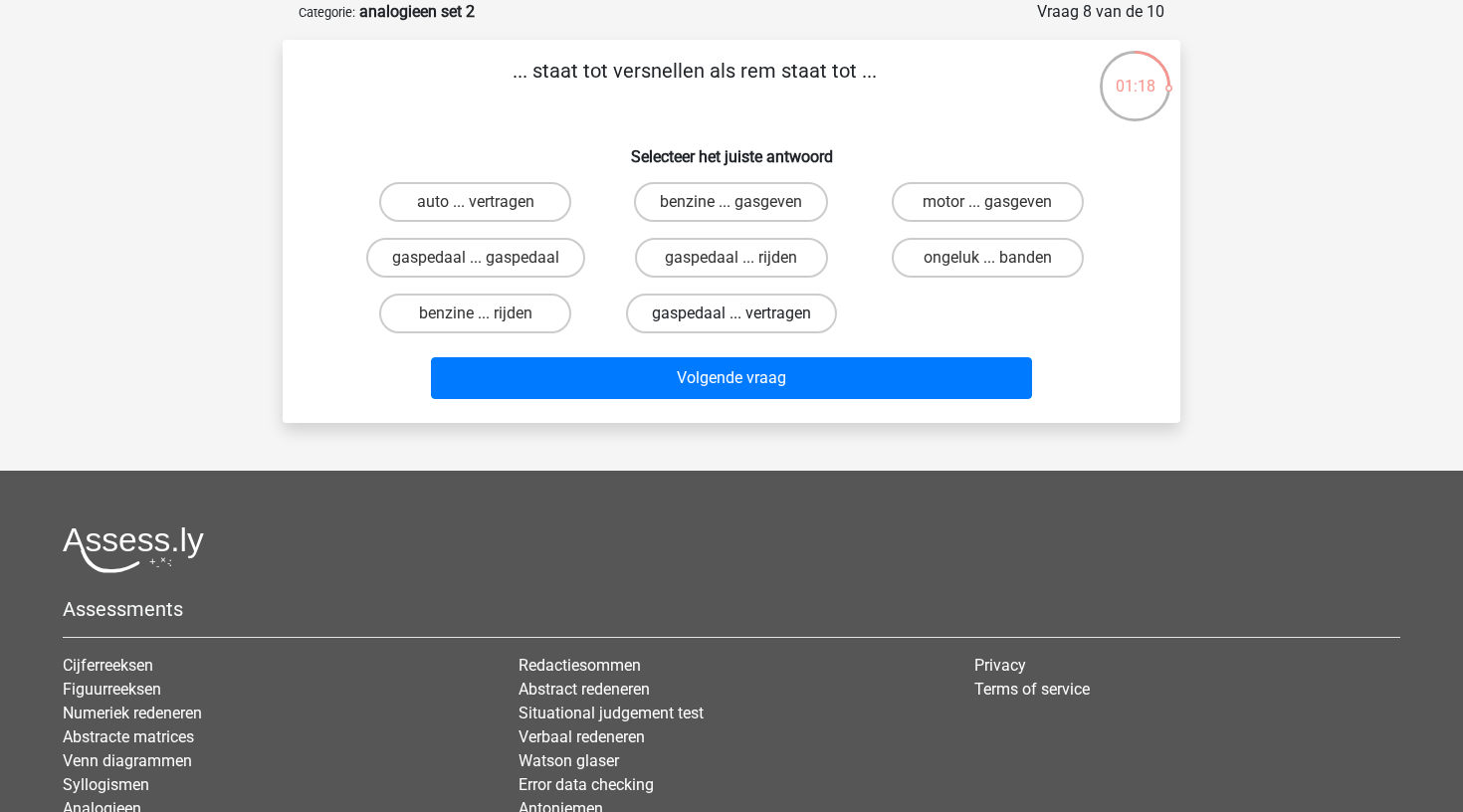 click on "gaspedaal ... vertragen" at bounding box center [732, 313] 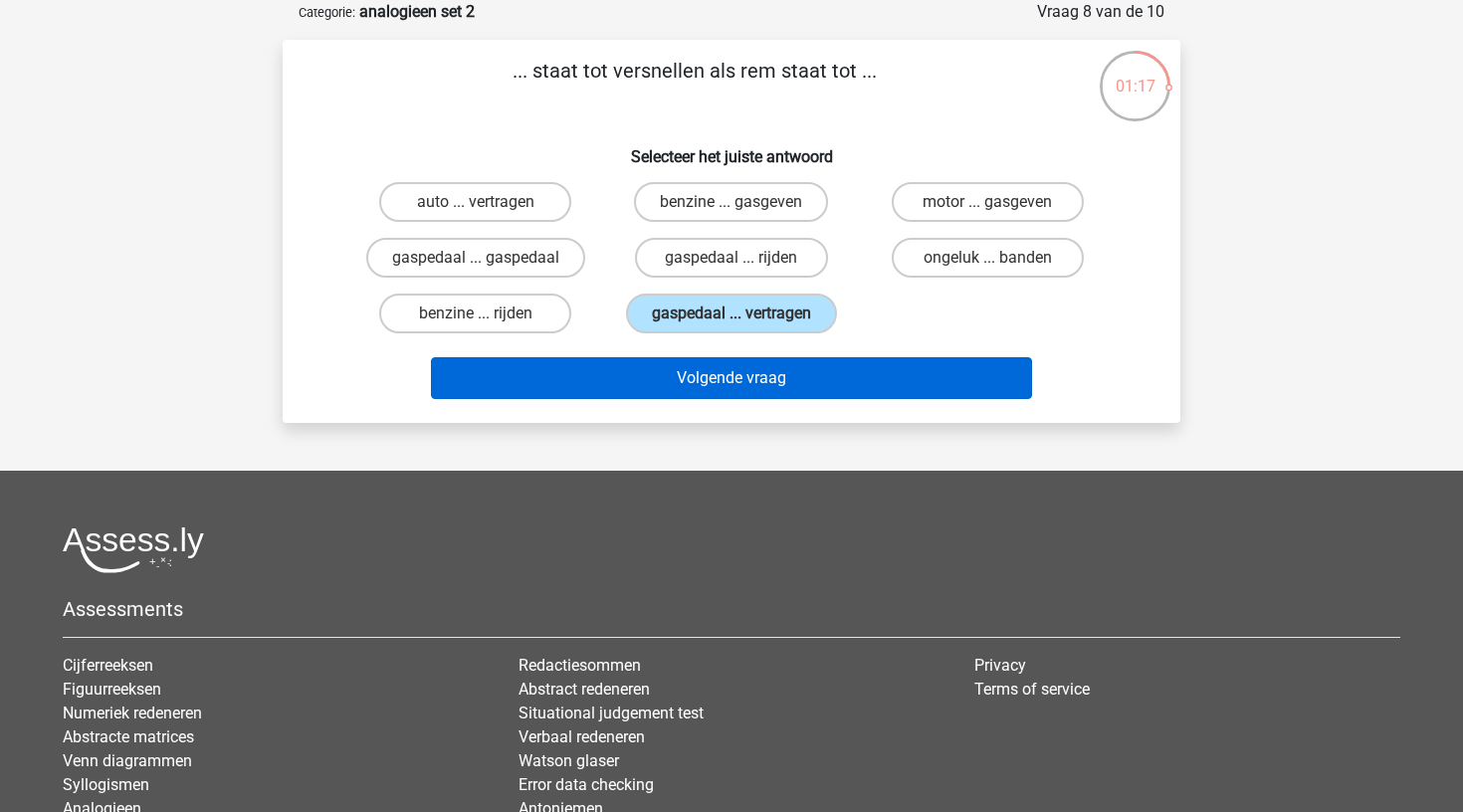 click on "Volgende vraag" at bounding box center [732, 378] 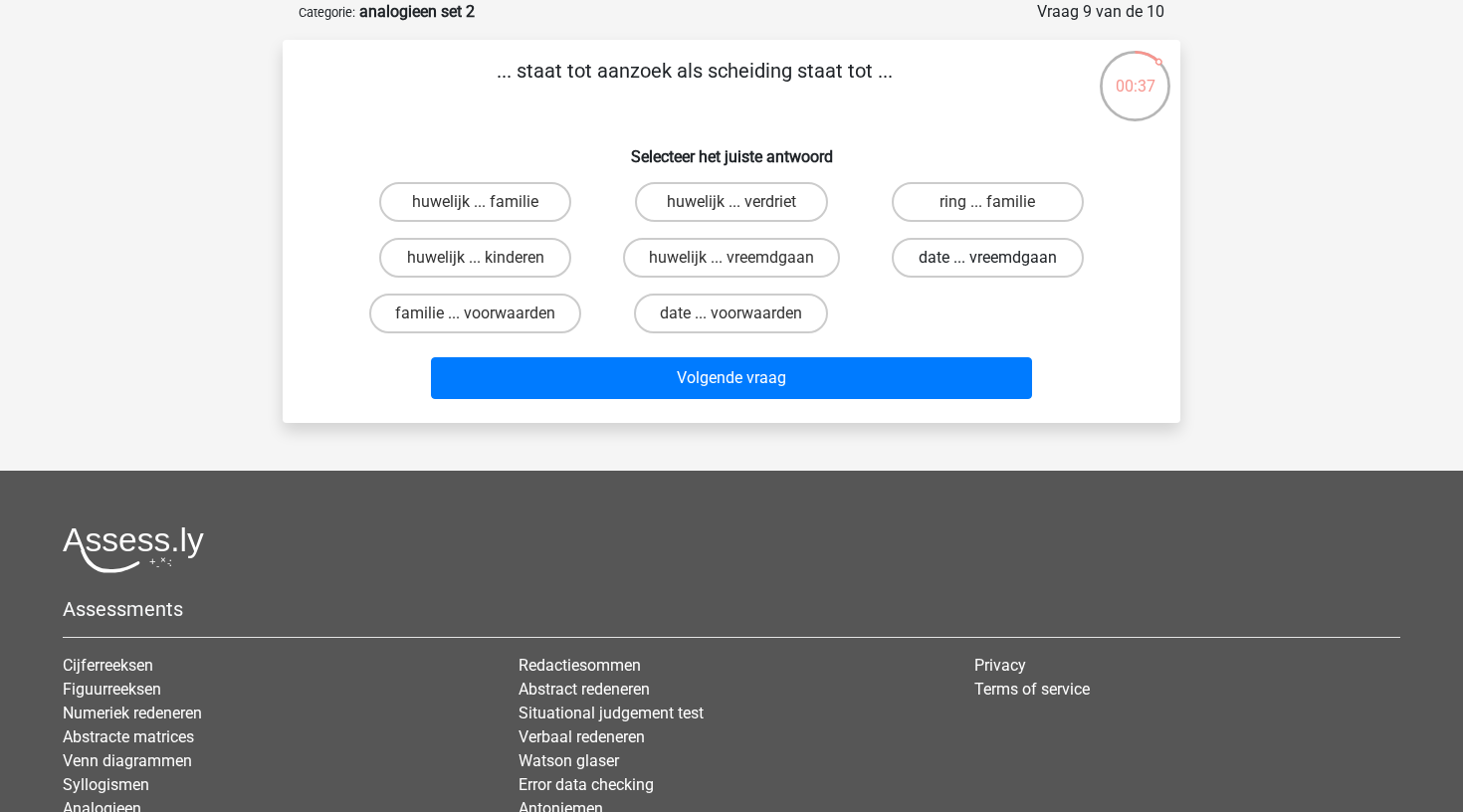 click on "date ... vreemdgaan" at bounding box center [987, 258] 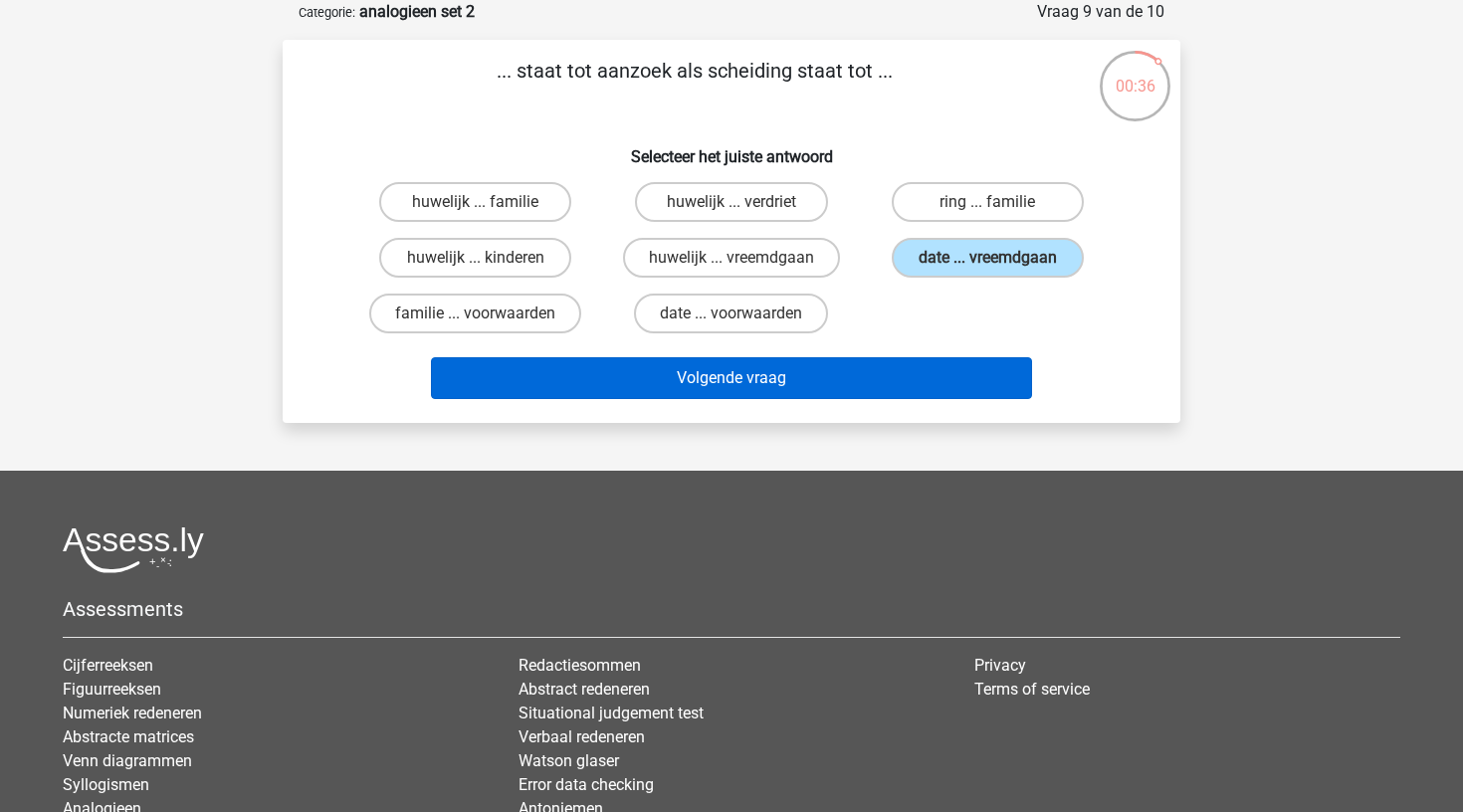click on "Volgende vraag" at bounding box center [732, 378] 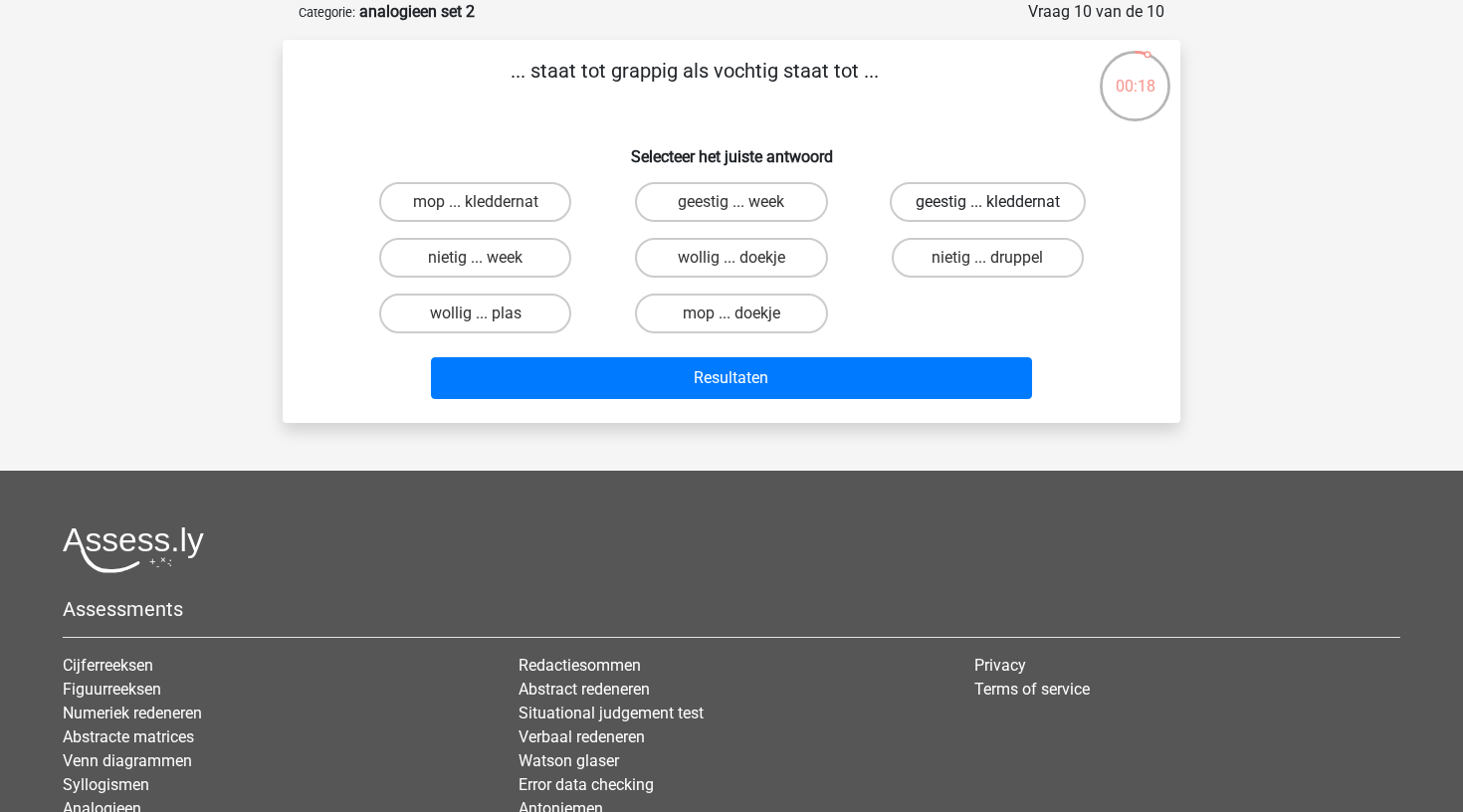 click on "geestig ... kleddernat" at bounding box center (987, 202) 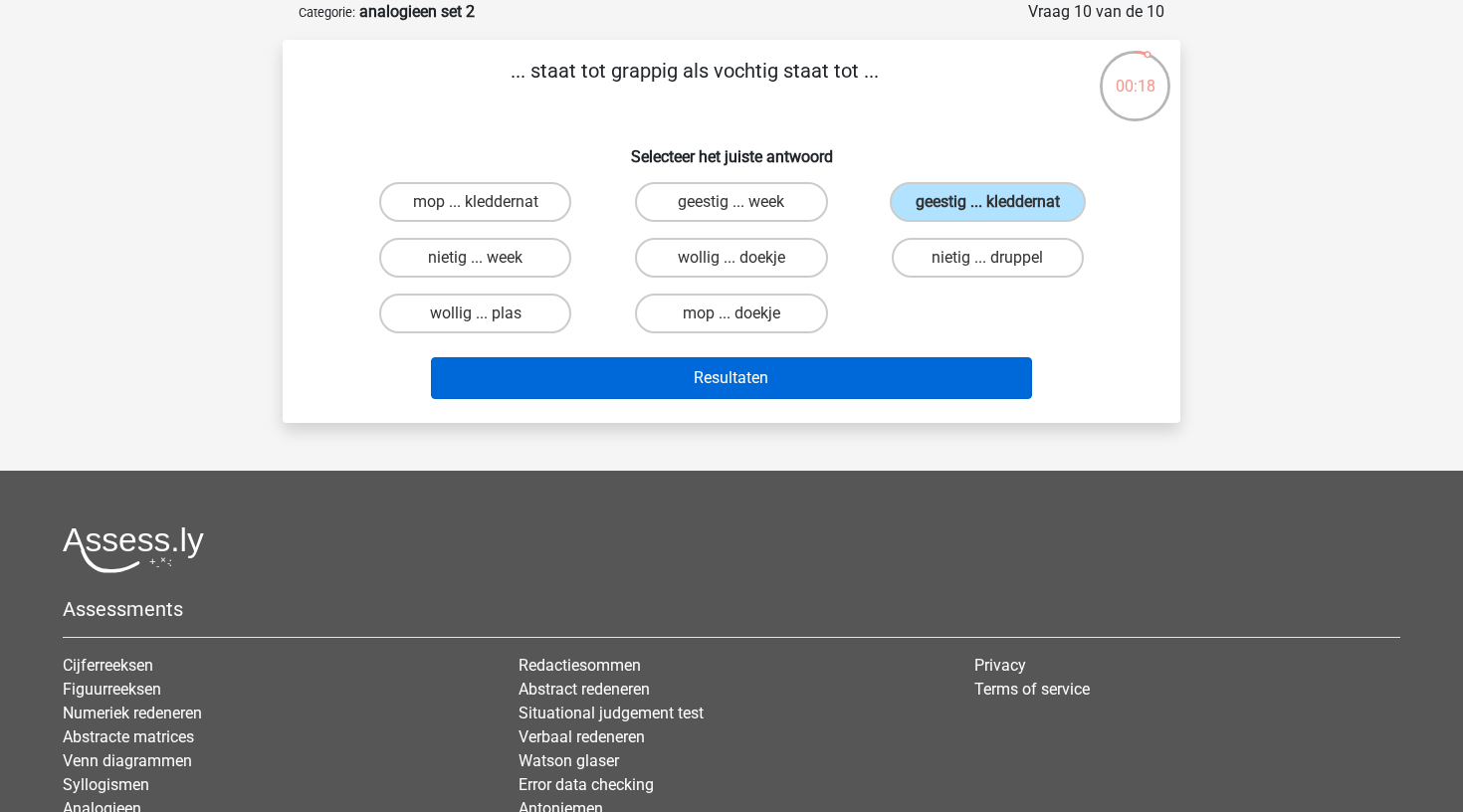 click on "Resultaten" at bounding box center (732, 378) 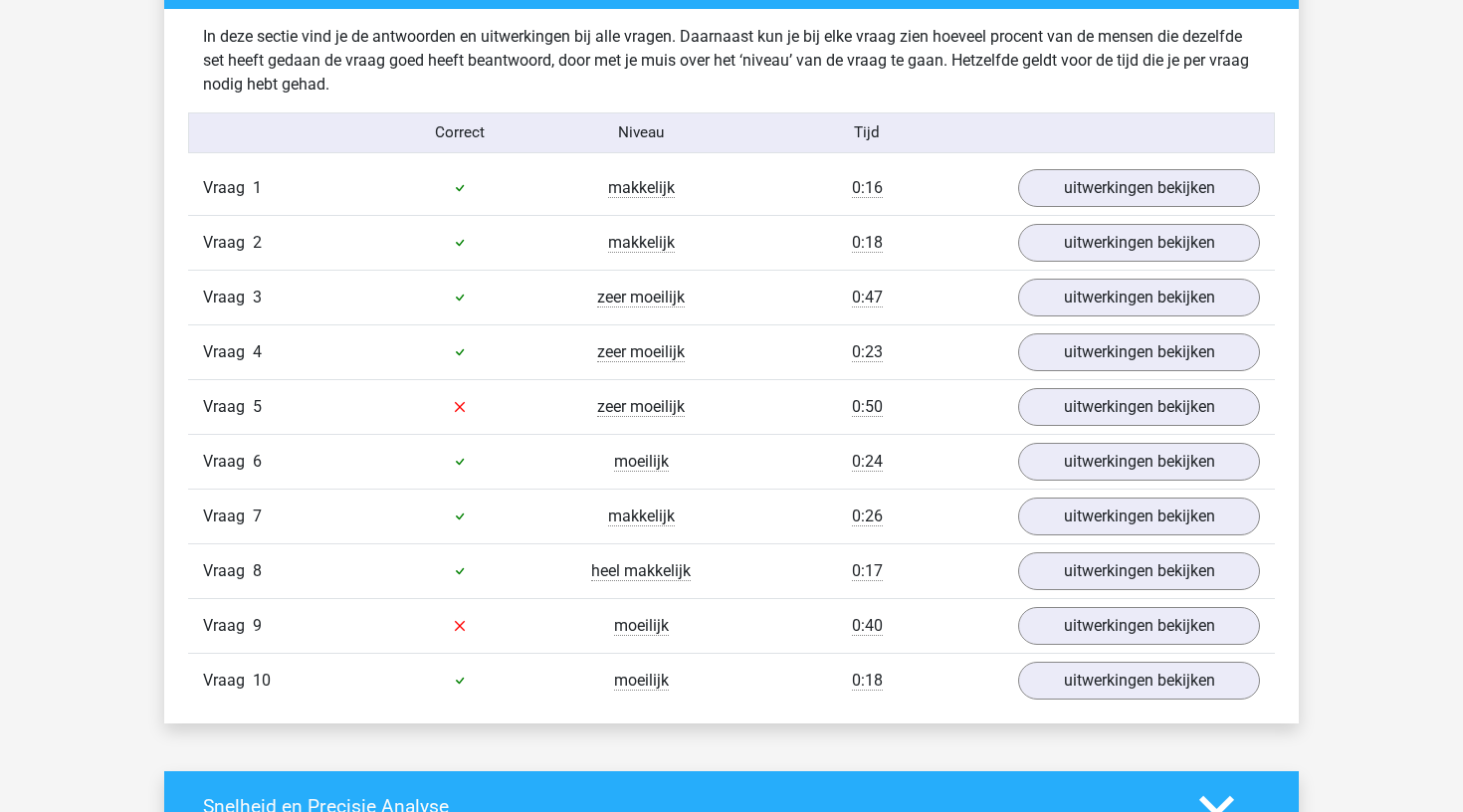 scroll, scrollTop: 1140, scrollLeft: 0, axis: vertical 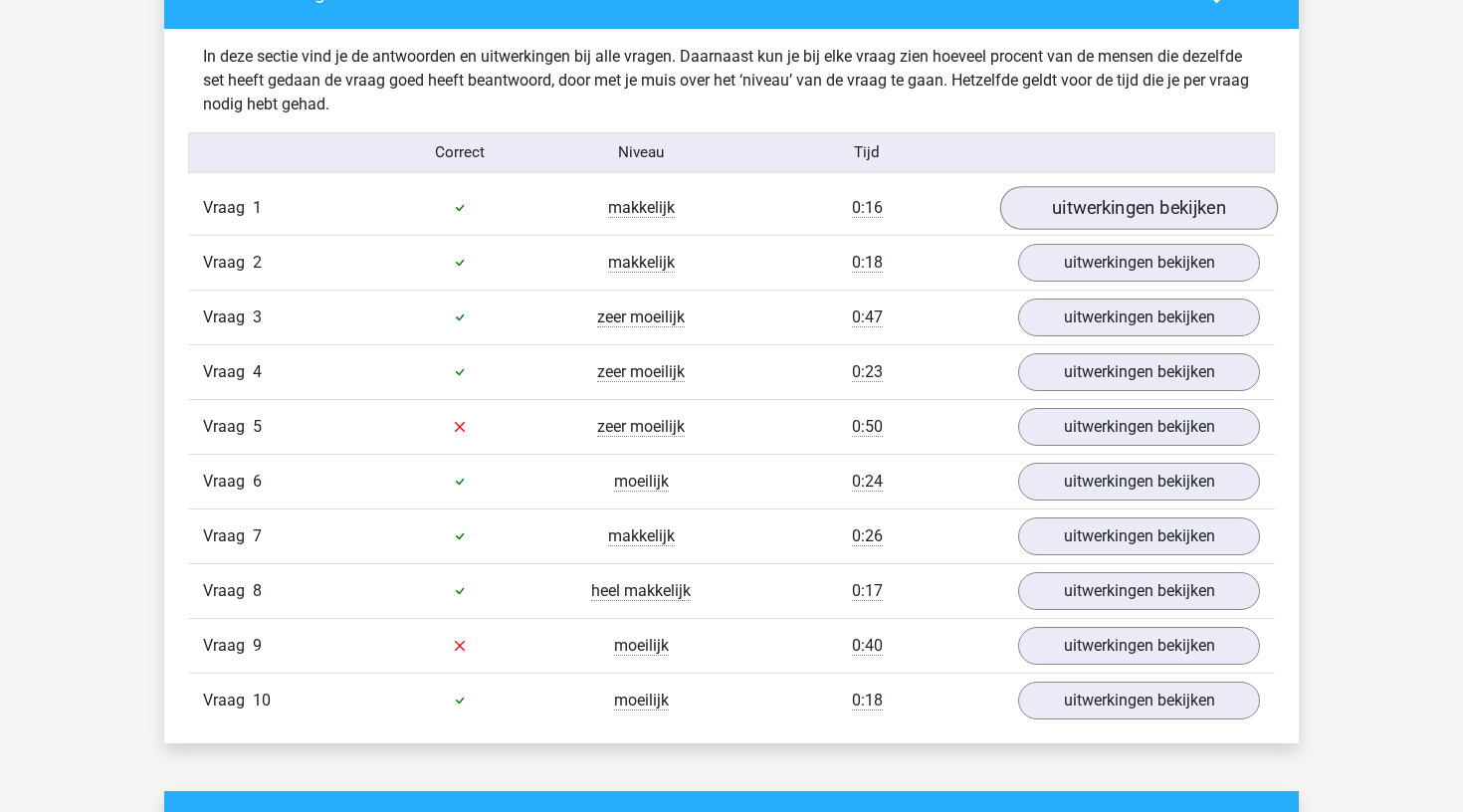click on "uitwerkingen bekijken" at bounding box center [1139, 208] 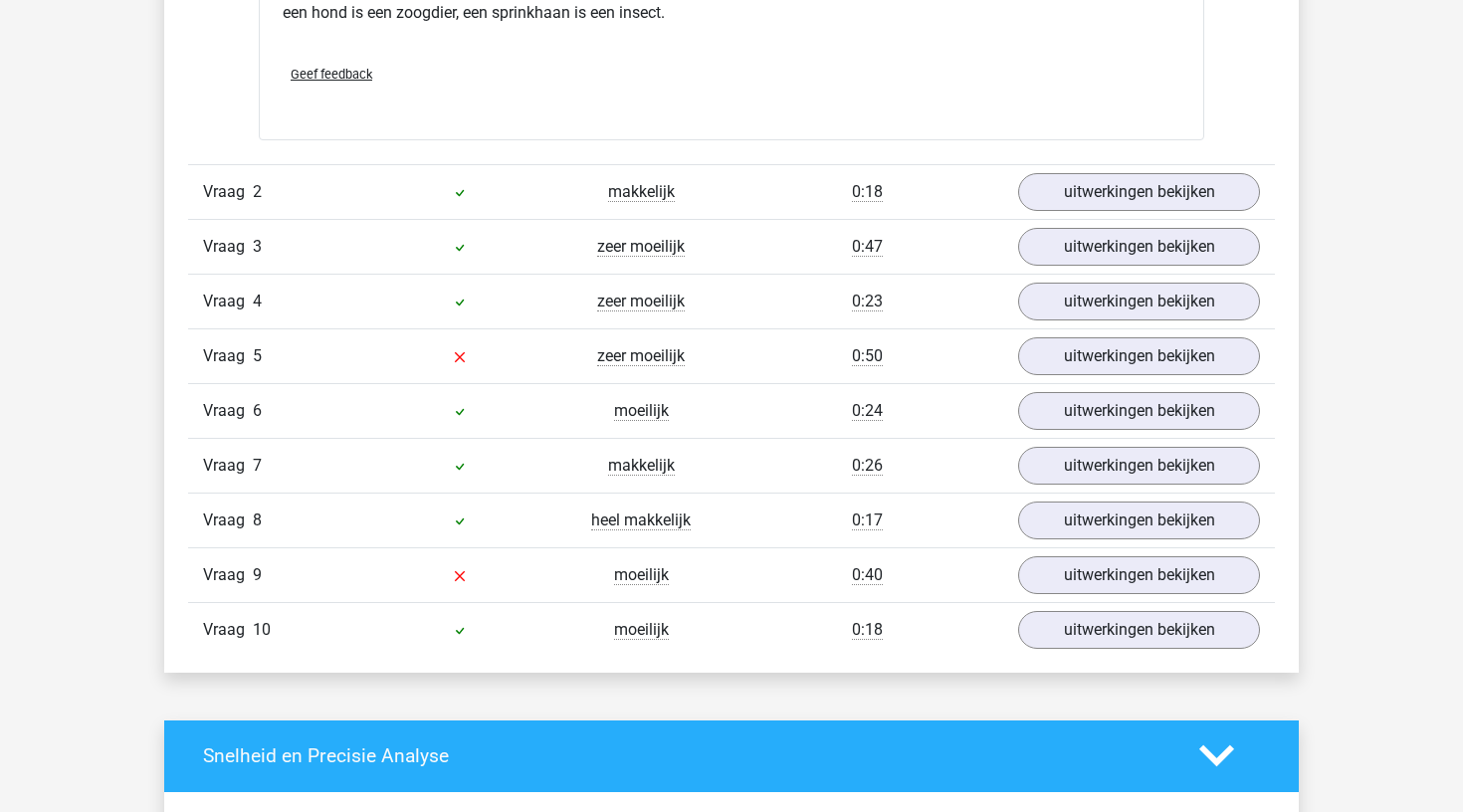 scroll, scrollTop: 1750, scrollLeft: 0, axis: vertical 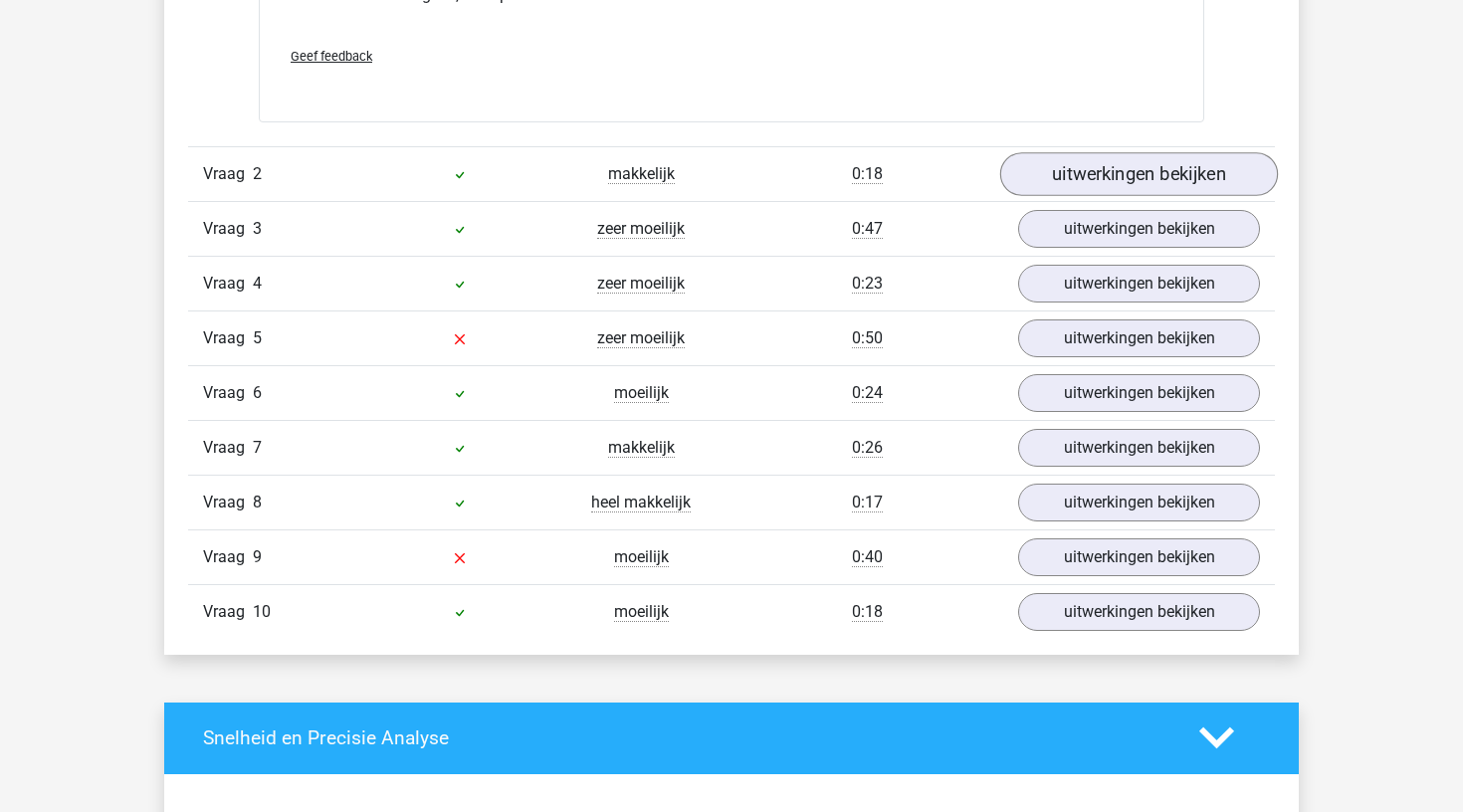 click on "uitwerkingen bekijken" at bounding box center (1139, 174) 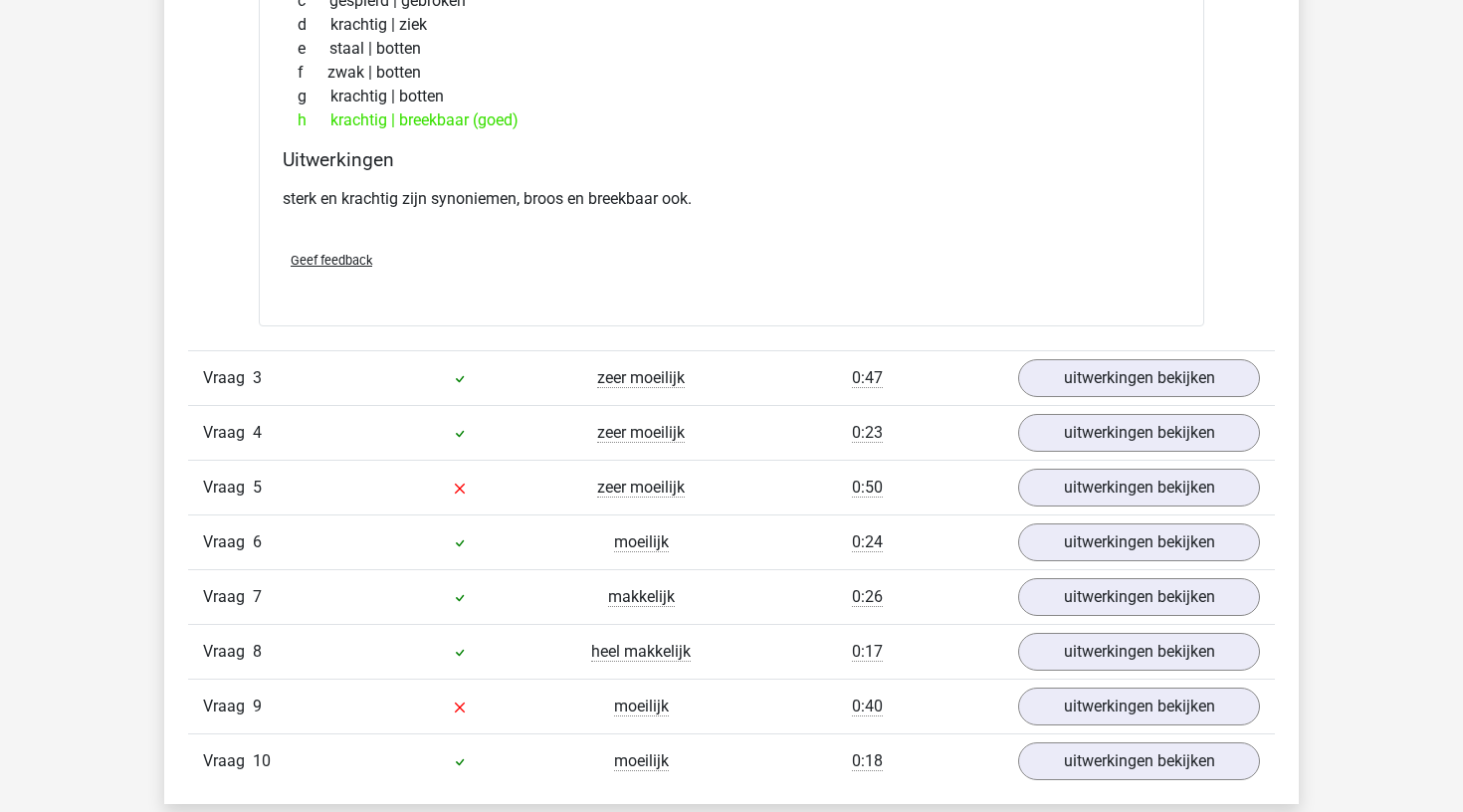 scroll, scrollTop: 2151, scrollLeft: 0, axis: vertical 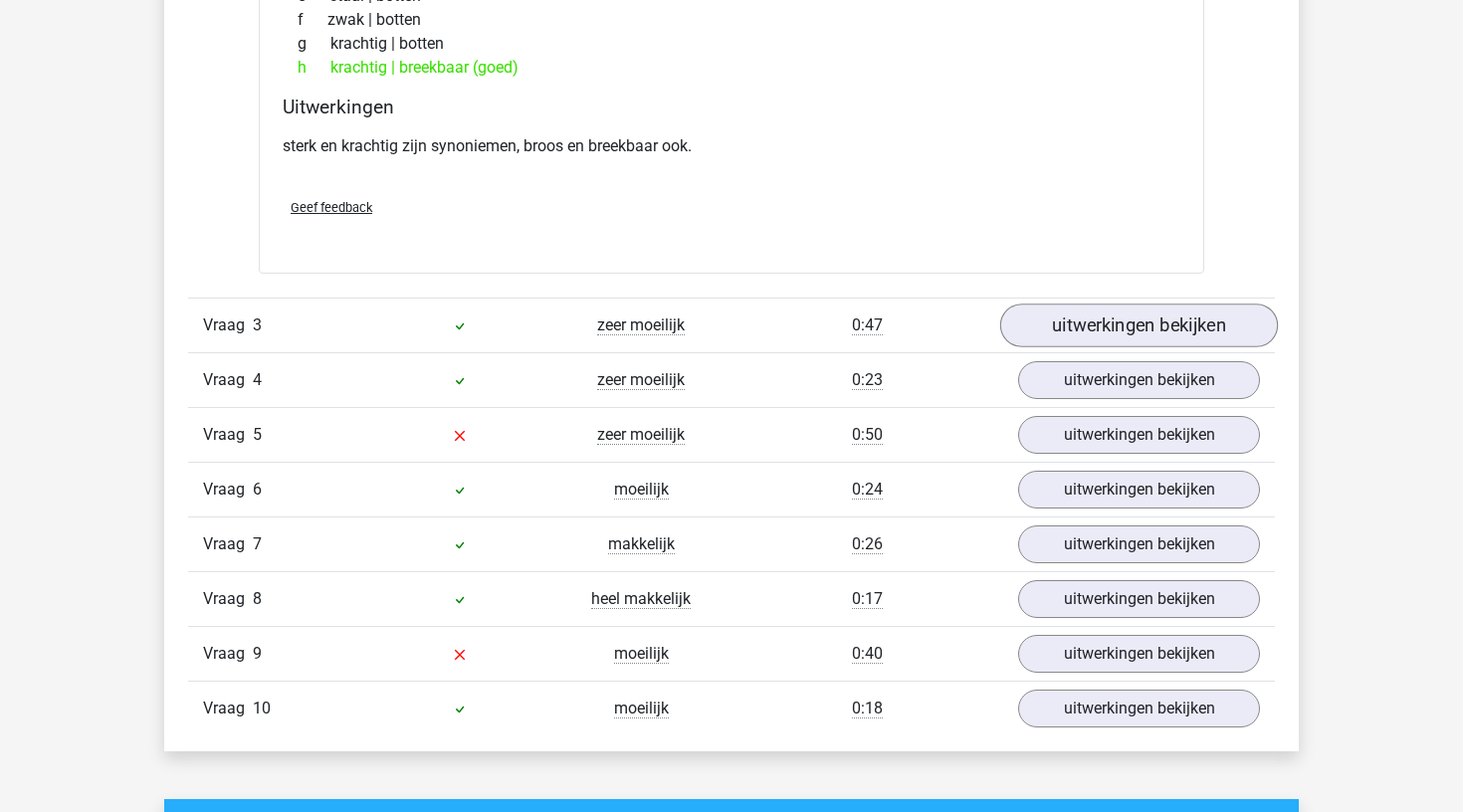 click on "uitwerkingen bekijken" at bounding box center (1139, 325) 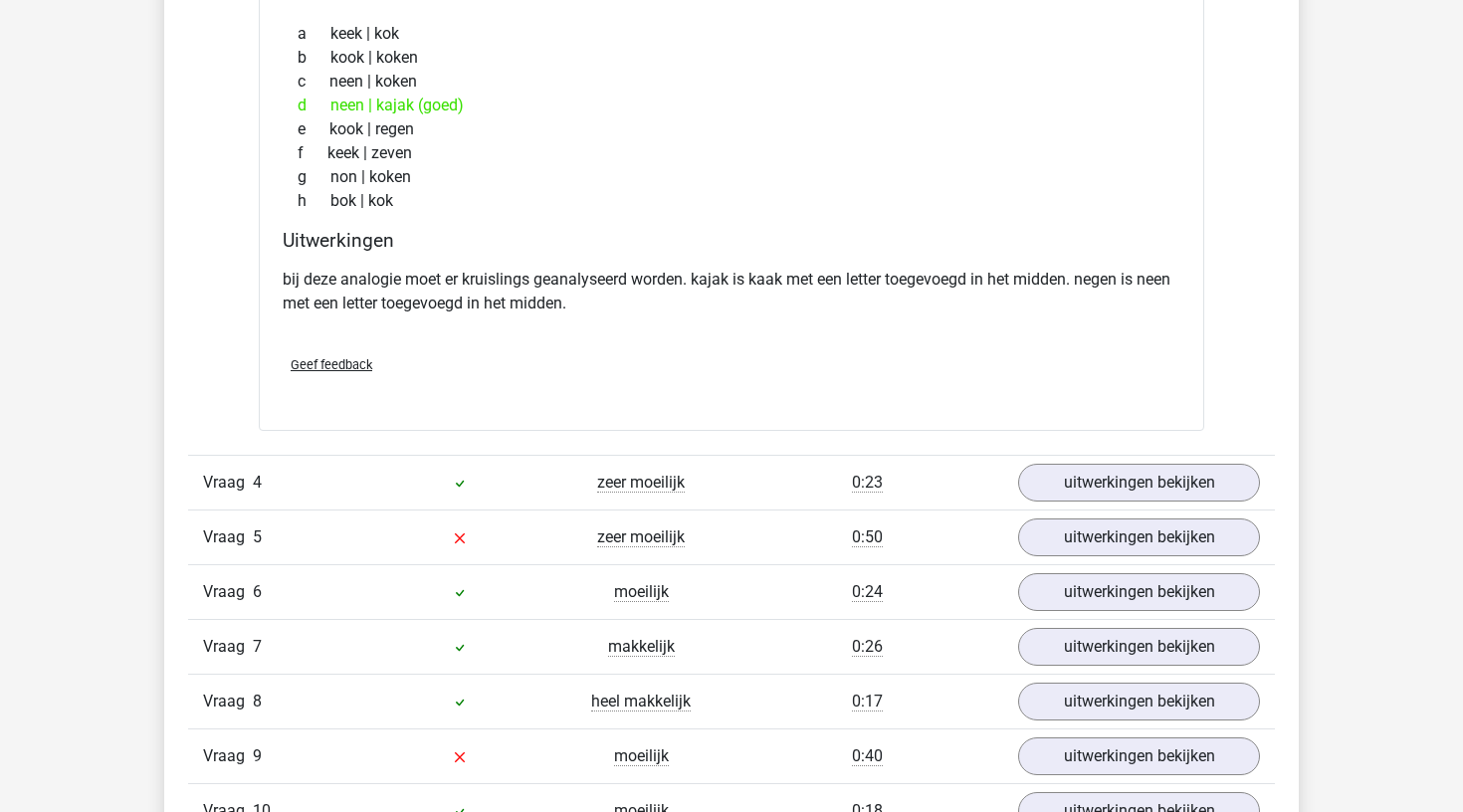 scroll, scrollTop: 2578, scrollLeft: 0, axis: vertical 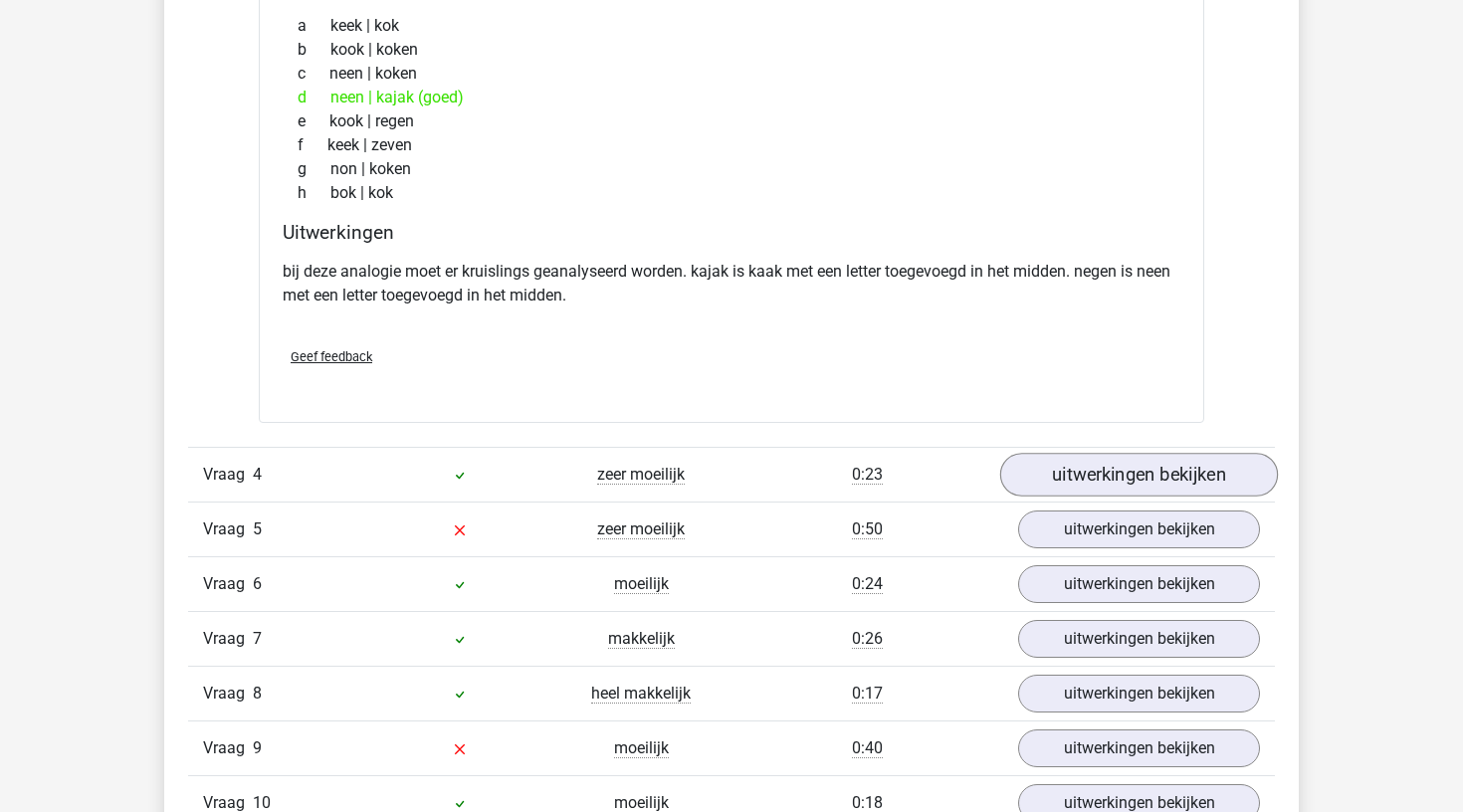 click on "uitwerkingen bekijken" at bounding box center [1139, 476] 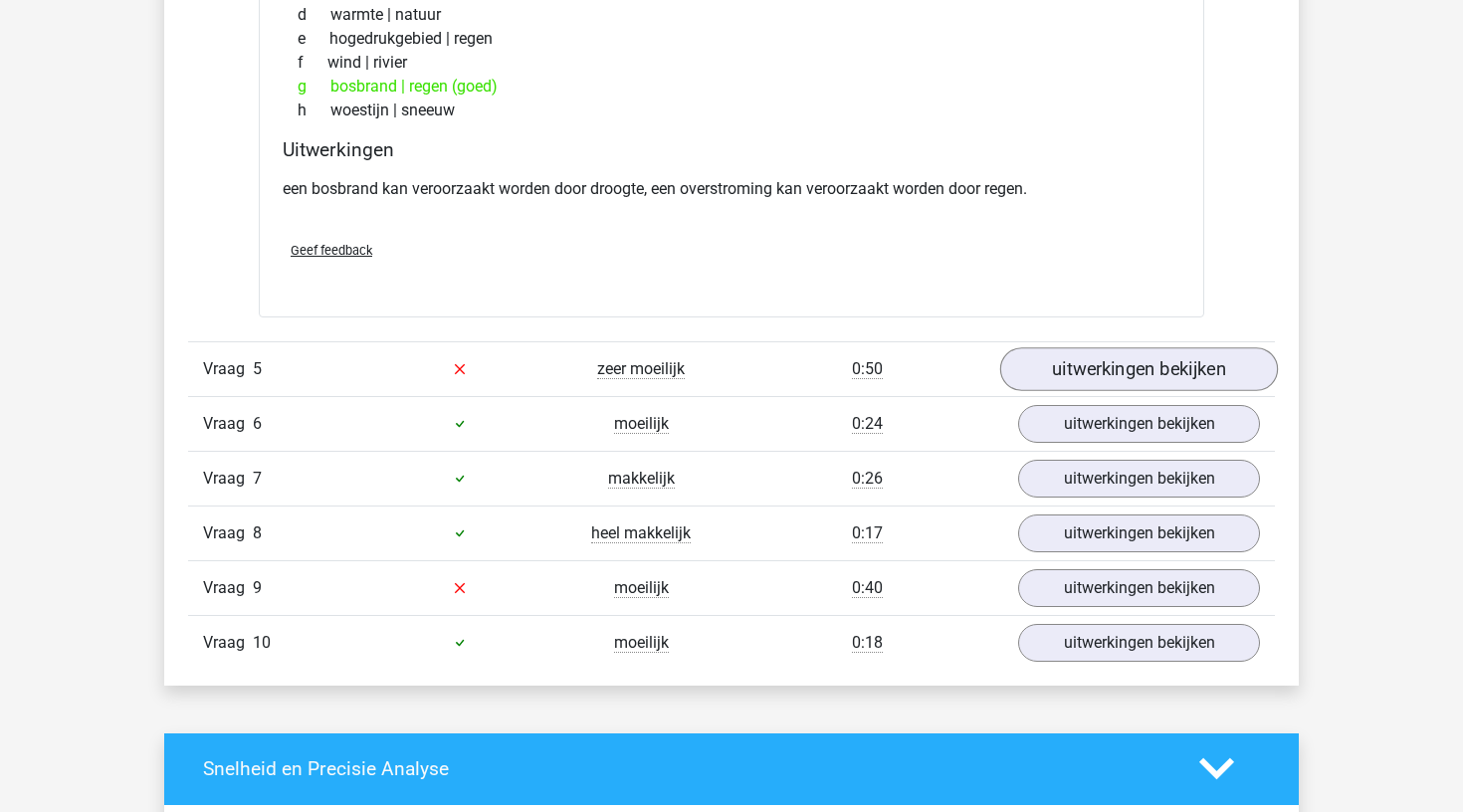 scroll, scrollTop: 3273, scrollLeft: 0, axis: vertical 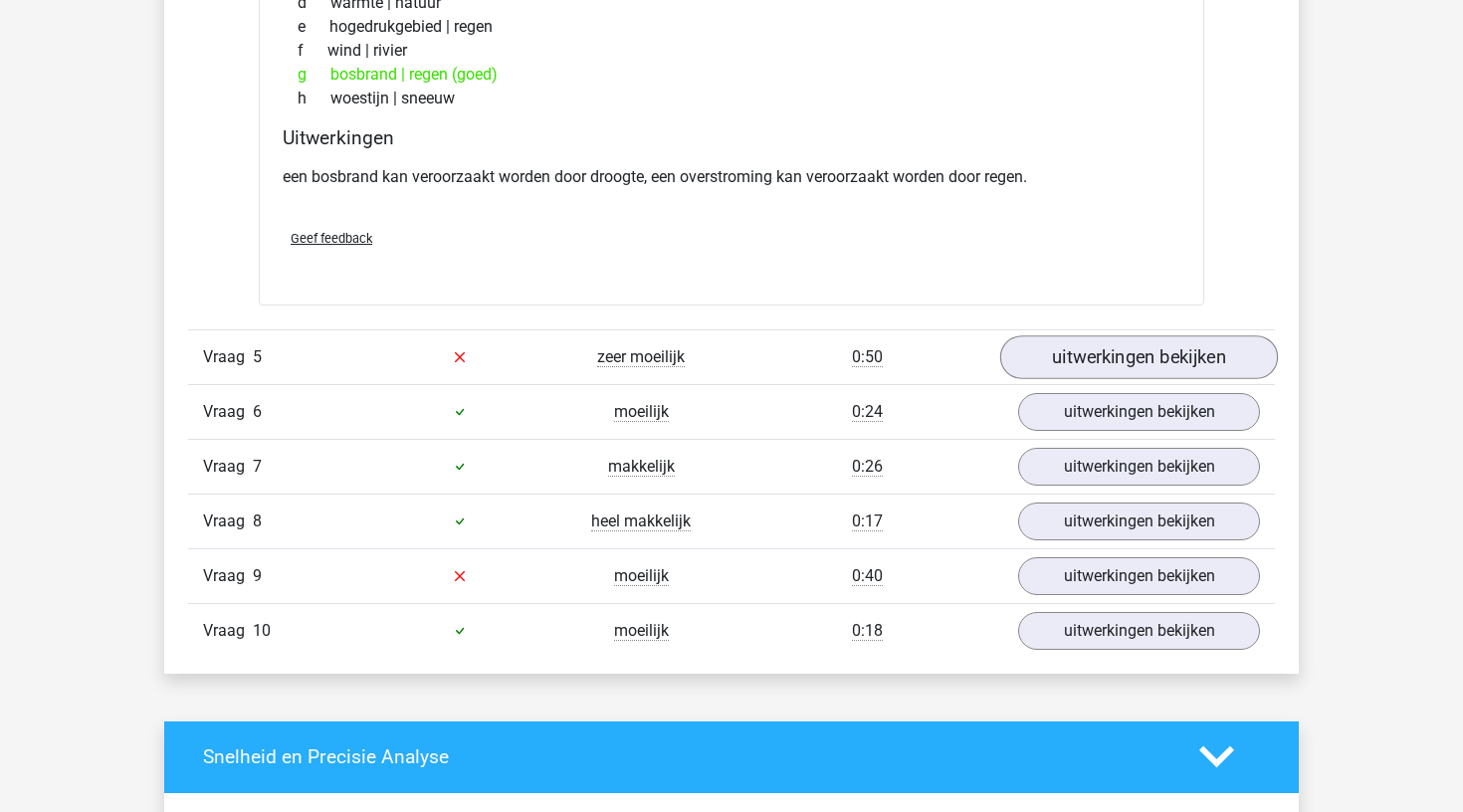 click on "uitwerkingen bekijken" at bounding box center [1139, 357] 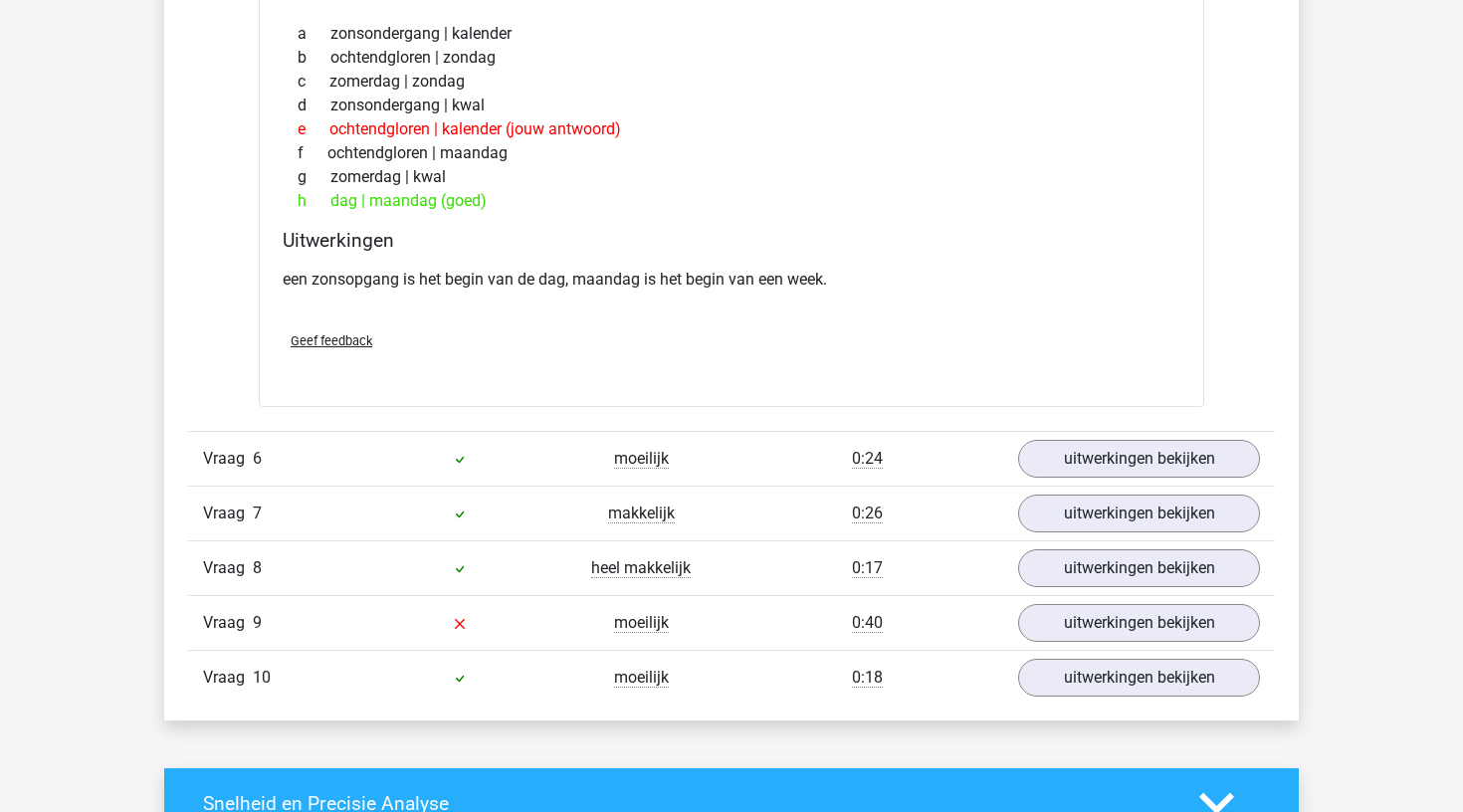 scroll, scrollTop: 3726, scrollLeft: 0, axis: vertical 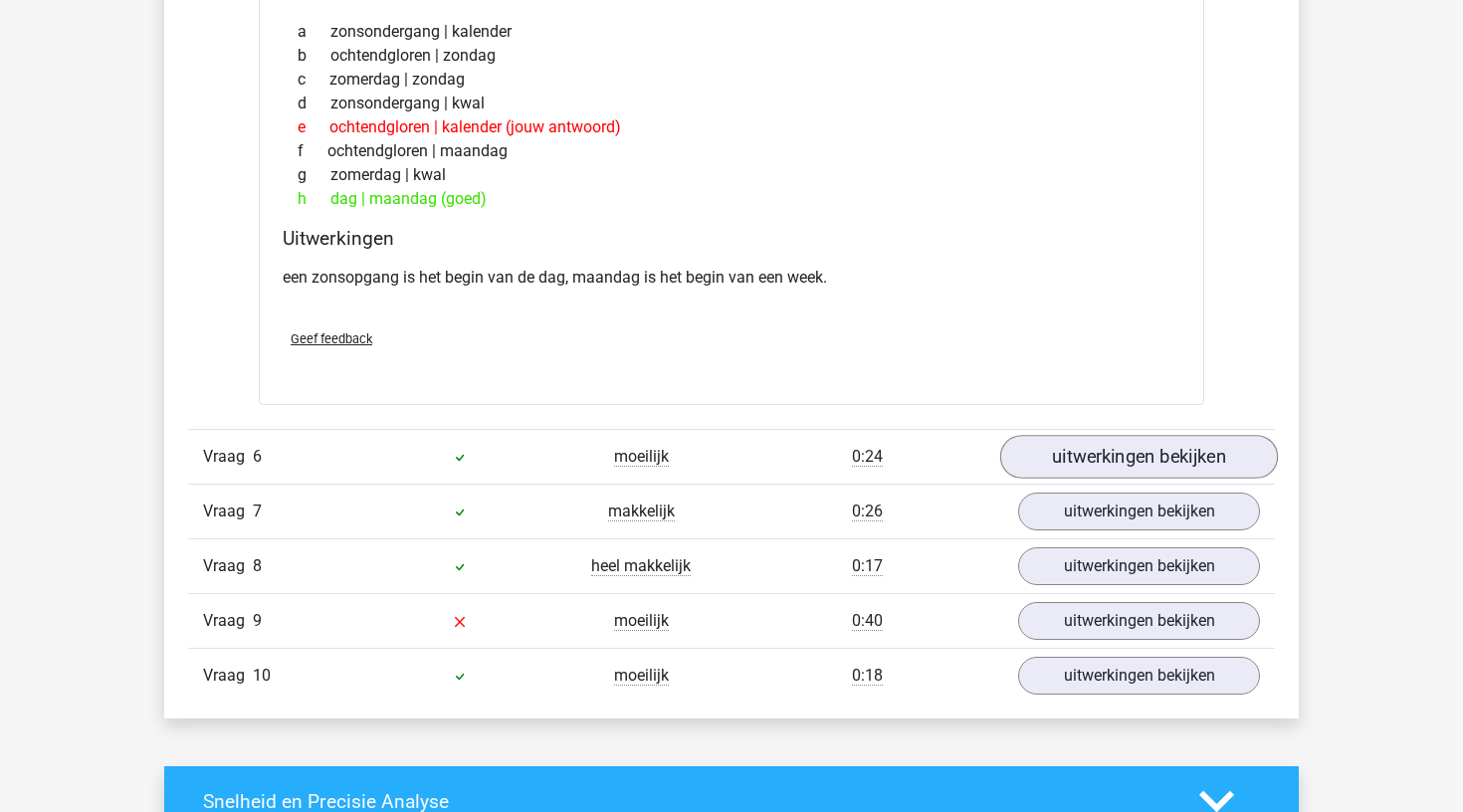 click on "uitwerkingen bekijken" at bounding box center [1139, 457] 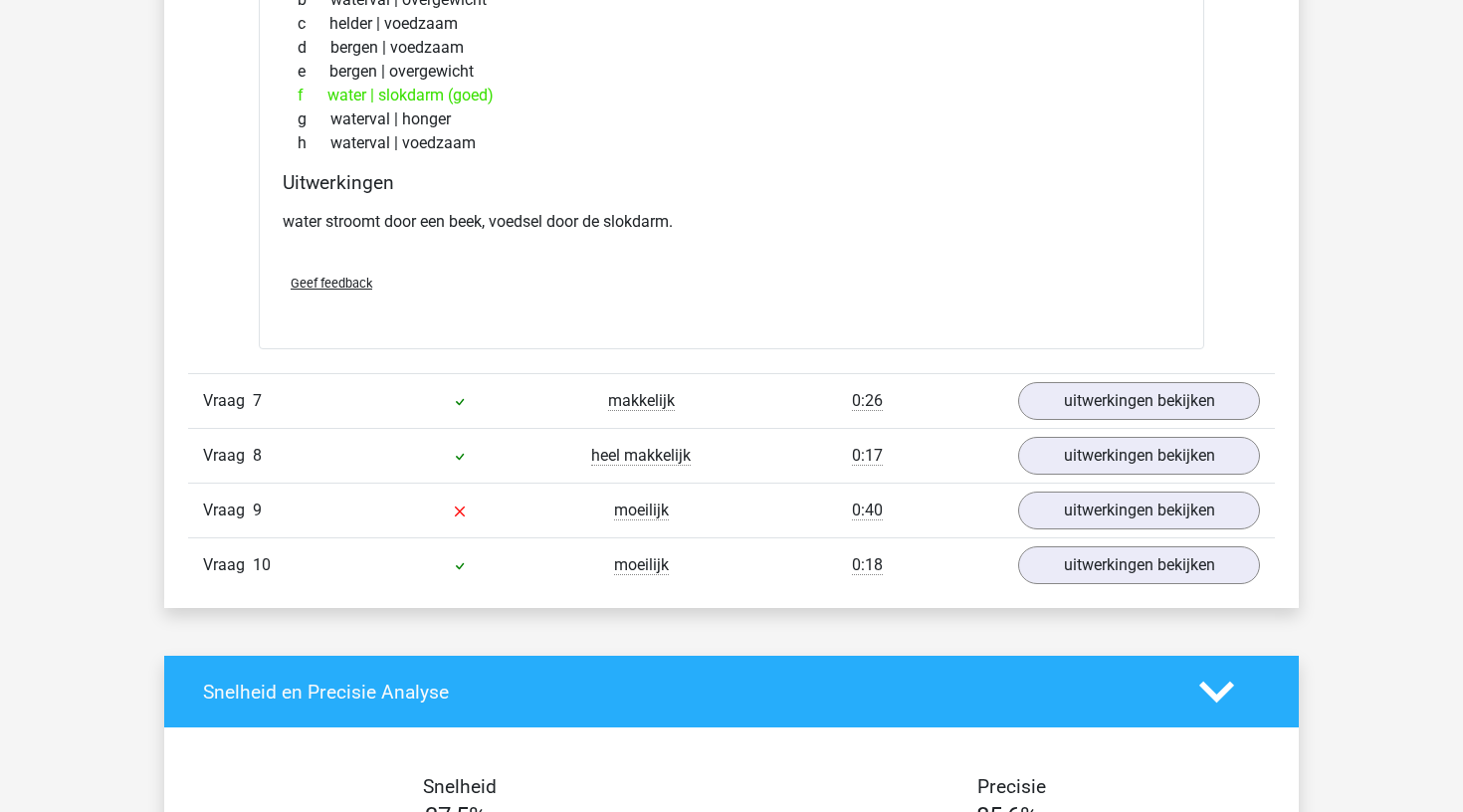 scroll, scrollTop: 4349, scrollLeft: 0, axis: vertical 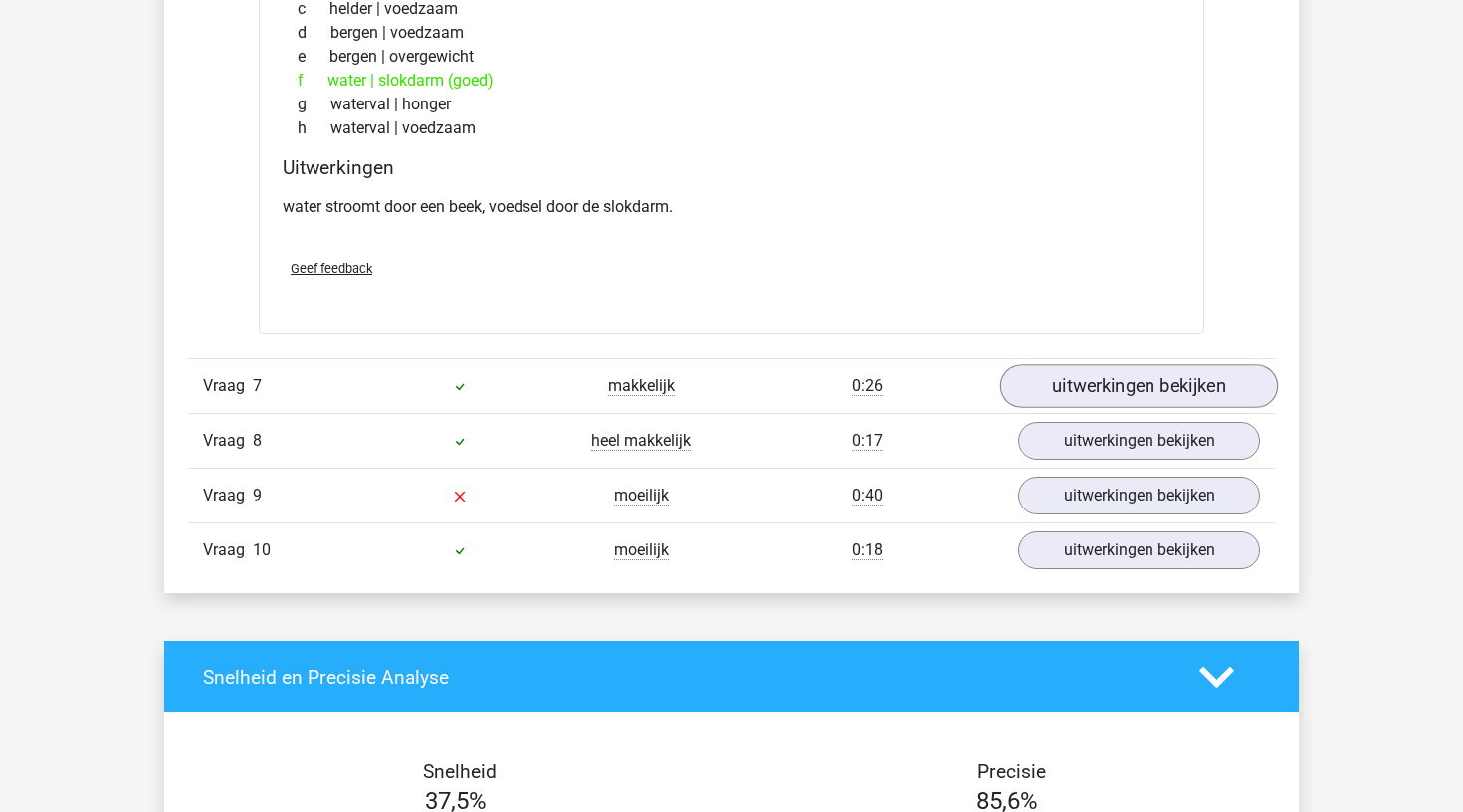 click on "uitwerkingen bekijken" at bounding box center (1139, 386) 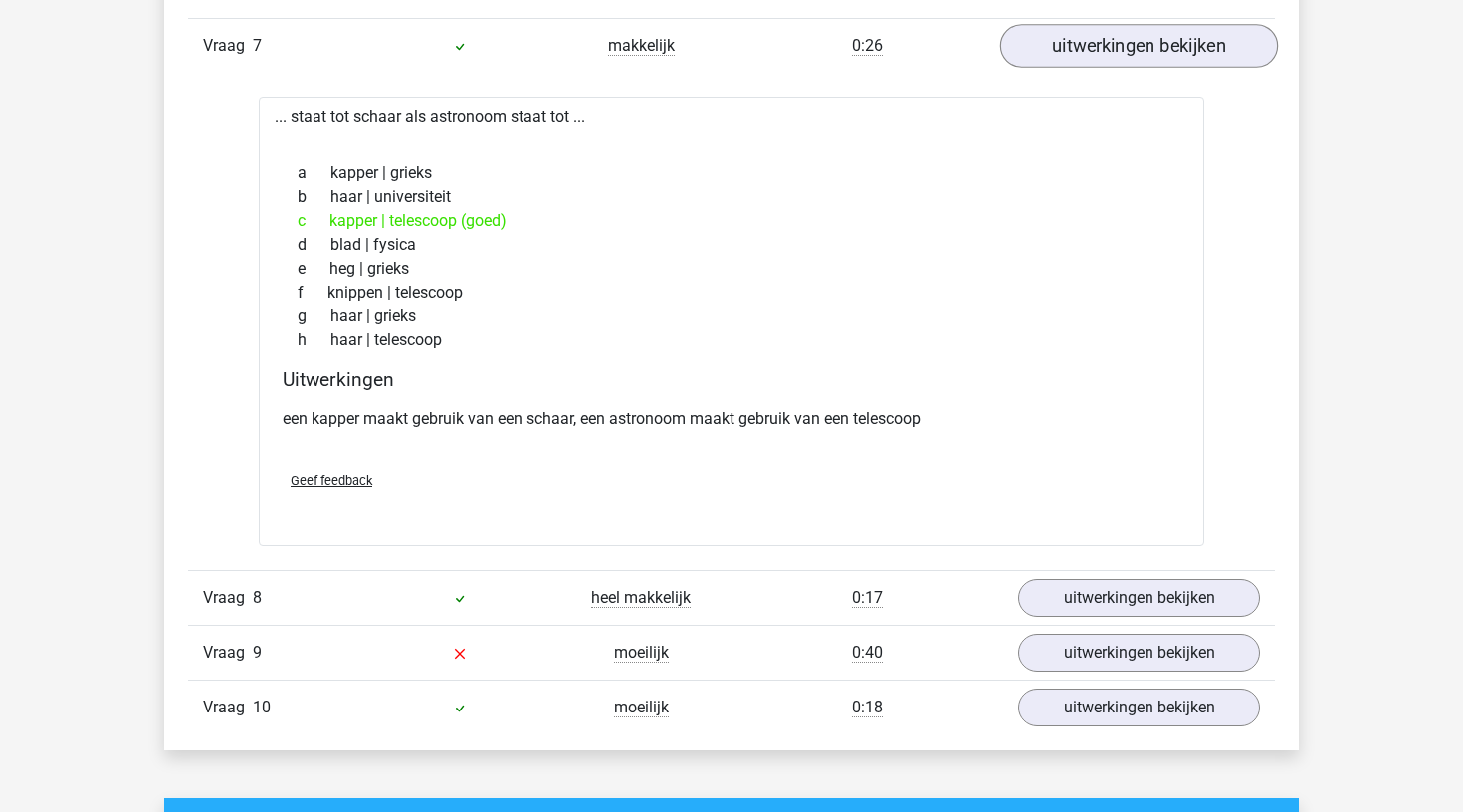 scroll, scrollTop: 4690, scrollLeft: 0, axis: vertical 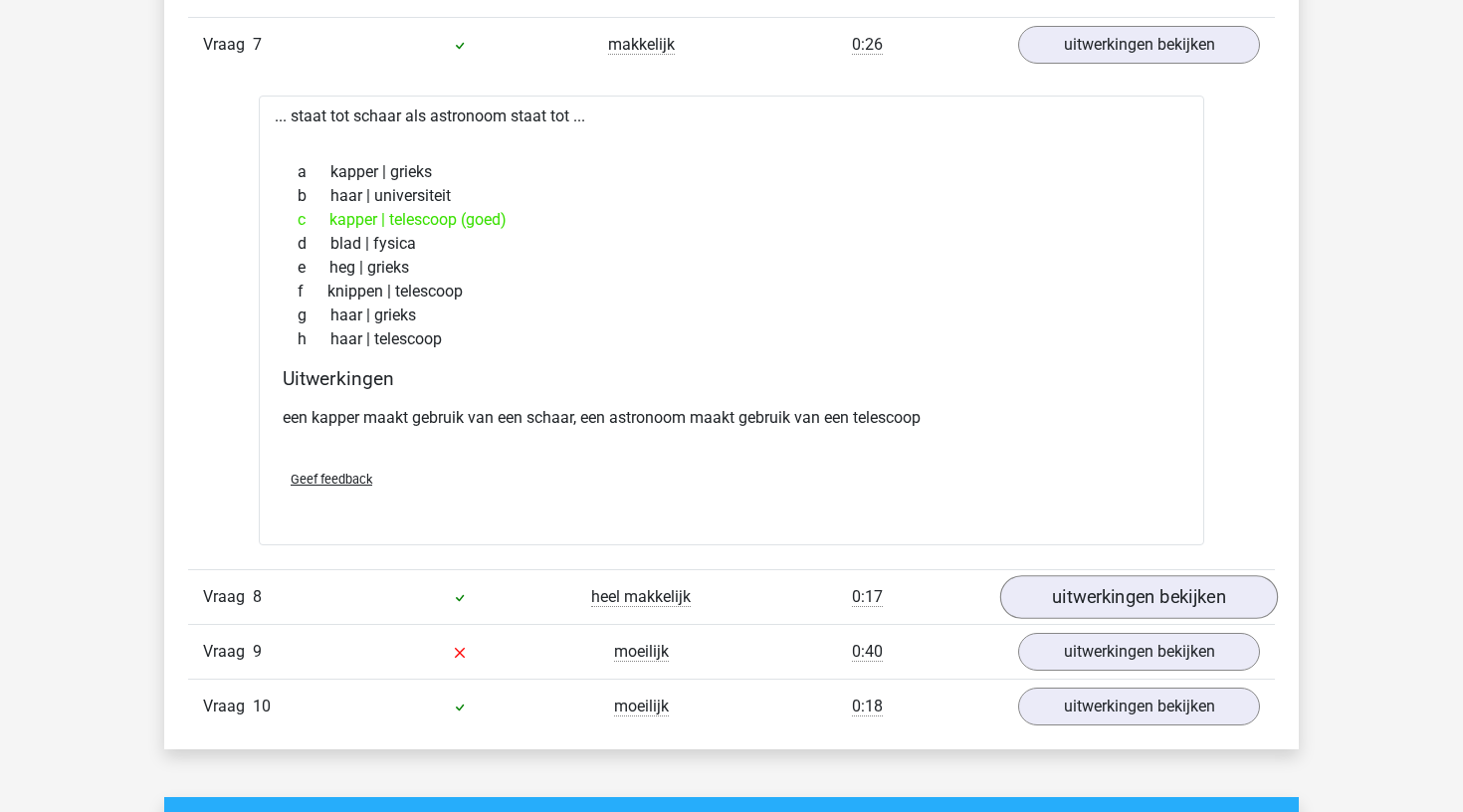 click on "uitwerkingen bekijken" at bounding box center [1139, 597] 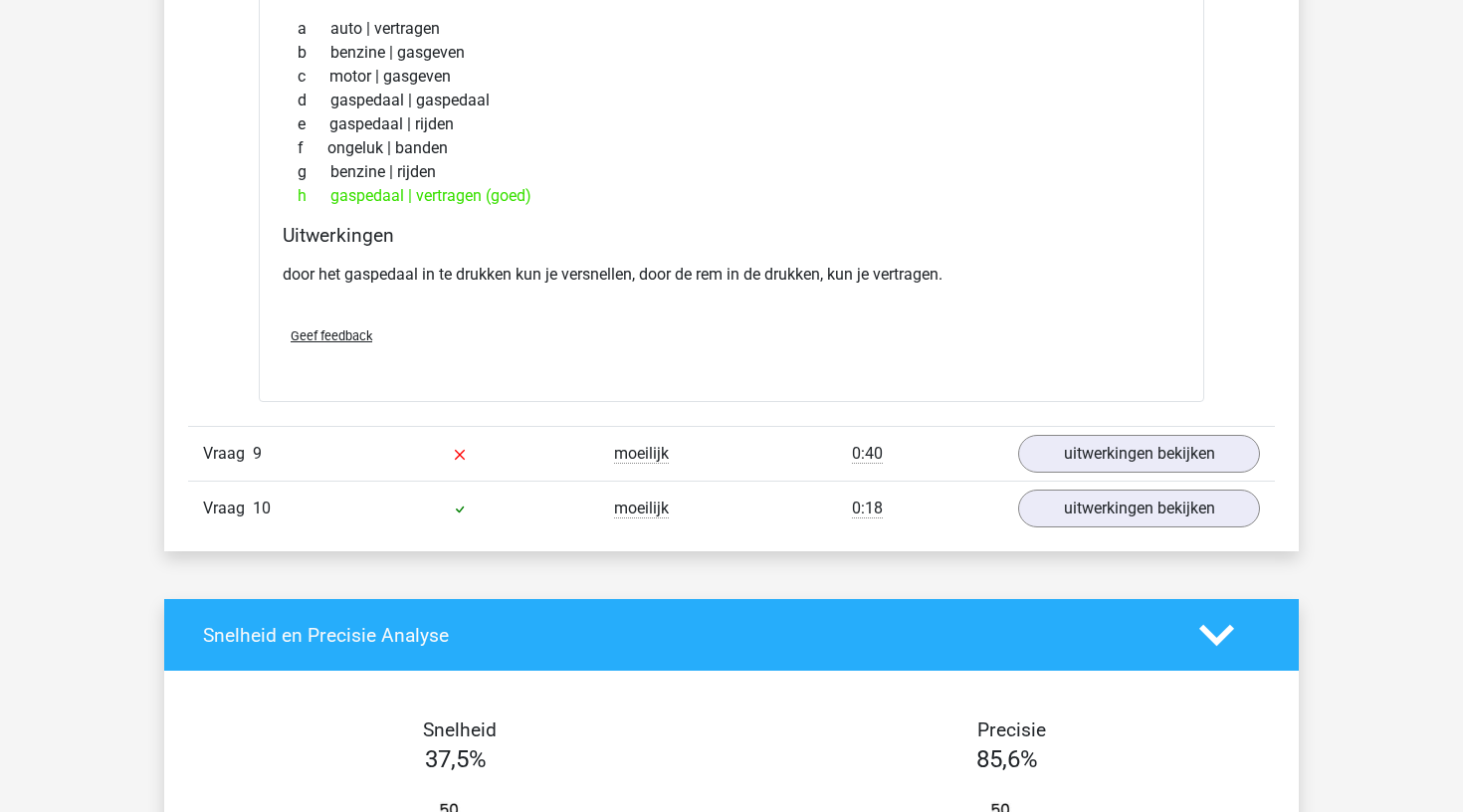 scroll, scrollTop: 5399, scrollLeft: 0, axis: vertical 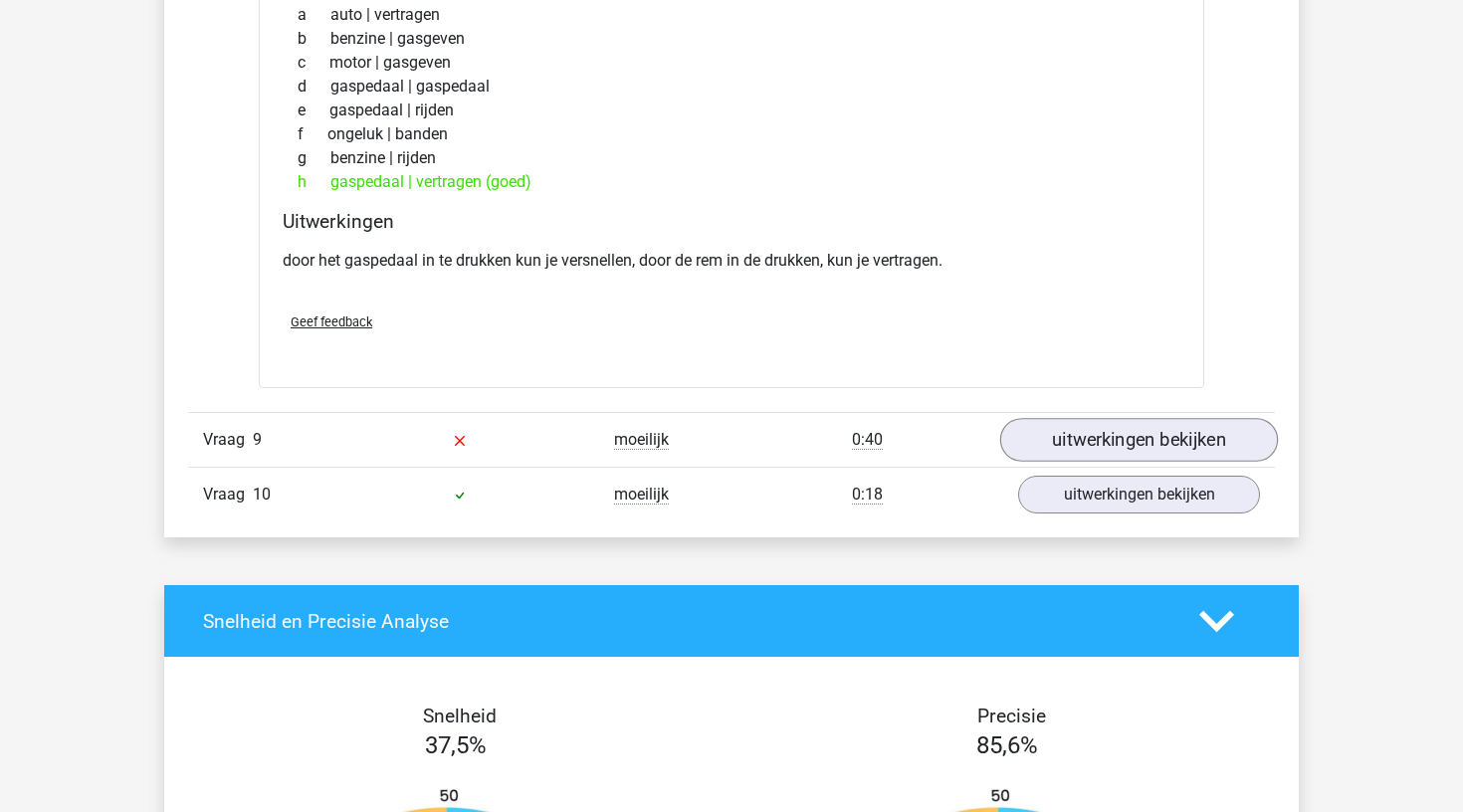 click on "uitwerkingen bekijken" at bounding box center [1139, 441] 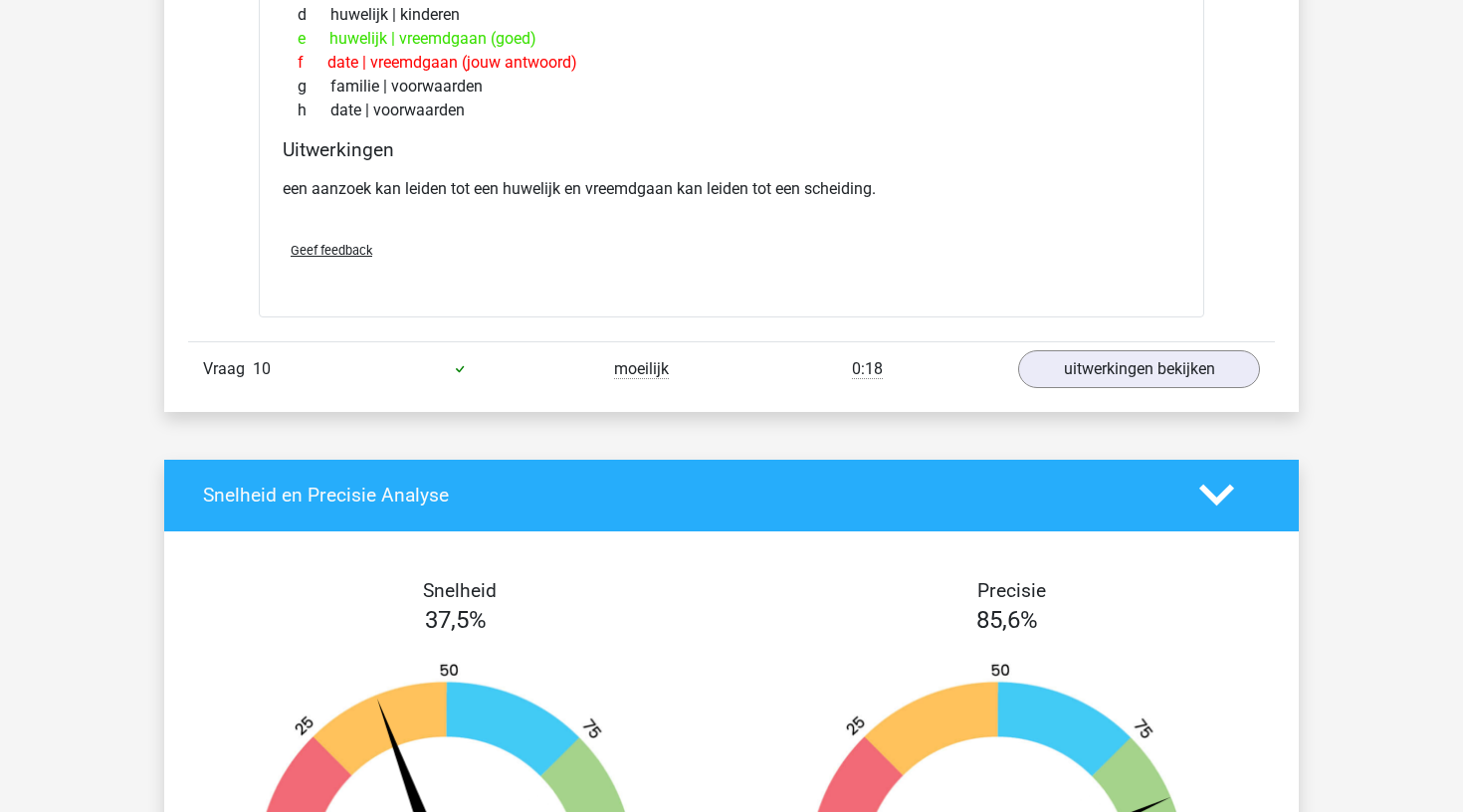scroll, scrollTop: 6026, scrollLeft: 0, axis: vertical 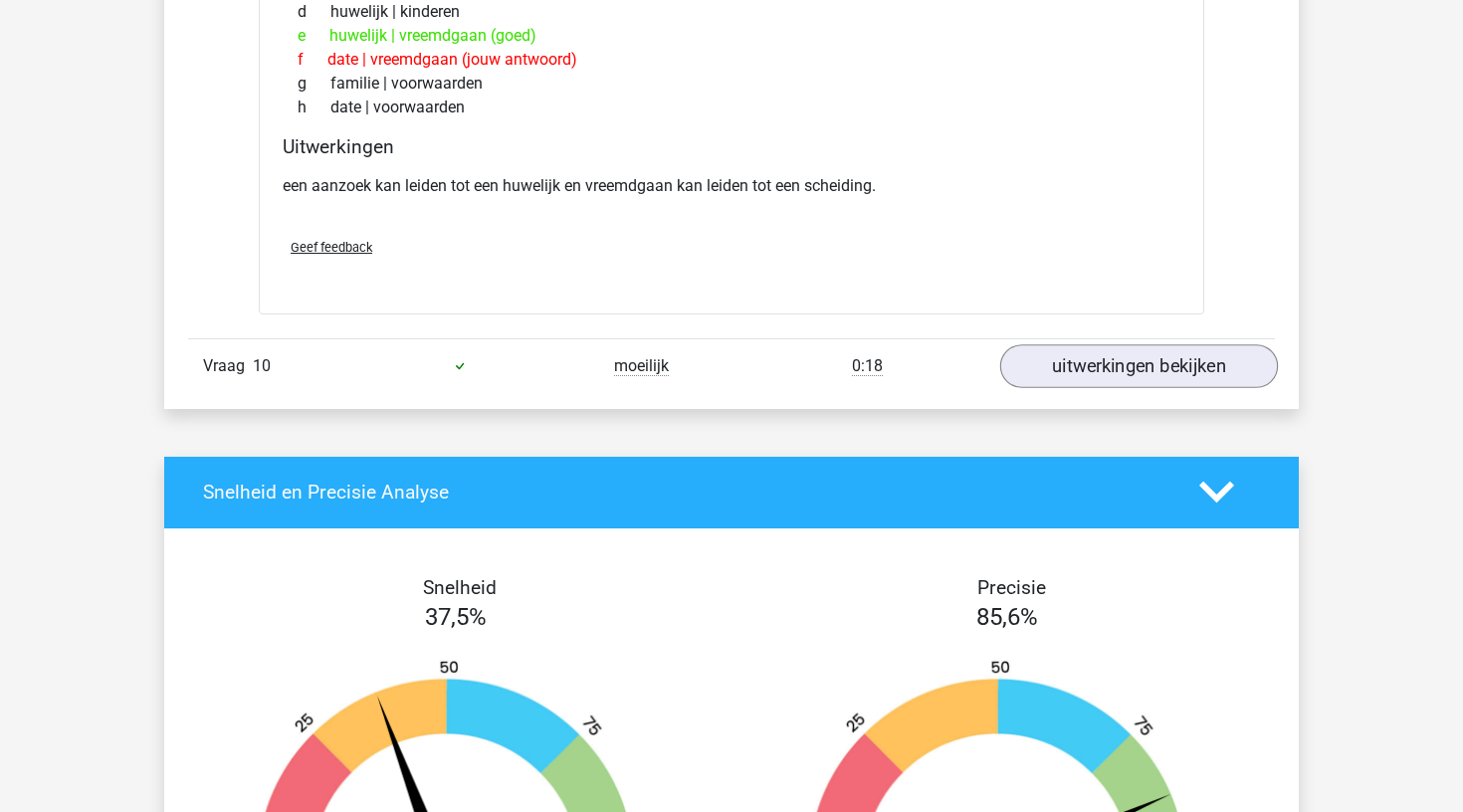 click on "uitwerkingen bekijken" at bounding box center [1139, 366] 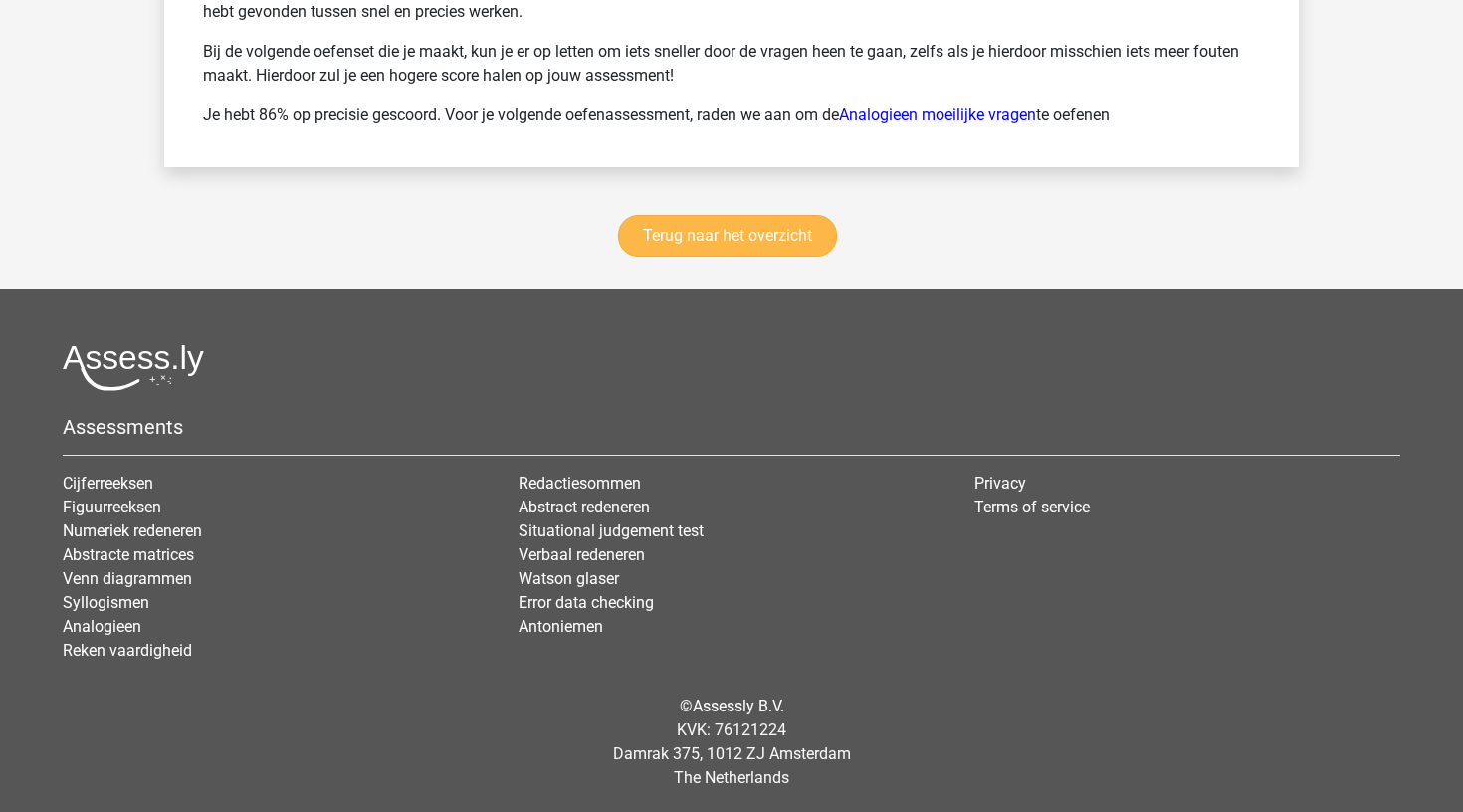scroll, scrollTop: 7930, scrollLeft: 0, axis: vertical 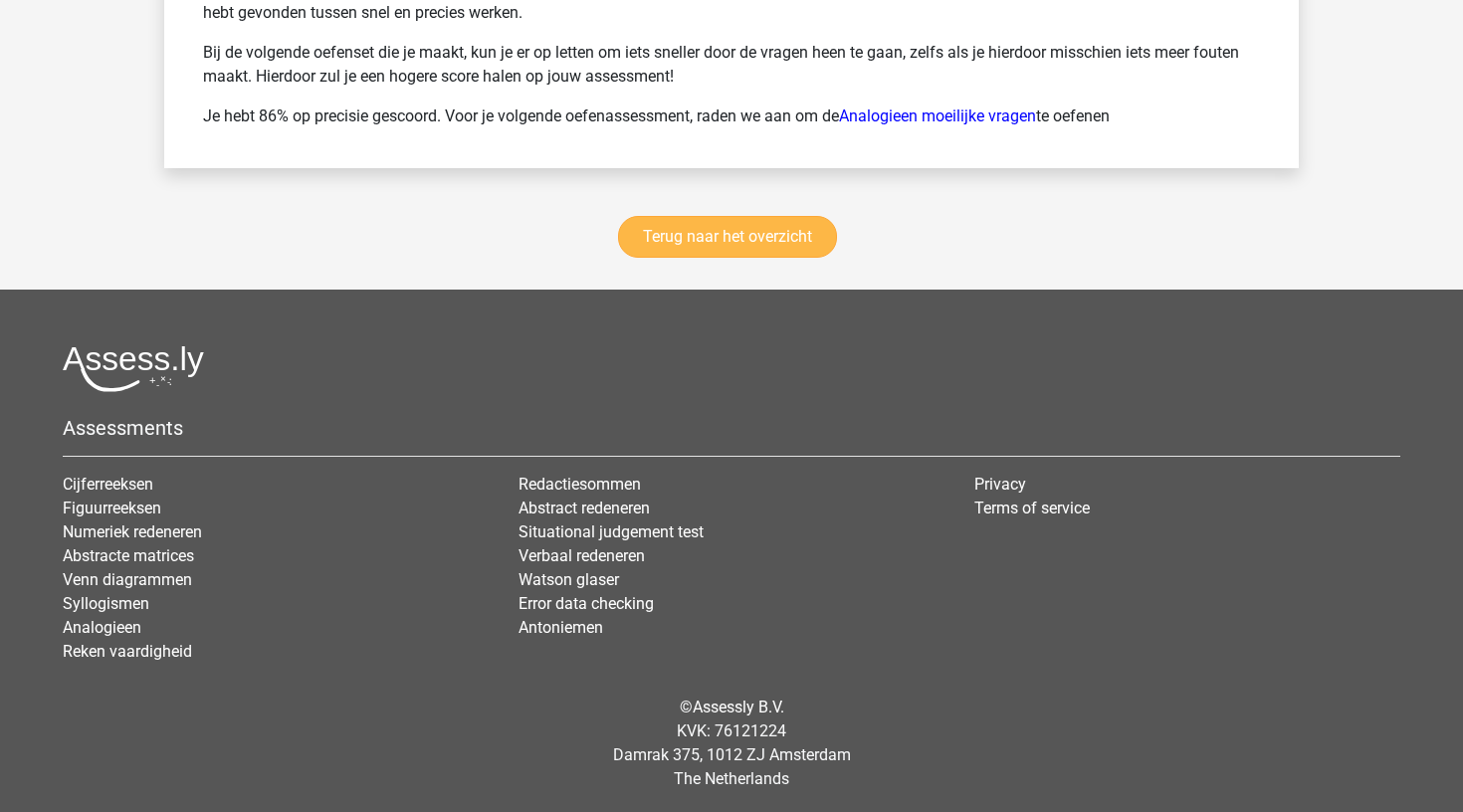 click on "Terug naar het overzicht" at bounding box center (728, 237) 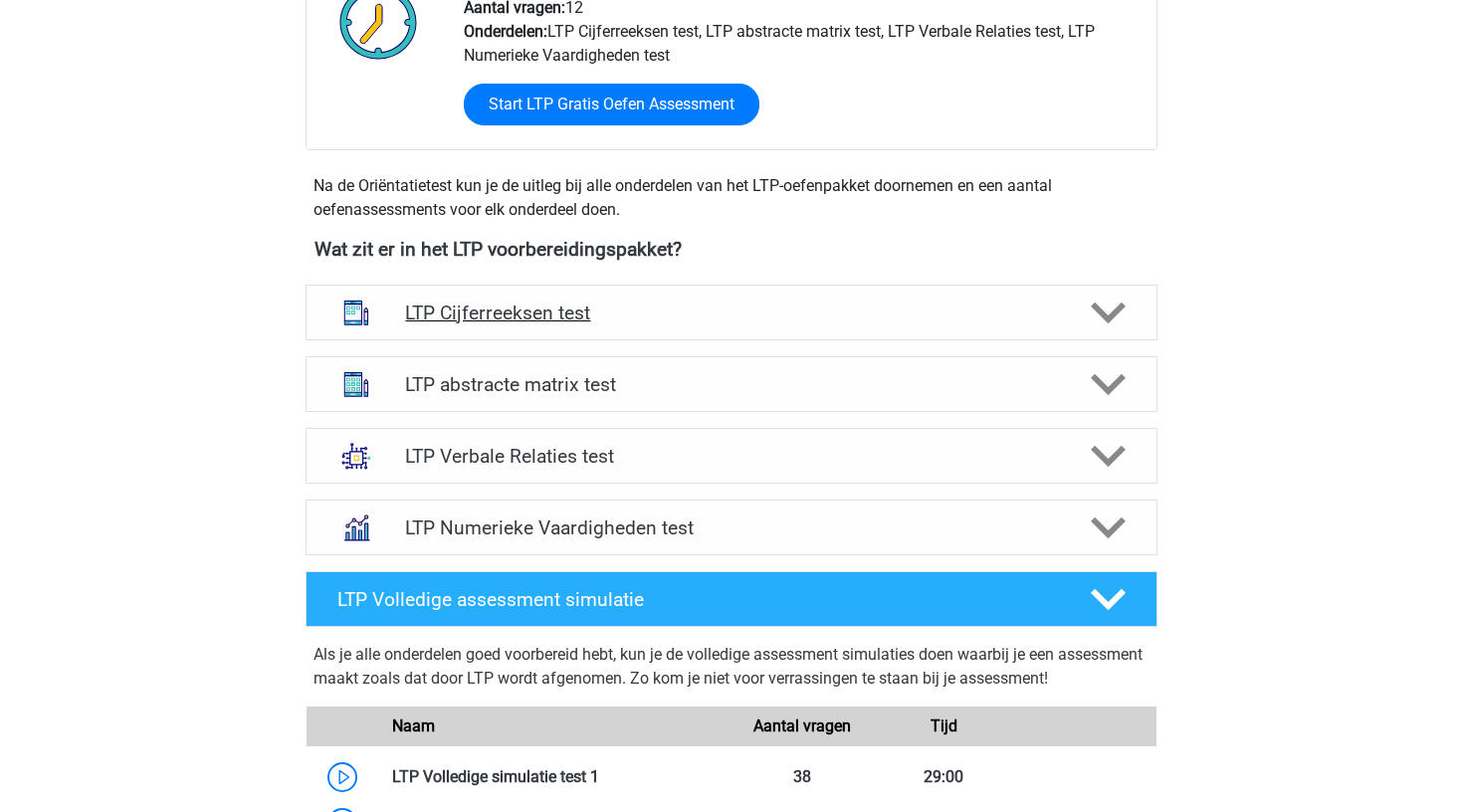 scroll, scrollTop: 554, scrollLeft: 0, axis: vertical 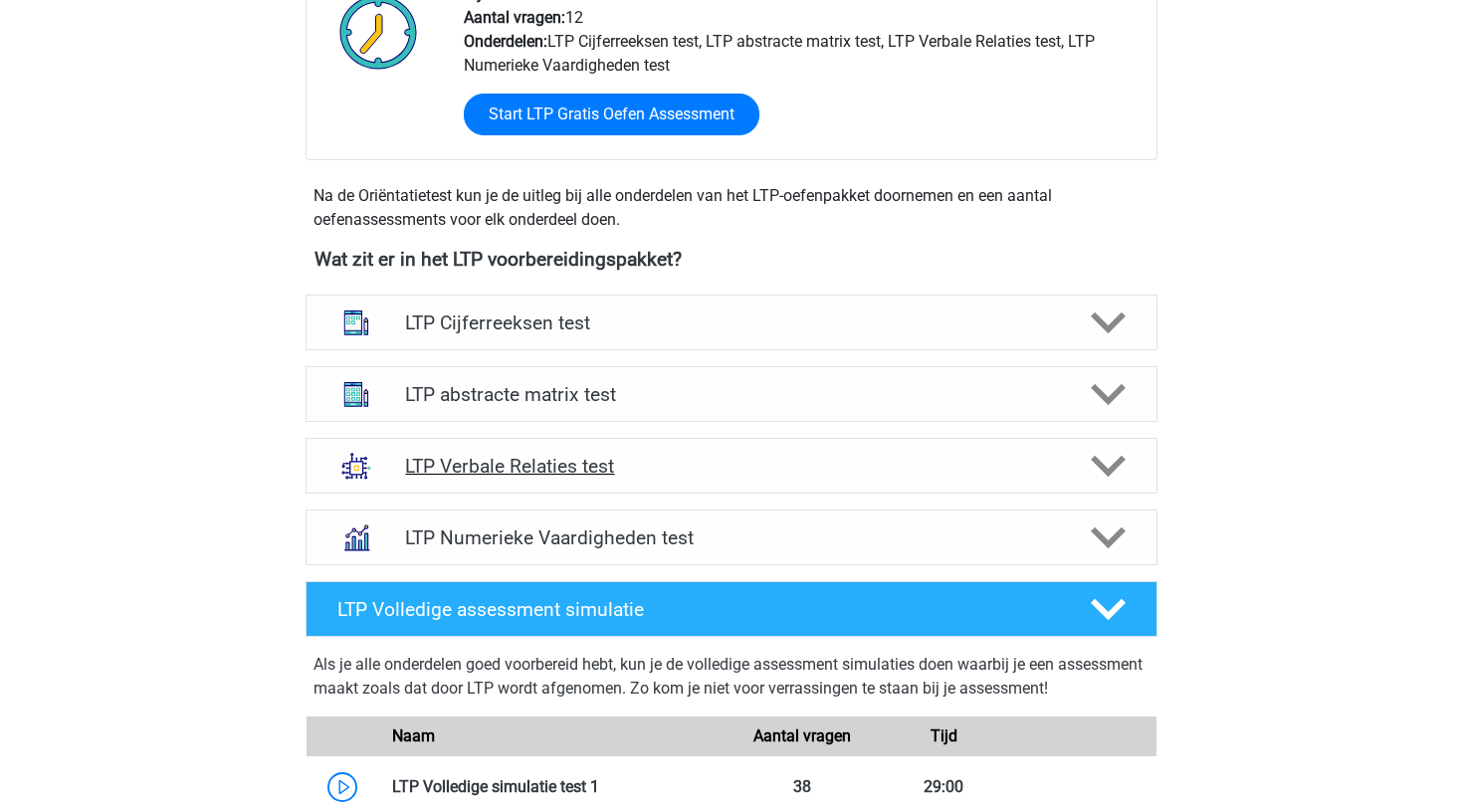click on "LTP Verbale Relaties test" at bounding box center (731, 466) 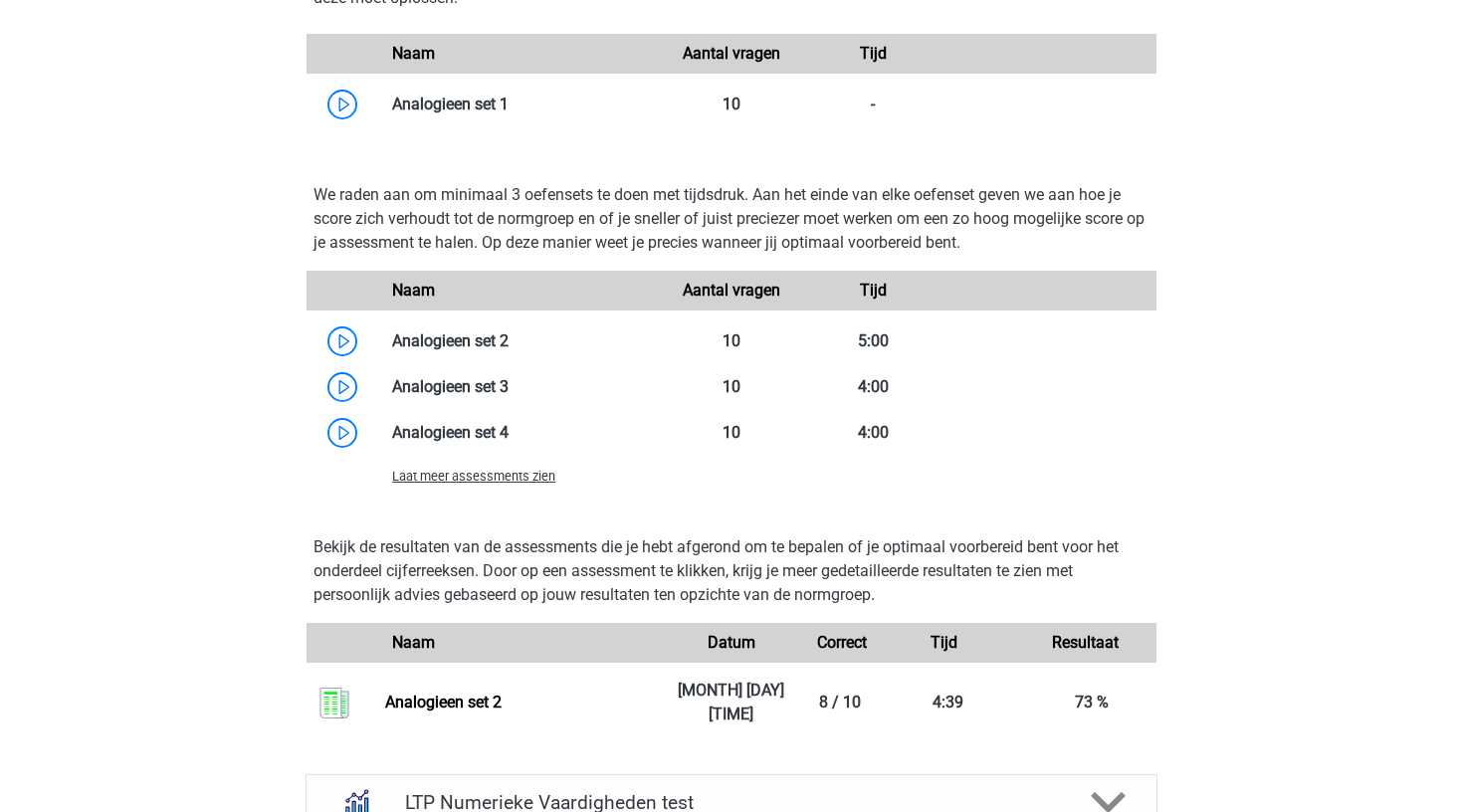 scroll, scrollTop: 1788, scrollLeft: 0, axis: vertical 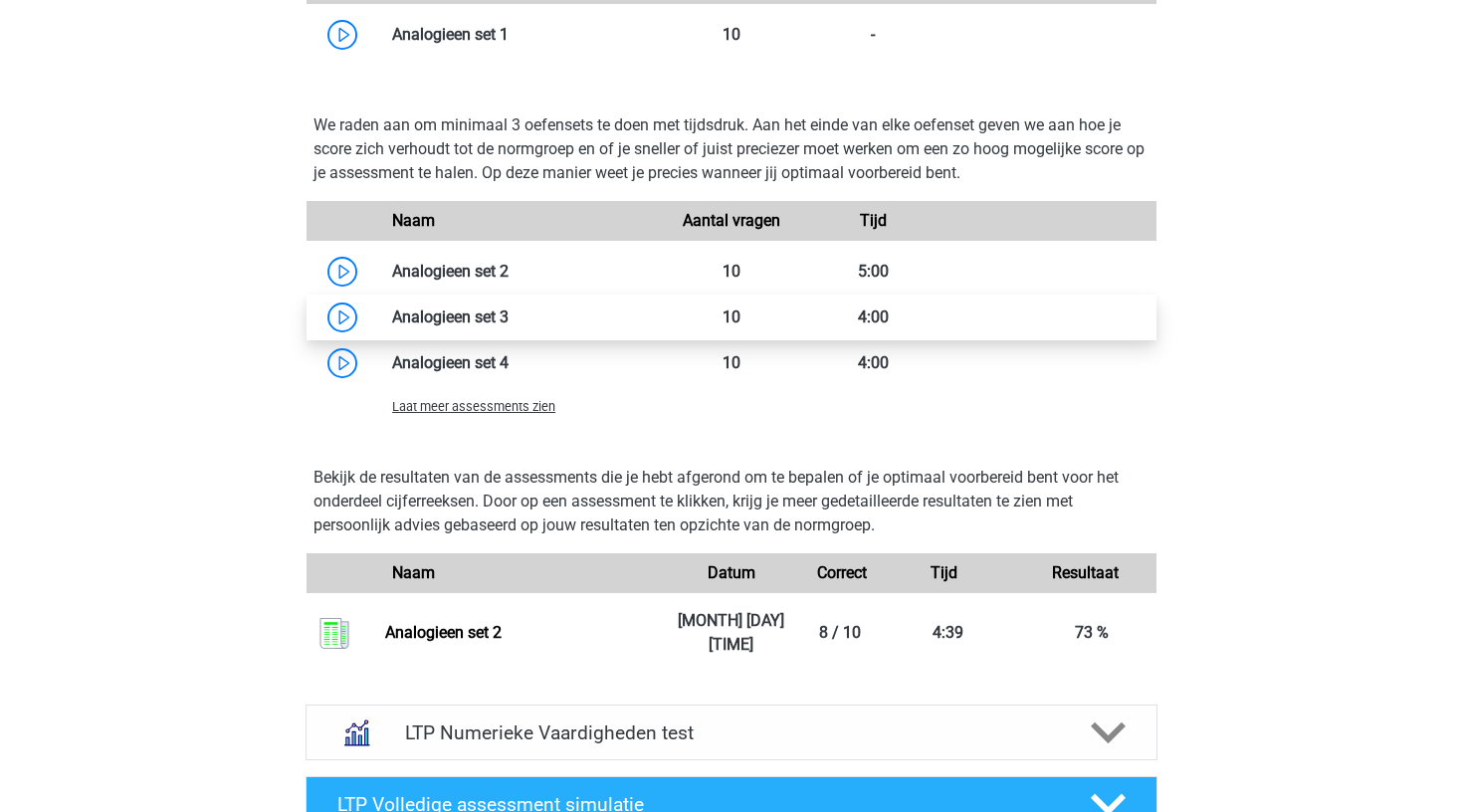 click at bounding box center (509, 316) 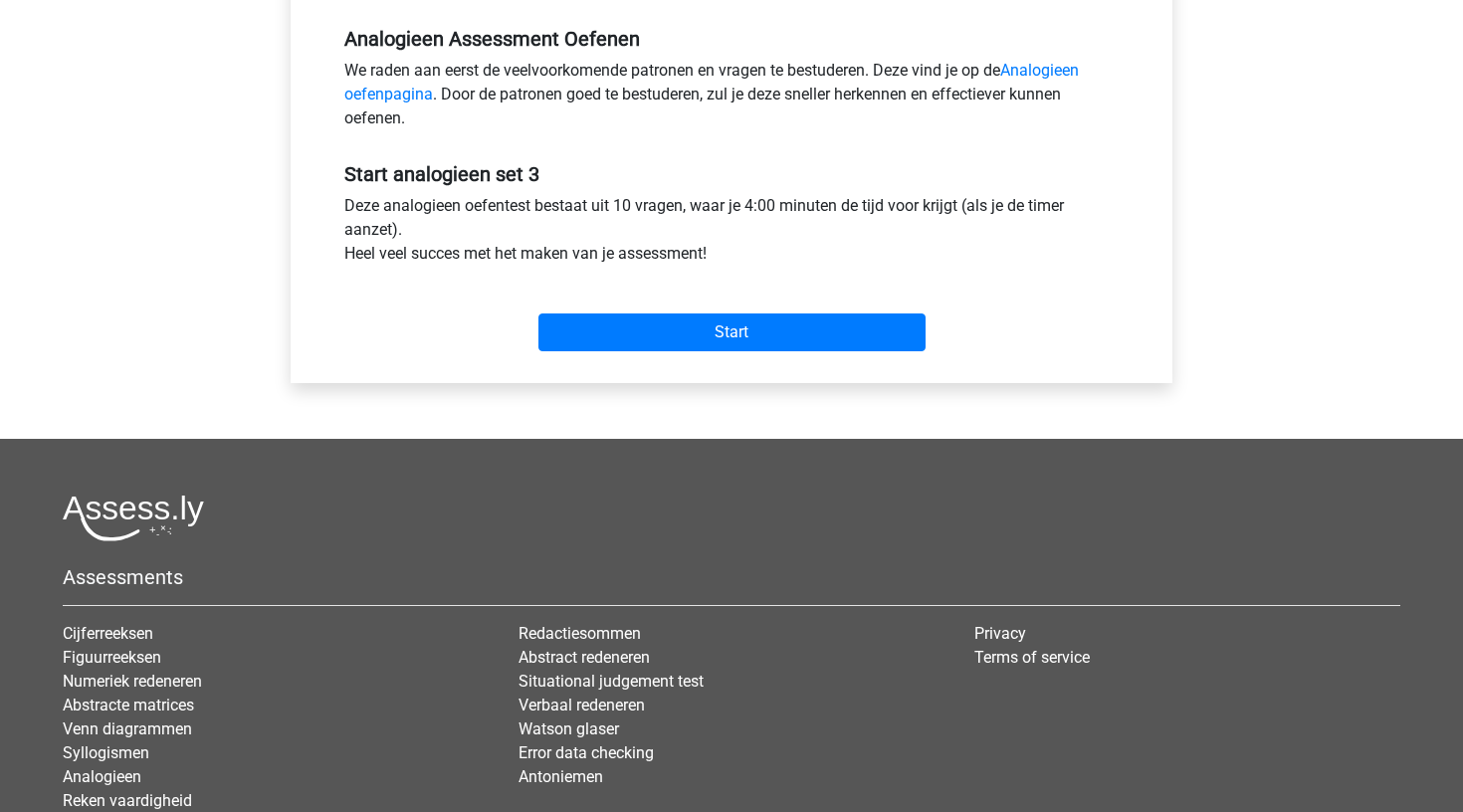 scroll, scrollTop: 614, scrollLeft: 0, axis: vertical 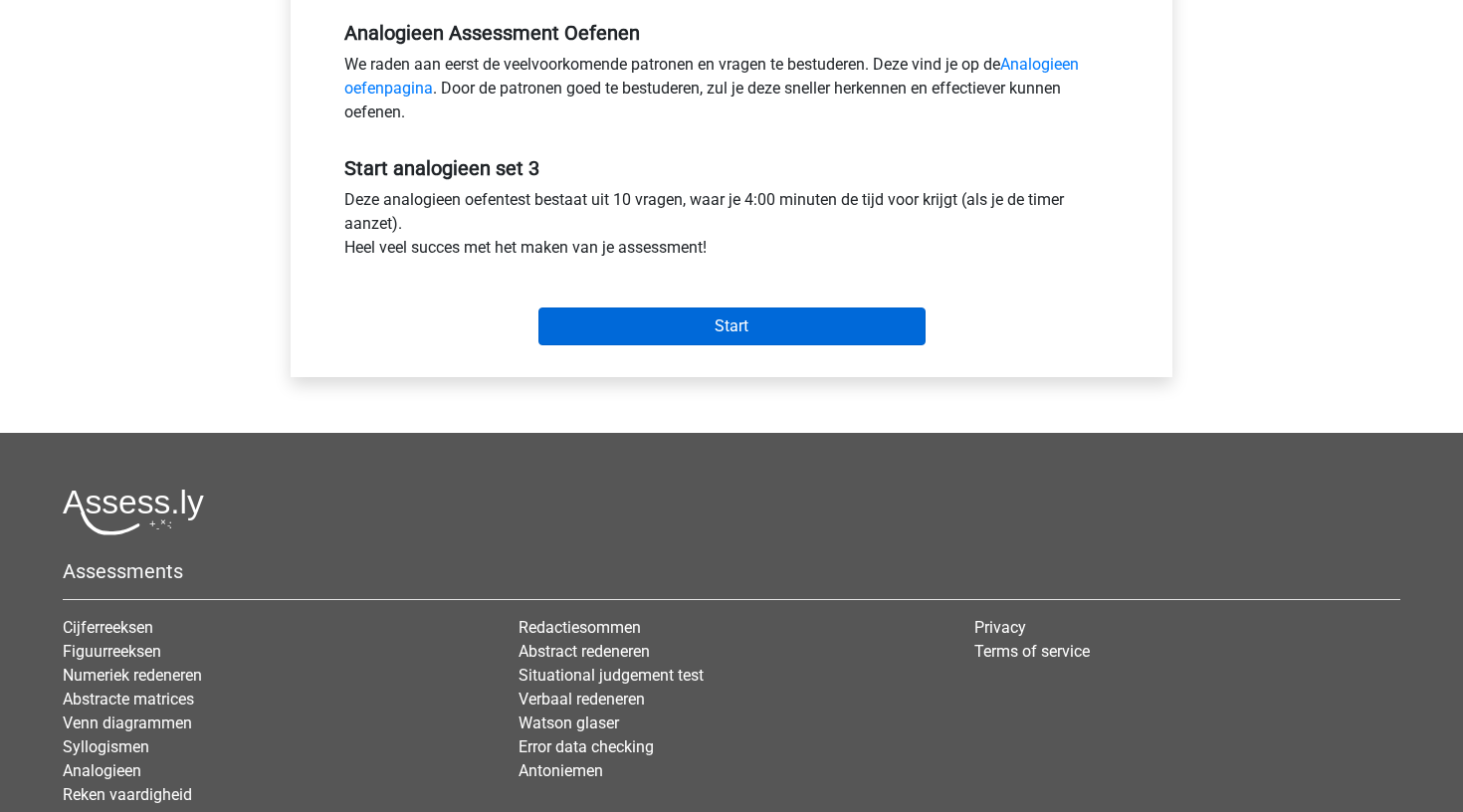 click on "Start" at bounding box center [732, 326] 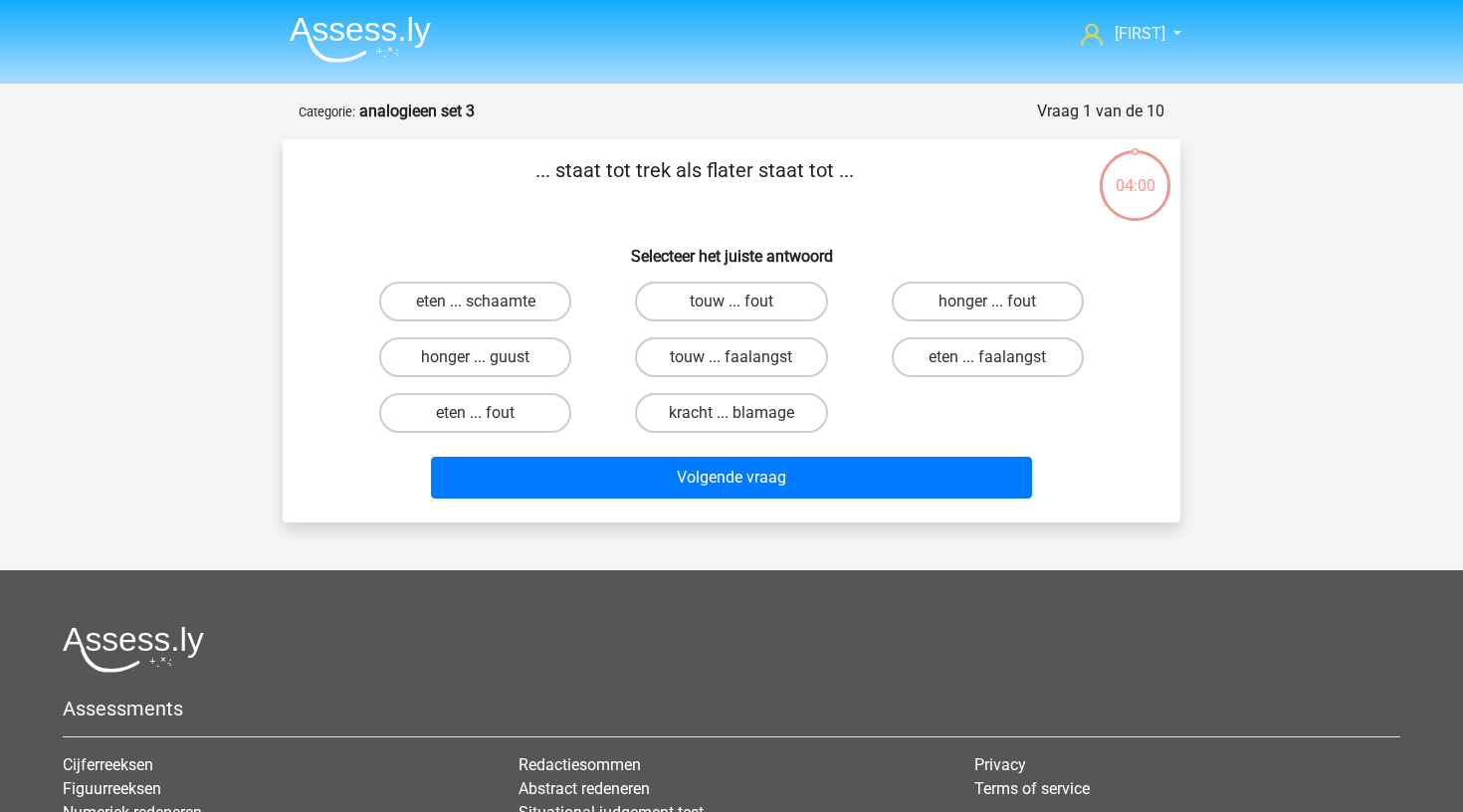 scroll, scrollTop: 0, scrollLeft: 0, axis: both 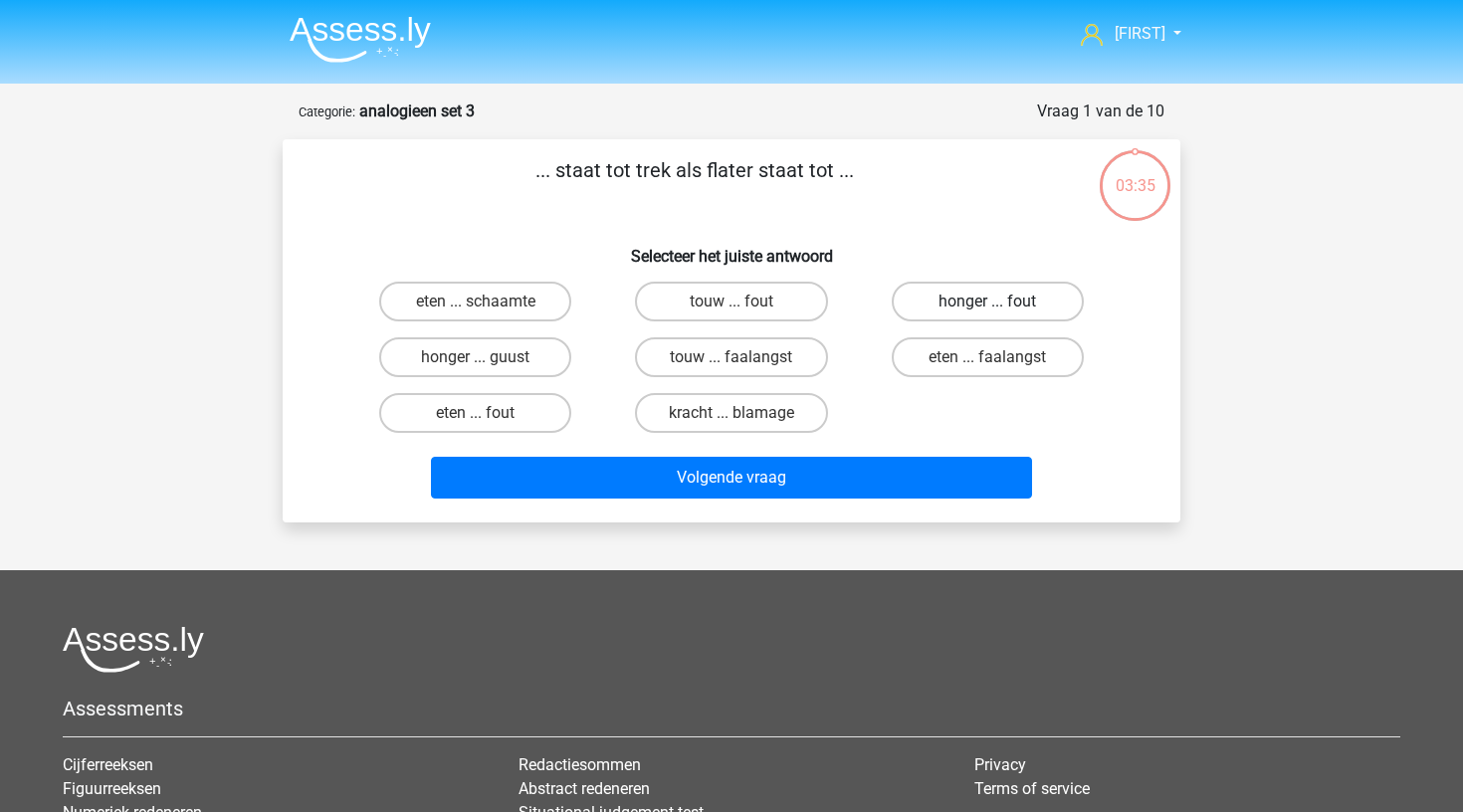 click on "honger ... fout" at bounding box center (987, 302) 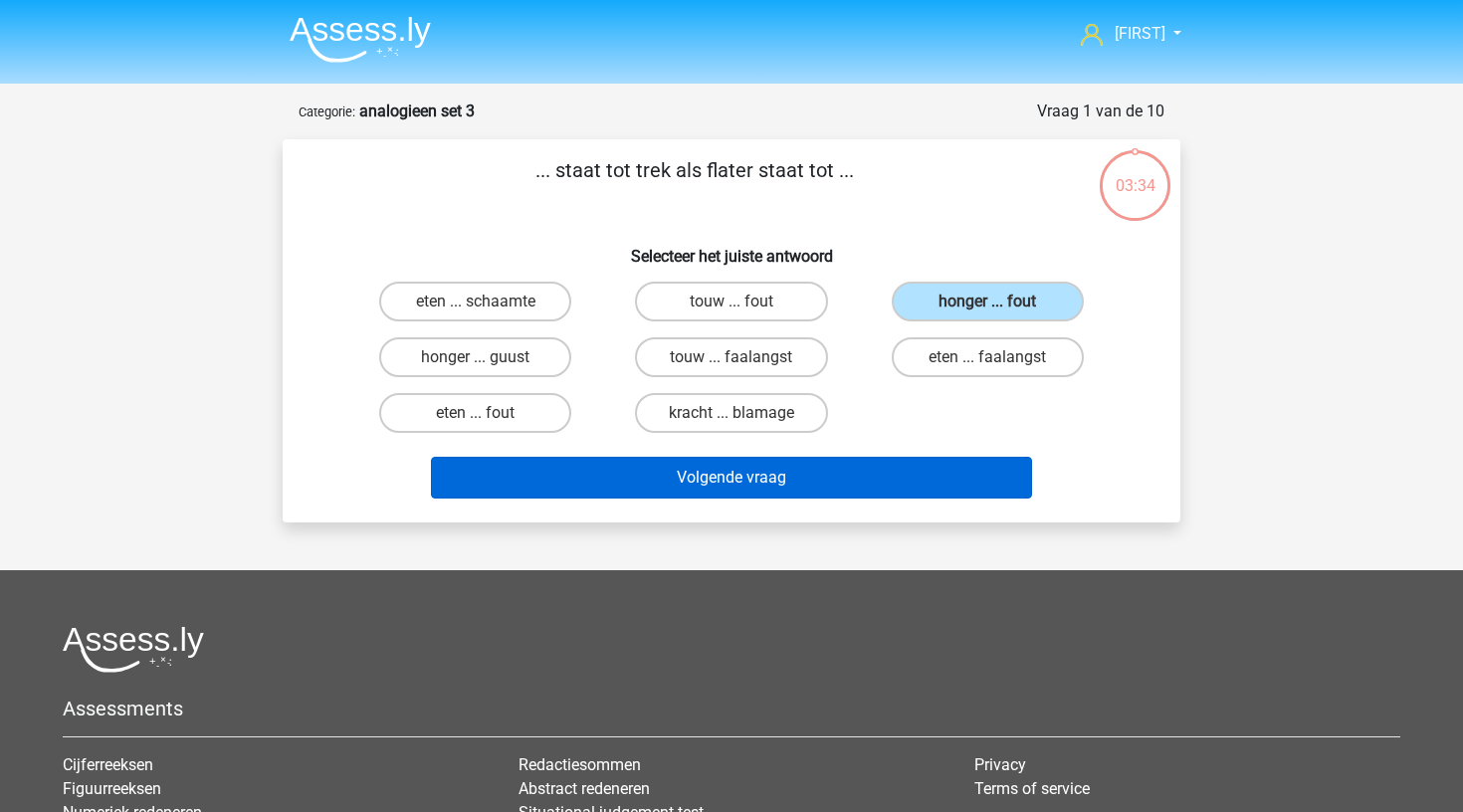 click on "Volgende vraag" at bounding box center (732, 478) 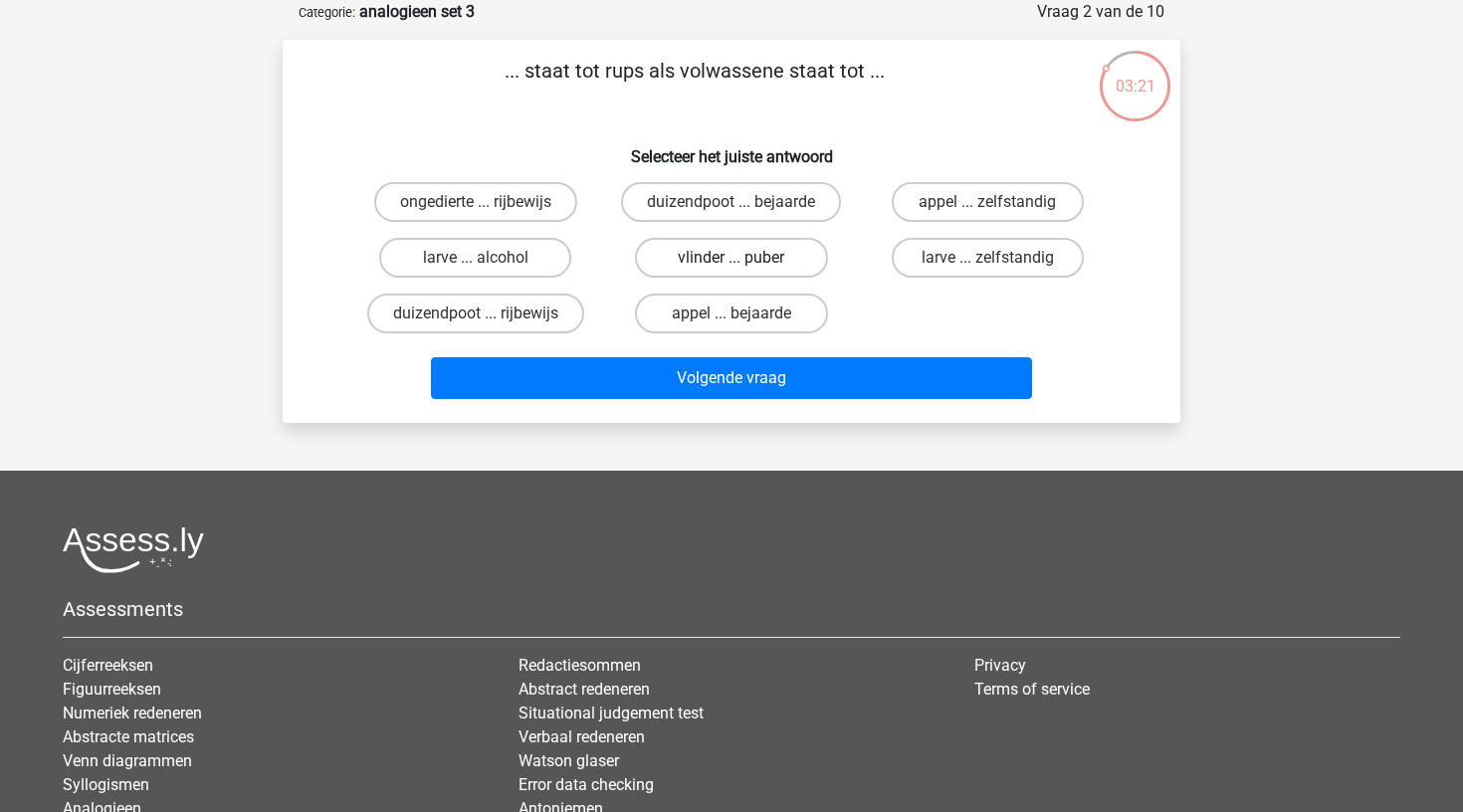 click on "vlinder ... puber" at bounding box center [731, 258] 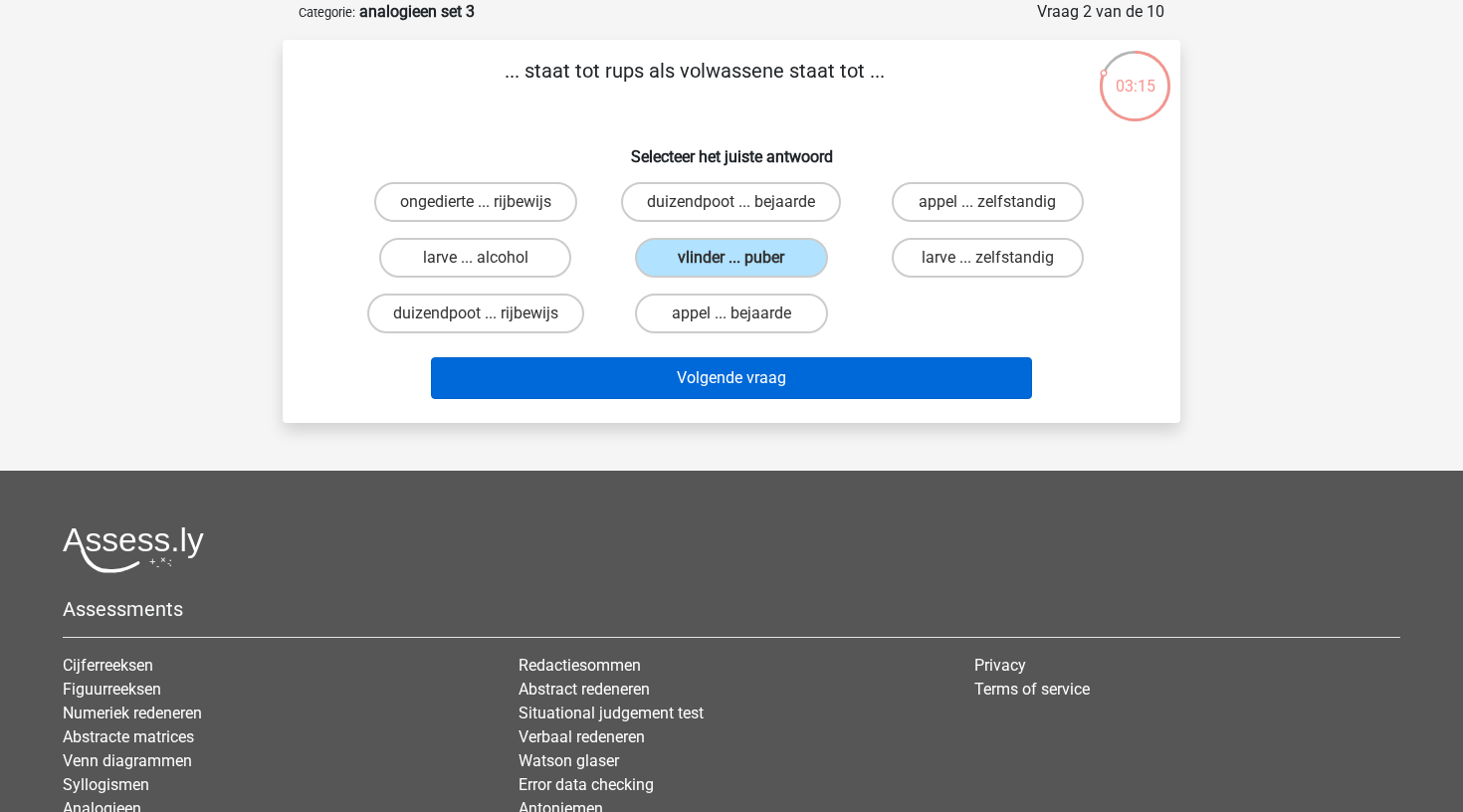 click on "Volgende vraag" at bounding box center (732, 378) 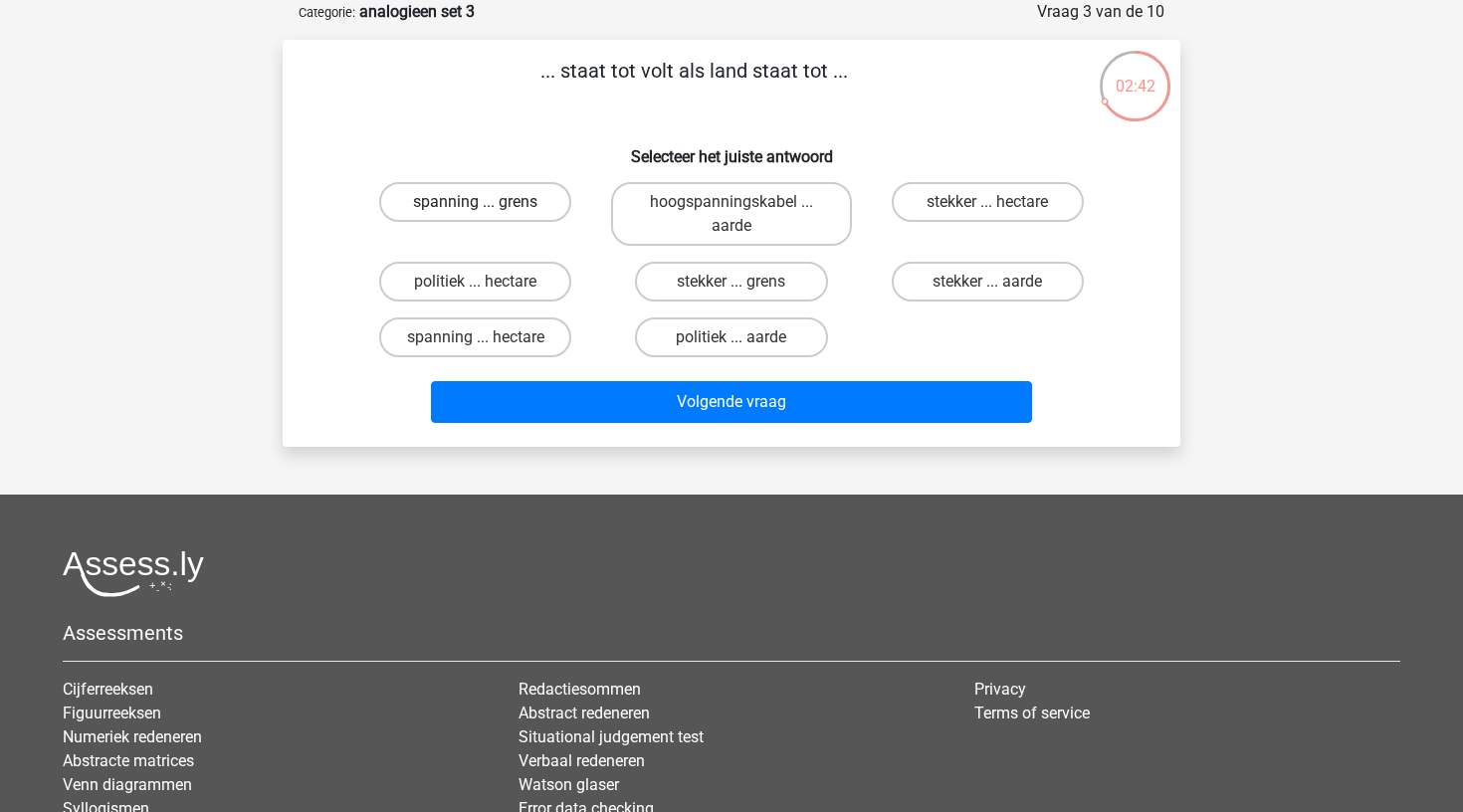click on "spanning ... grens" at bounding box center [475, 202] 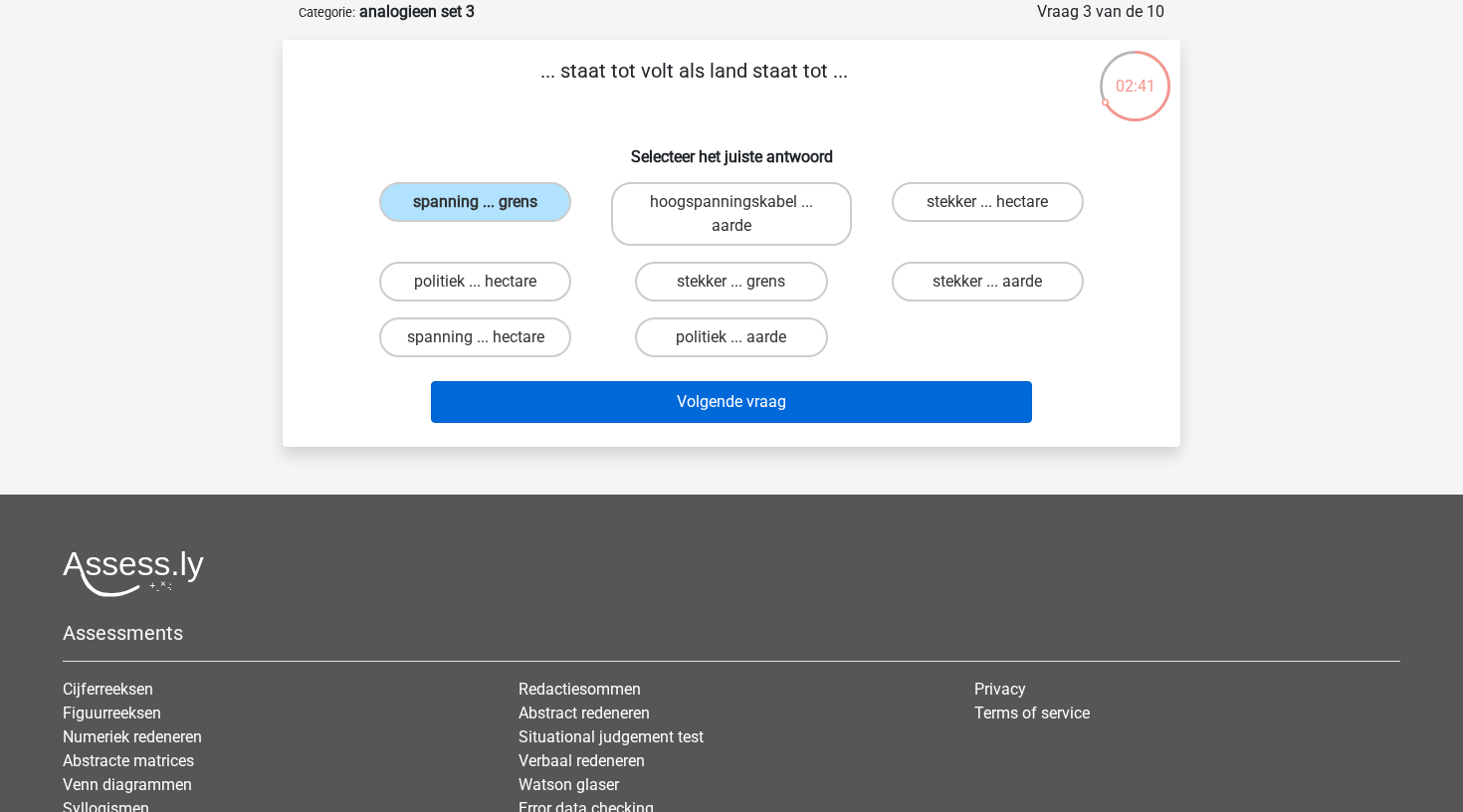 click on "Volgende vraag" at bounding box center [732, 402] 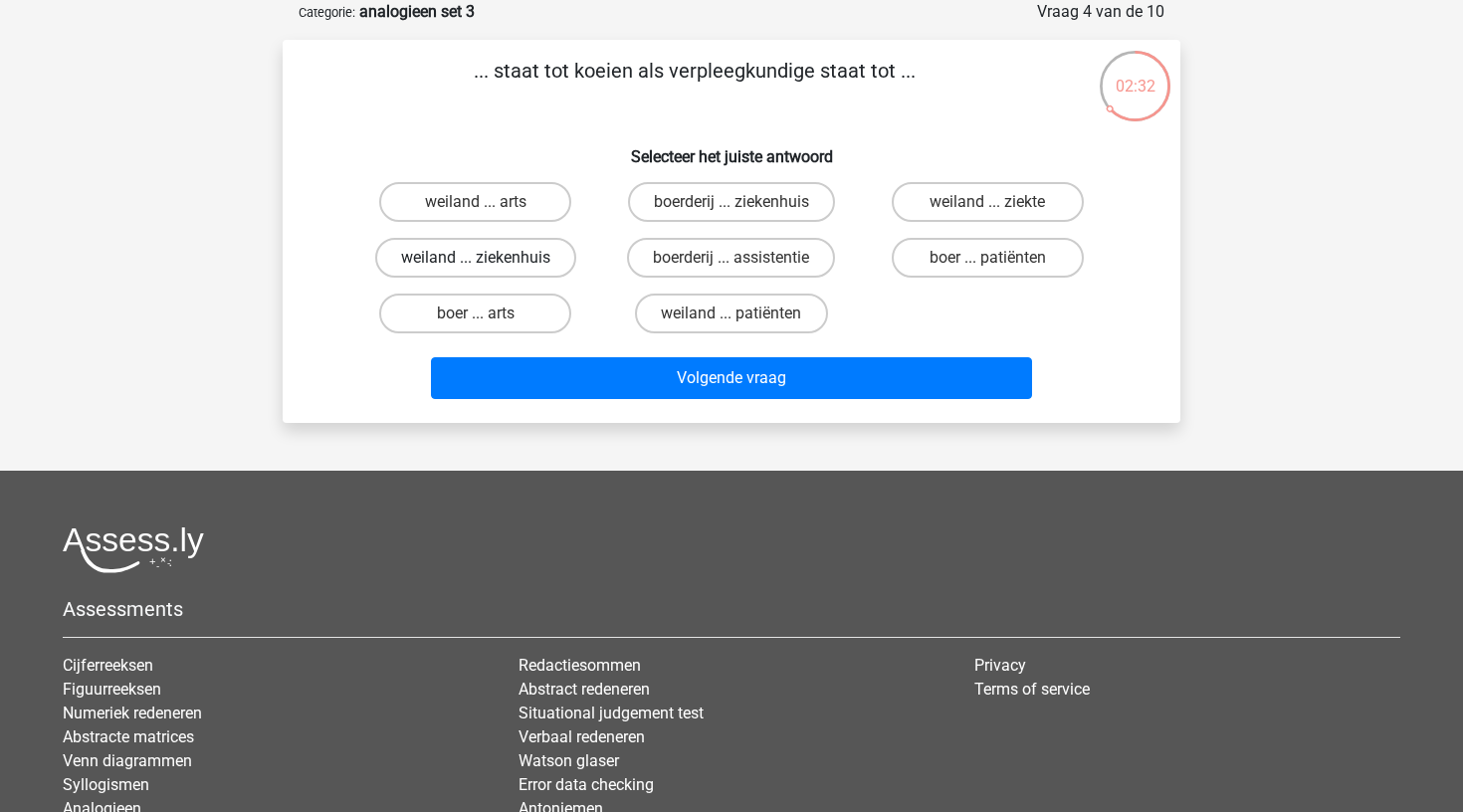 click on "weiland ... ziekenhuis" at bounding box center [476, 258] 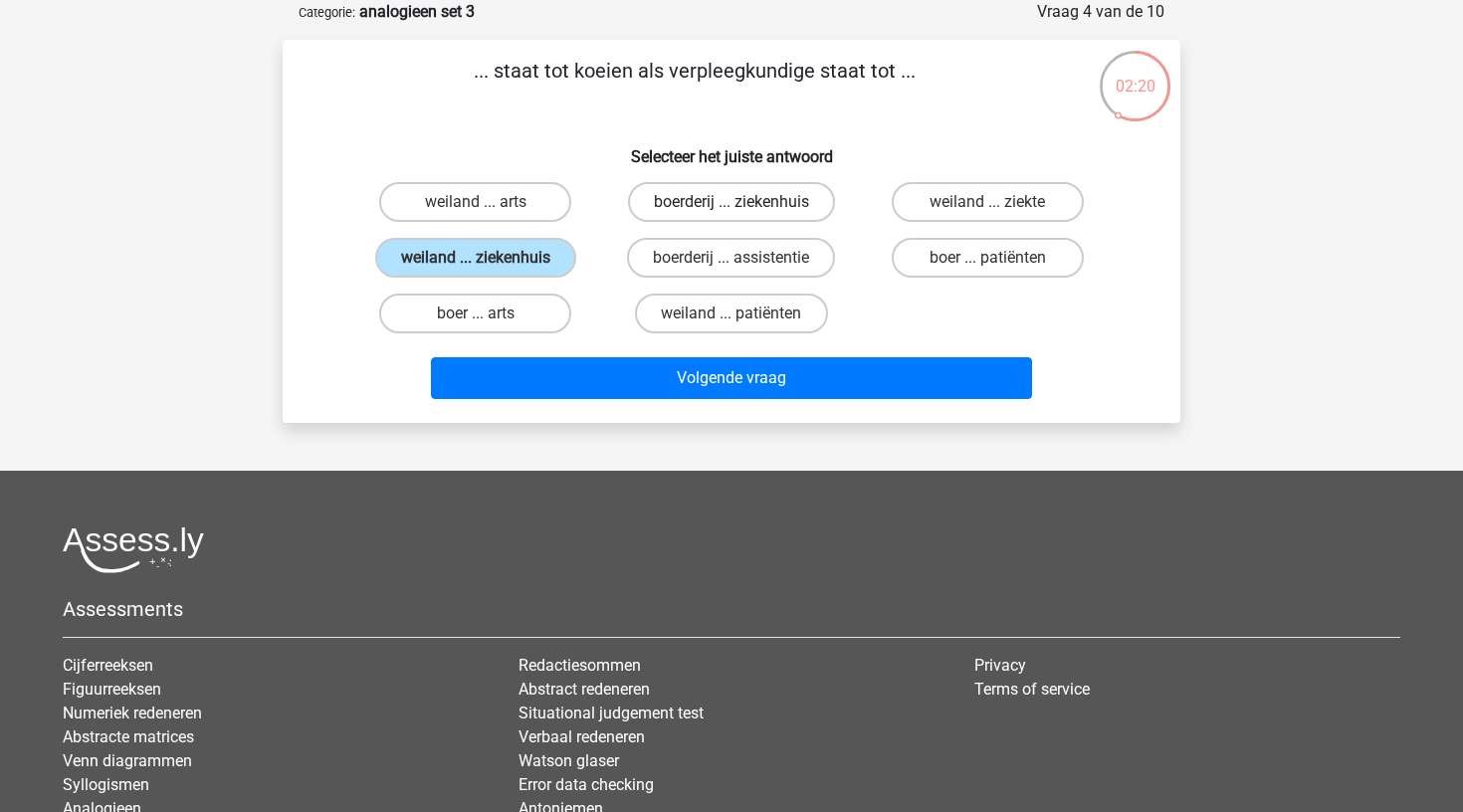 click on "boerderij ... ziekenhuis" at bounding box center [732, 202] 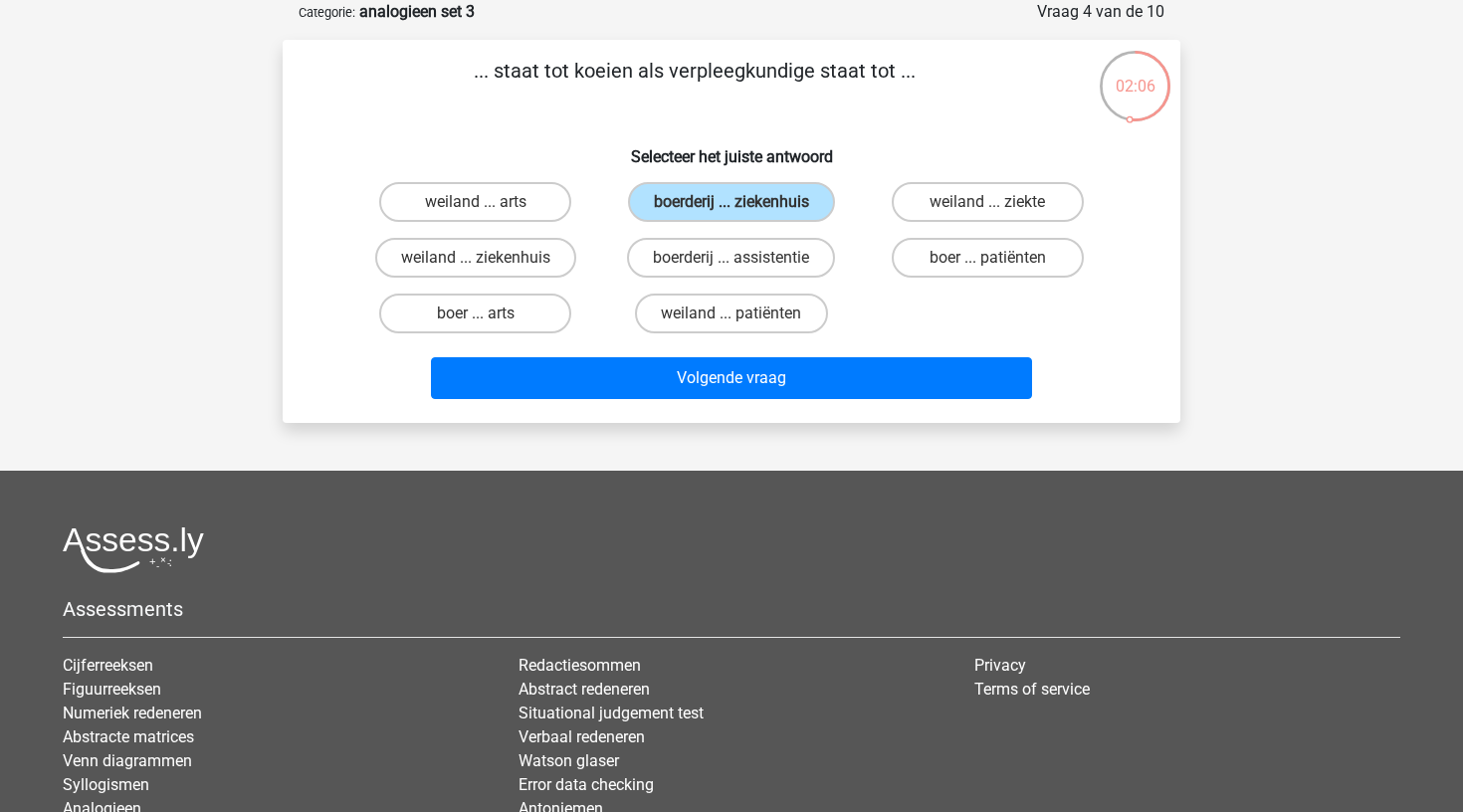 click on "boer ... patiënten" at bounding box center [993, 264] 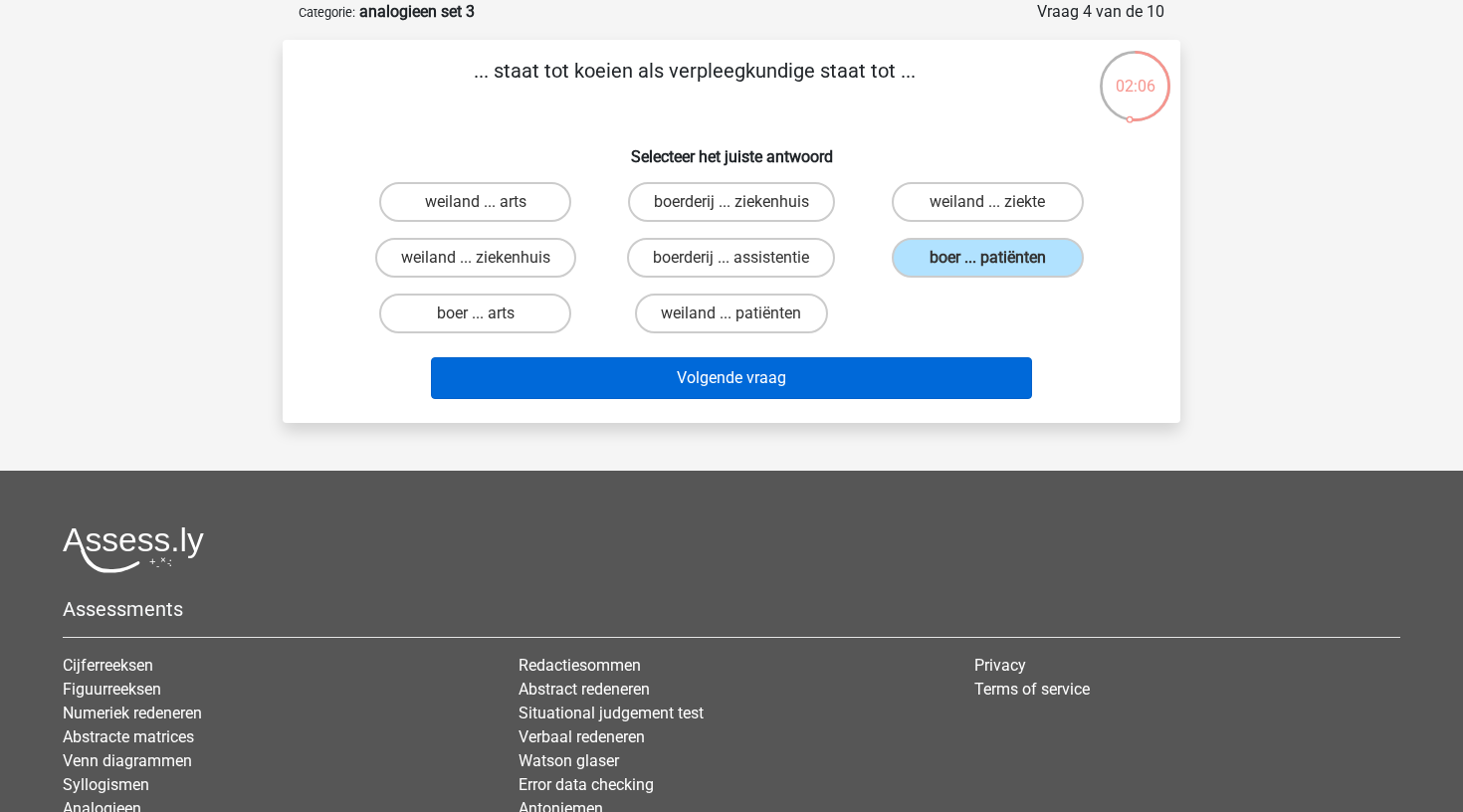 click on "Volgende vraag" at bounding box center [732, 378] 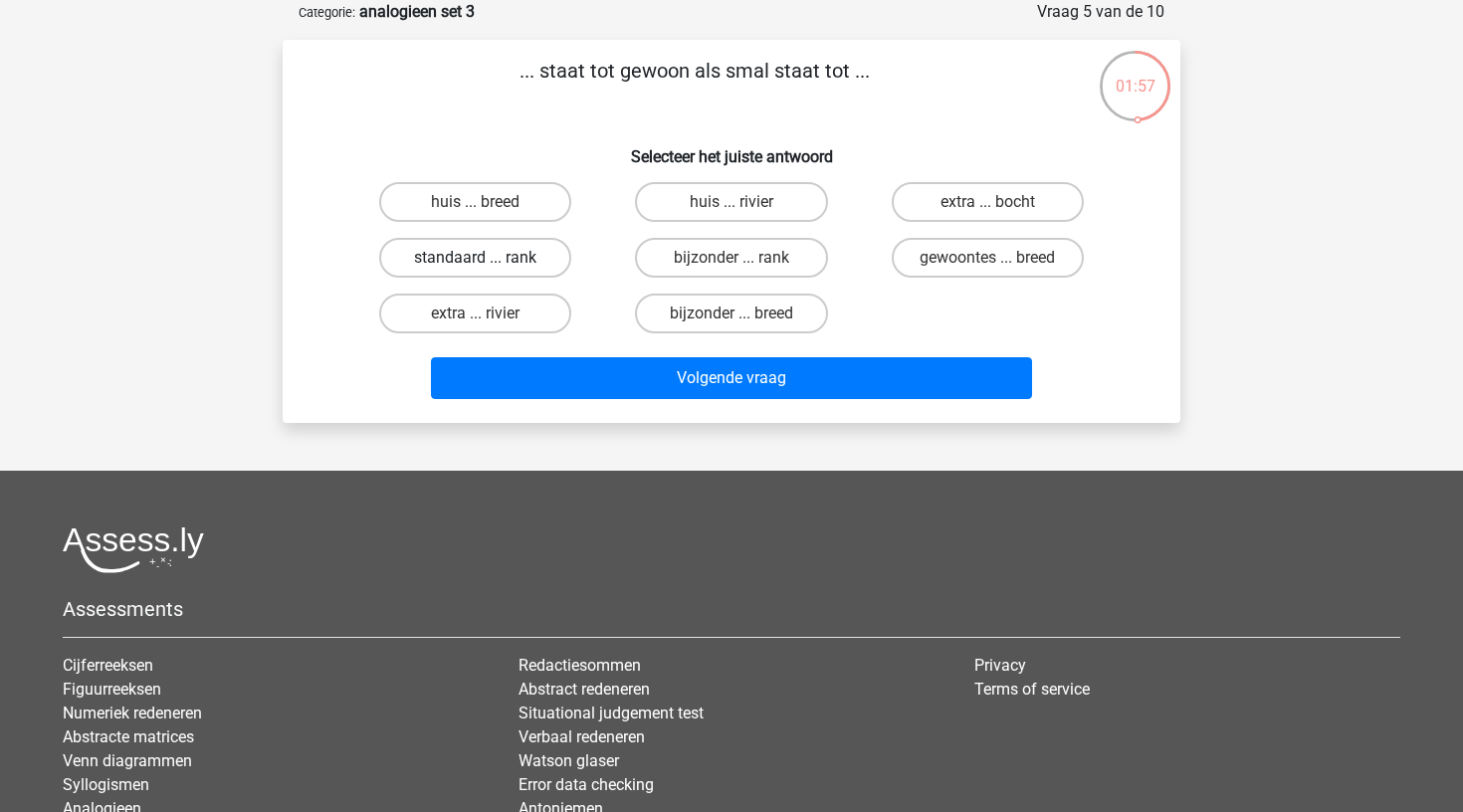 click on "standaard ... rank" at bounding box center [475, 258] 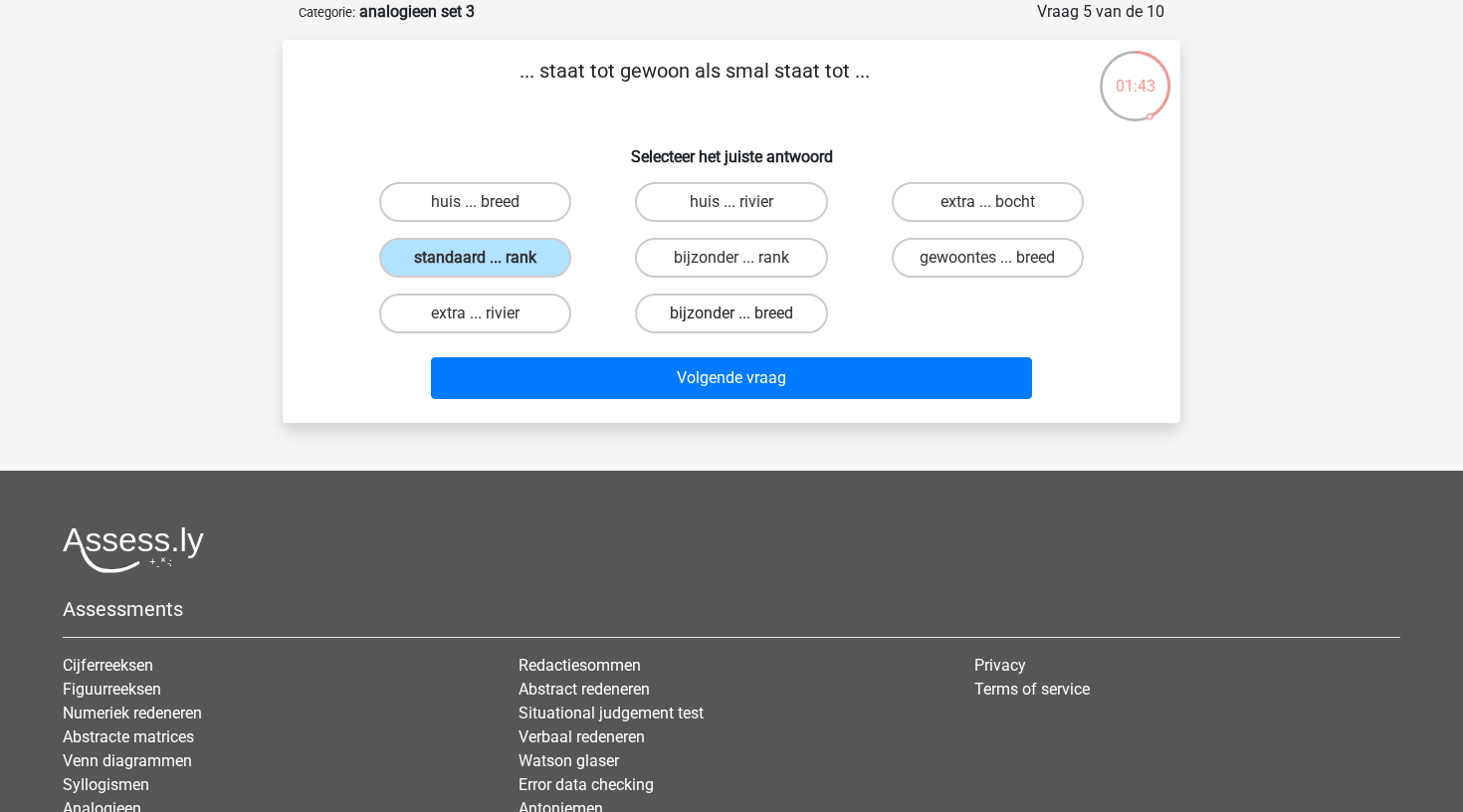 click on "bijzonder ... breed" at bounding box center (731, 313) 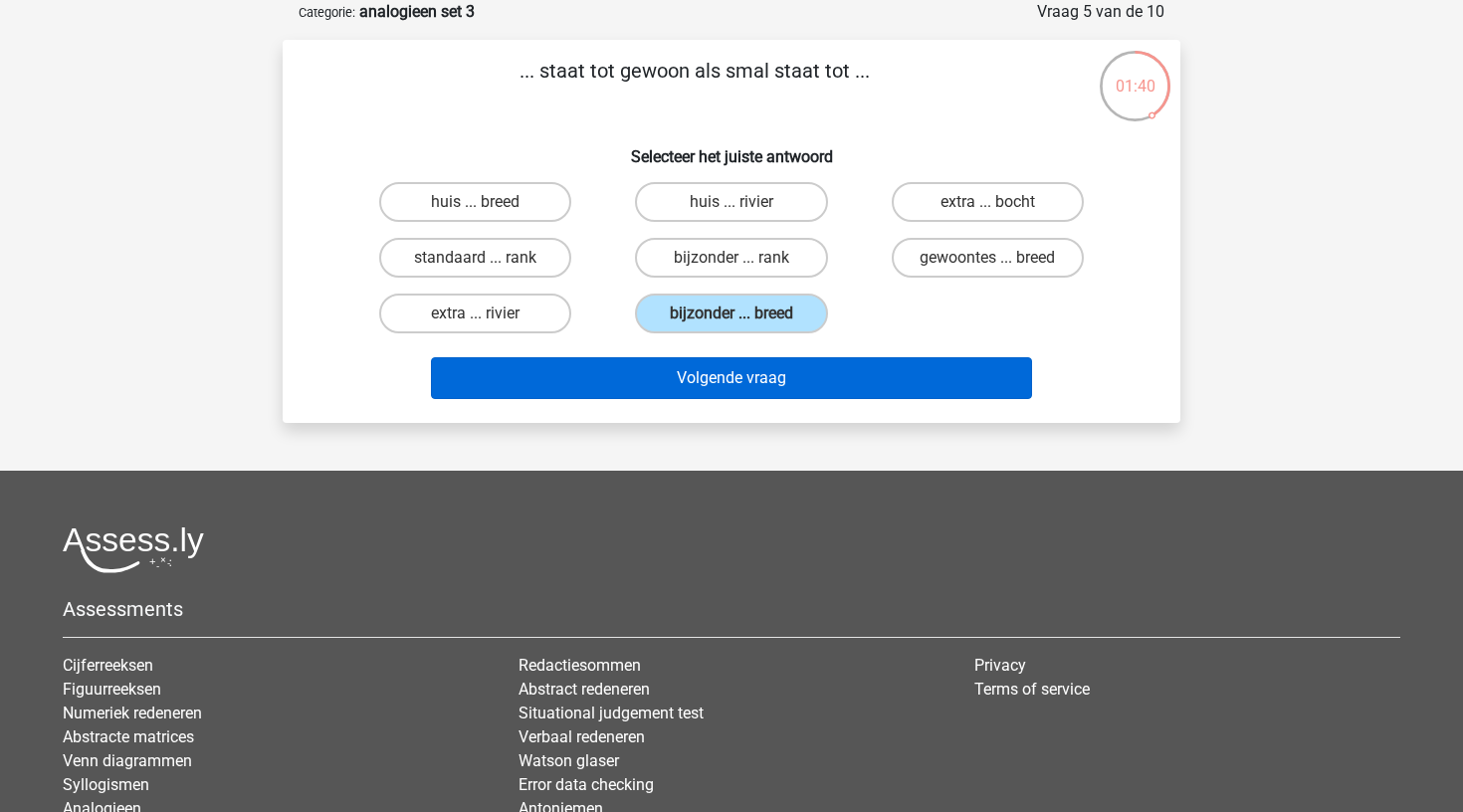 click on "Volgende vraag" at bounding box center (732, 378) 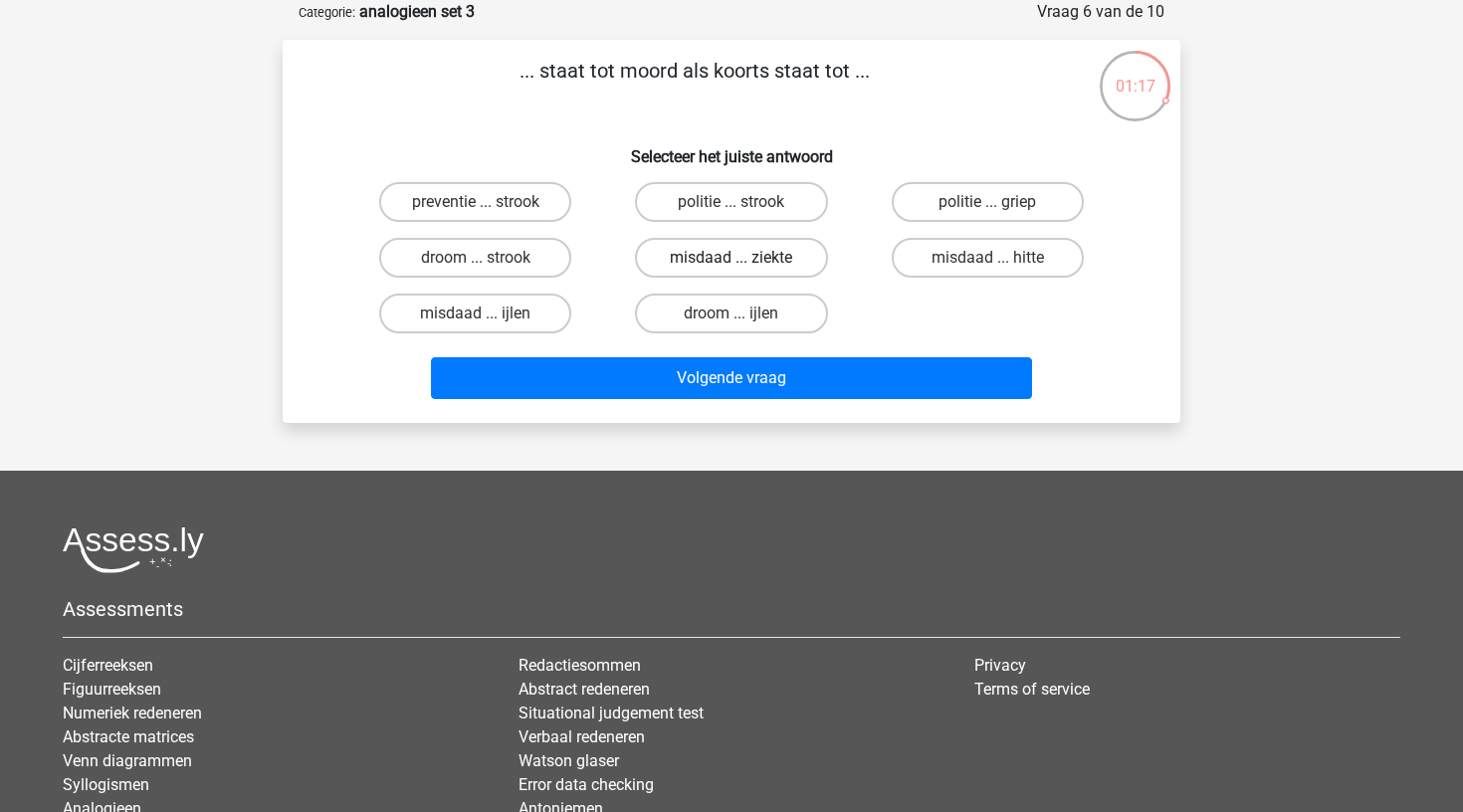 click on "misdaad ... ziekte" at bounding box center (731, 258) 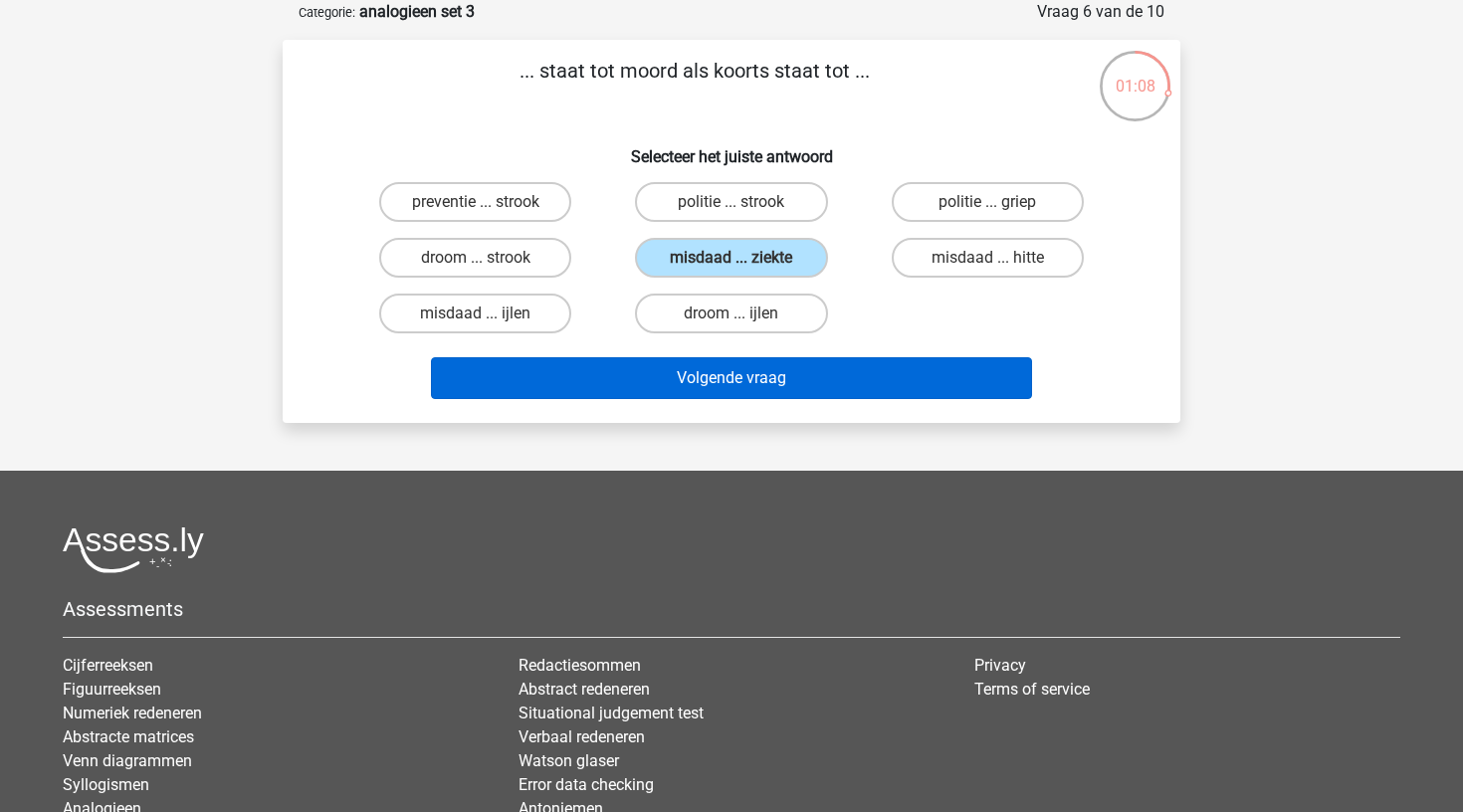click on "Volgende vraag" at bounding box center (732, 378) 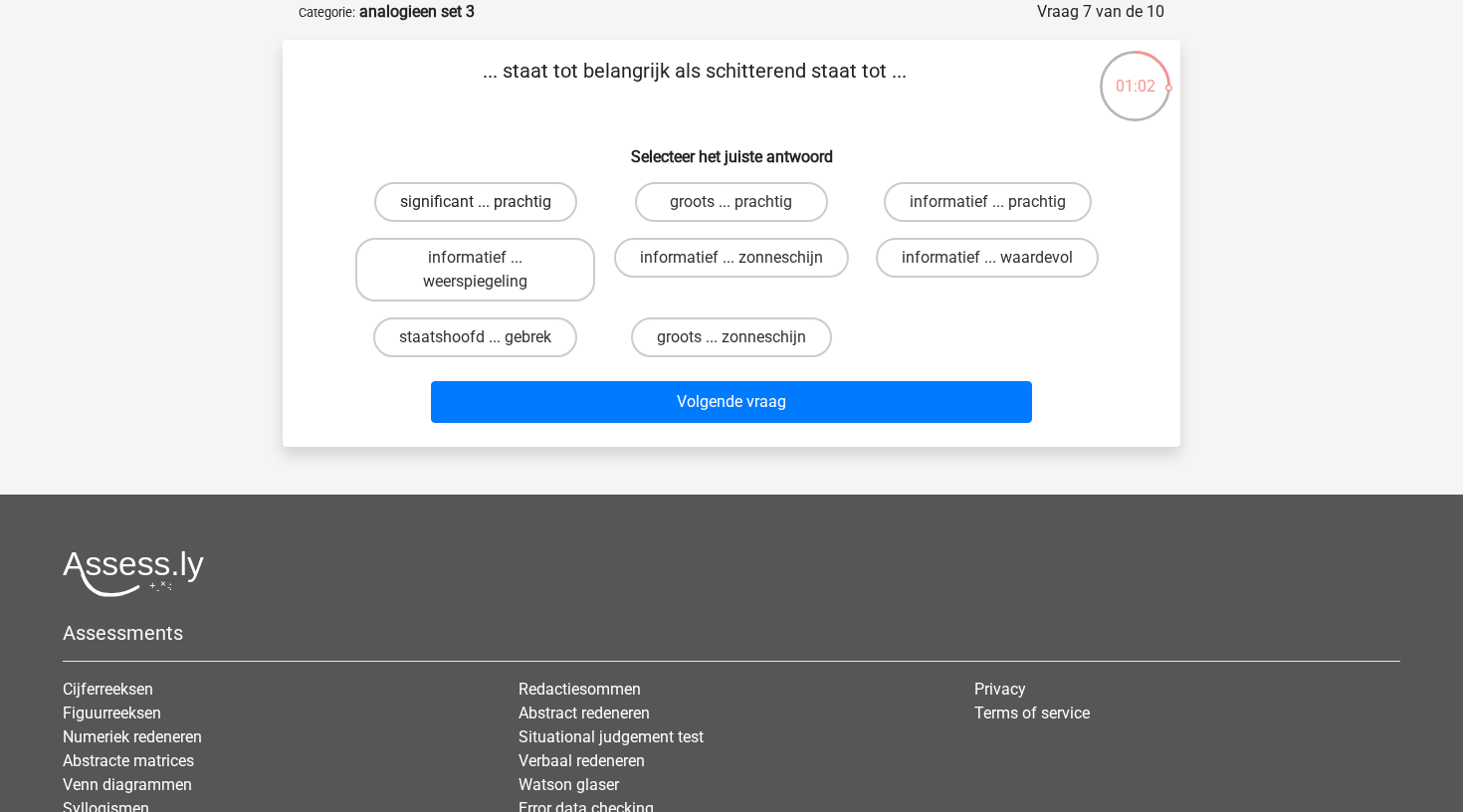 click on "significant ... prachtig" at bounding box center [476, 202] 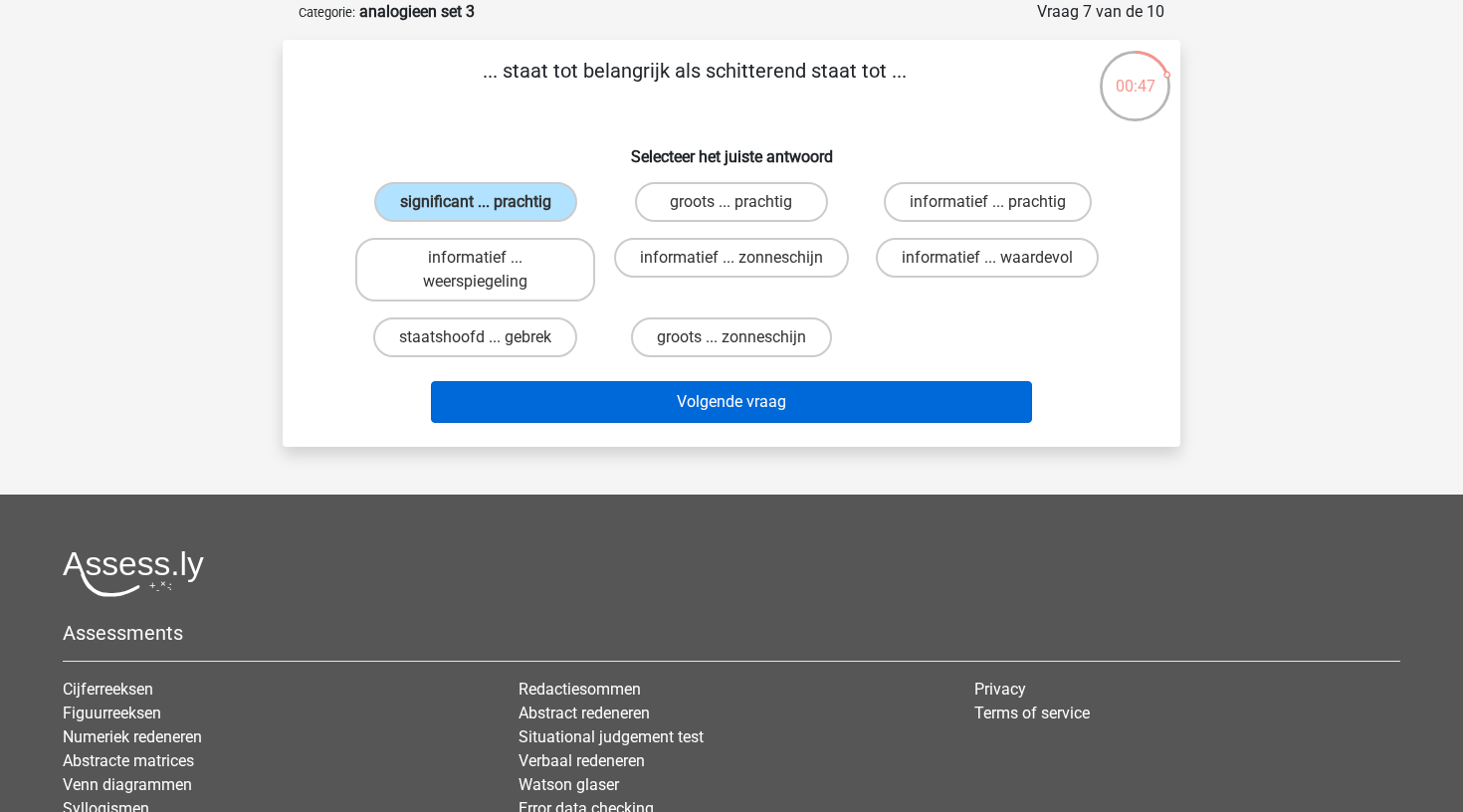 click on "Volgende vraag" at bounding box center [732, 402] 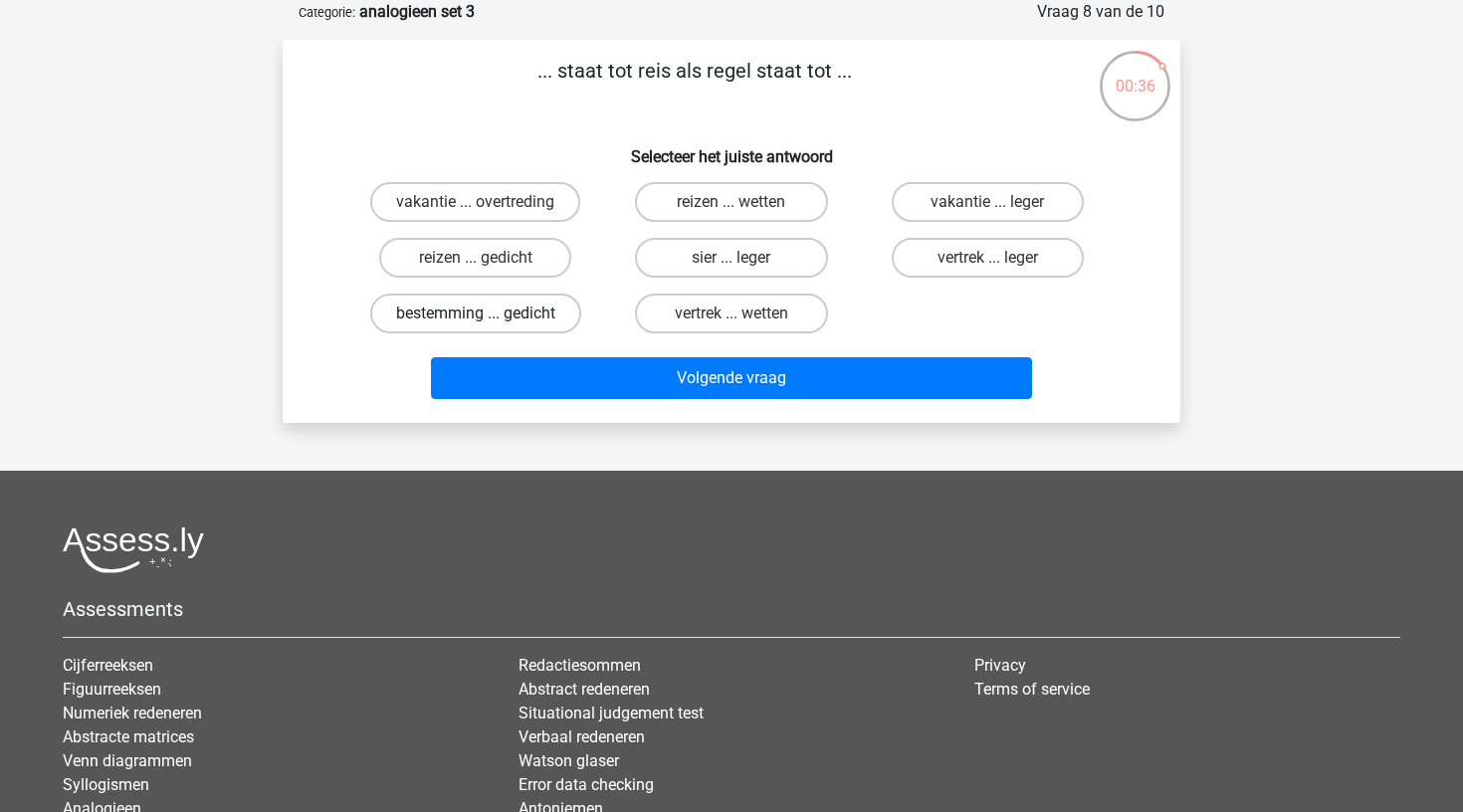 click on "bestemming ... gedicht" at bounding box center [476, 313] 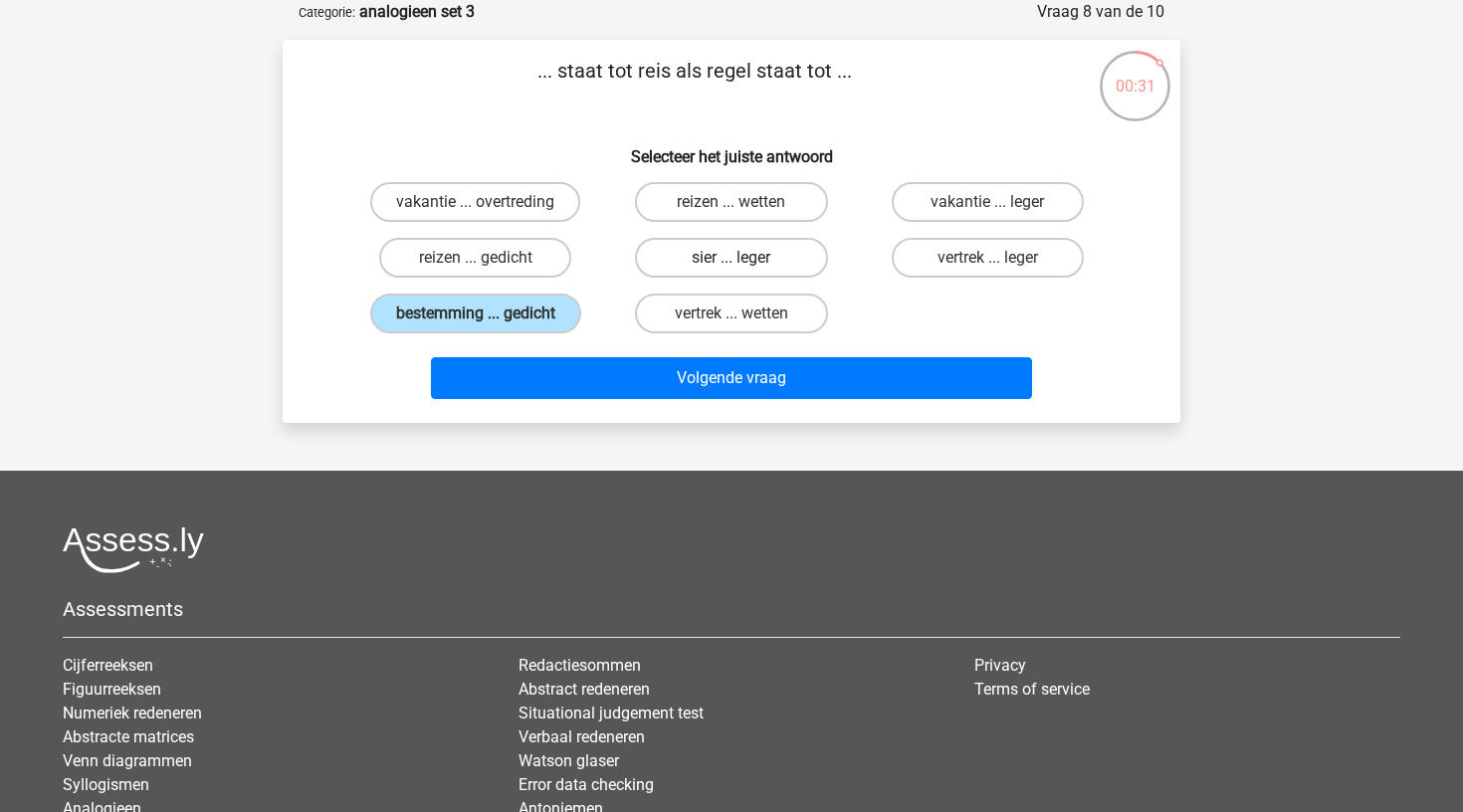 click on "sier ... leger" at bounding box center [731, 258] 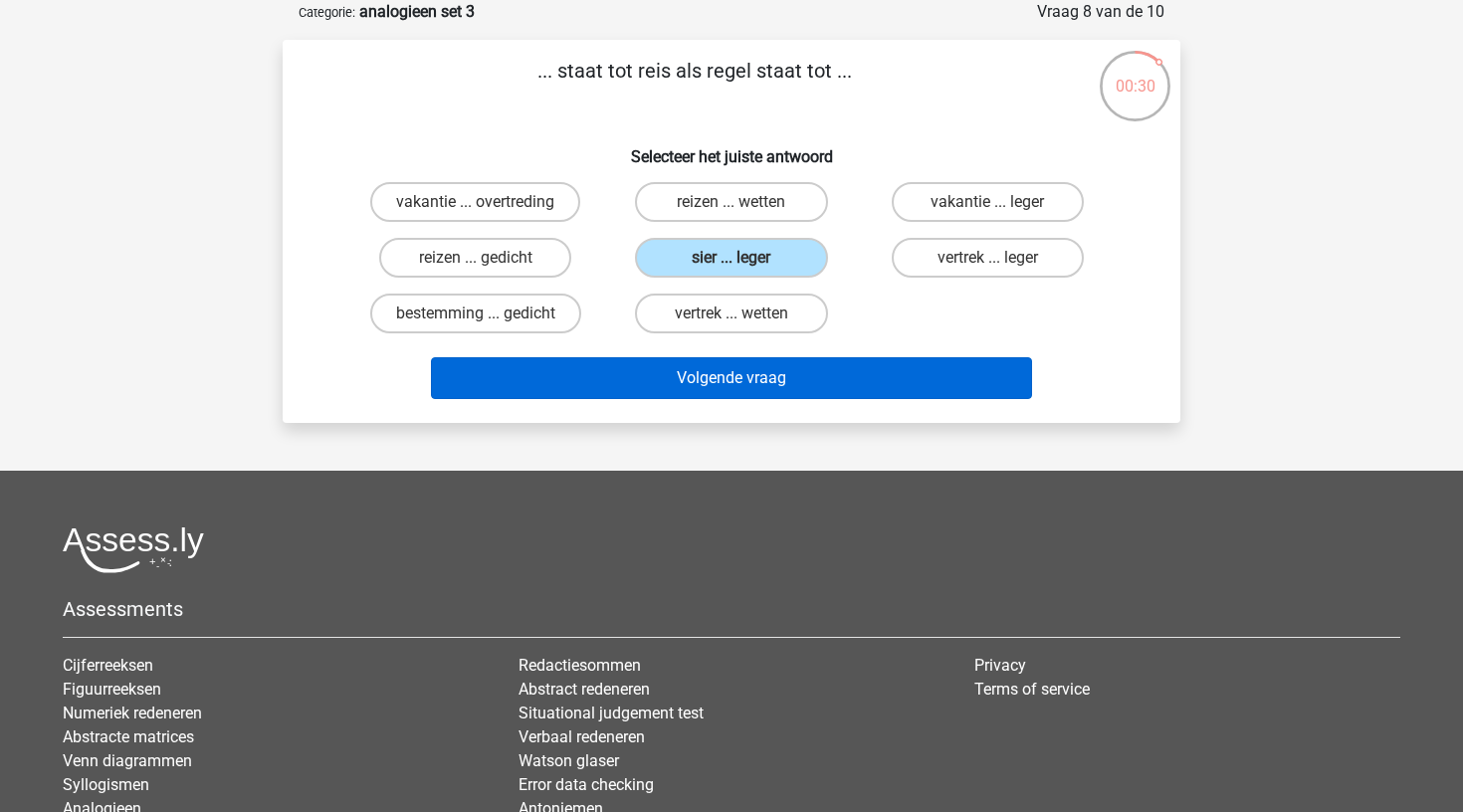 click on "Volgende vraag" at bounding box center (732, 378) 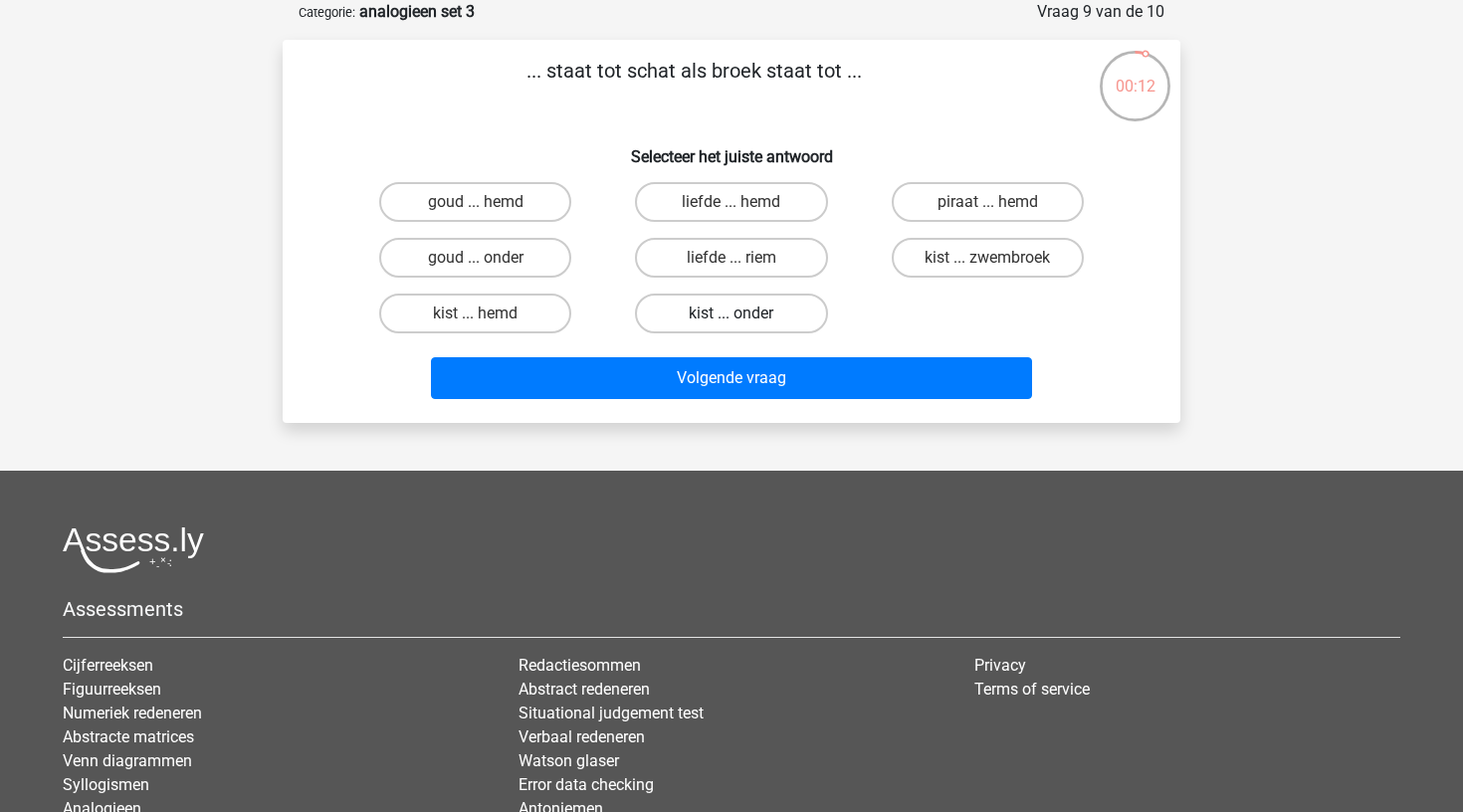 click on "kist ... onder" at bounding box center [731, 313] 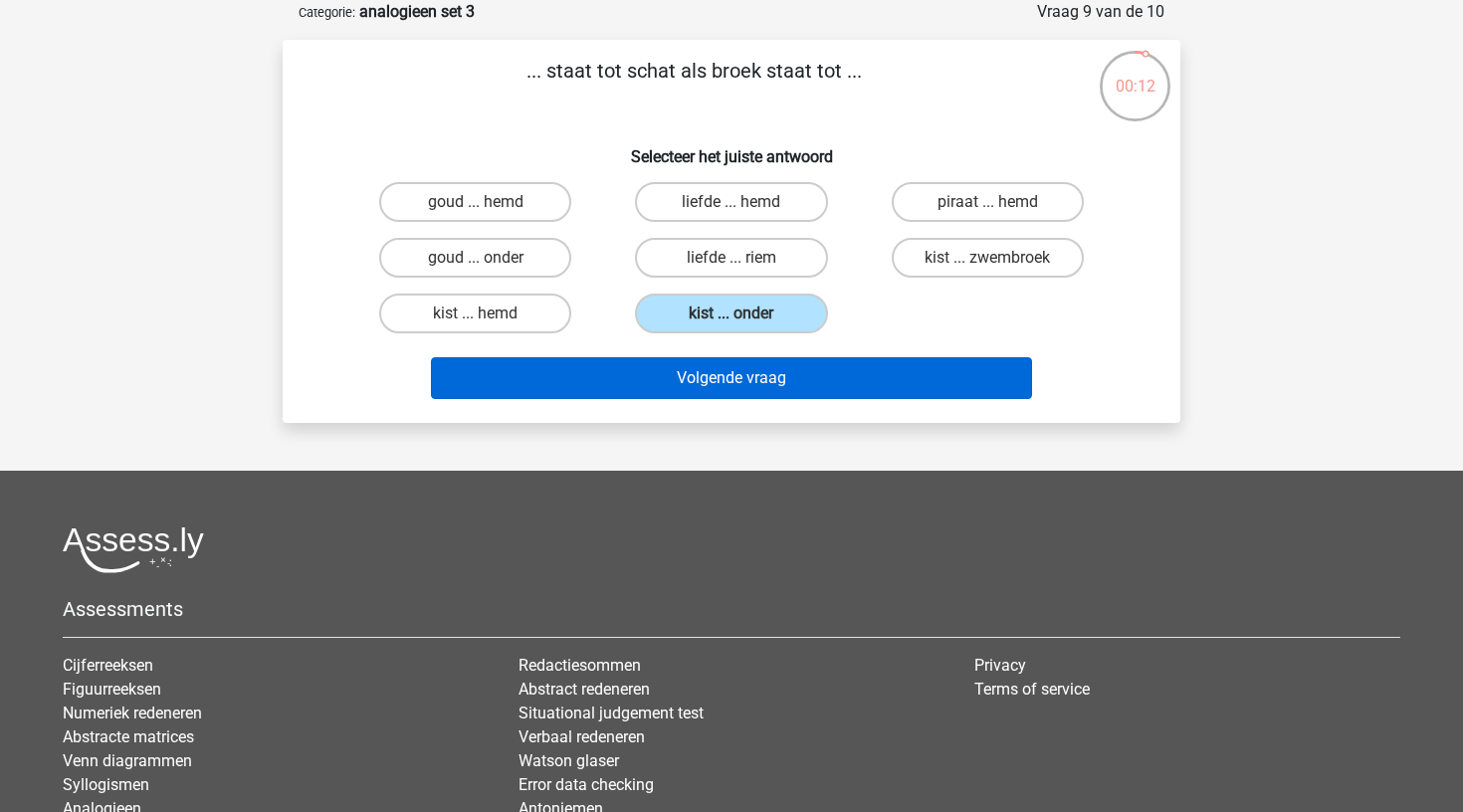 click on "Volgende vraag" at bounding box center (732, 378) 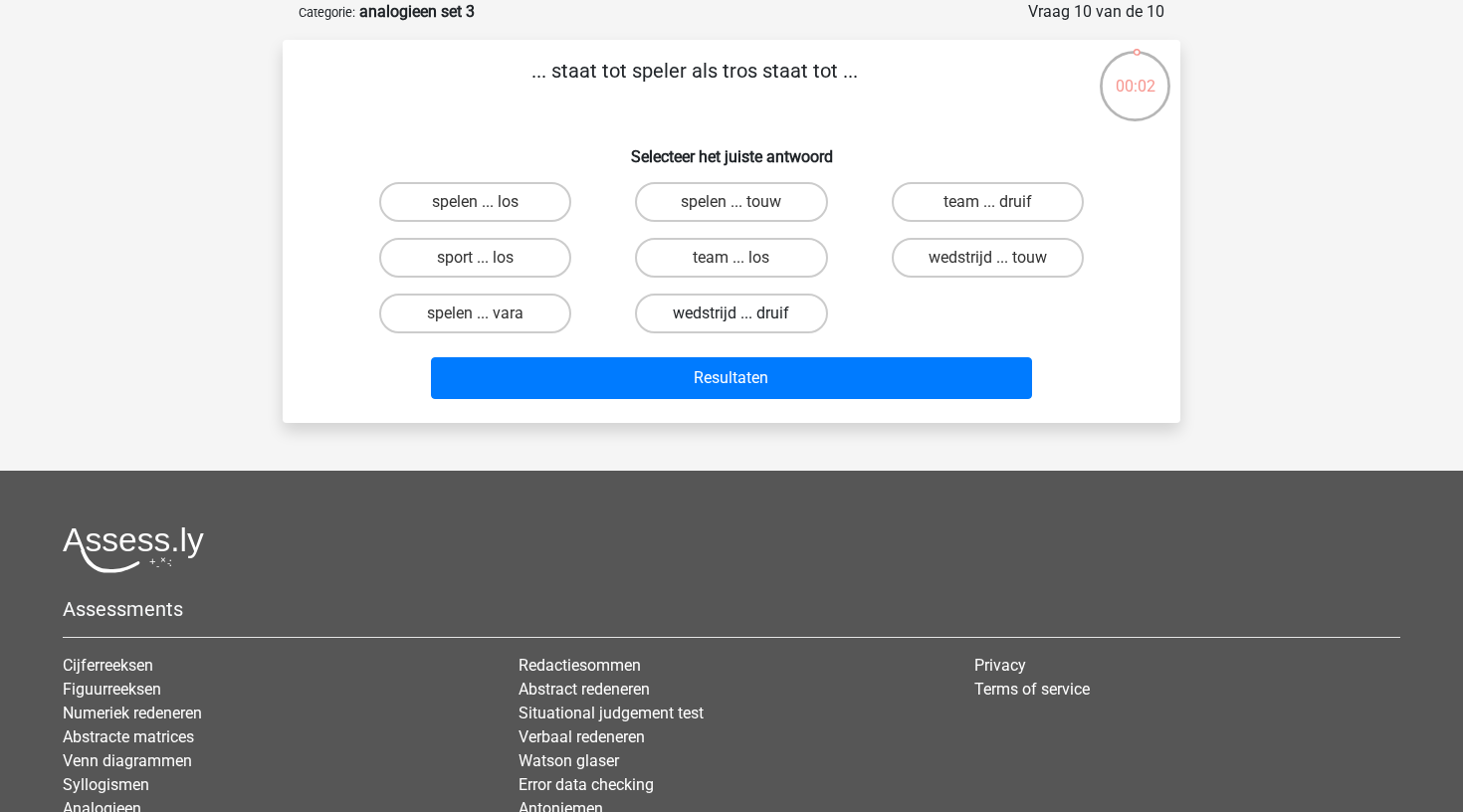 click on "wedstrijd ... druif" at bounding box center (731, 313) 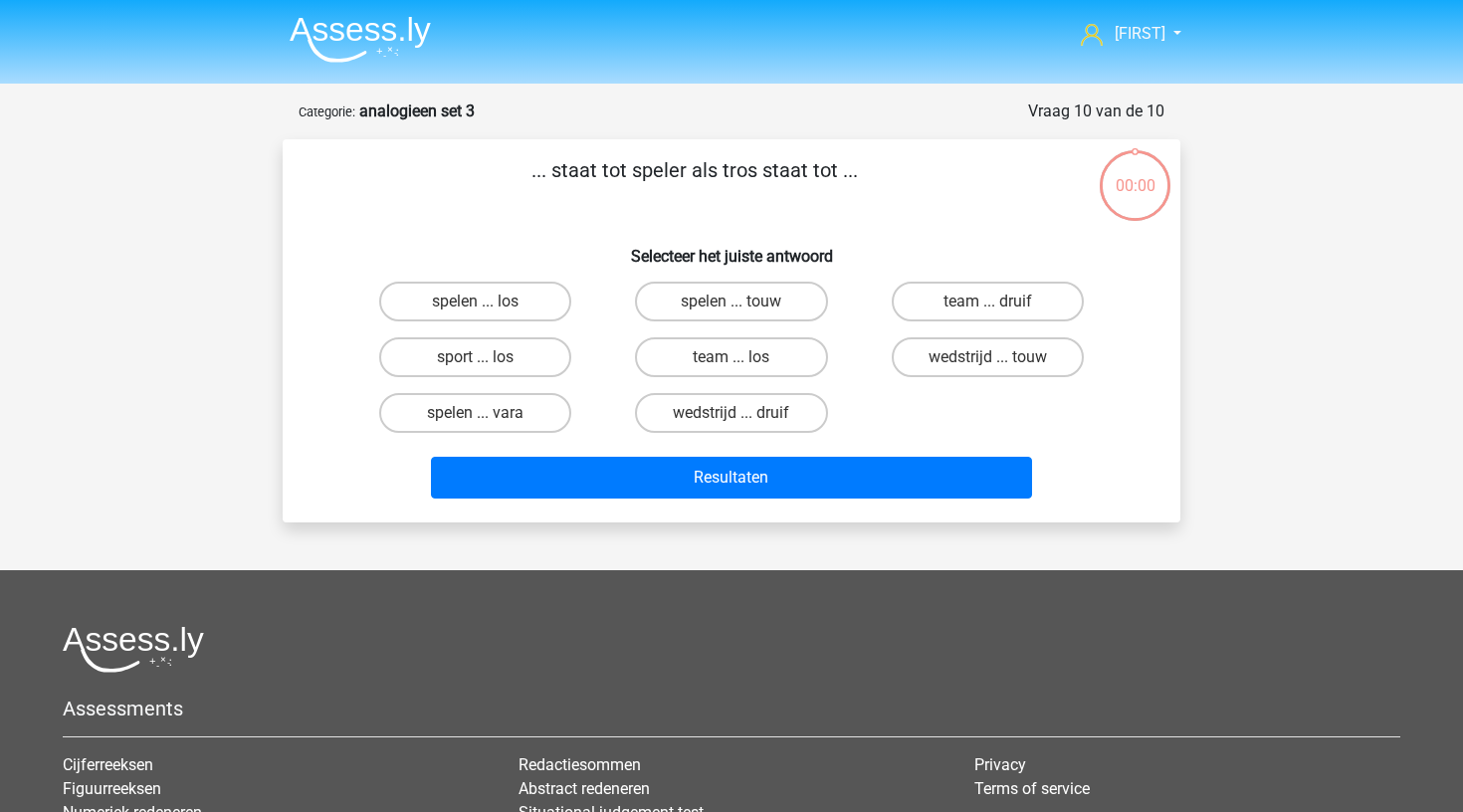 scroll, scrollTop: 100, scrollLeft: 0, axis: vertical 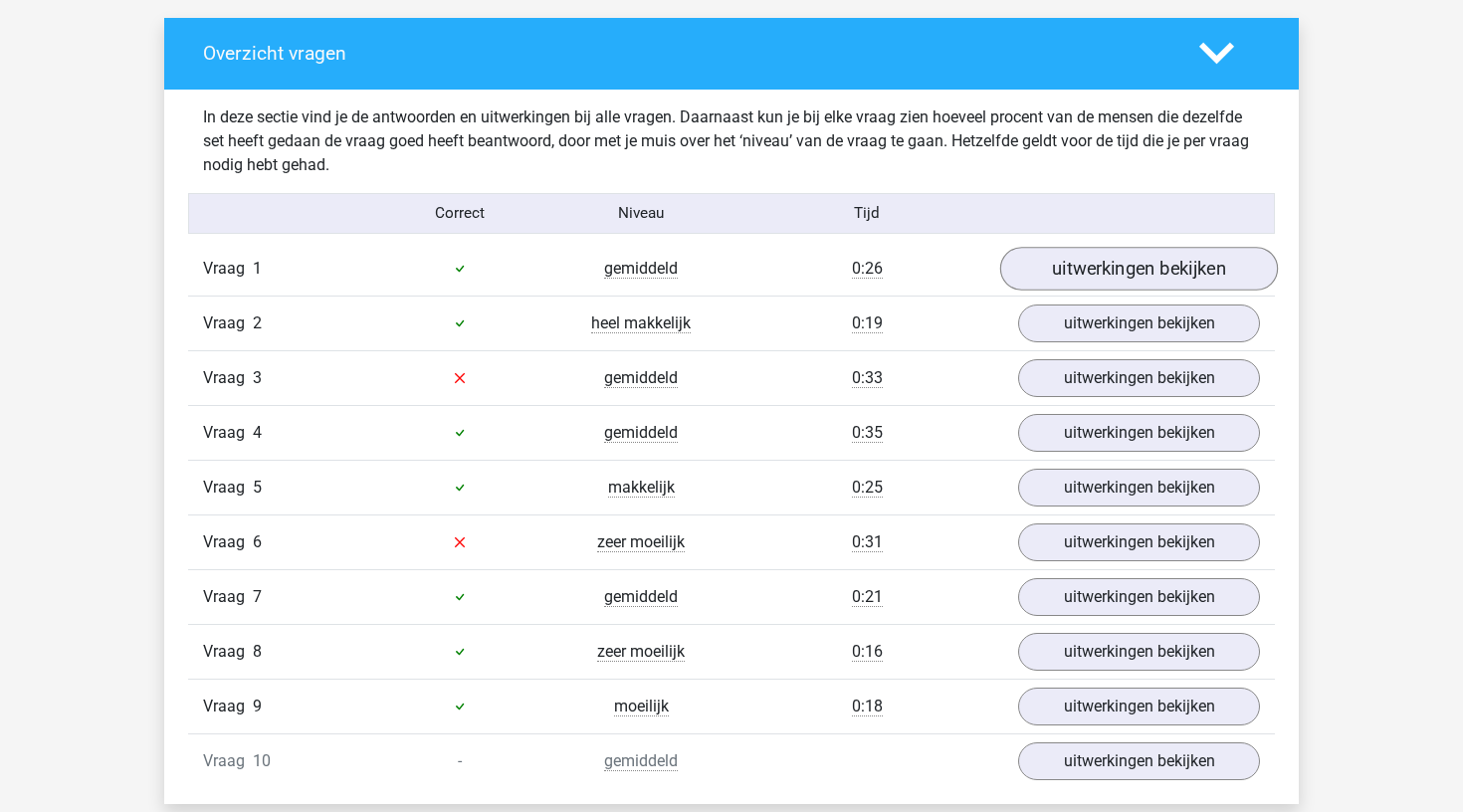 click on "uitwerkingen bekijken" at bounding box center [1139, 269] 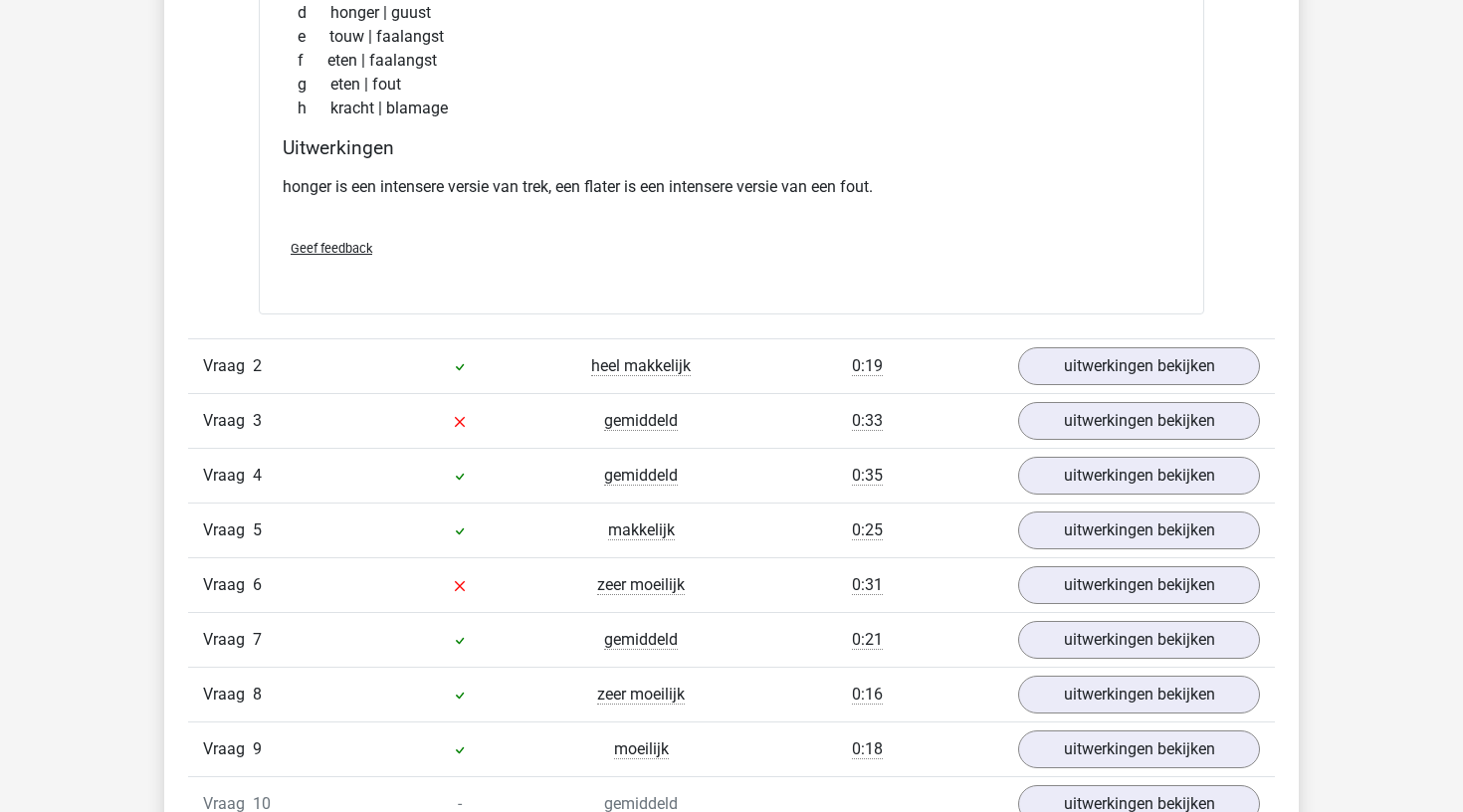 scroll, scrollTop: 1590, scrollLeft: 0, axis: vertical 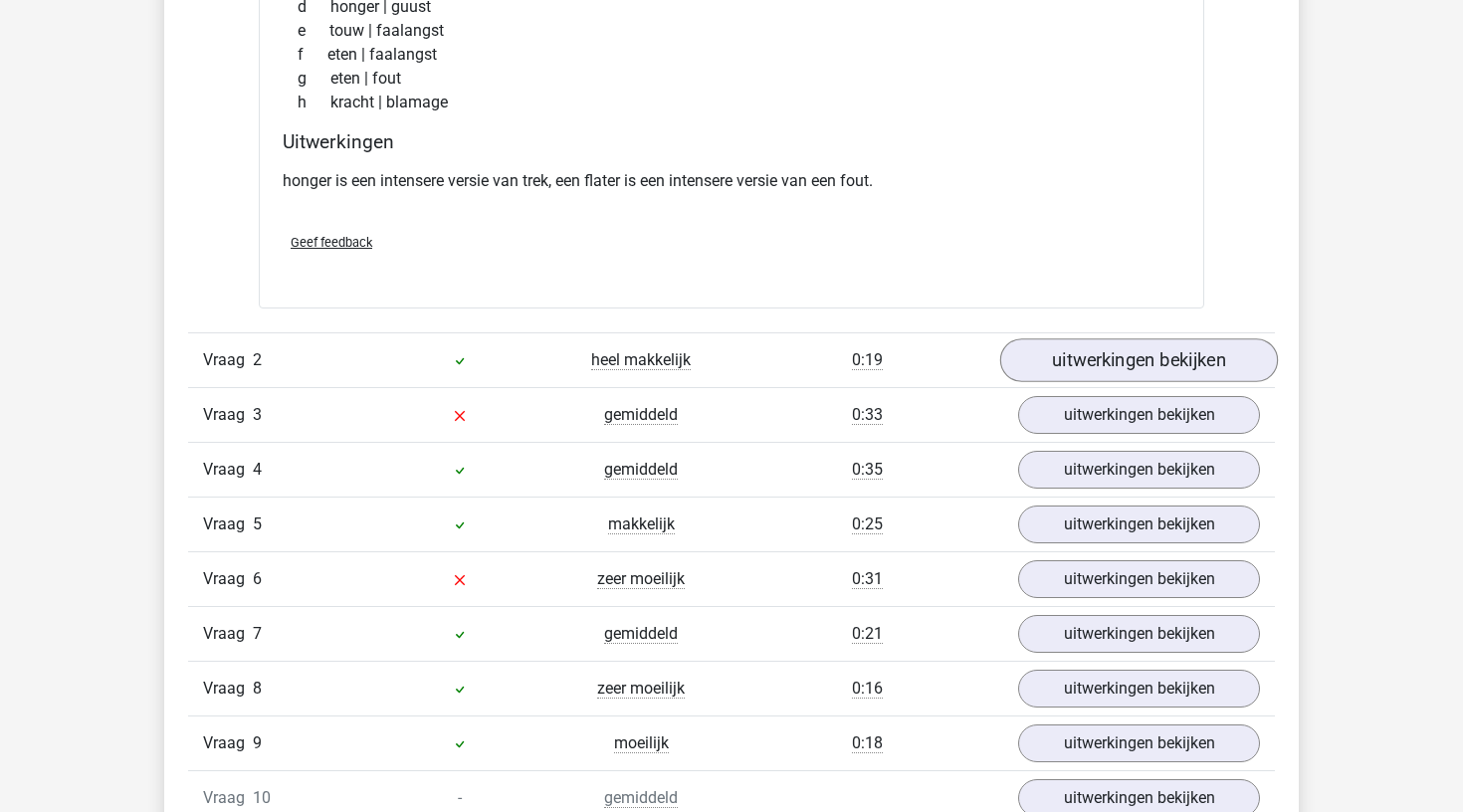 click on "uitwerkingen bekijken" at bounding box center (1139, 360) 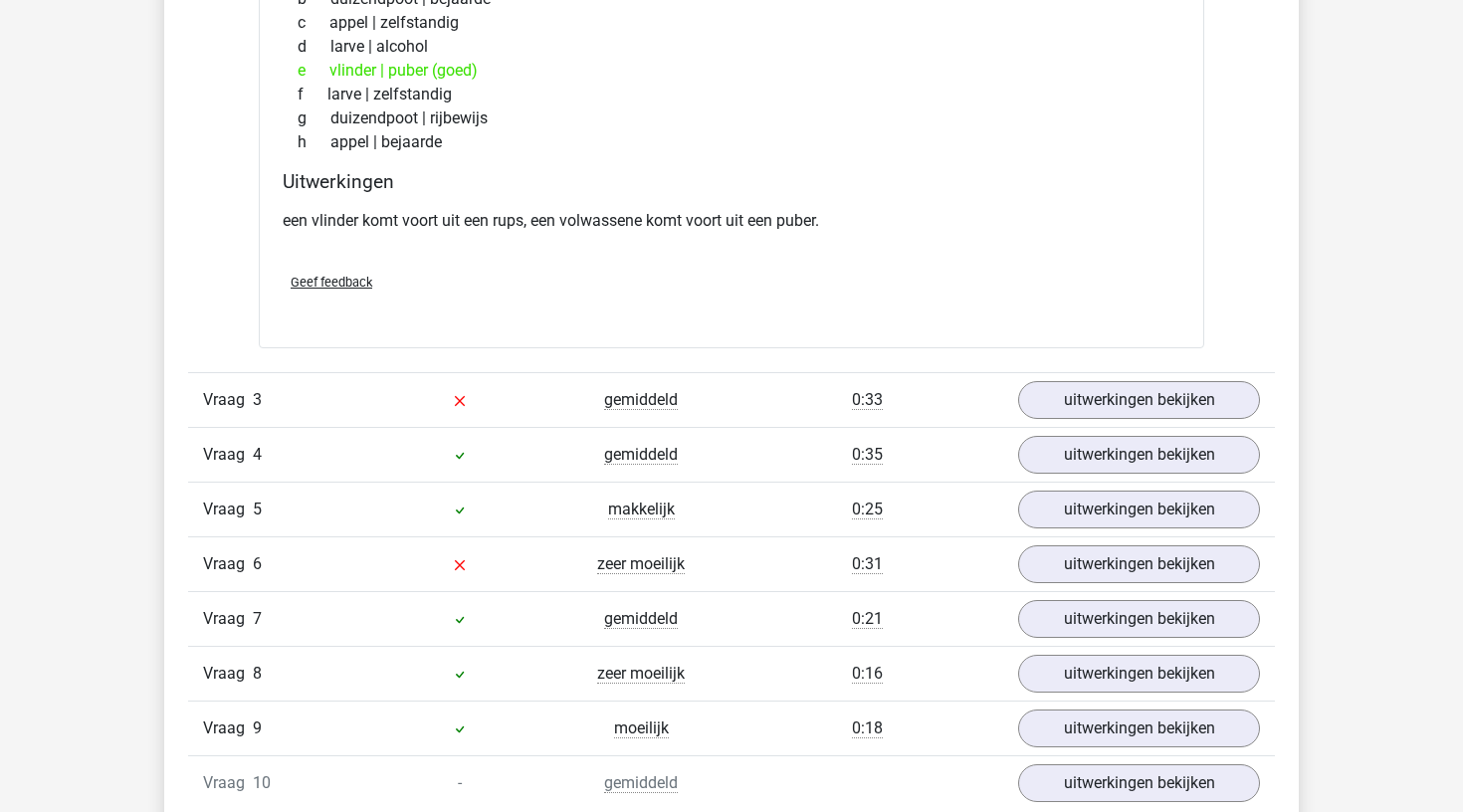 scroll, scrollTop: 2143, scrollLeft: 0, axis: vertical 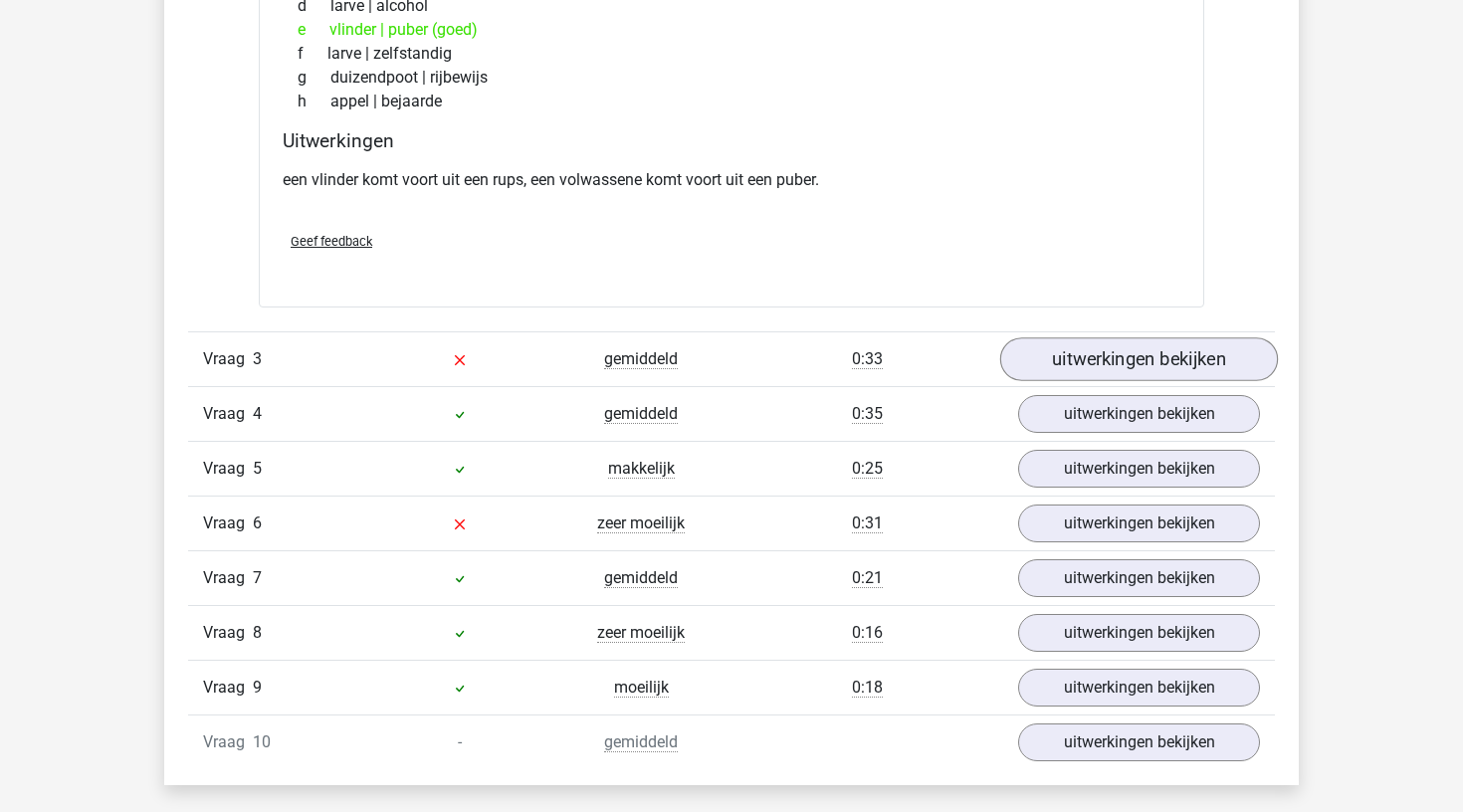 click on "uitwerkingen bekijken" at bounding box center [1139, 359] 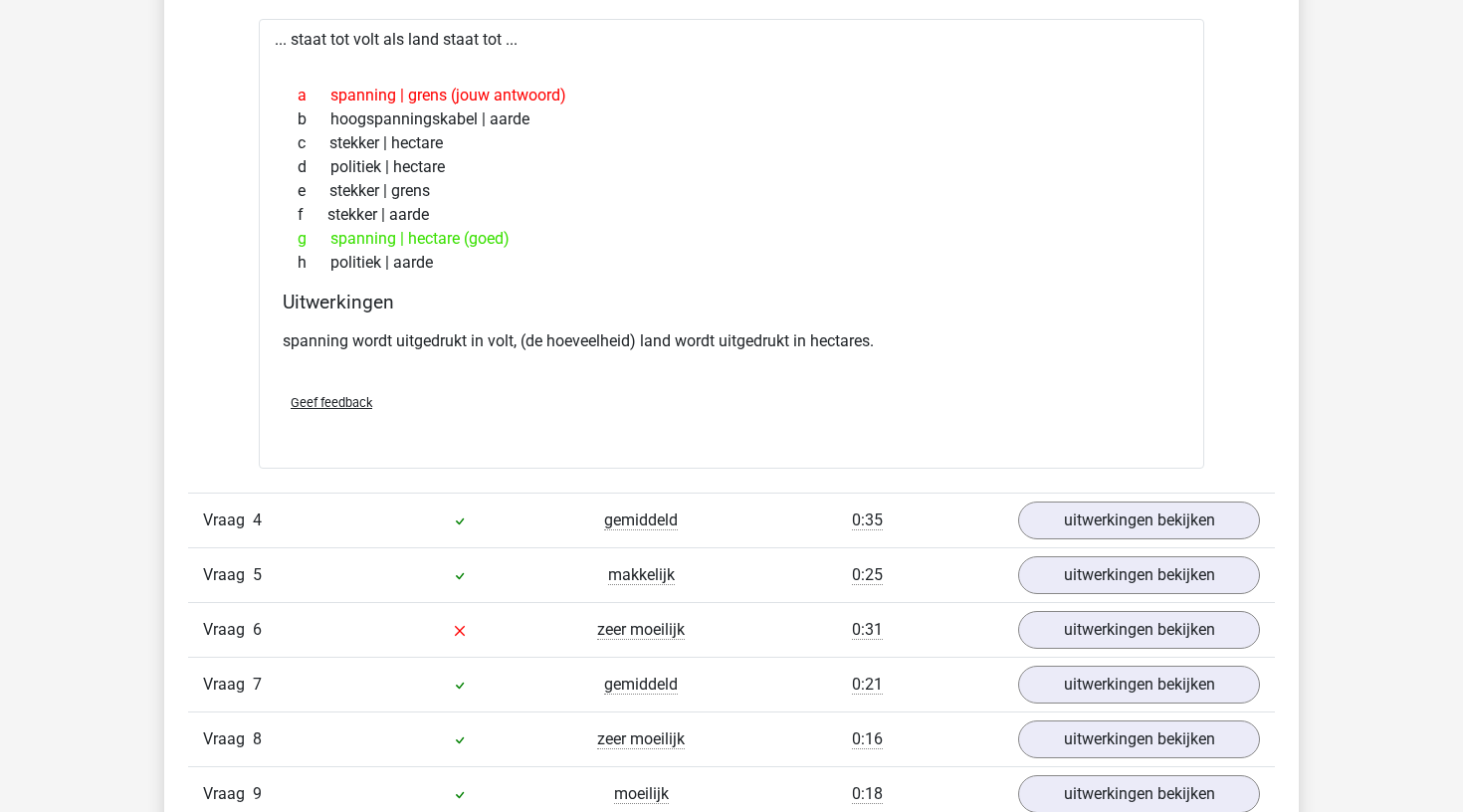 scroll, scrollTop: 2536, scrollLeft: 0, axis: vertical 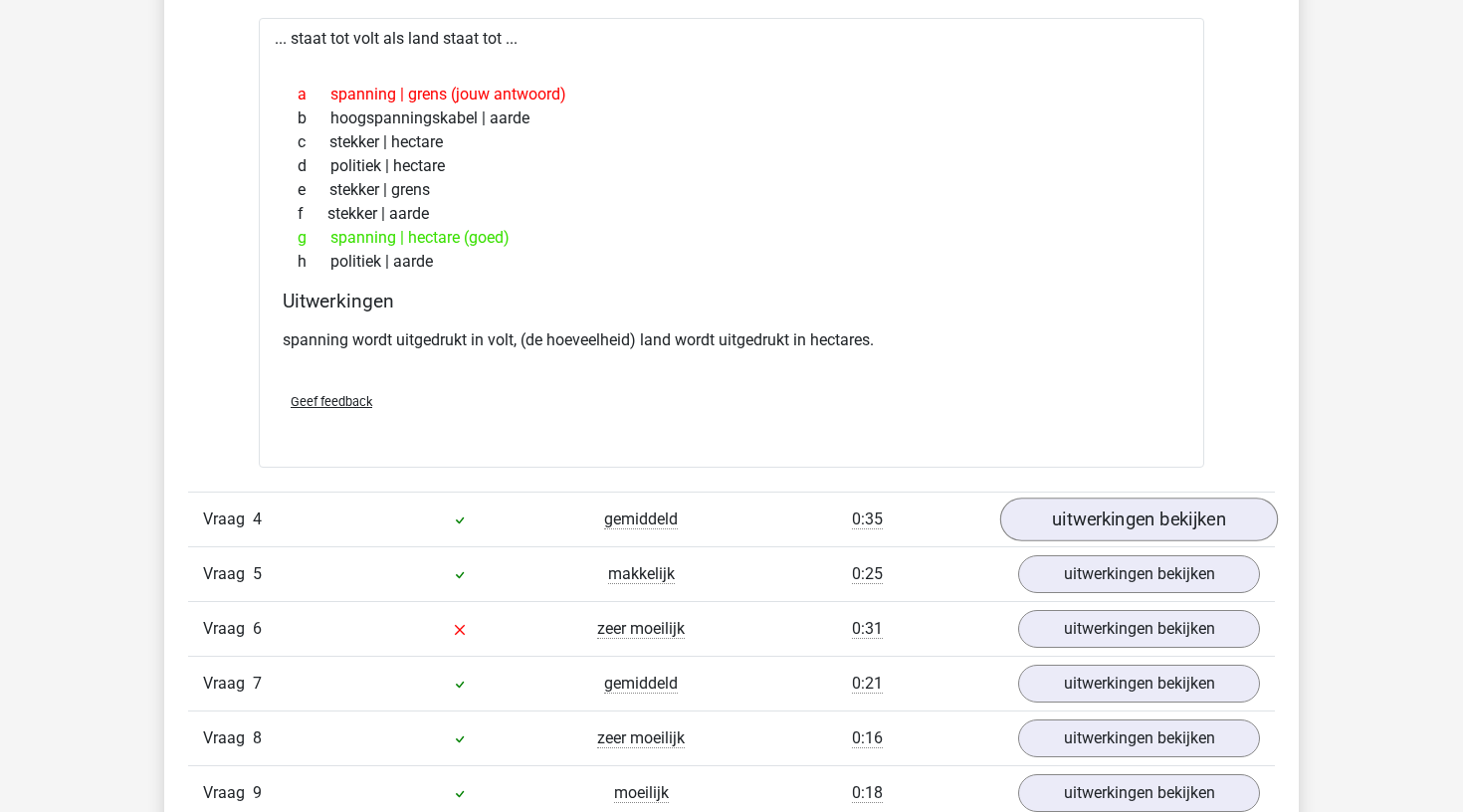 click on "uitwerkingen bekijken" at bounding box center [1139, 520] 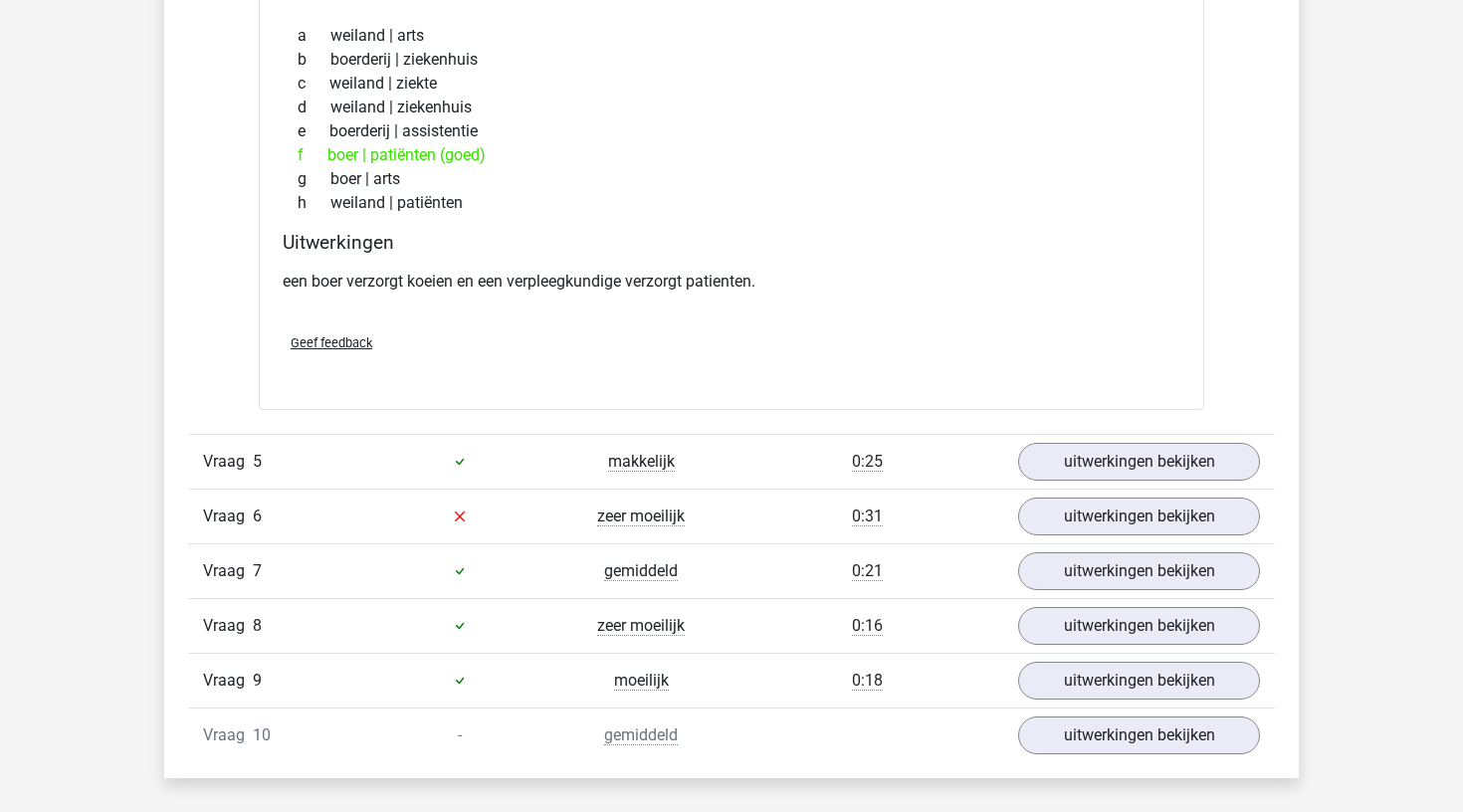 scroll, scrollTop: 3176, scrollLeft: 0, axis: vertical 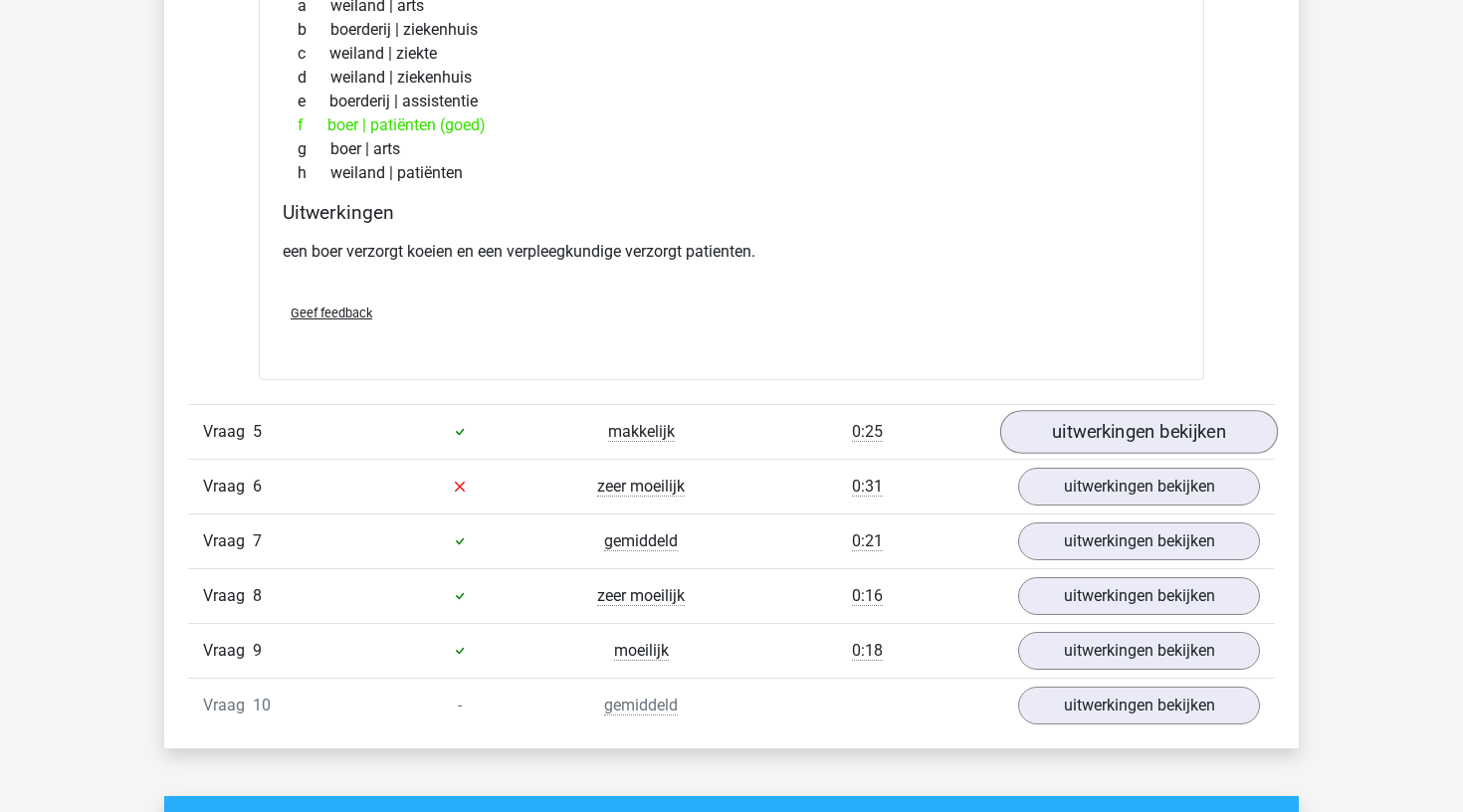 click on "uitwerkingen bekijken" at bounding box center [1139, 432] 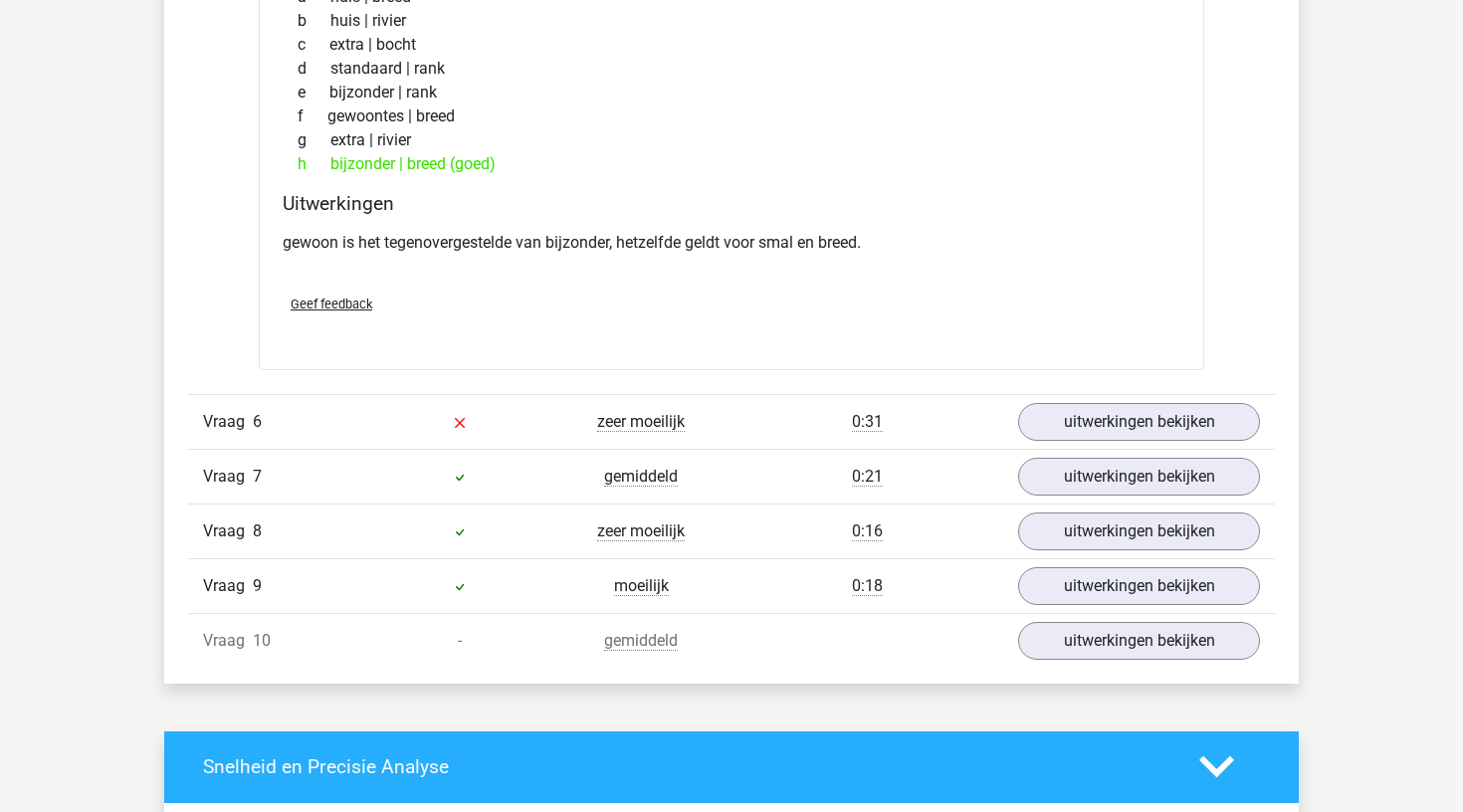 scroll, scrollTop: 3749, scrollLeft: 0, axis: vertical 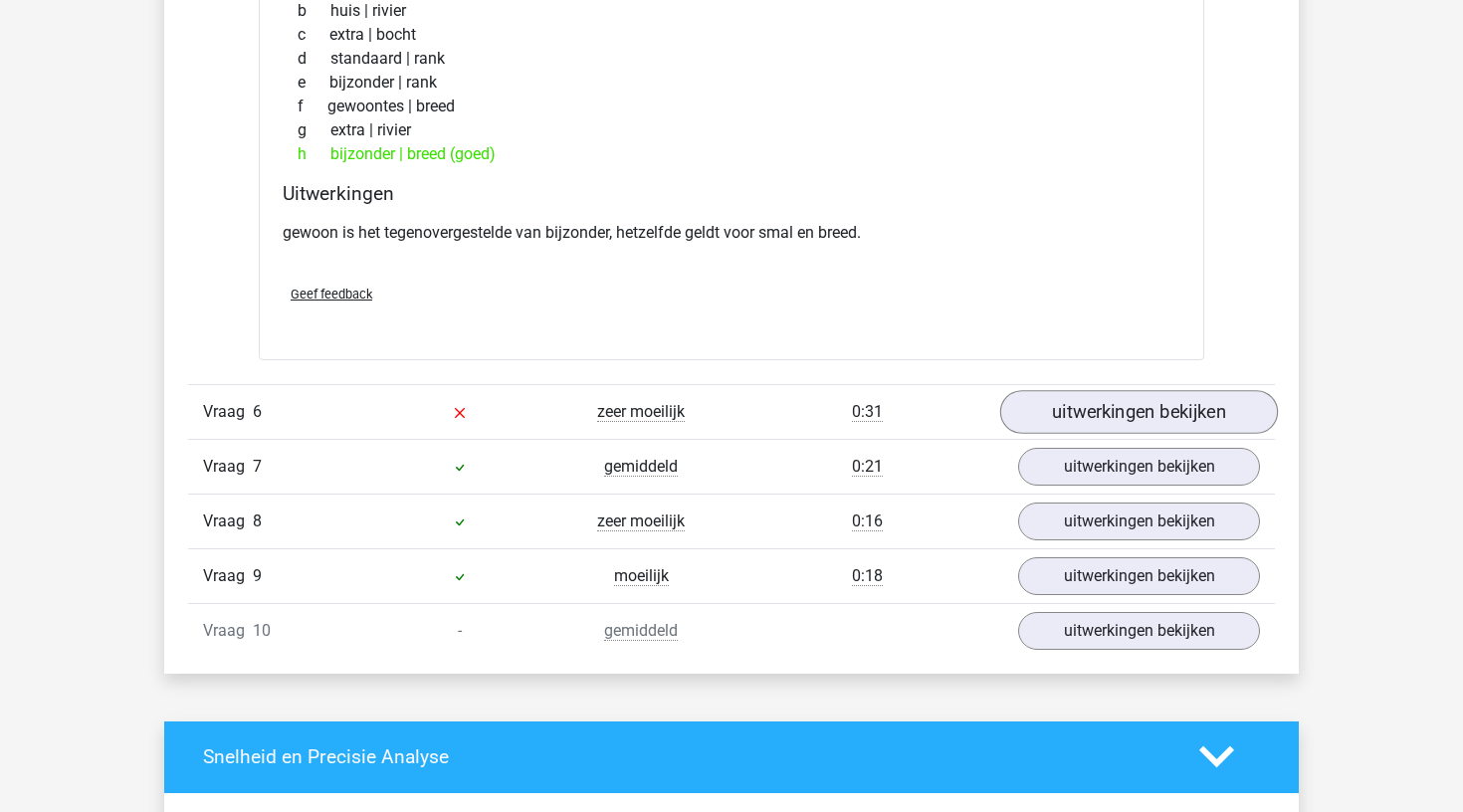 click on "uitwerkingen bekijken" at bounding box center [1139, 412] 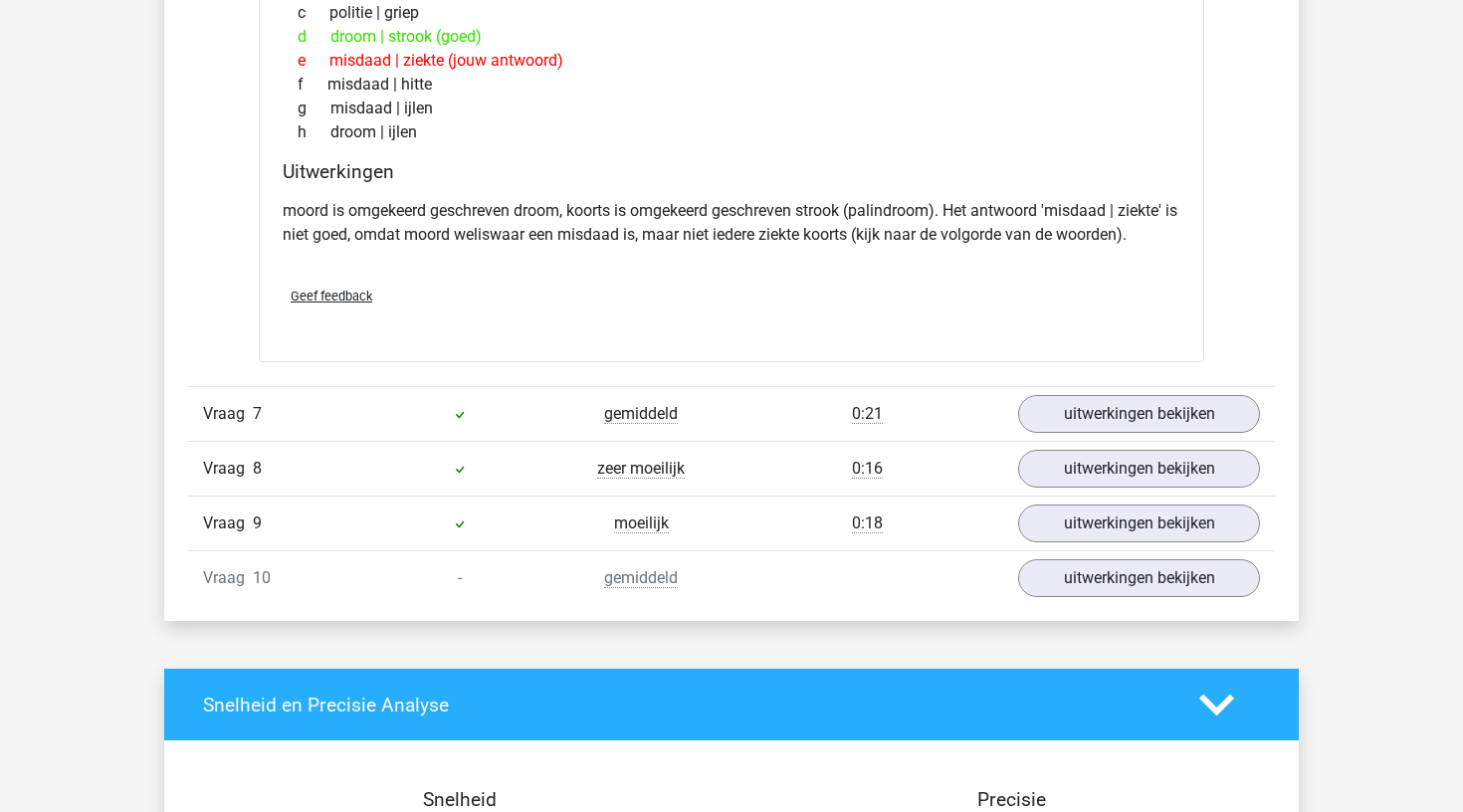 scroll, scrollTop: 4351, scrollLeft: 0, axis: vertical 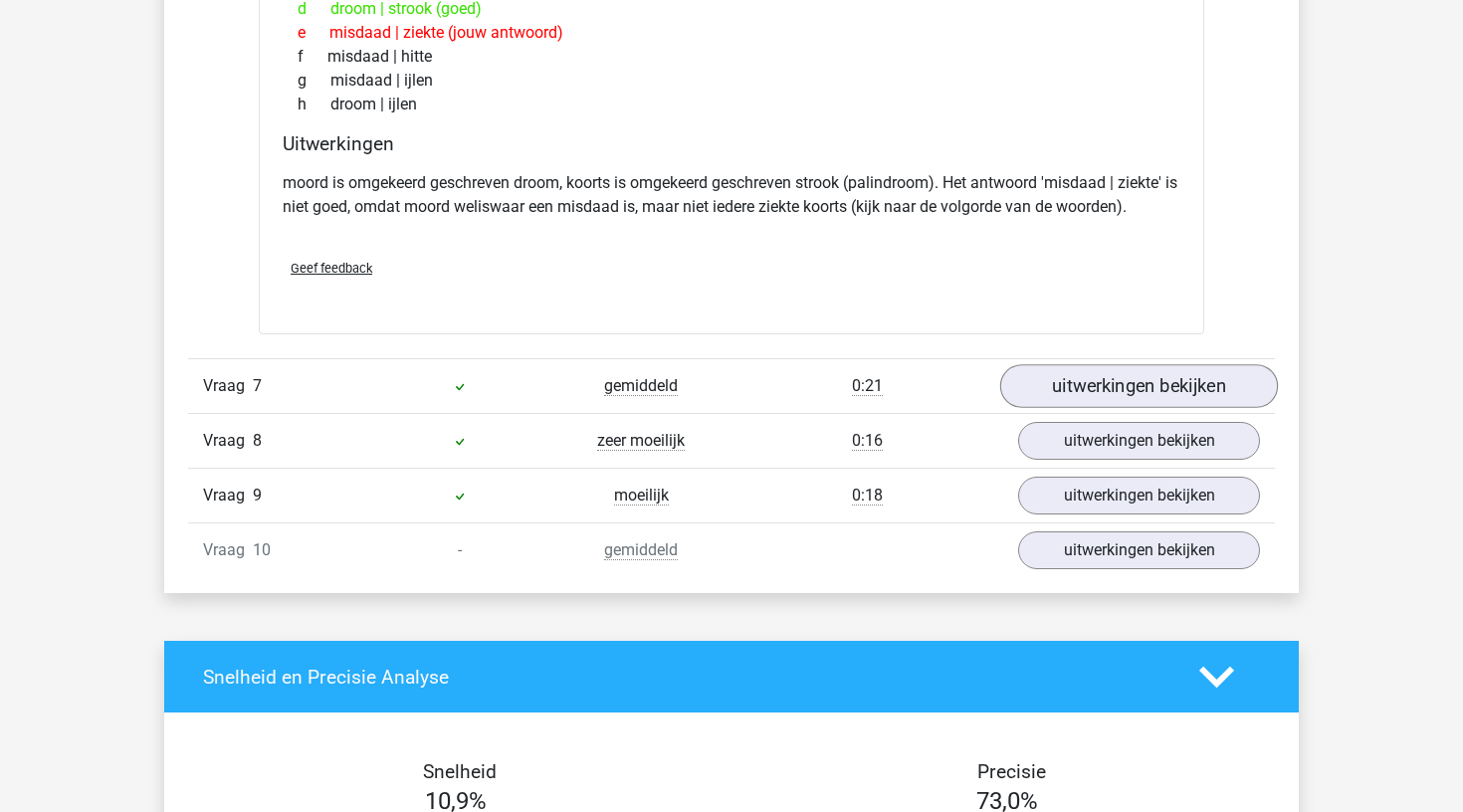 click on "uitwerkingen bekijken" at bounding box center [1139, 386] 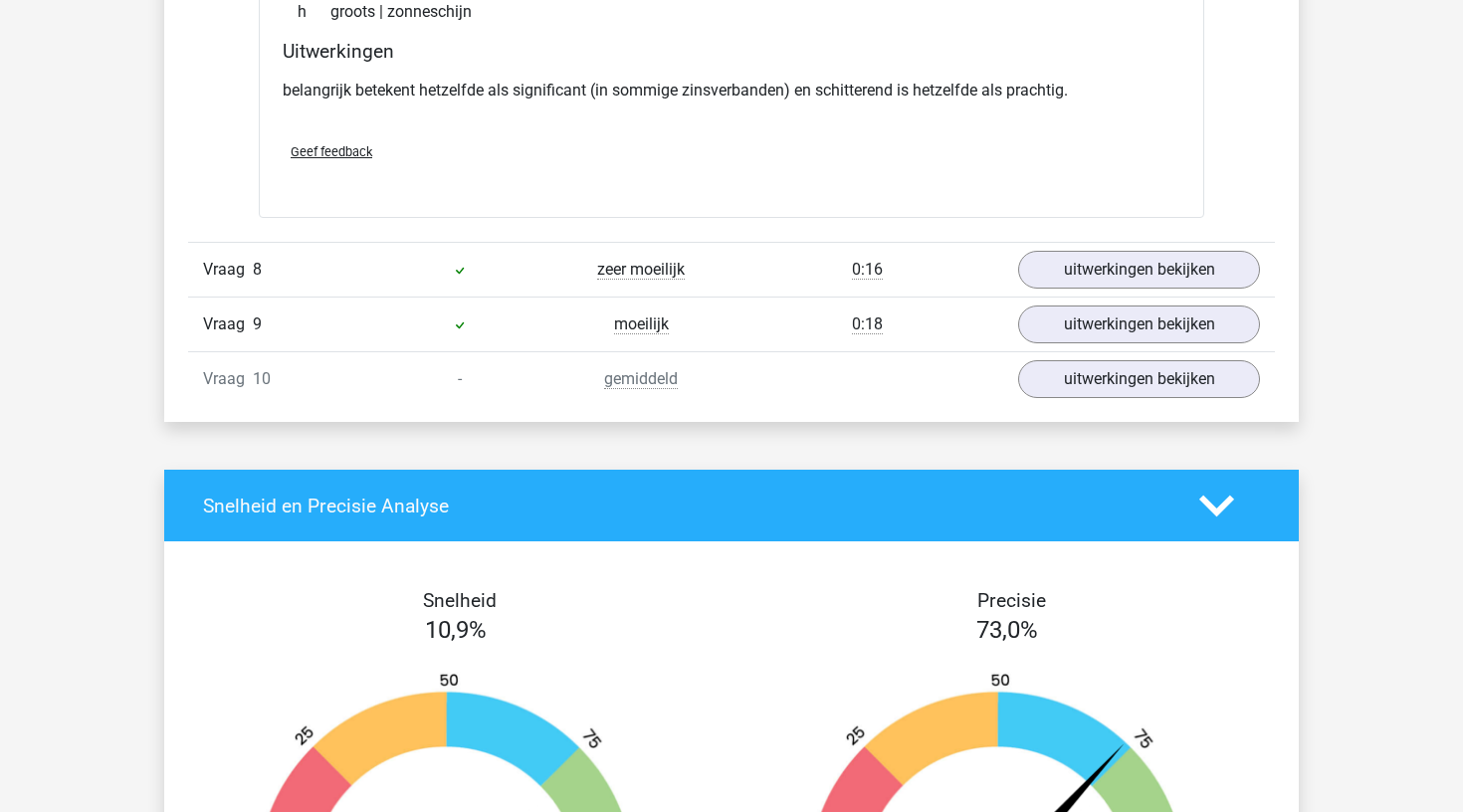 scroll, scrollTop: 5042, scrollLeft: 0, axis: vertical 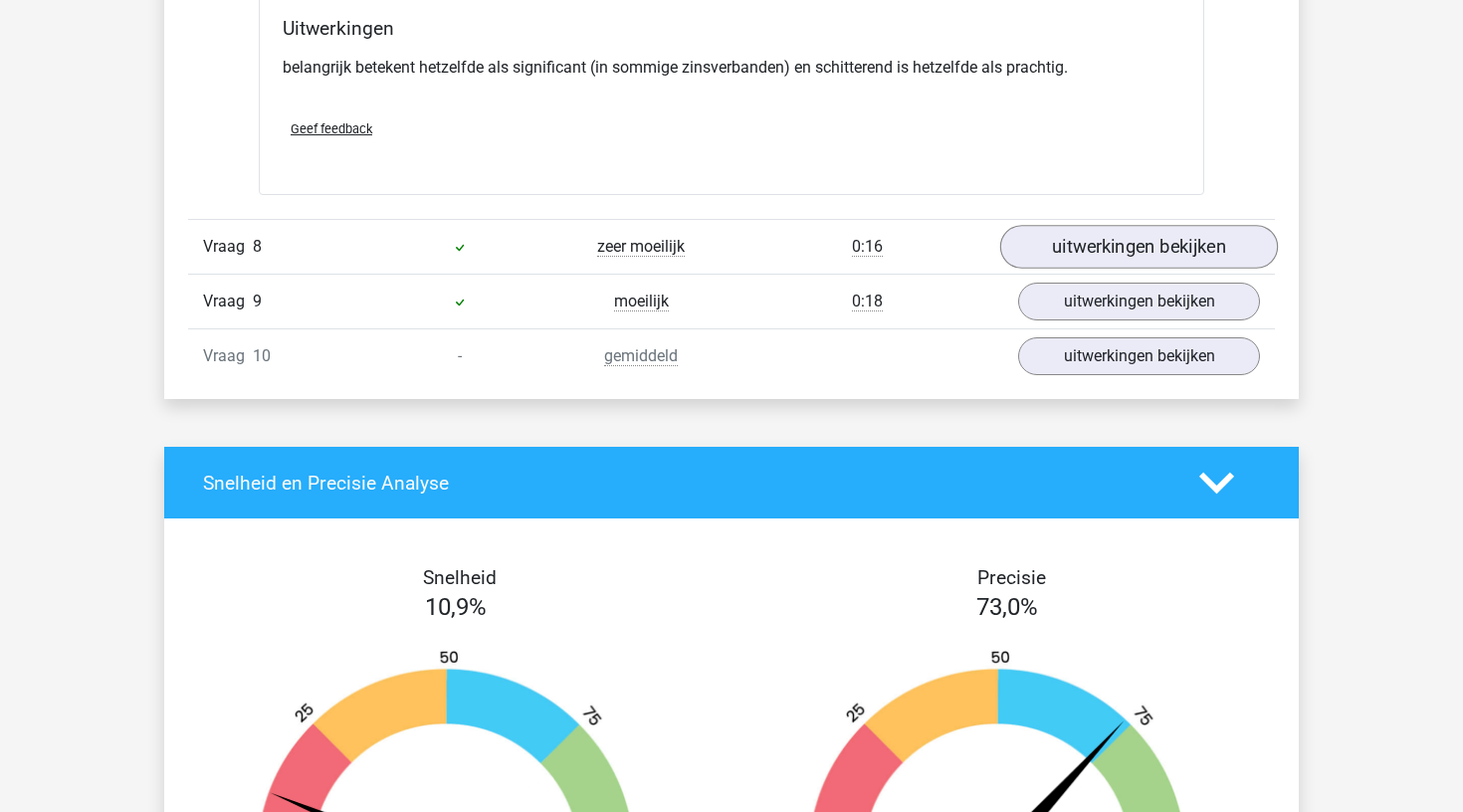 click on "uitwerkingen bekijken" at bounding box center [1139, 247] 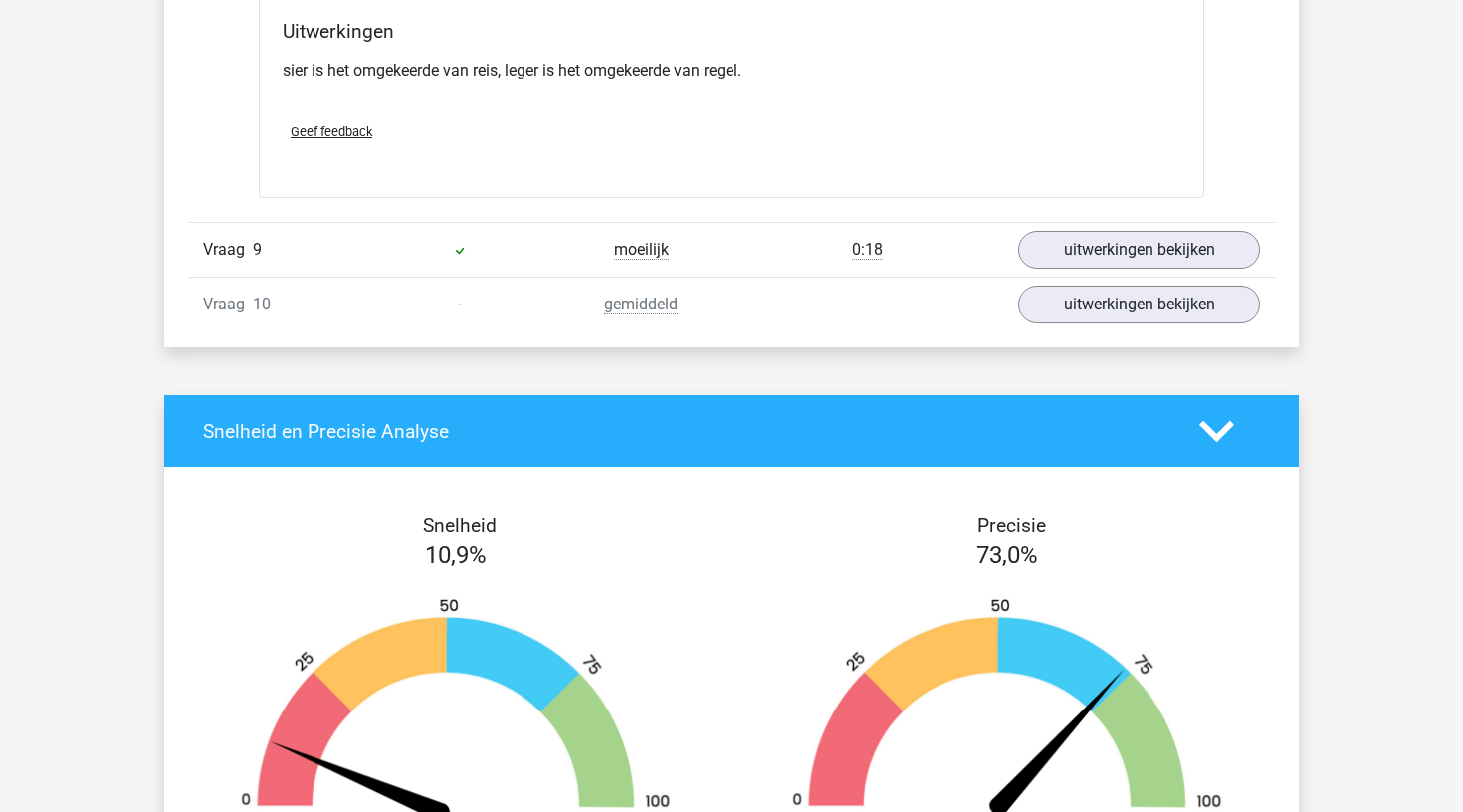 scroll, scrollTop: 5611, scrollLeft: 0, axis: vertical 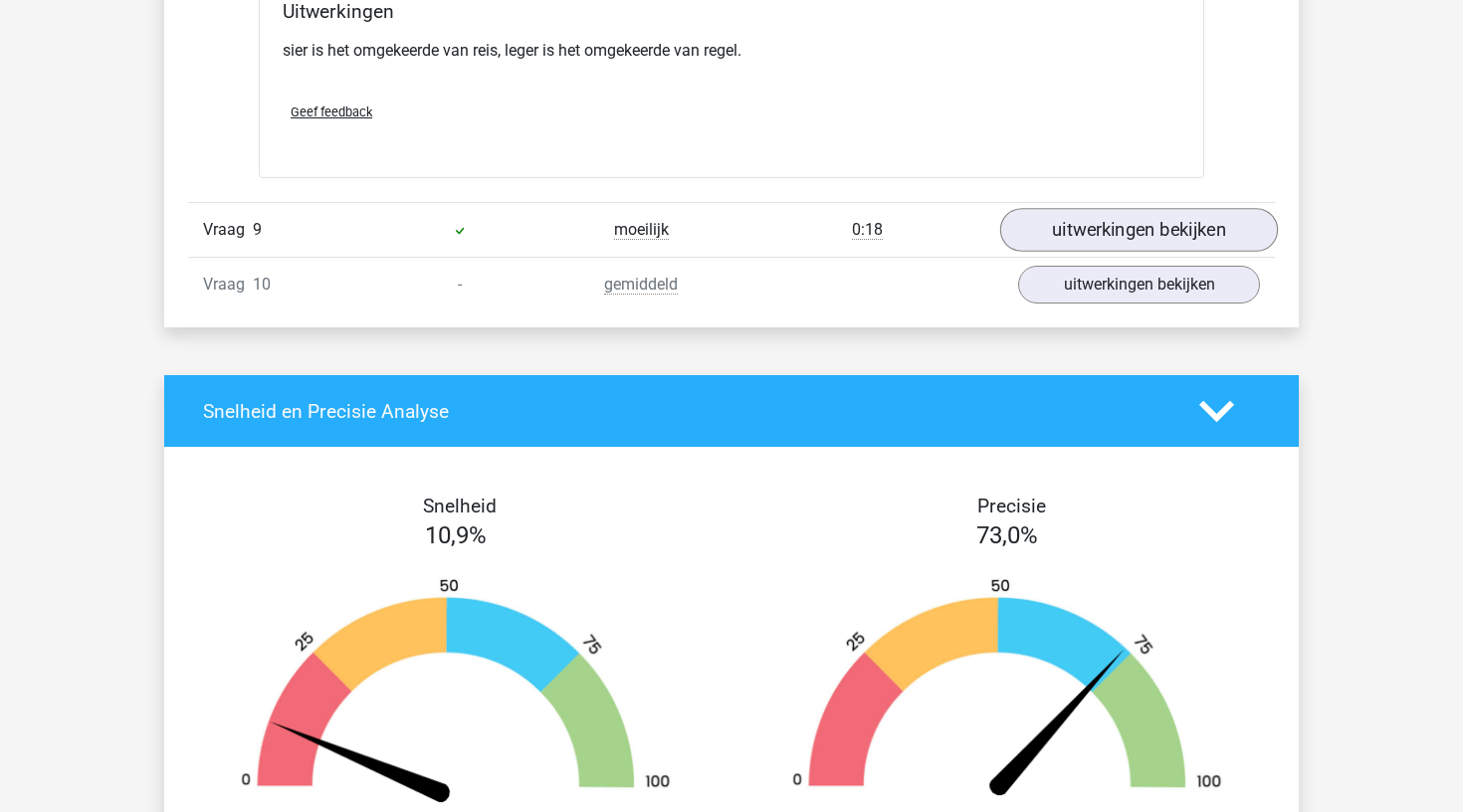 click on "uitwerkingen bekijken" at bounding box center [1139, 231] 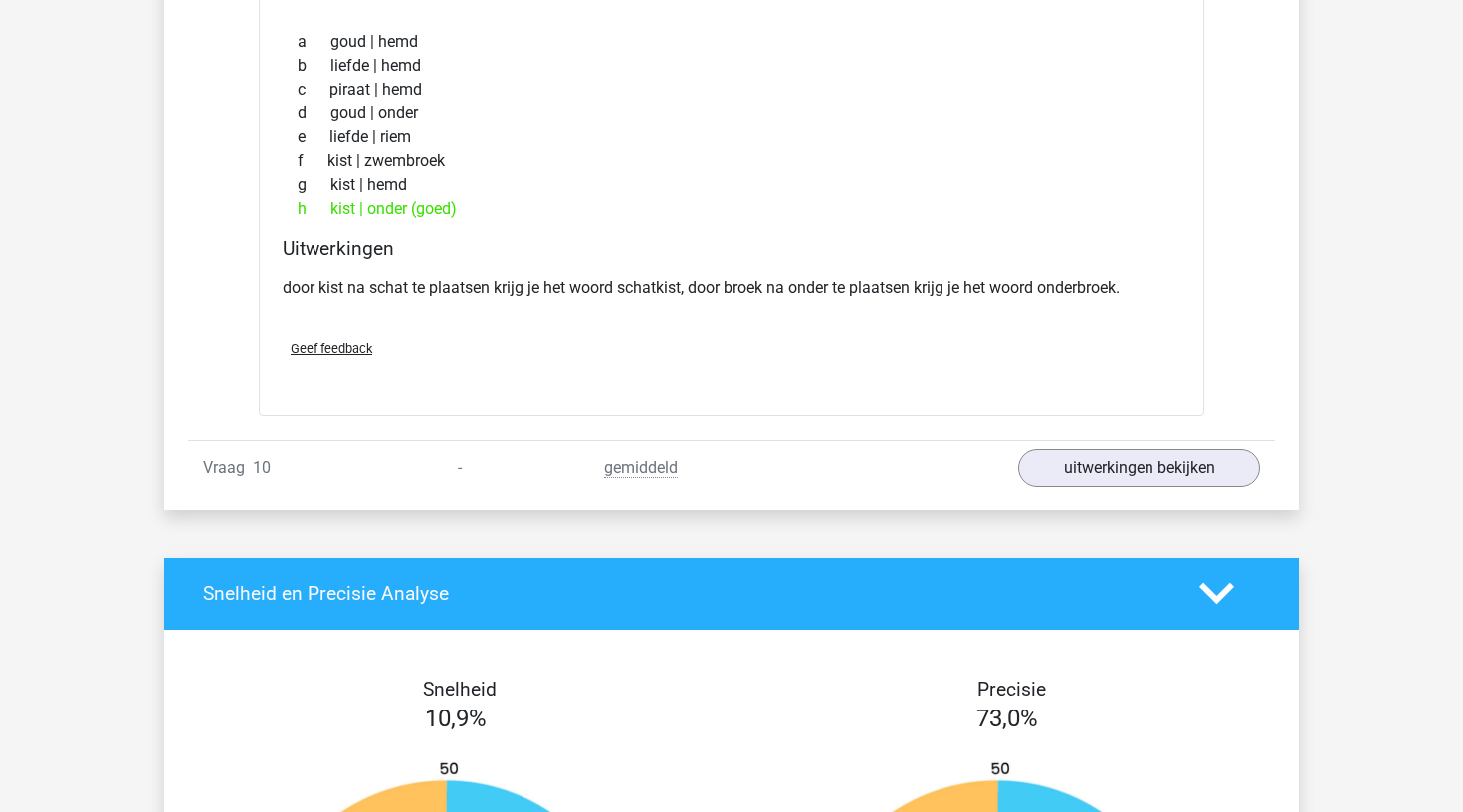 scroll, scrollTop: 5950, scrollLeft: 0, axis: vertical 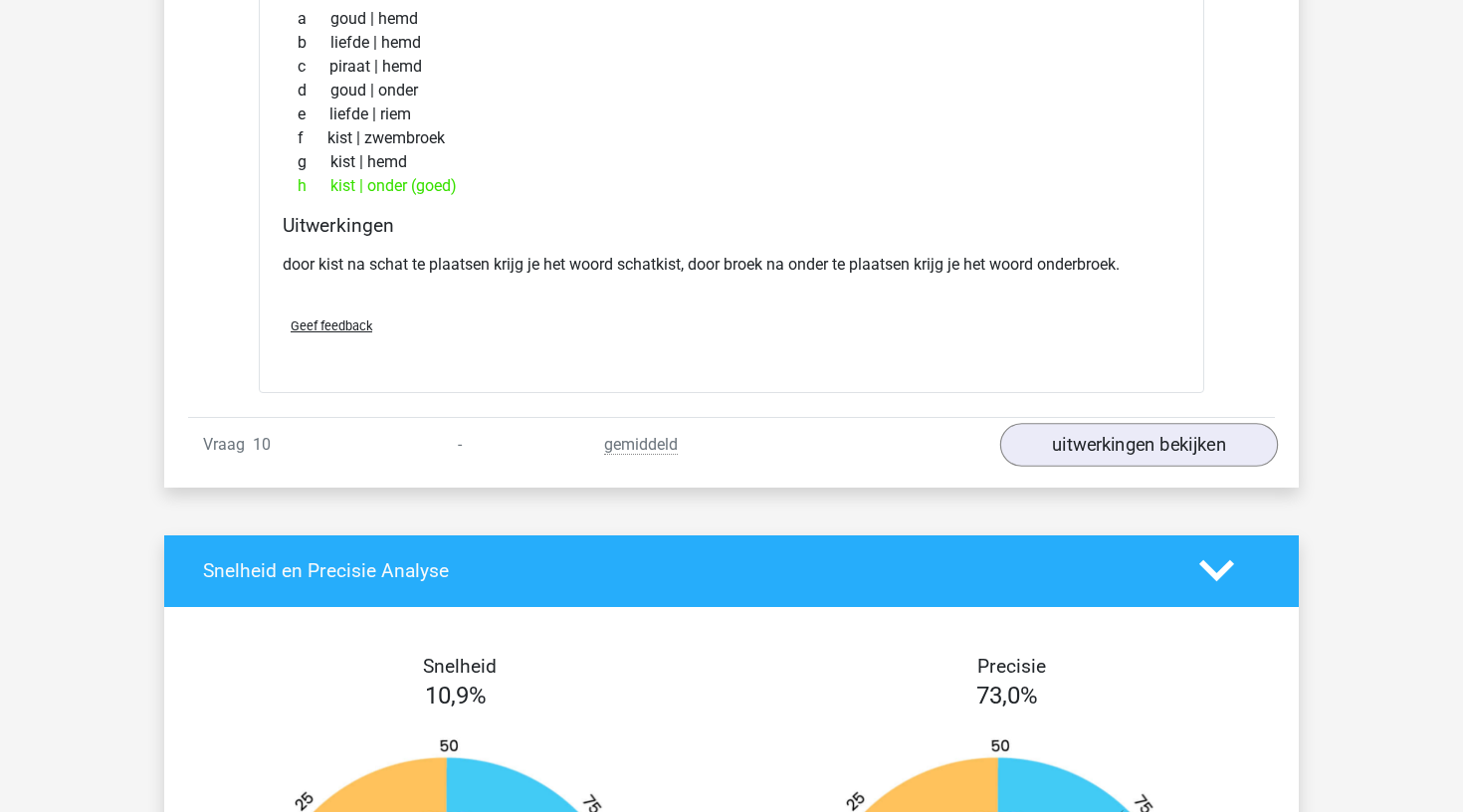 click on "uitwerkingen bekijken" at bounding box center (1139, 445) 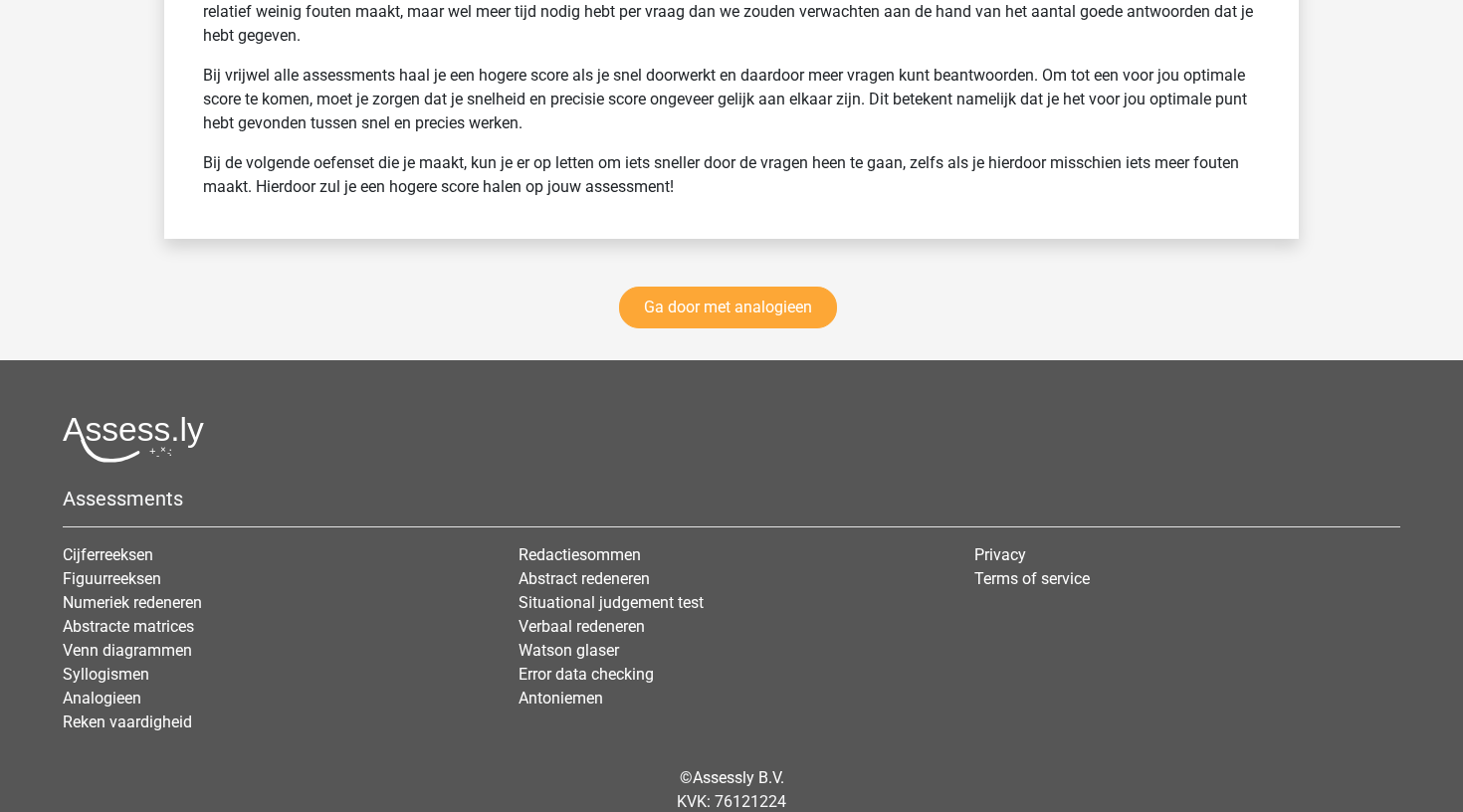 scroll, scrollTop: 7802, scrollLeft: 0, axis: vertical 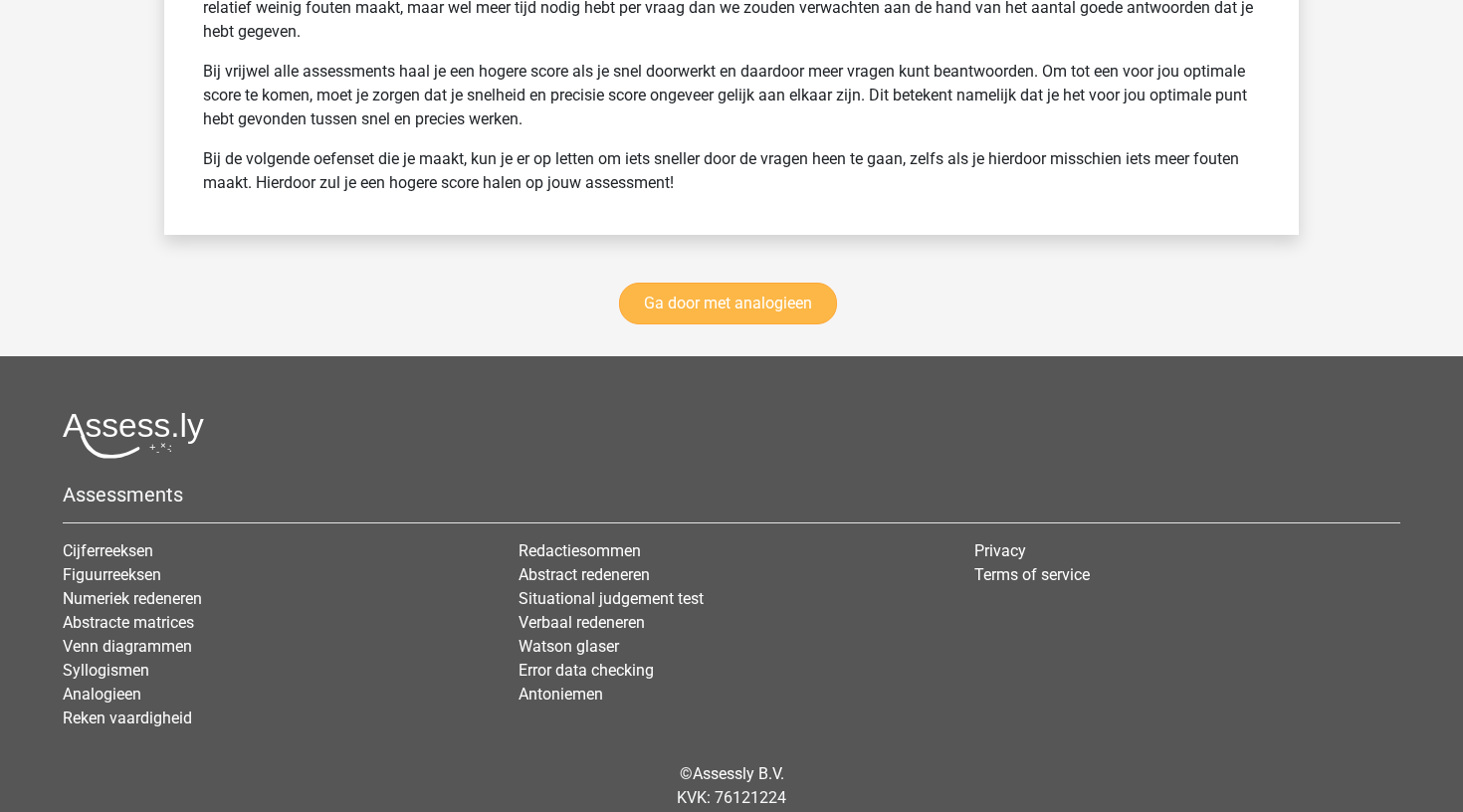 click on "Ga door met analogieen" at bounding box center [728, 304] 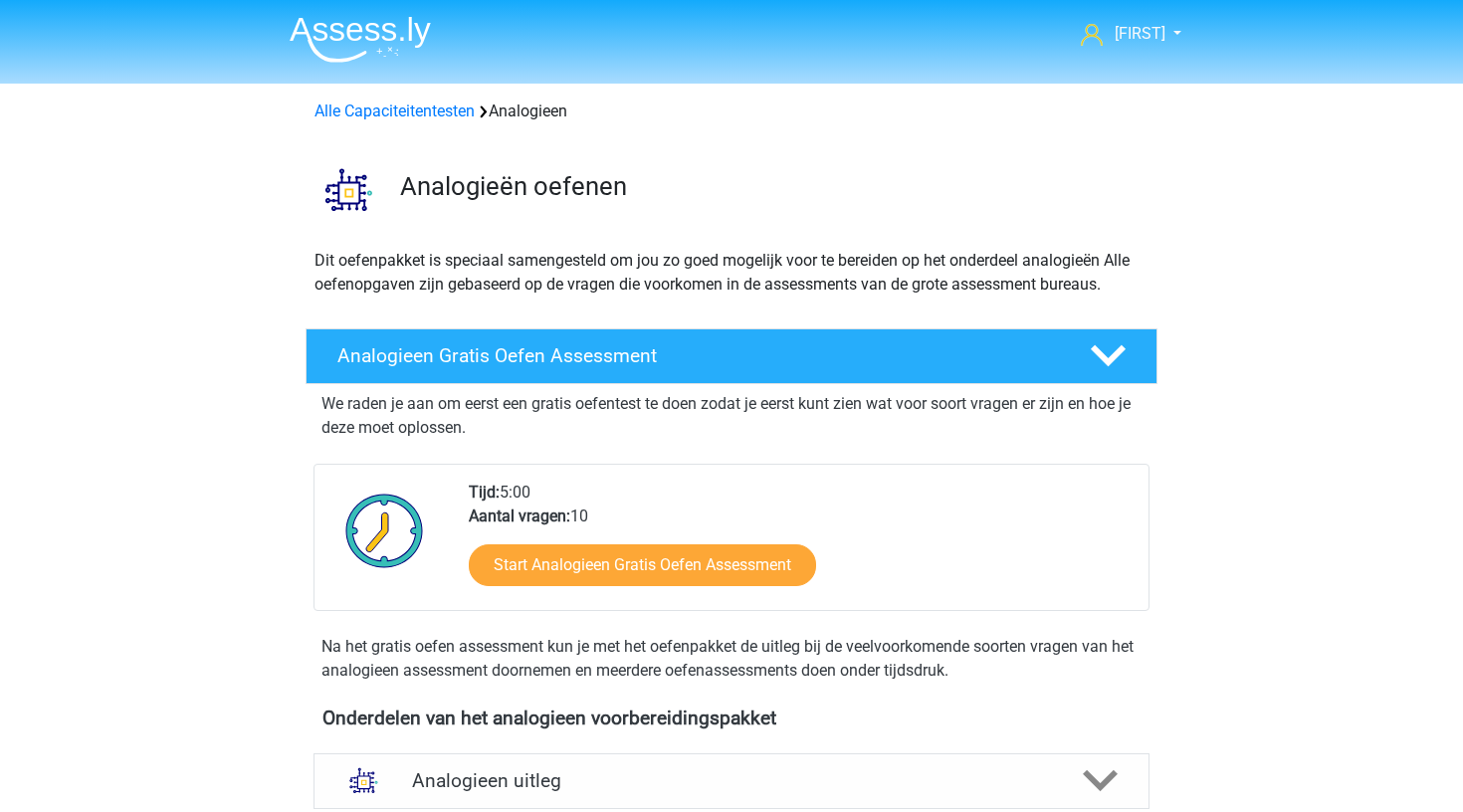 scroll, scrollTop: 0, scrollLeft: 0, axis: both 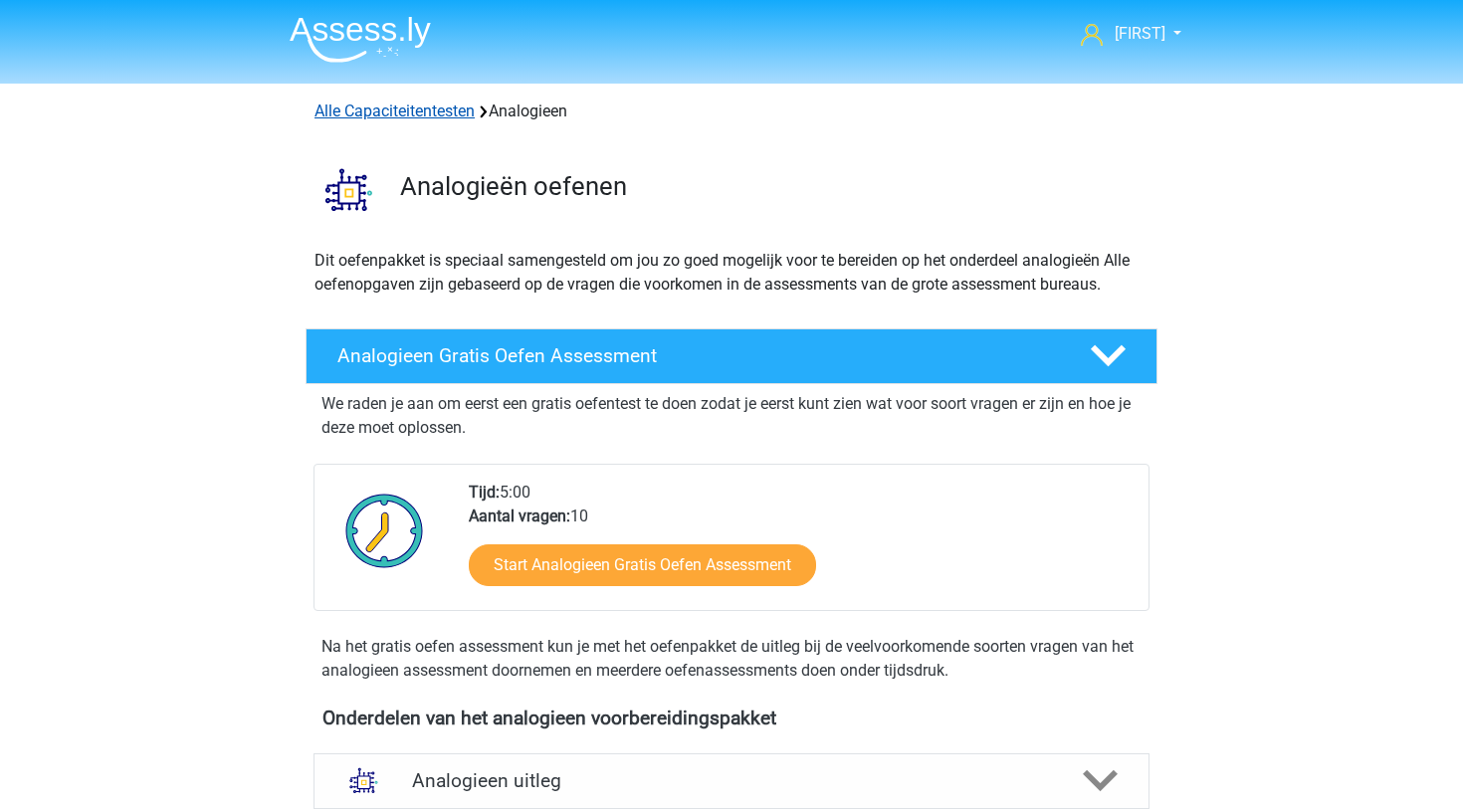 click on "Alle Capaciteitentesten" at bounding box center (394, 110) 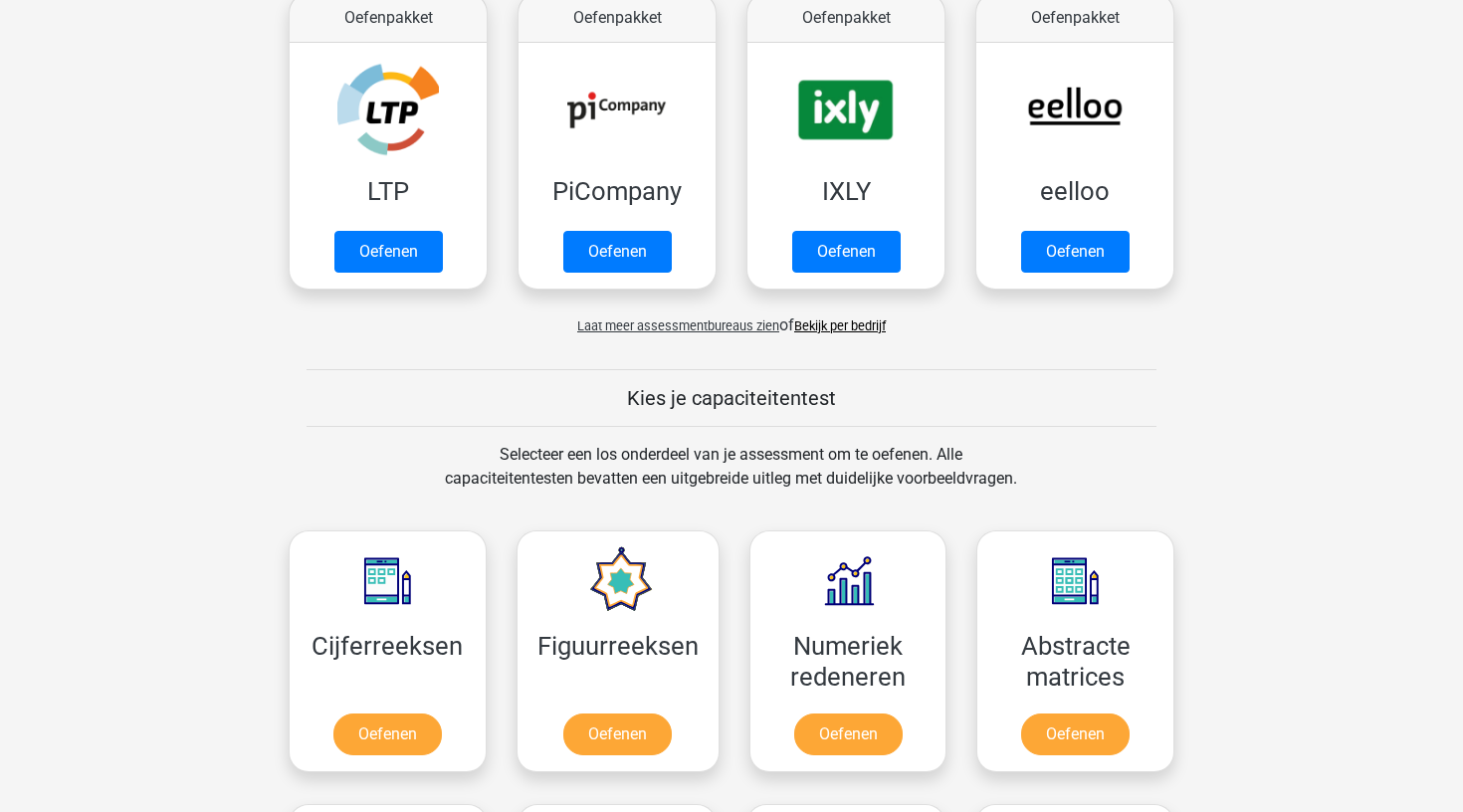 scroll, scrollTop: 169, scrollLeft: 0, axis: vertical 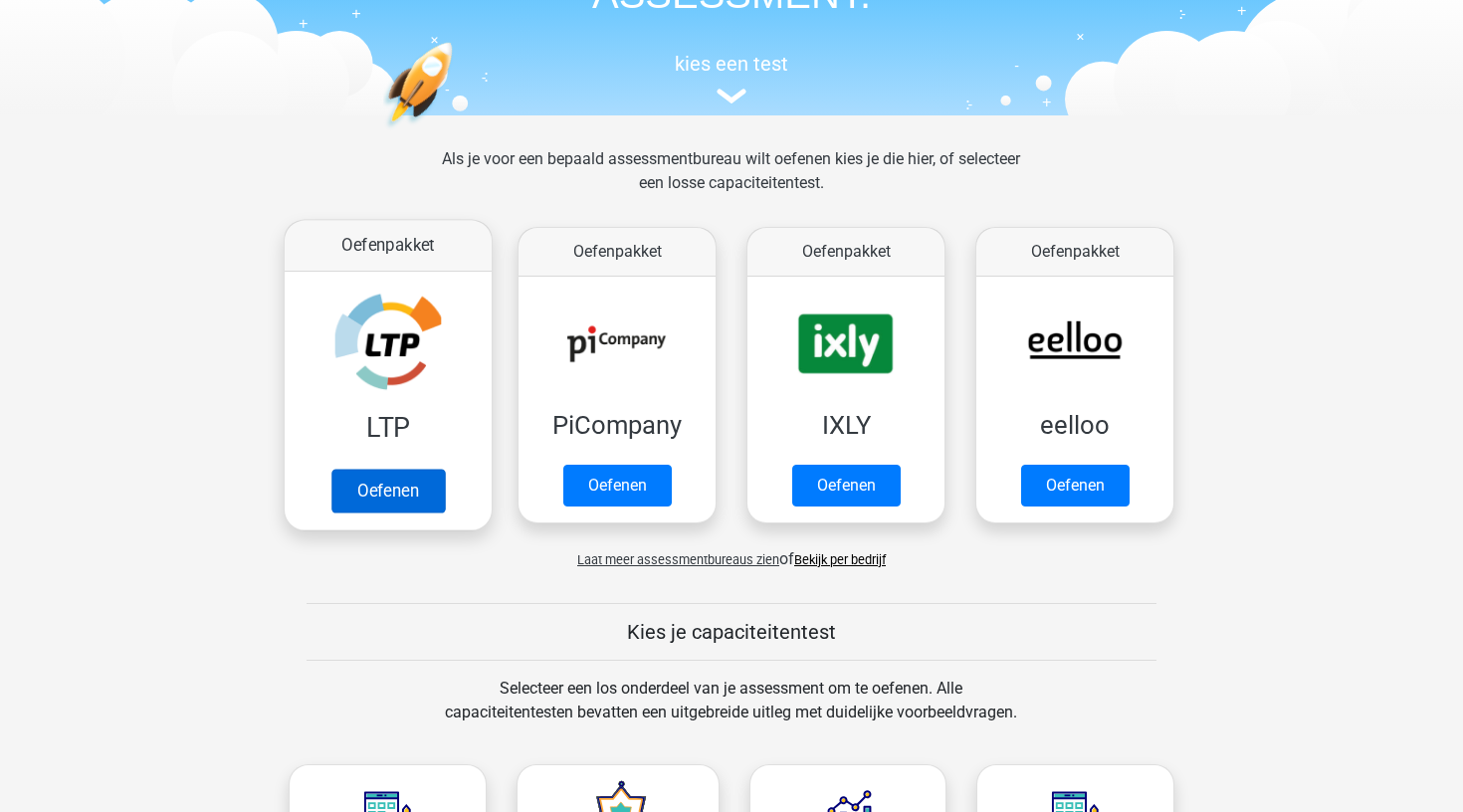 click on "Oefenen" at bounding box center (388, 491) 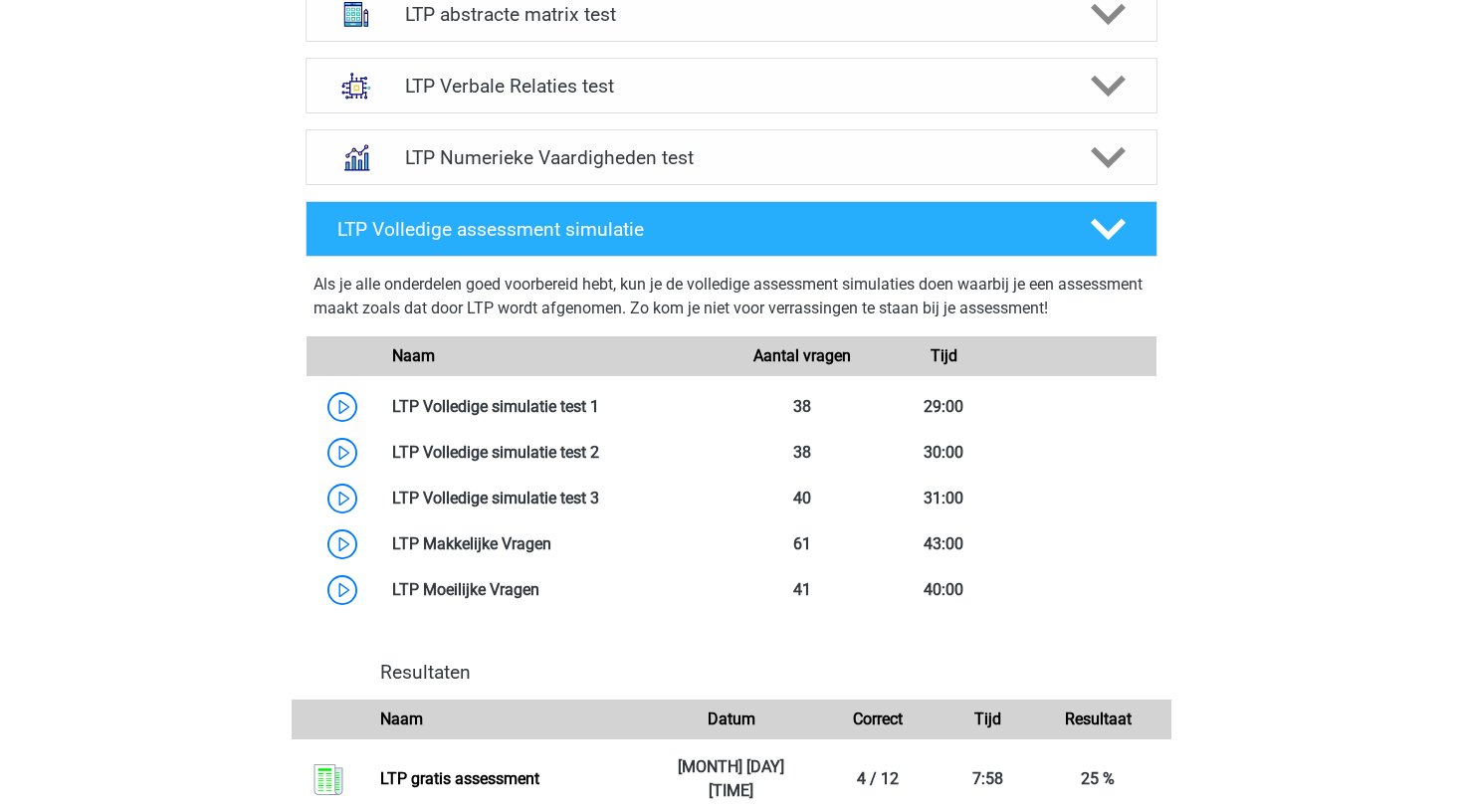 scroll, scrollTop: 642, scrollLeft: 0, axis: vertical 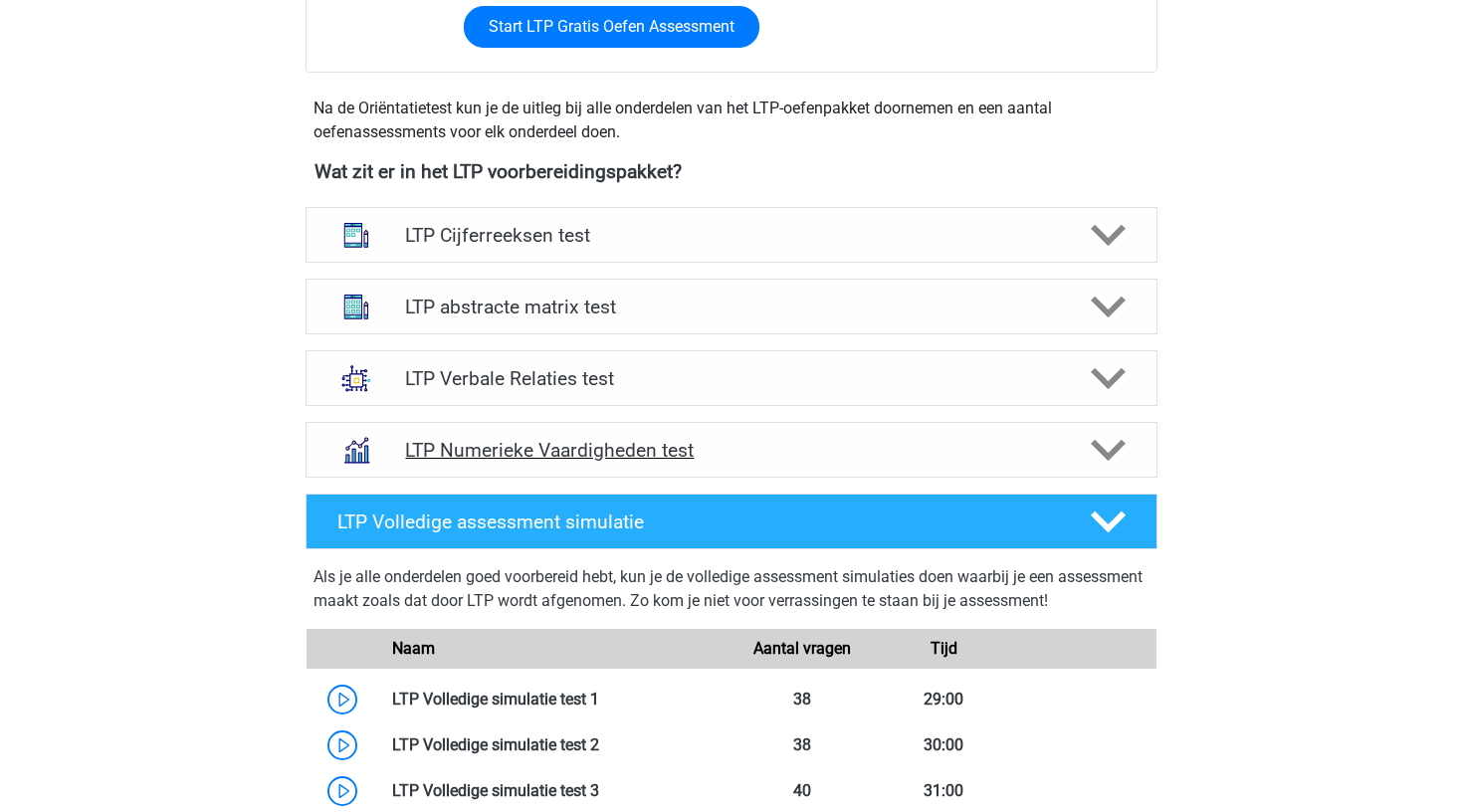 click on "LTP Numerieke Vaardigheden test" at bounding box center (731, 450) 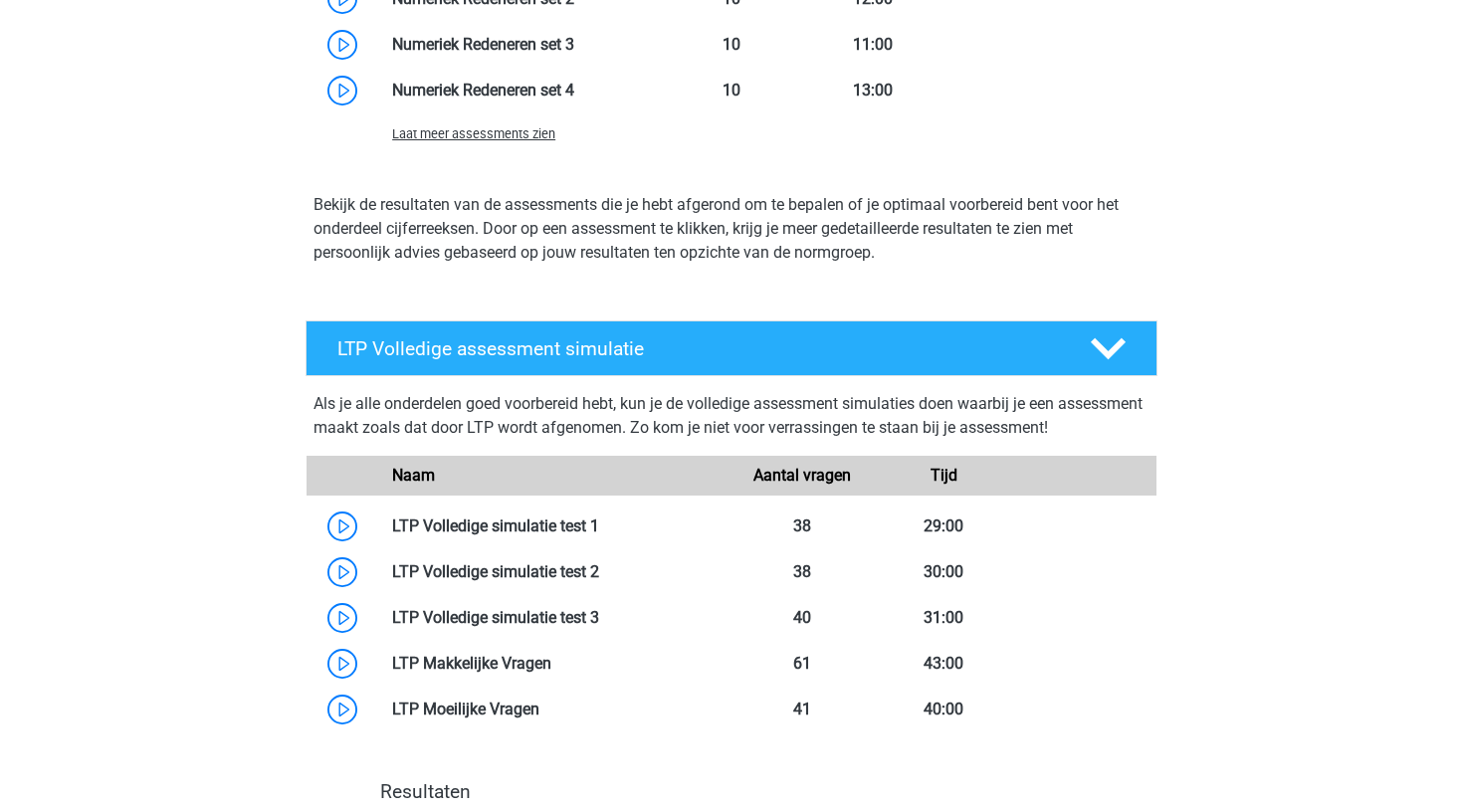scroll, scrollTop: 2129, scrollLeft: 0, axis: vertical 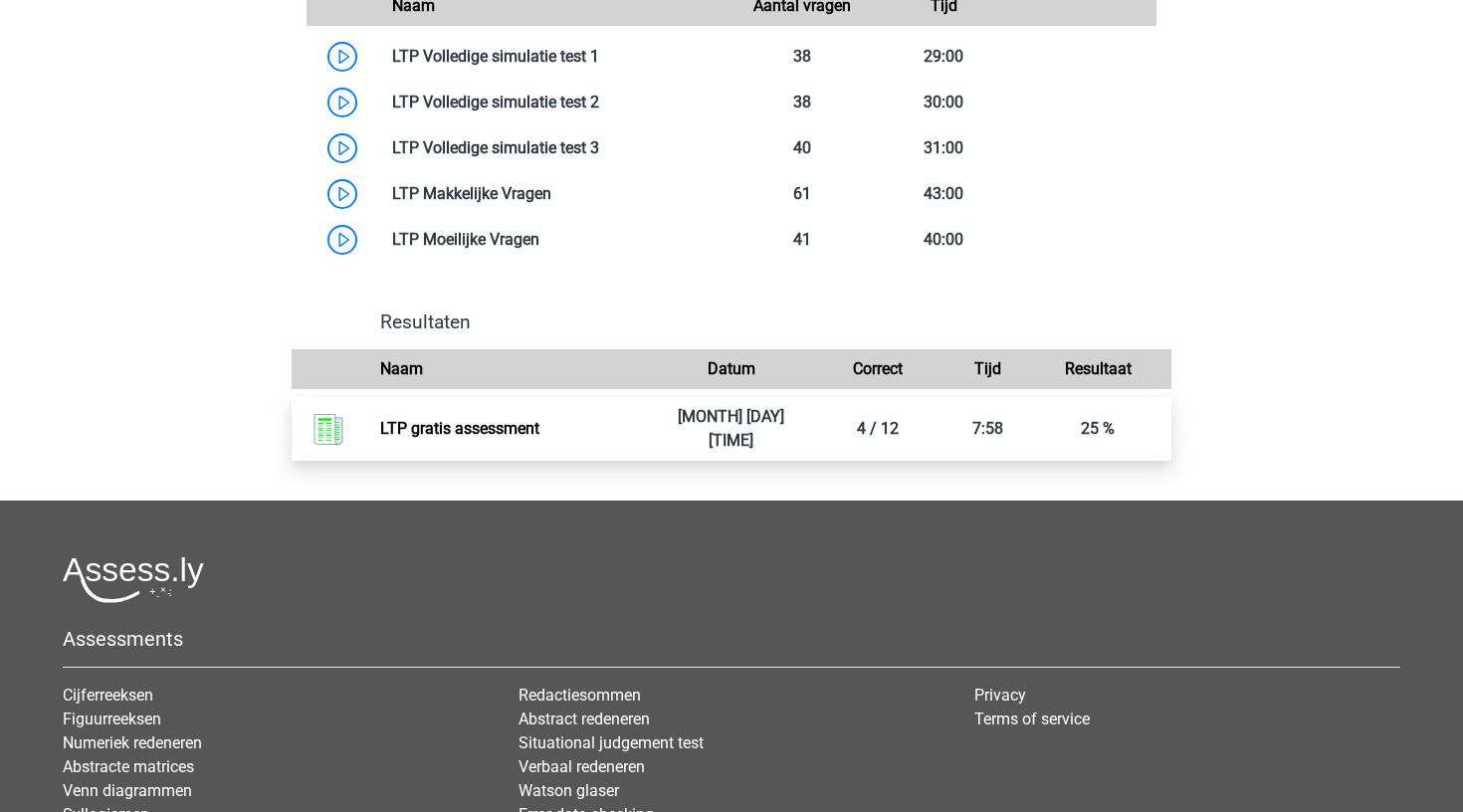 click on "LTP gratis assessment" at bounding box center (460, 428) 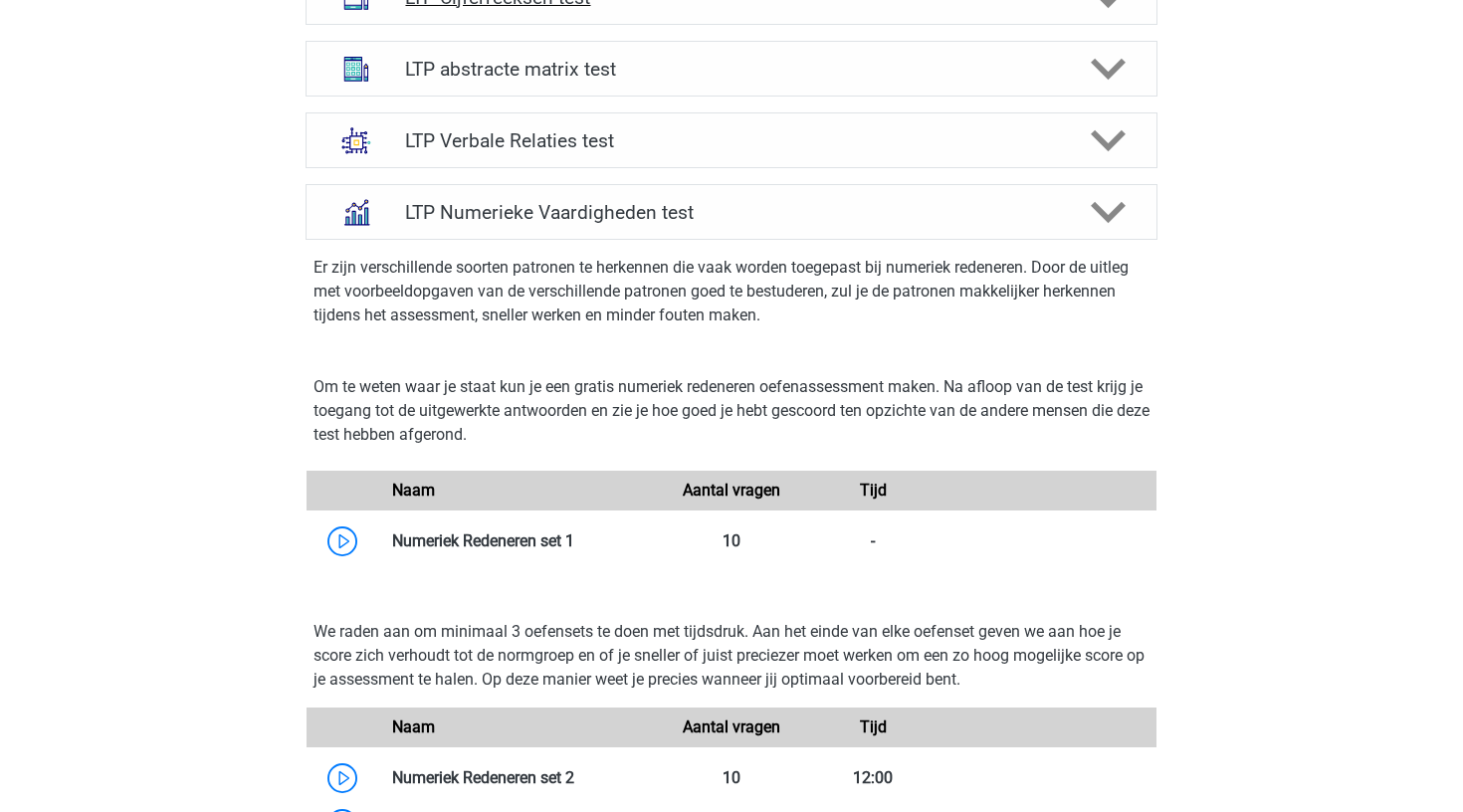 scroll, scrollTop: 957, scrollLeft: 0, axis: vertical 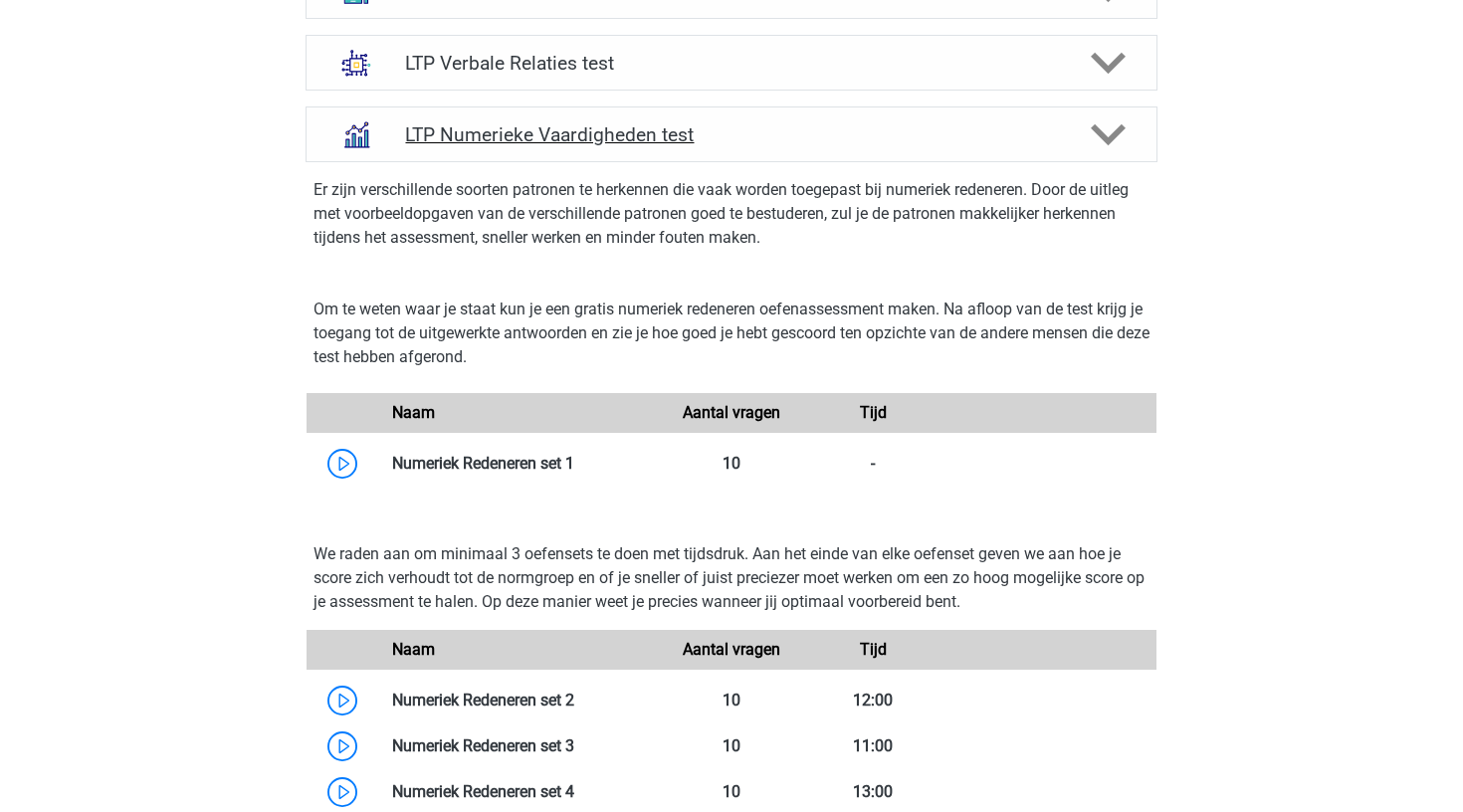click on "LTP Numerieke Vaardigheden test" at bounding box center [731, 134] 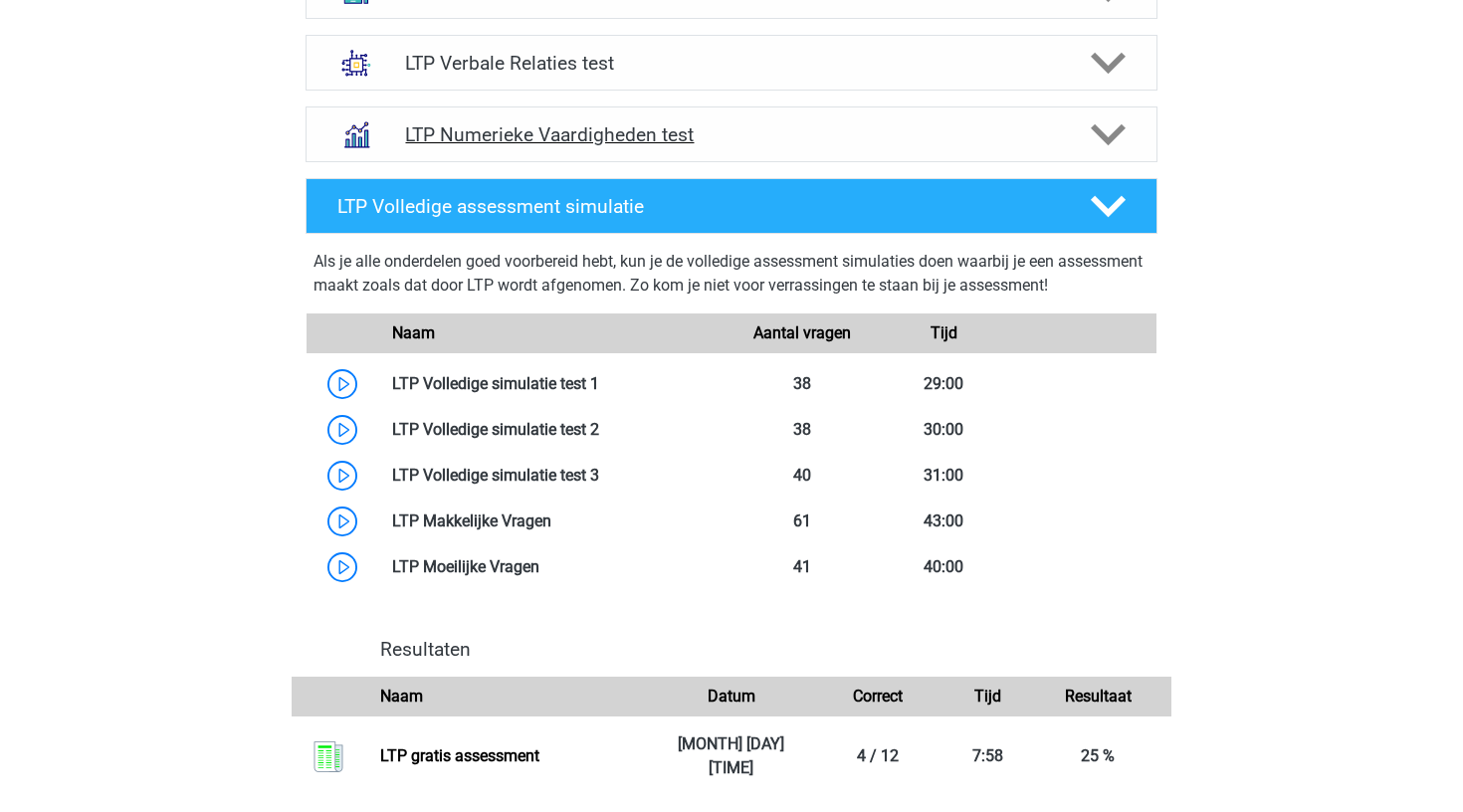 click on "LTP Numerieke Vaardigheden test" at bounding box center [731, 134] 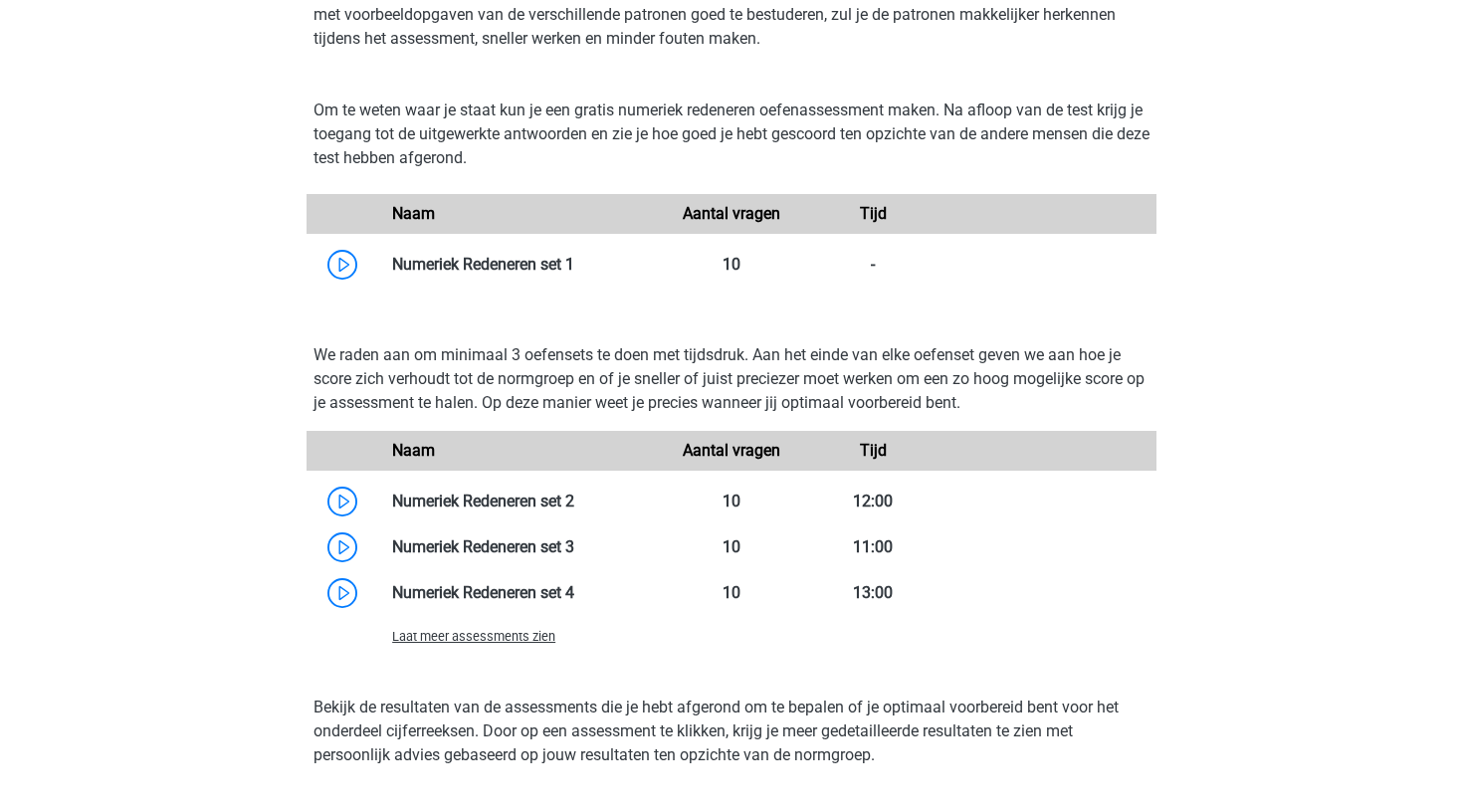 scroll, scrollTop: 1263, scrollLeft: 0, axis: vertical 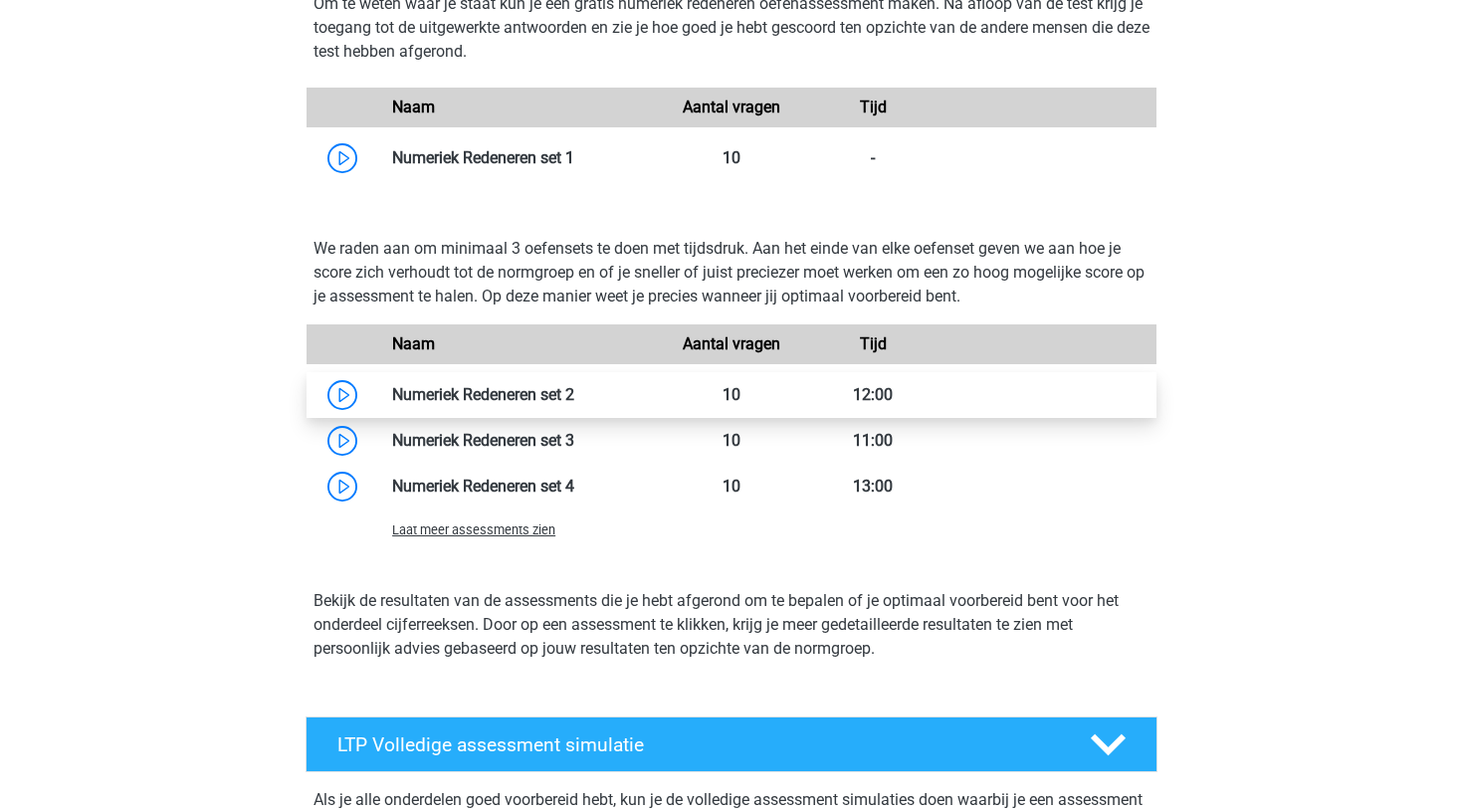 click at bounding box center [574, 394] 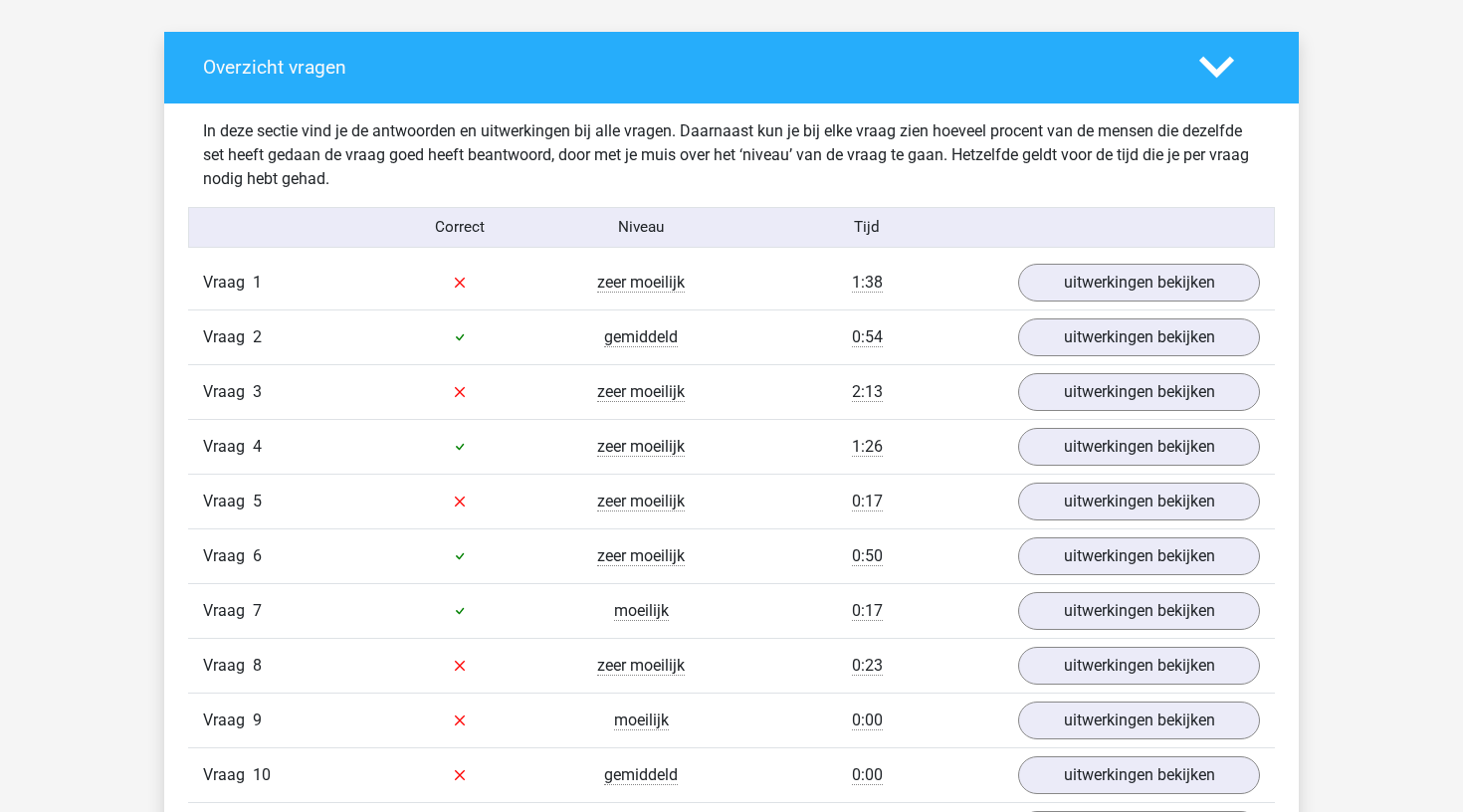 scroll, scrollTop: 1657, scrollLeft: 0, axis: vertical 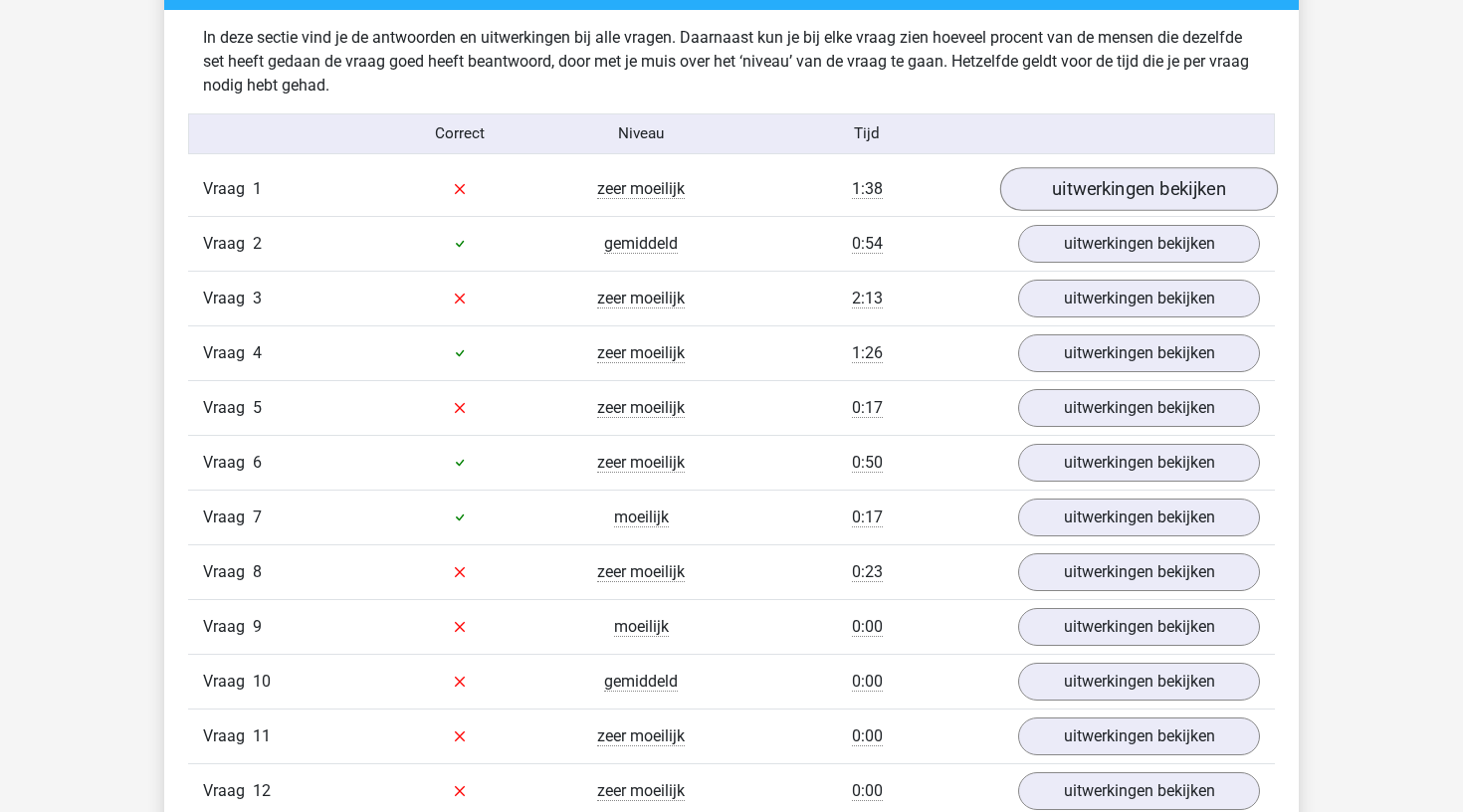 click on "uitwerkingen bekijken" at bounding box center (1139, 189) 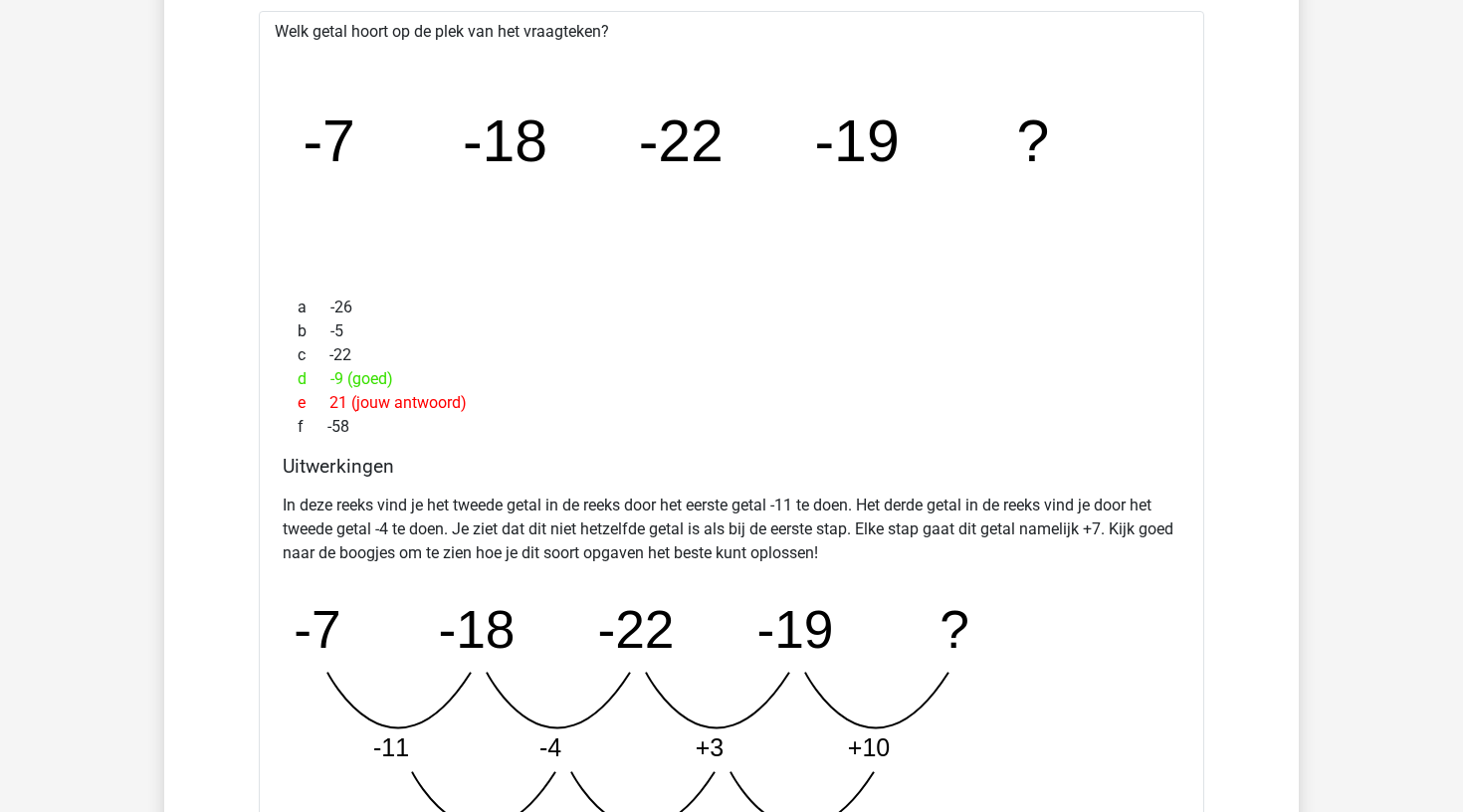 scroll, scrollTop: 1936, scrollLeft: 0, axis: vertical 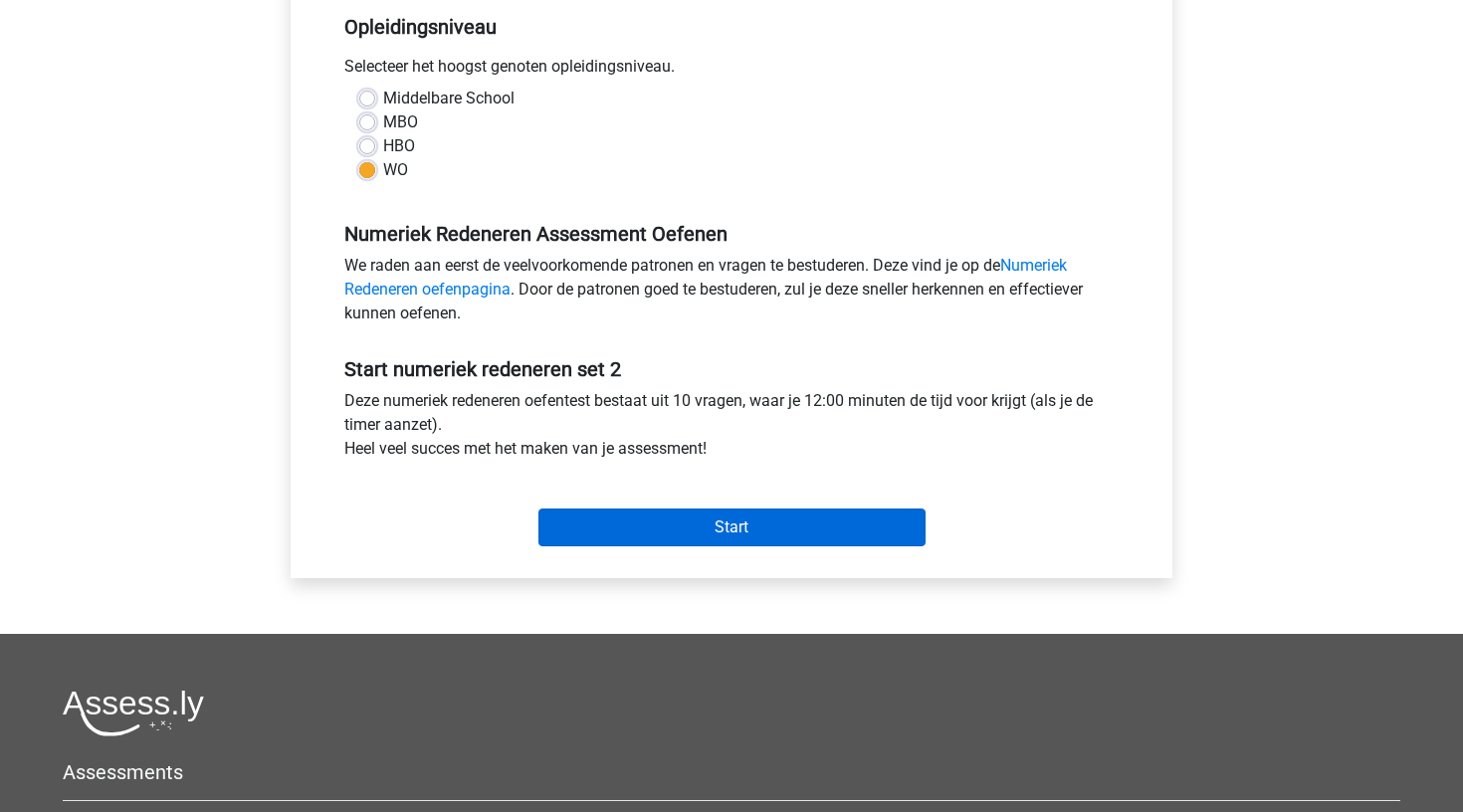 click on "Start" at bounding box center (732, 527) 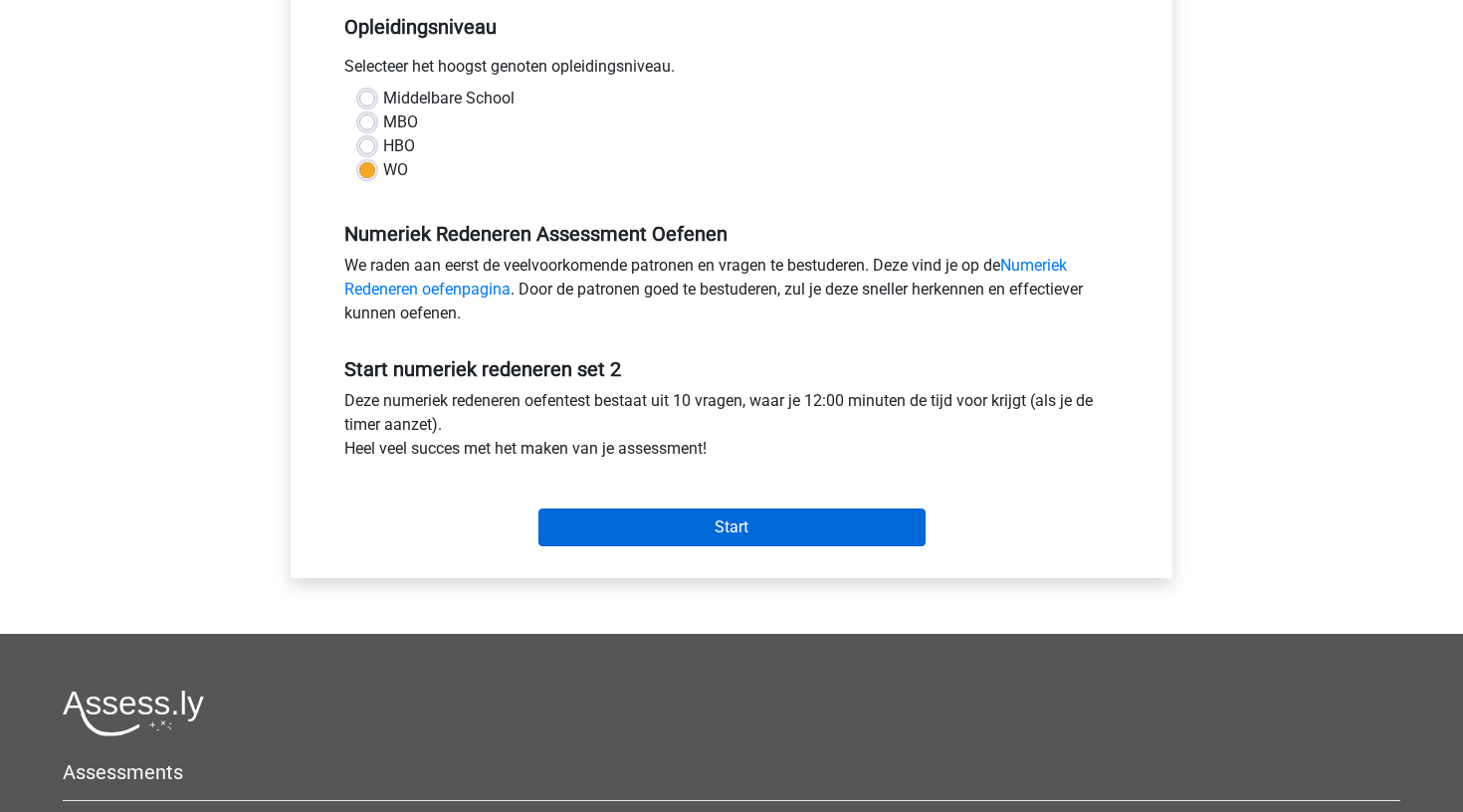 click on "Start" at bounding box center [732, 527] 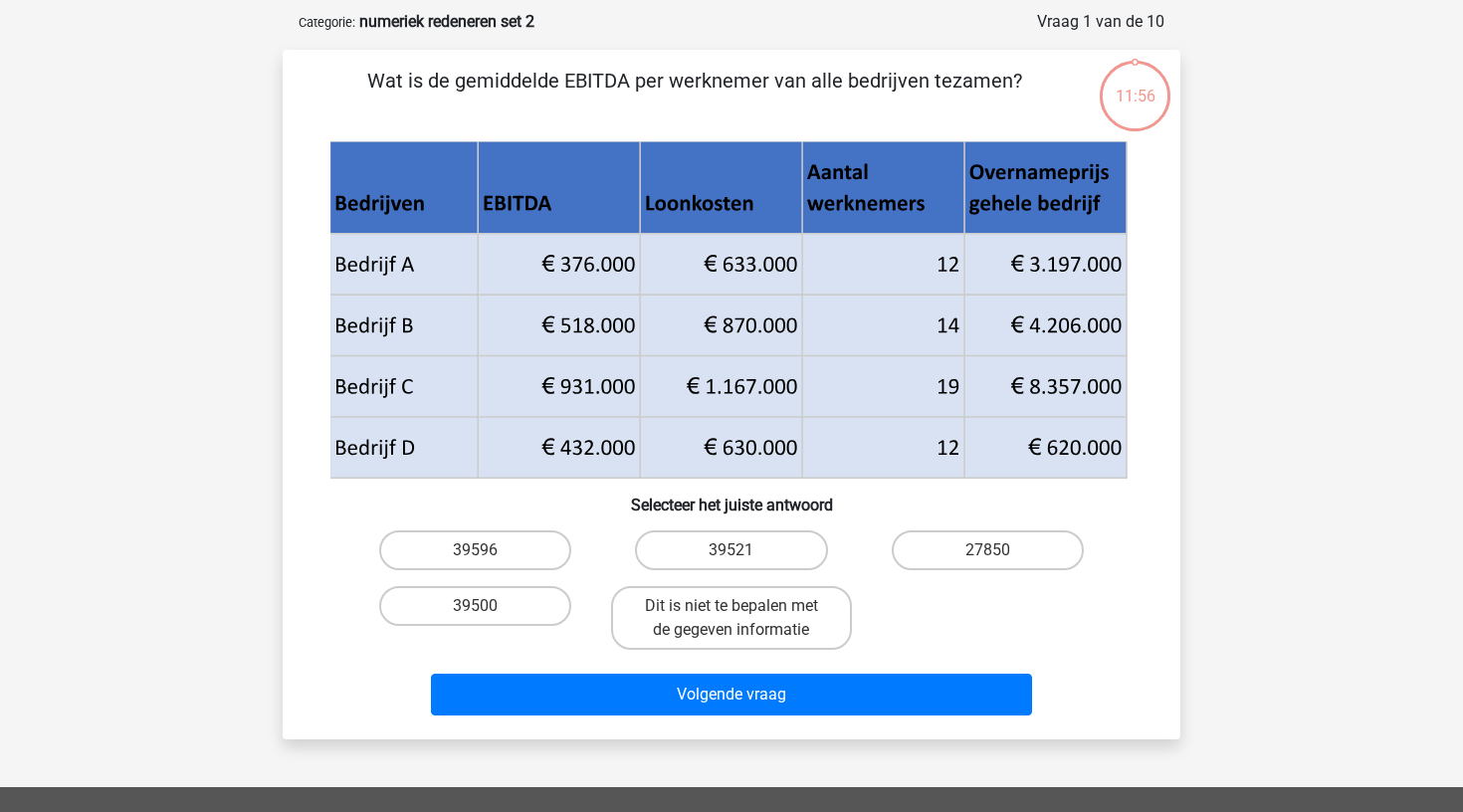 scroll, scrollTop: 0, scrollLeft: 0, axis: both 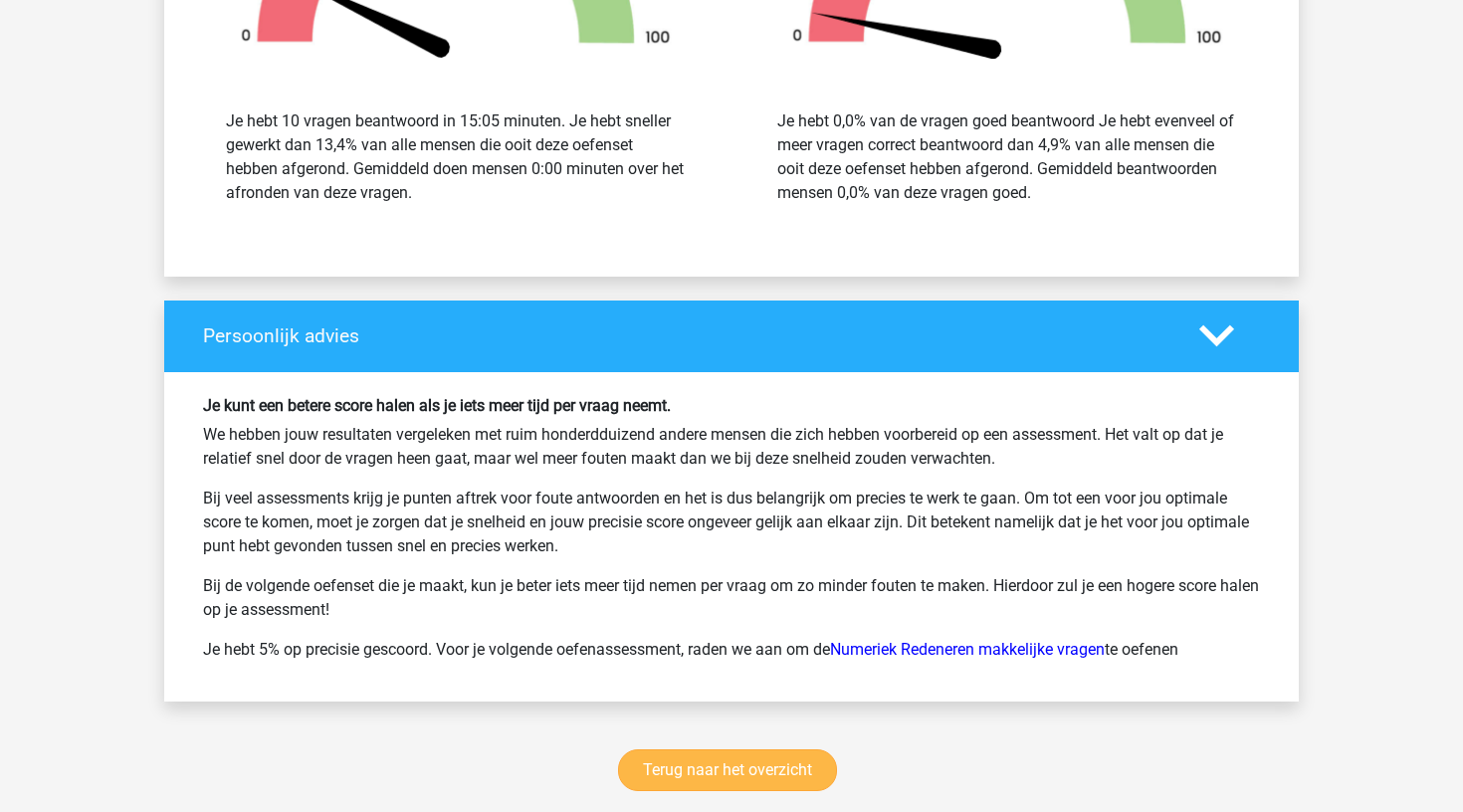 click on "Terug naar het overzicht" at bounding box center (728, 770) 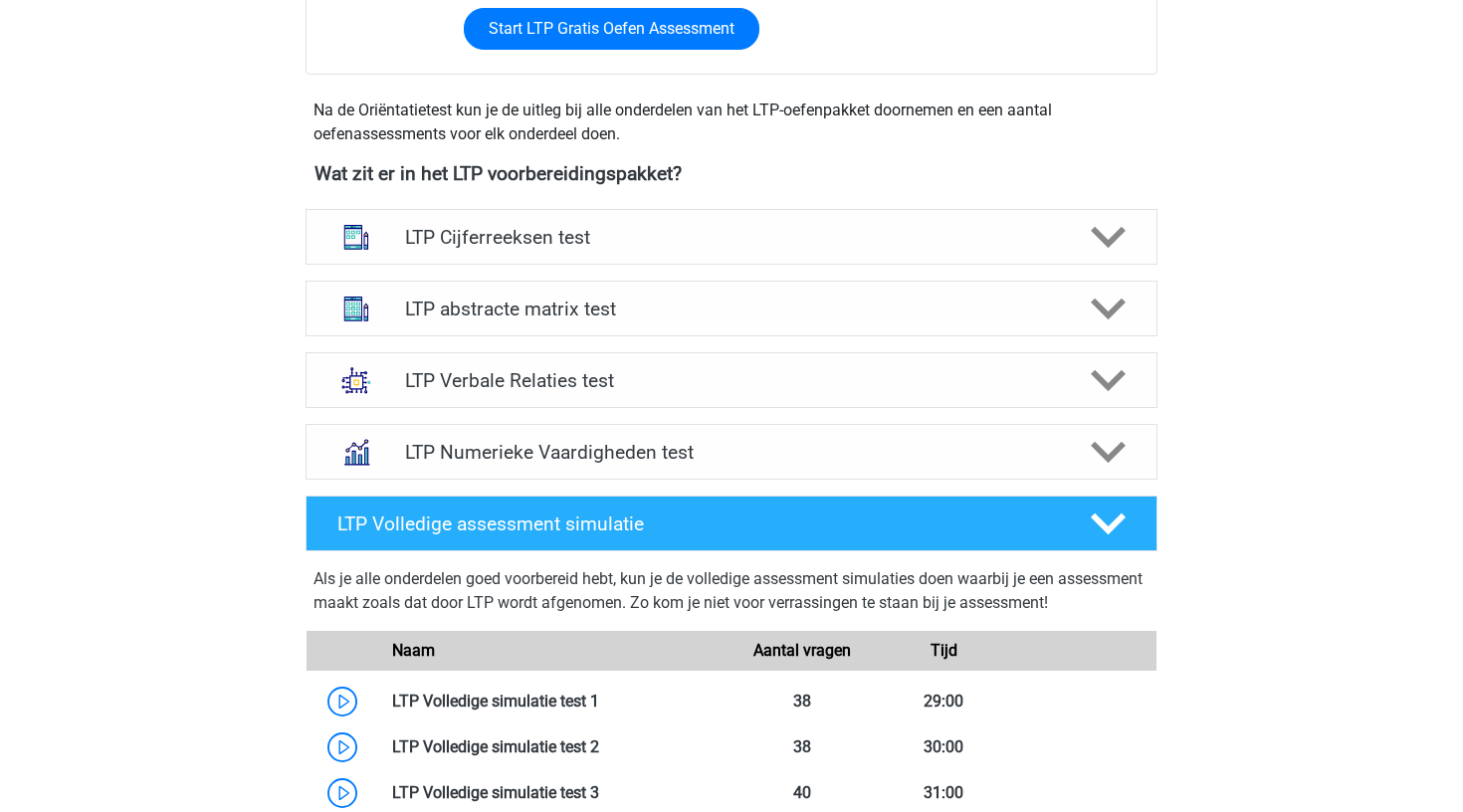 scroll, scrollTop: 636, scrollLeft: 0, axis: vertical 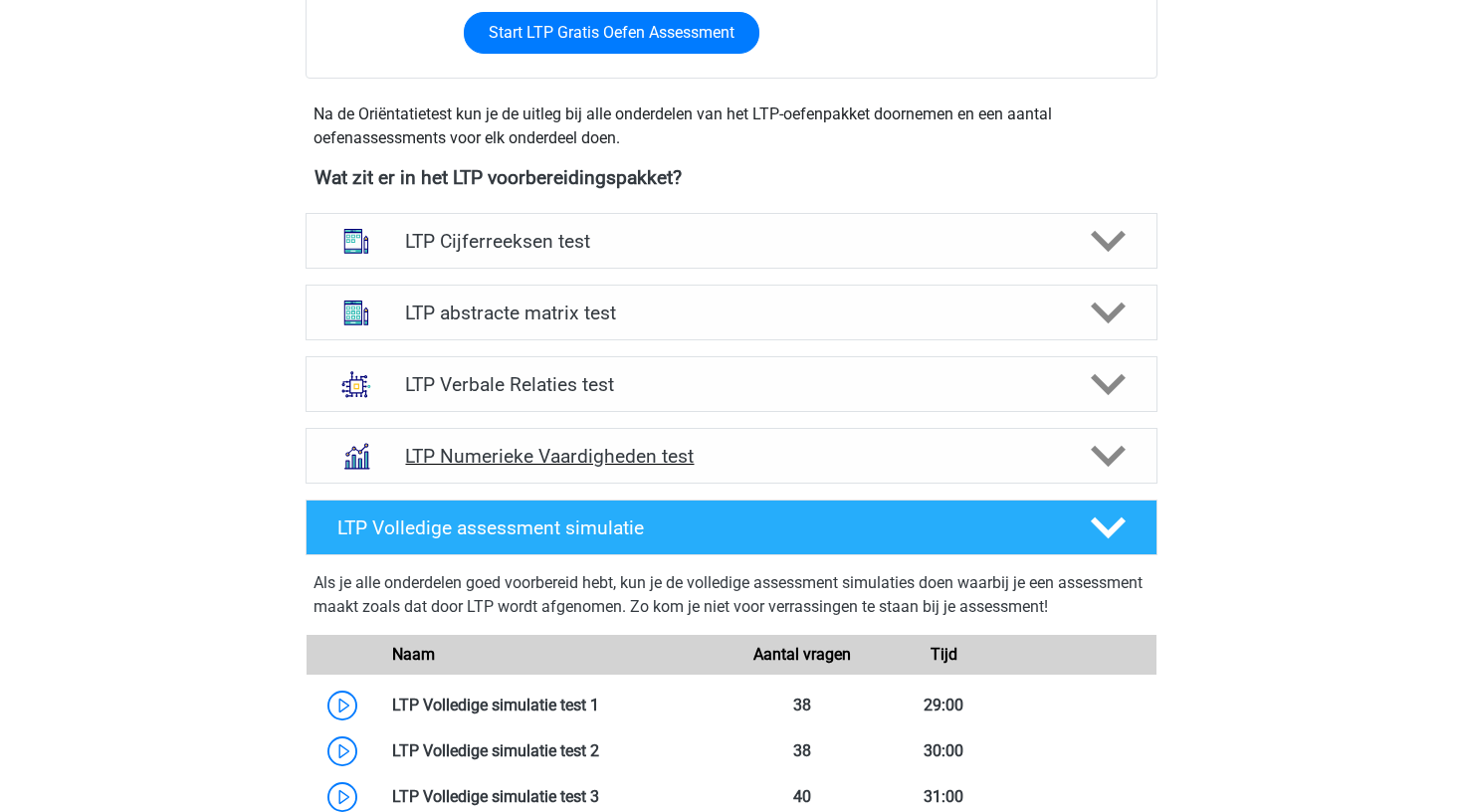 click on "LTP Numerieke Vaardigheden test" at bounding box center [731, 456] 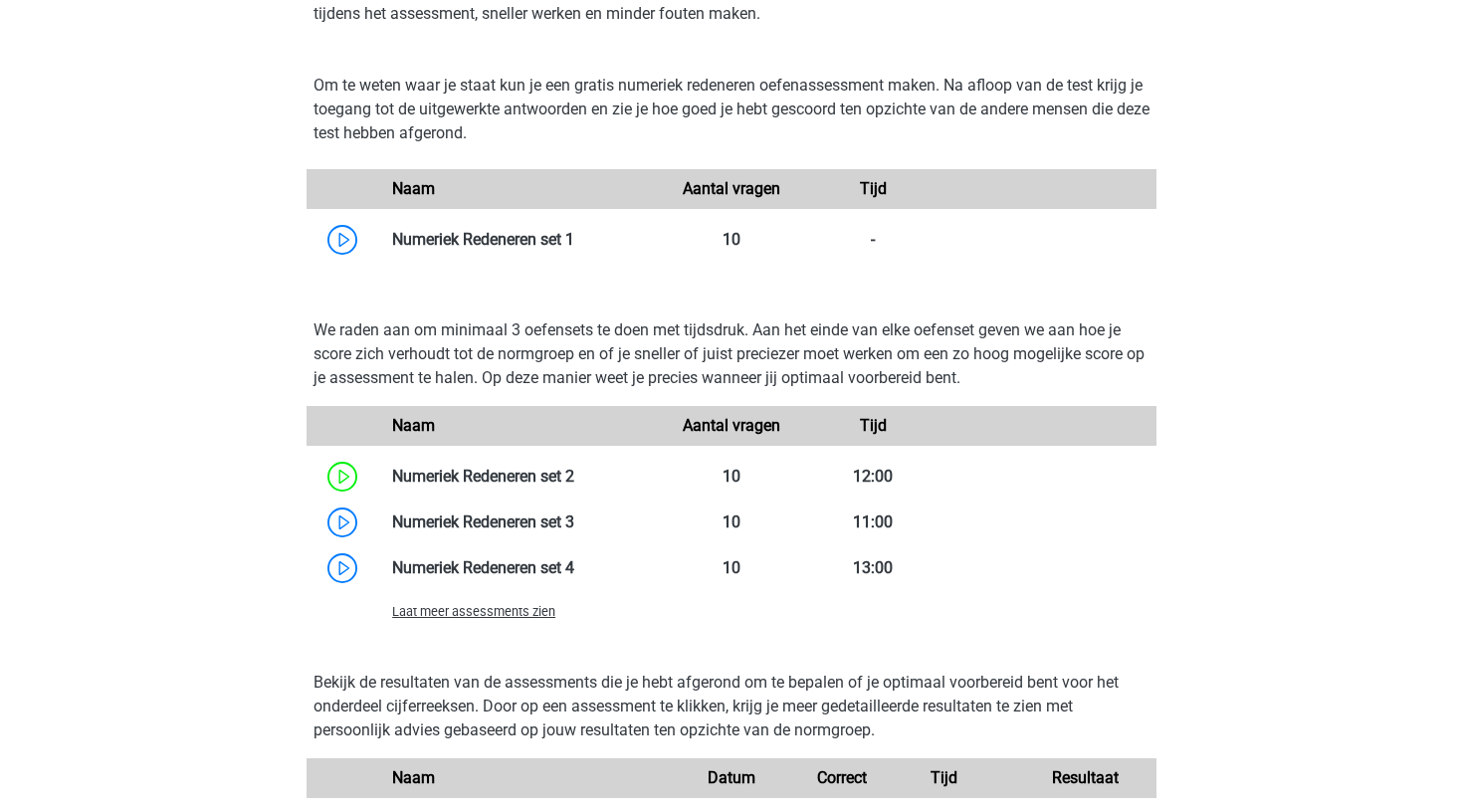 scroll, scrollTop: 1193, scrollLeft: 0, axis: vertical 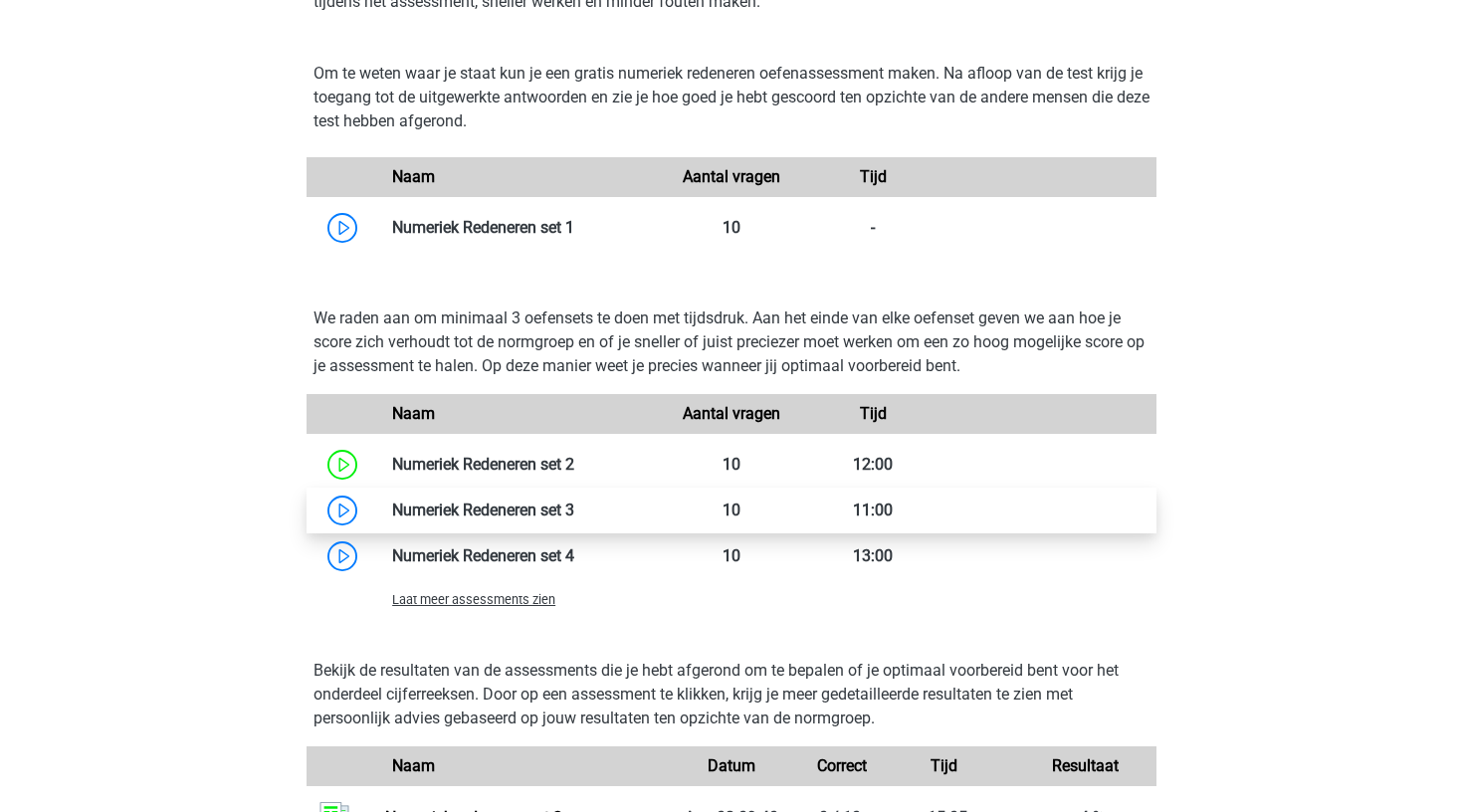 click at bounding box center (574, 509) 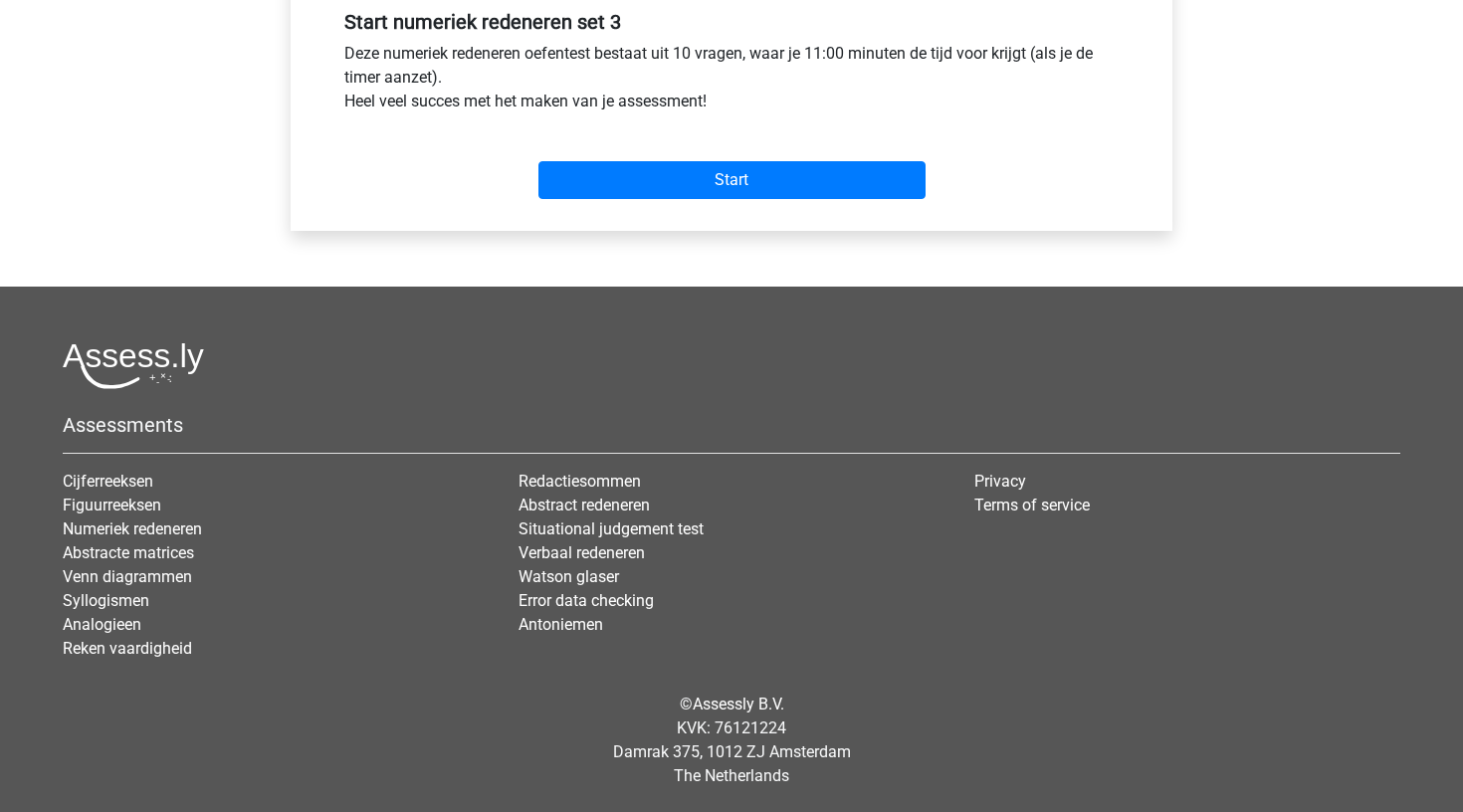 scroll, scrollTop: 760, scrollLeft: 0, axis: vertical 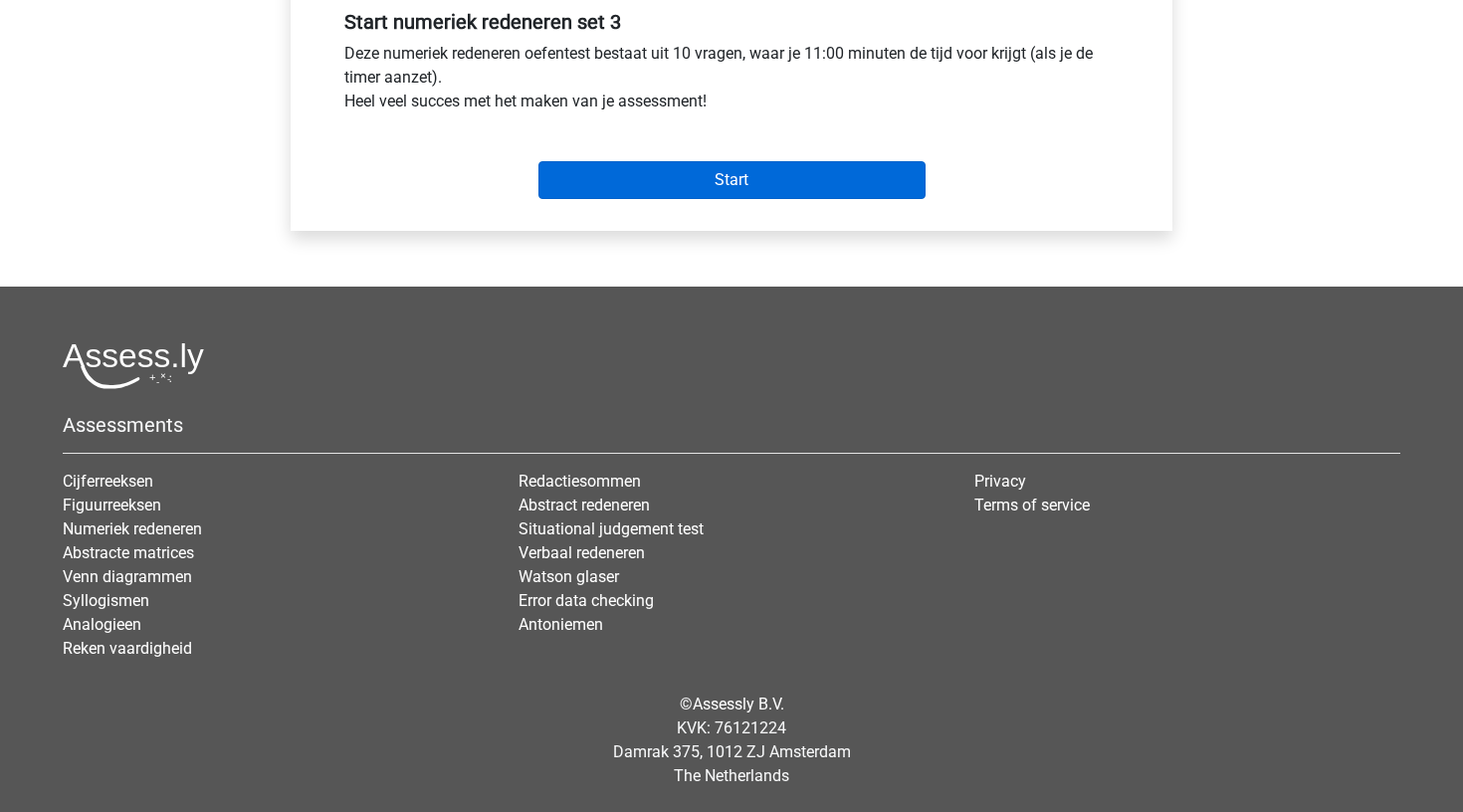 click on "Start" at bounding box center [732, 180] 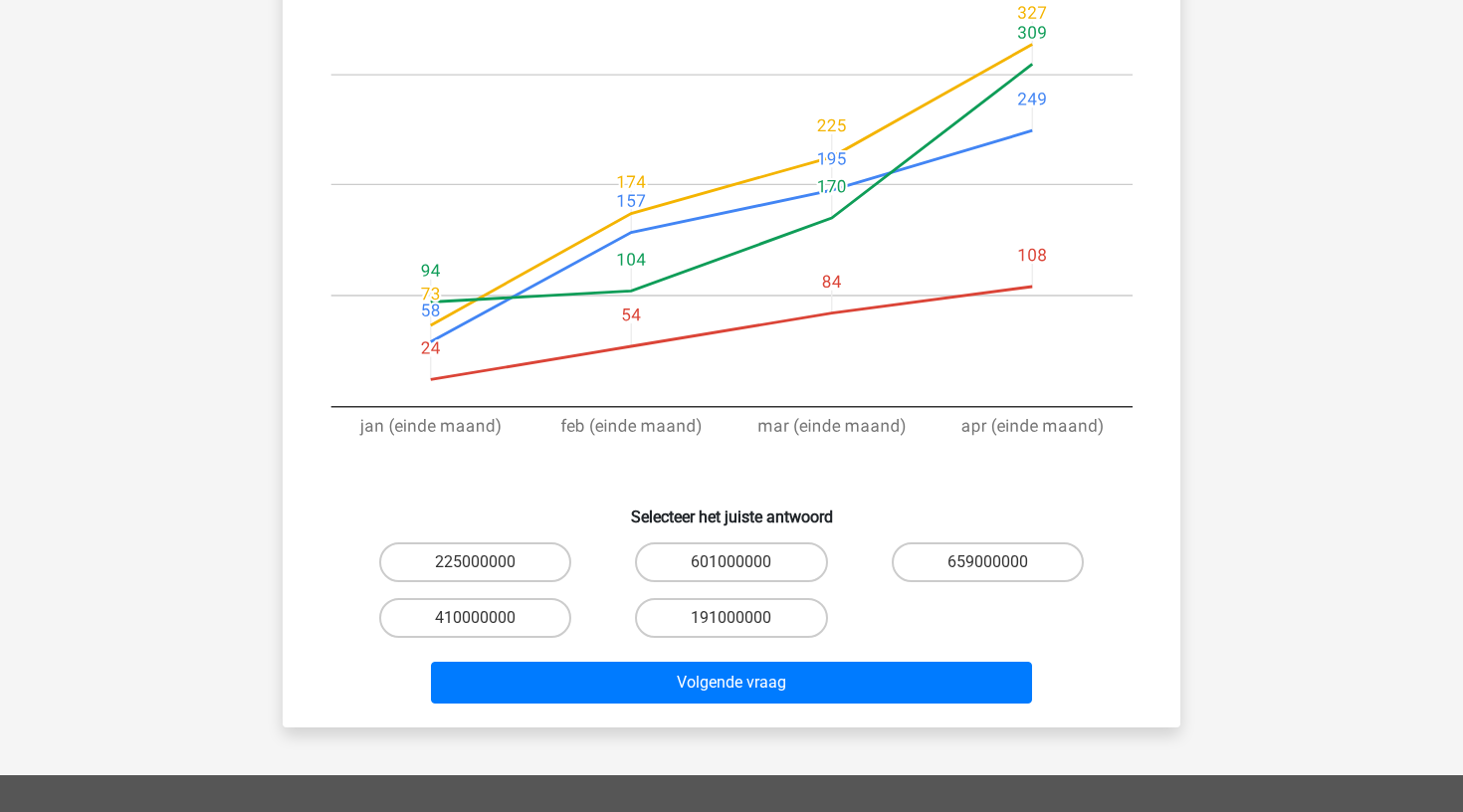 scroll, scrollTop: 410, scrollLeft: 0, axis: vertical 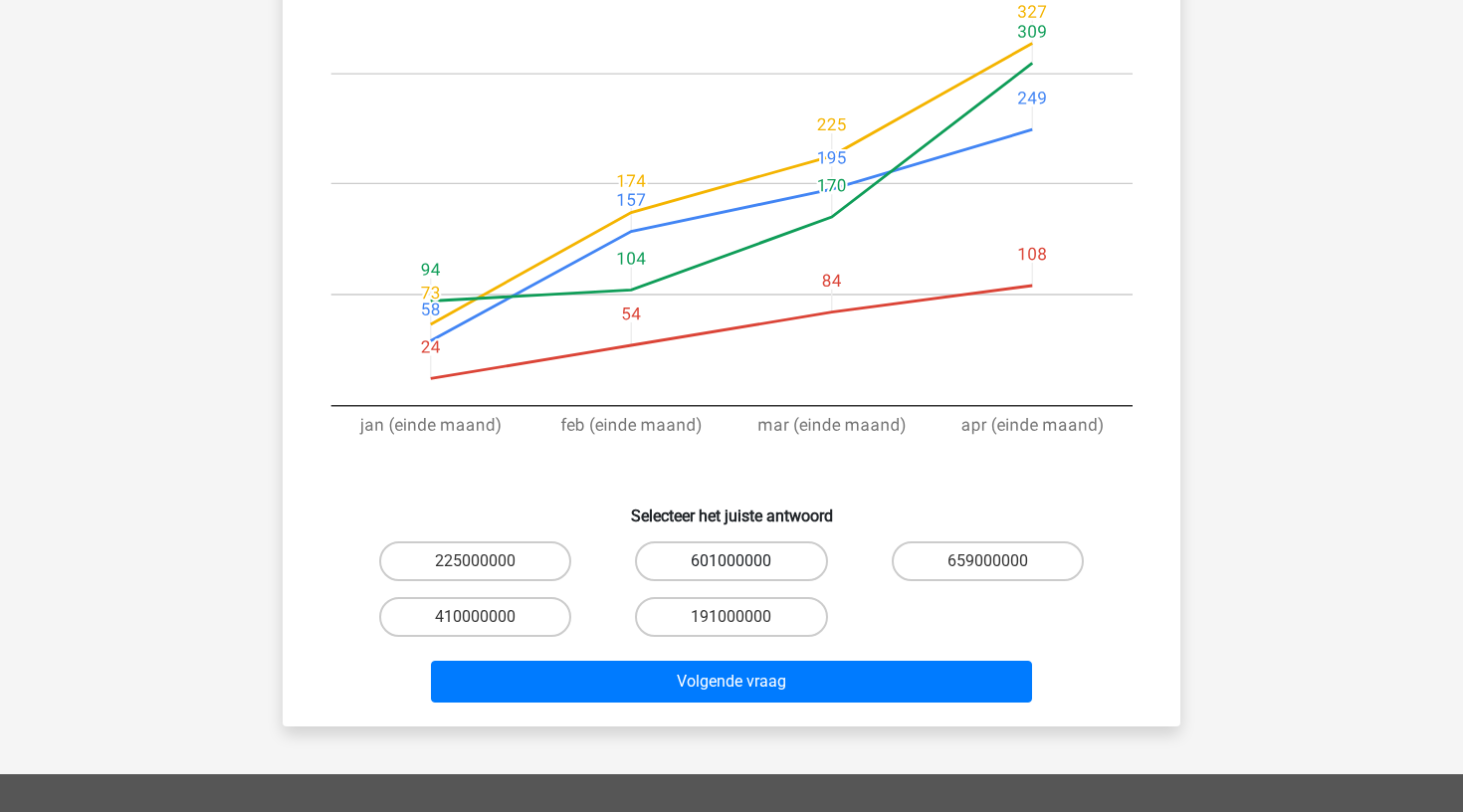 click on "601000000" at bounding box center [731, 561] 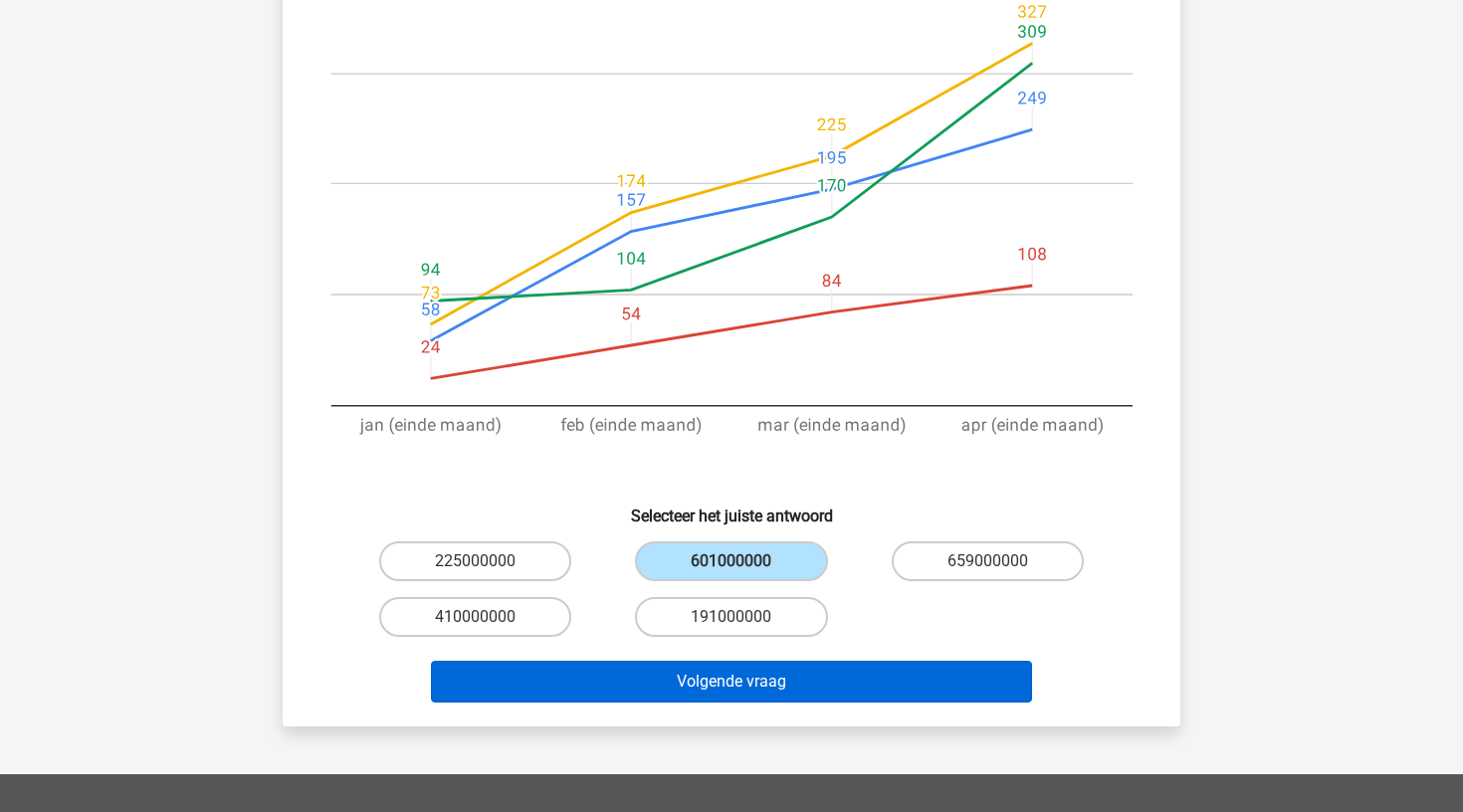 click on "Volgende vraag" at bounding box center [732, 682] 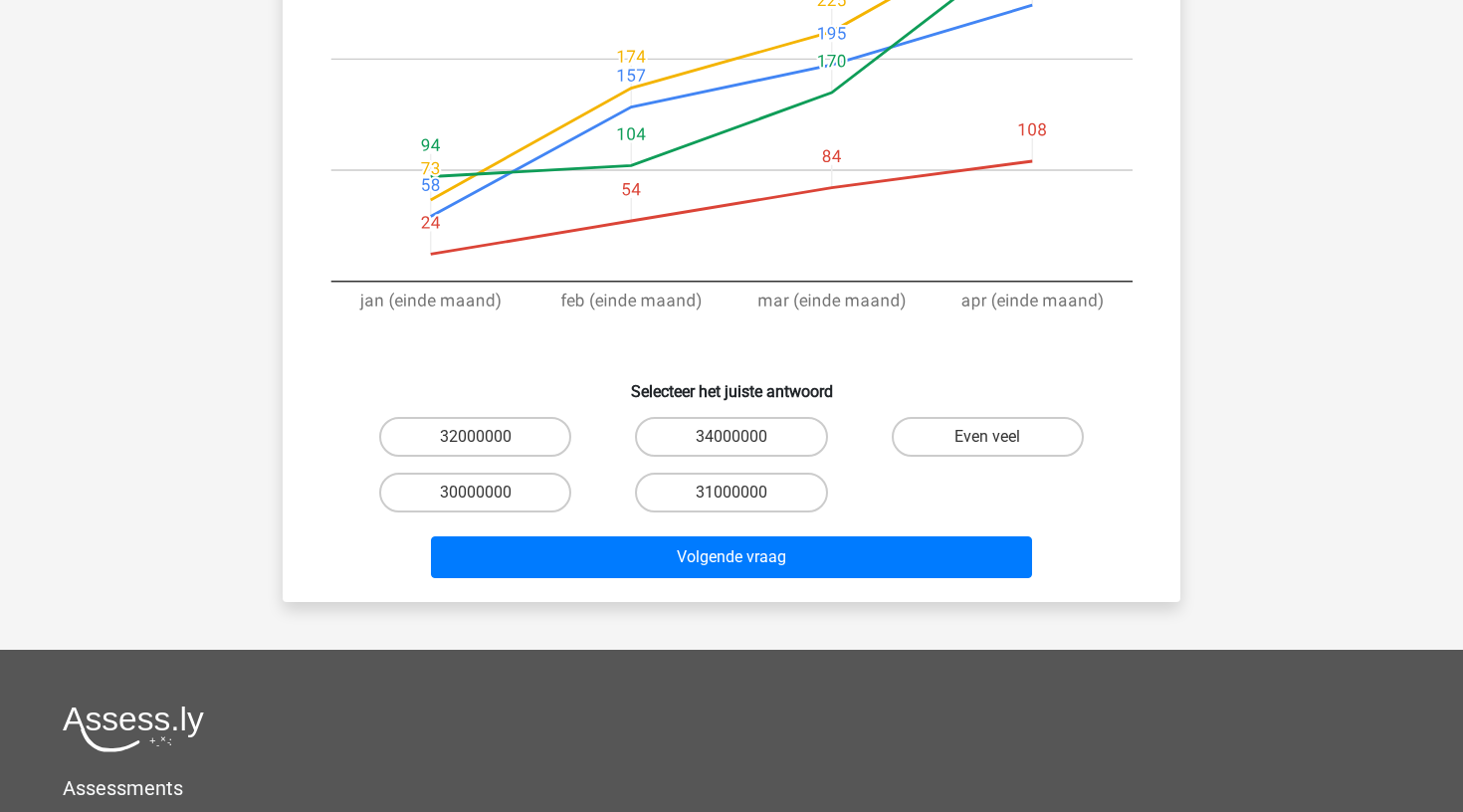 scroll, scrollTop: 553, scrollLeft: 0, axis: vertical 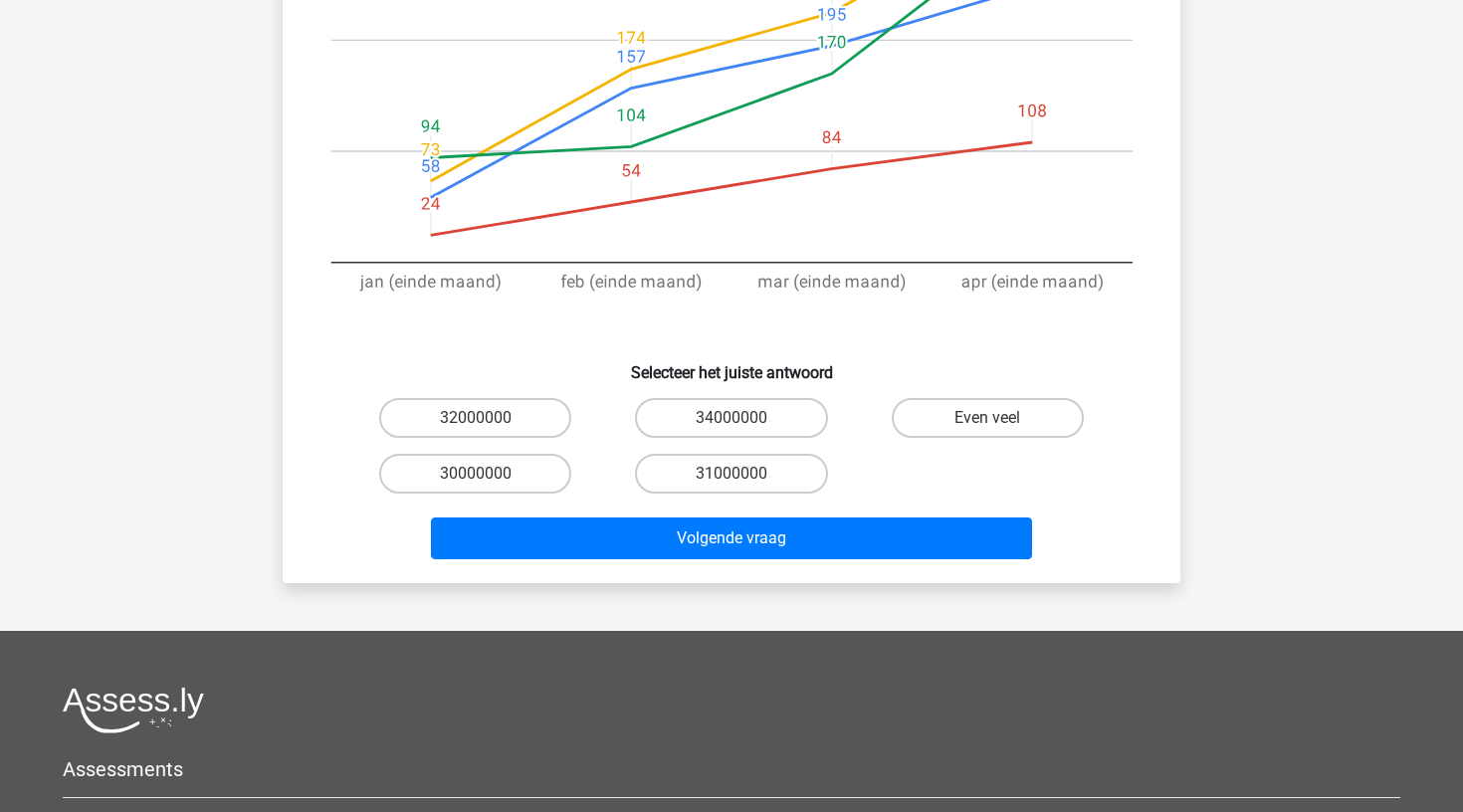 click on "Even veel" at bounding box center [993, 424] 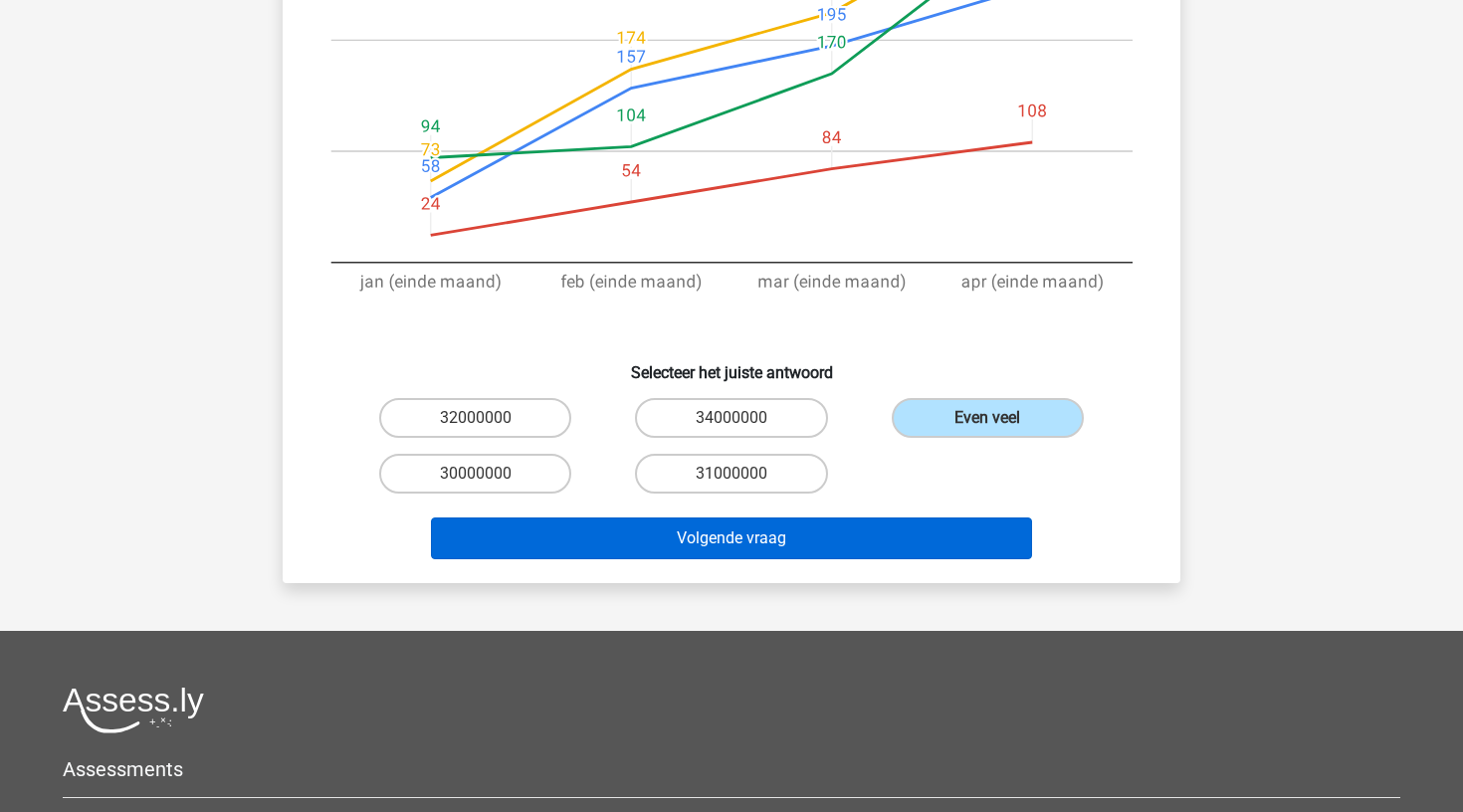 click on "Volgende vraag" at bounding box center [732, 538] 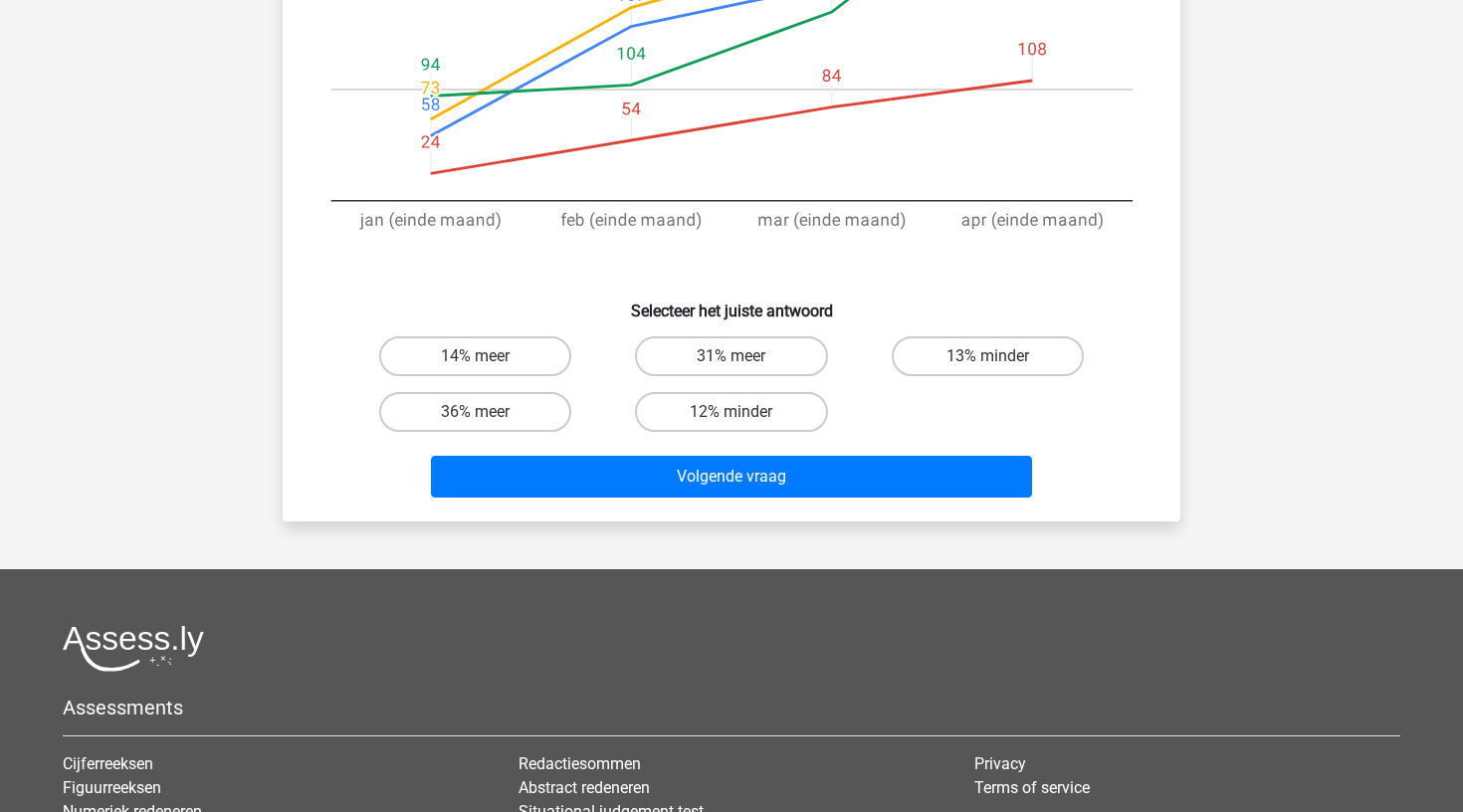 scroll, scrollTop: 616, scrollLeft: 0, axis: vertical 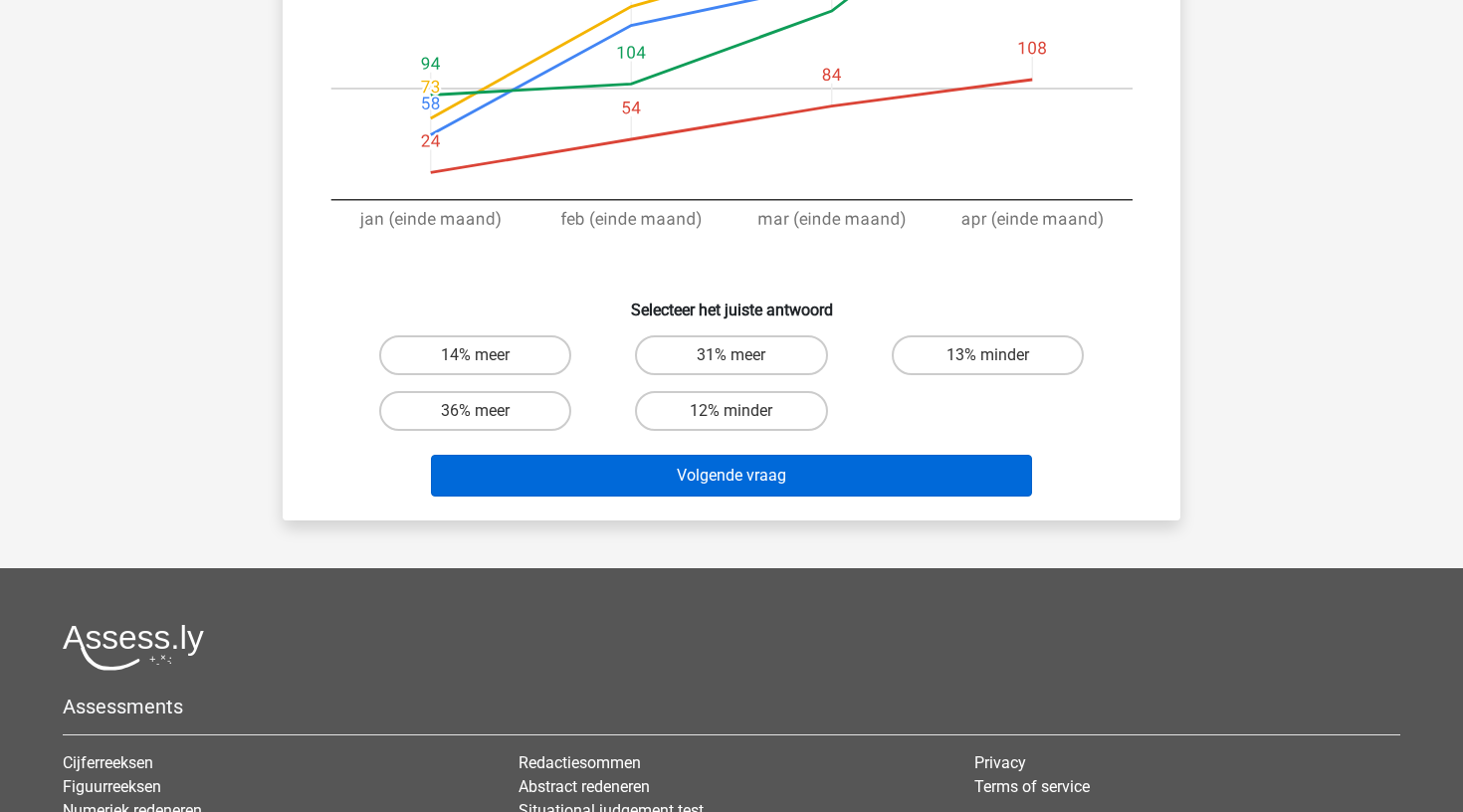 click on "Volgende vraag" at bounding box center [732, 476] 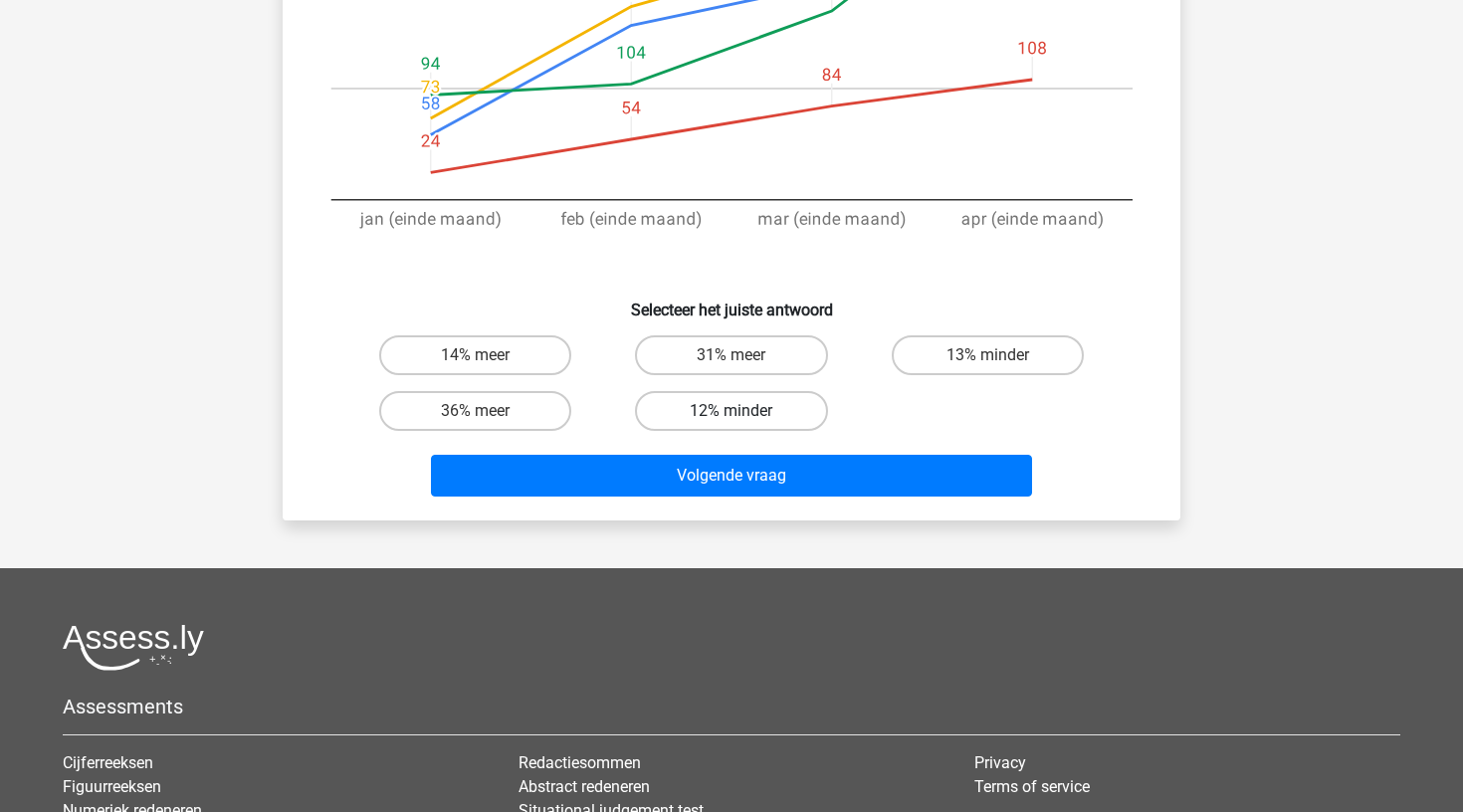 click on "12% minder" at bounding box center [731, 411] 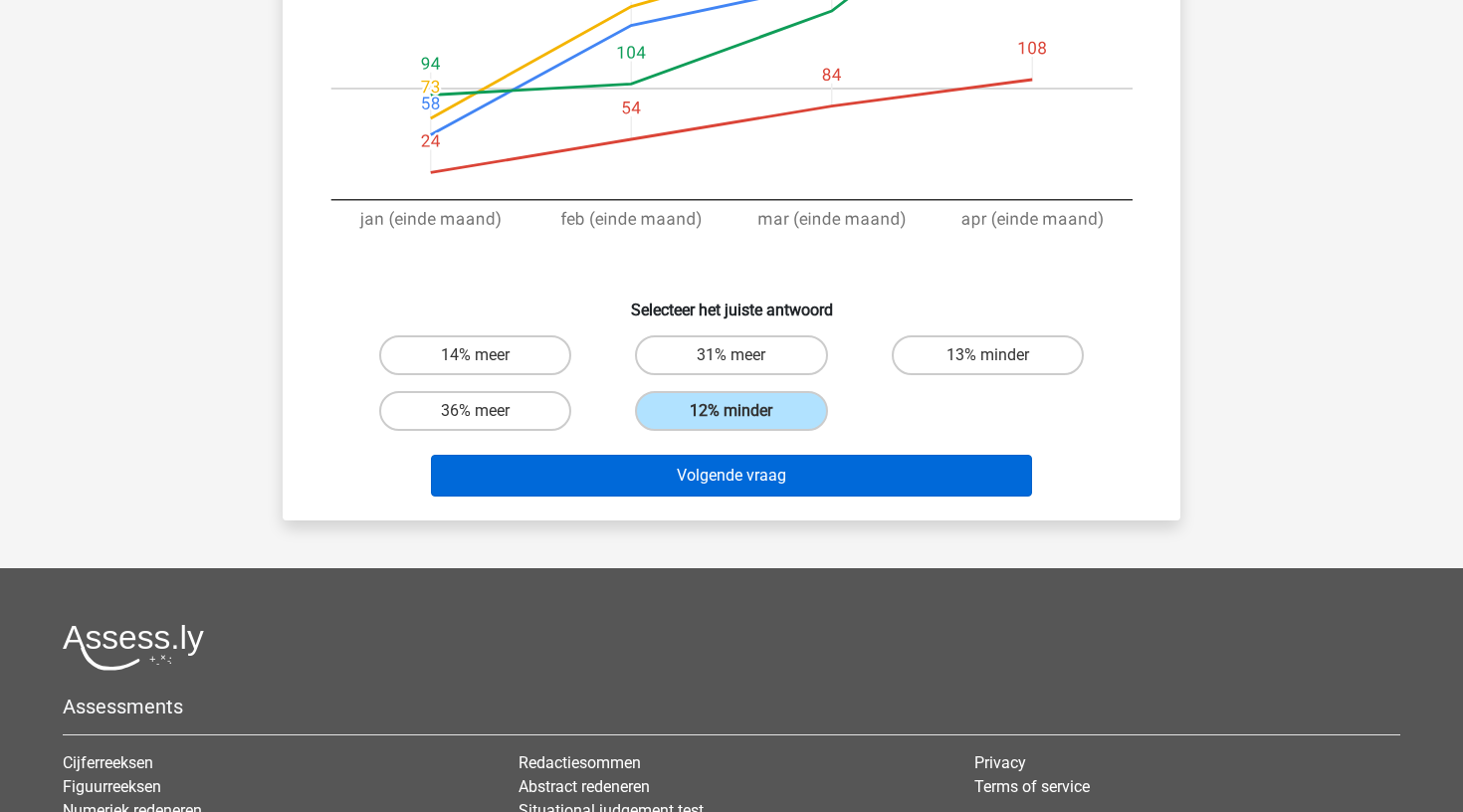 click on "Volgende vraag" at bounding box center (732, 476) 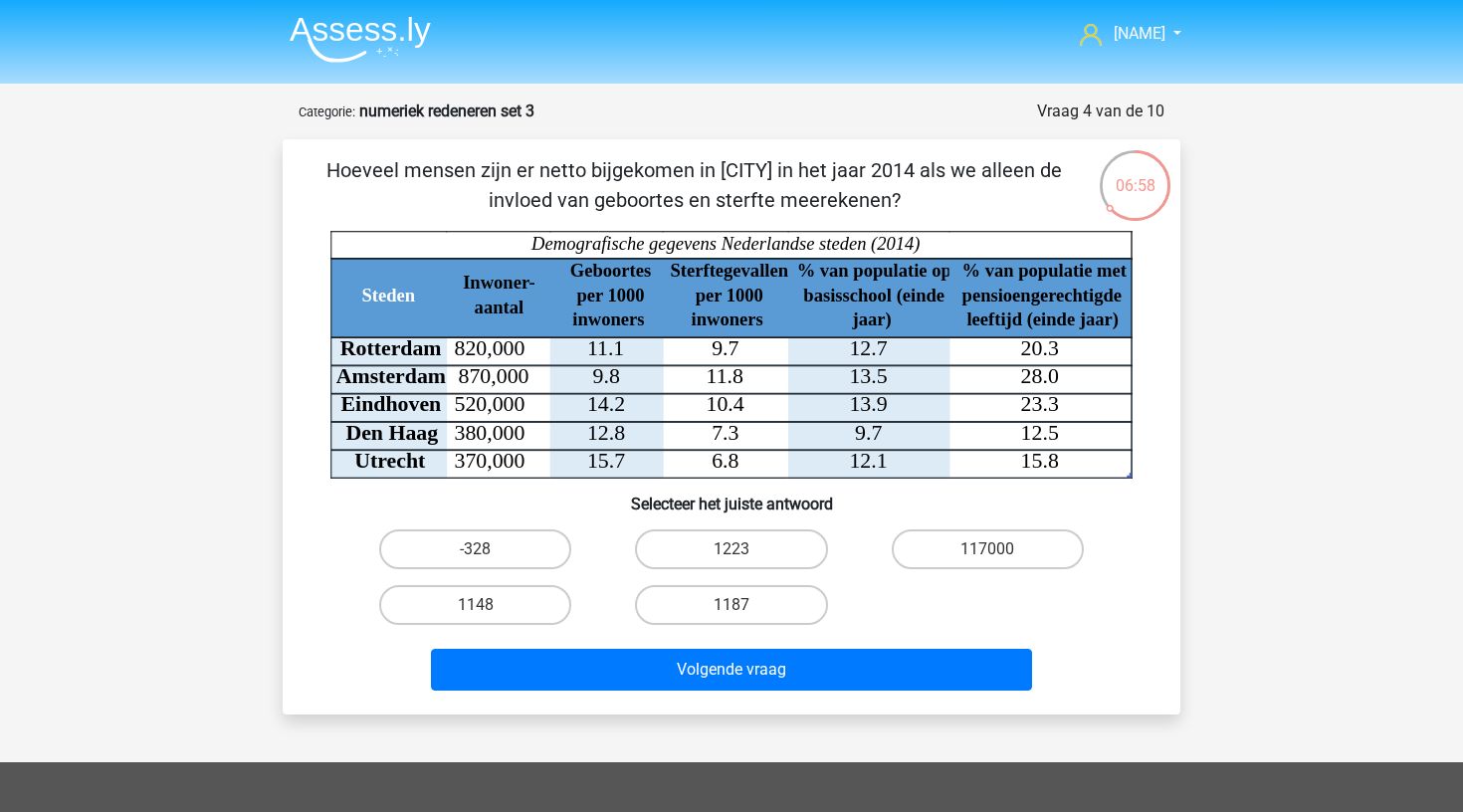 scroll, scrollTop: 0, scrollLeft: 0, axis: both 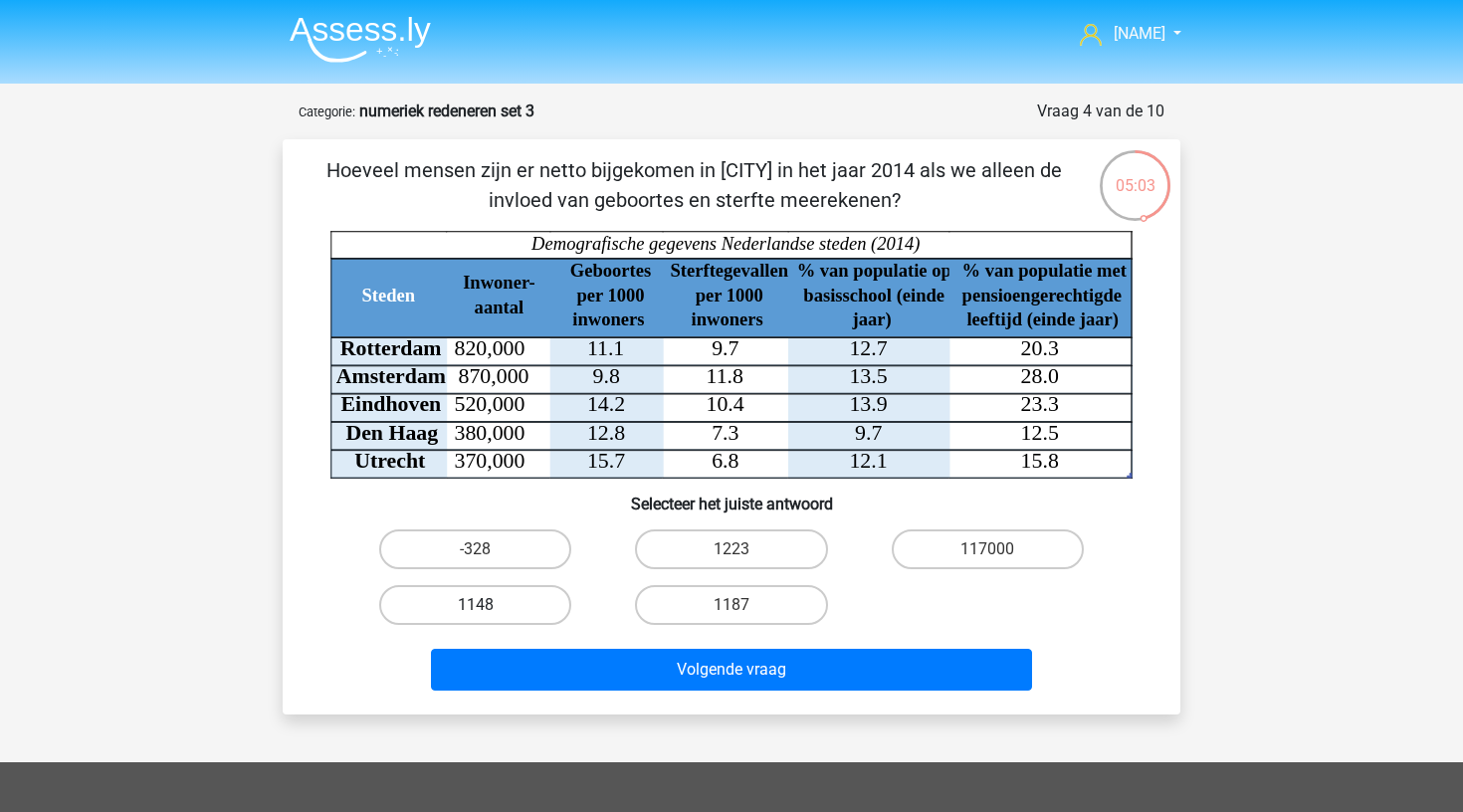 click on "1148" at bounding box center [475, 605] 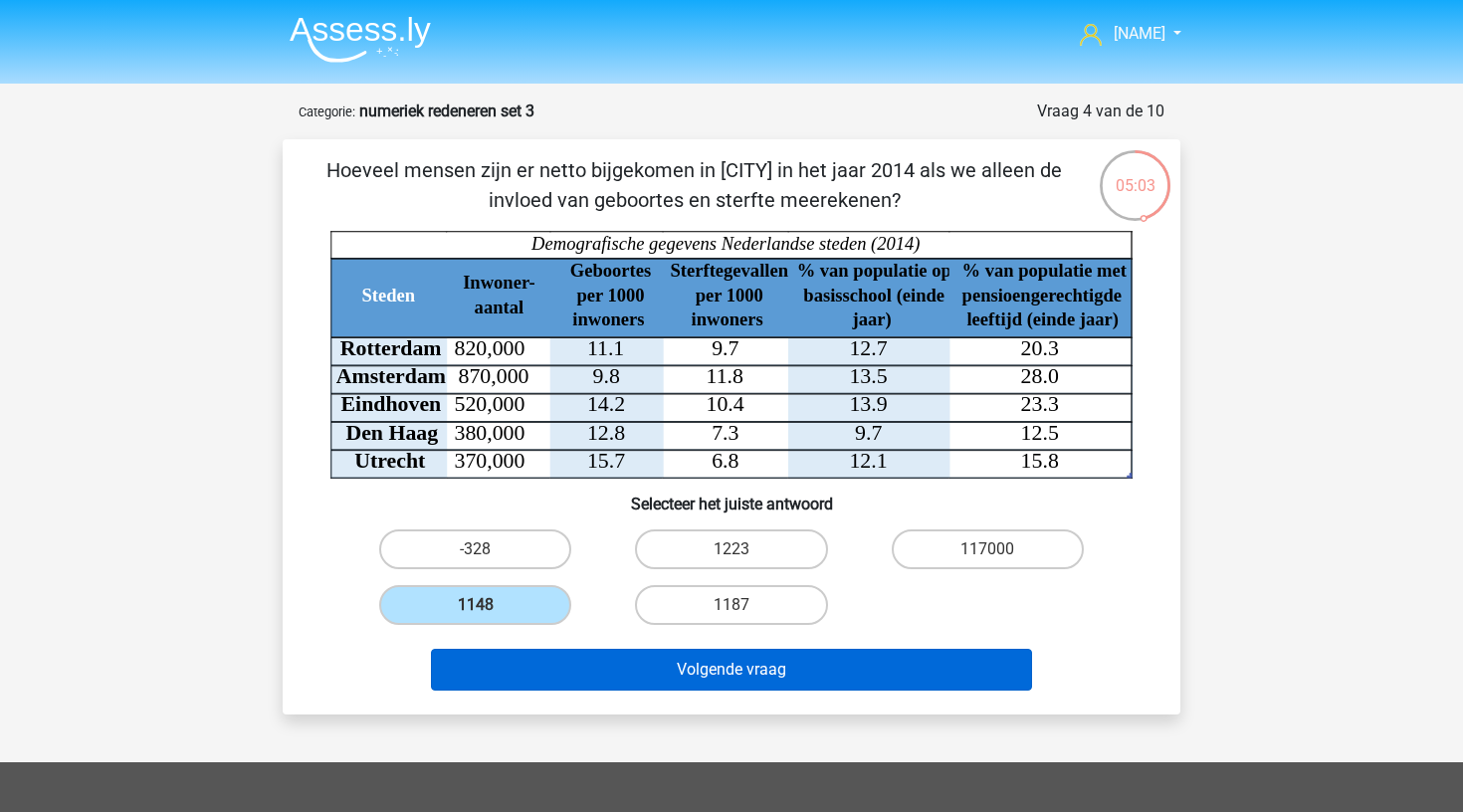 click on "Volgende vraag" at bounding box center (732, 670) 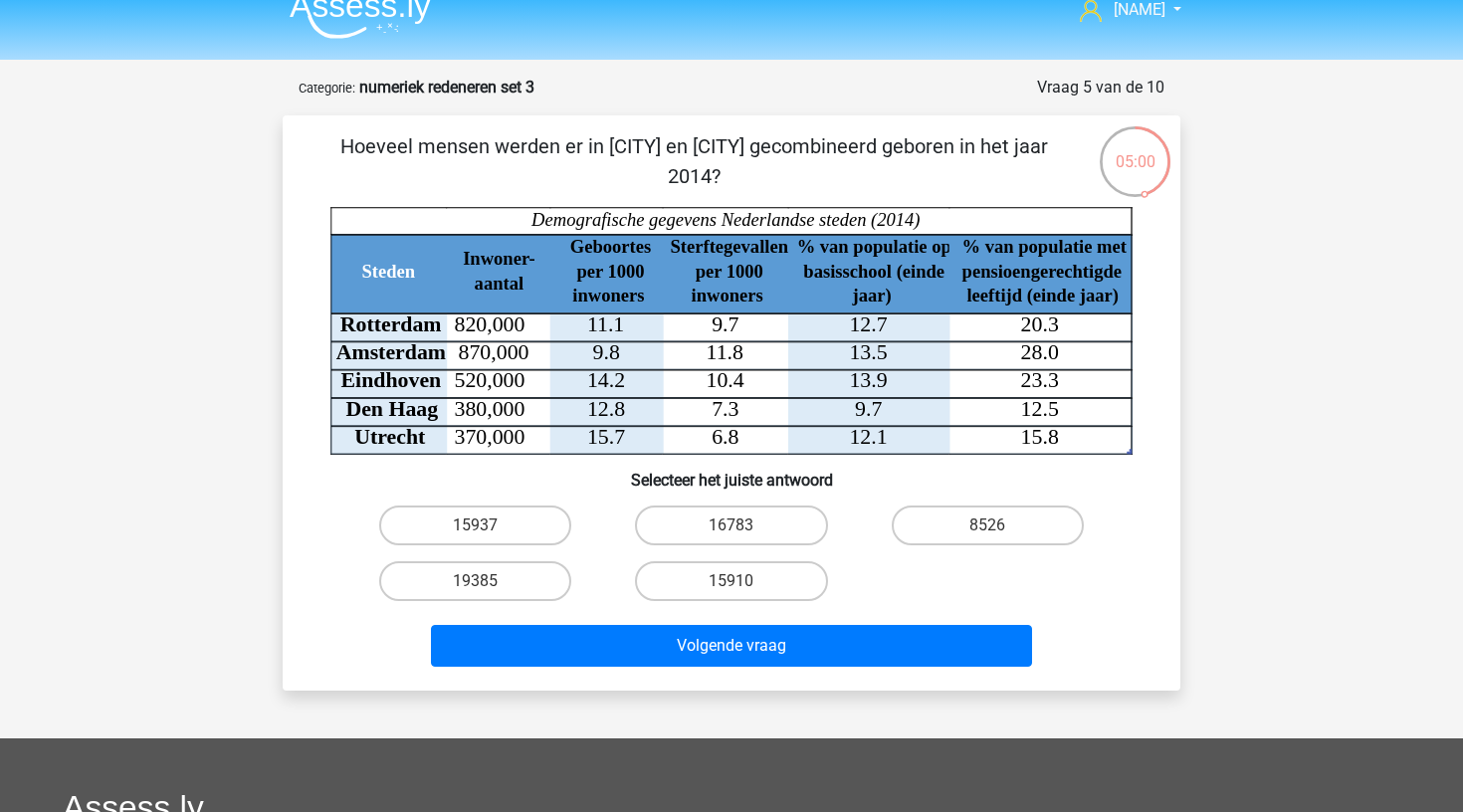 scroll, scrollTop: 13, scrollLeft: 0, axis: vertical 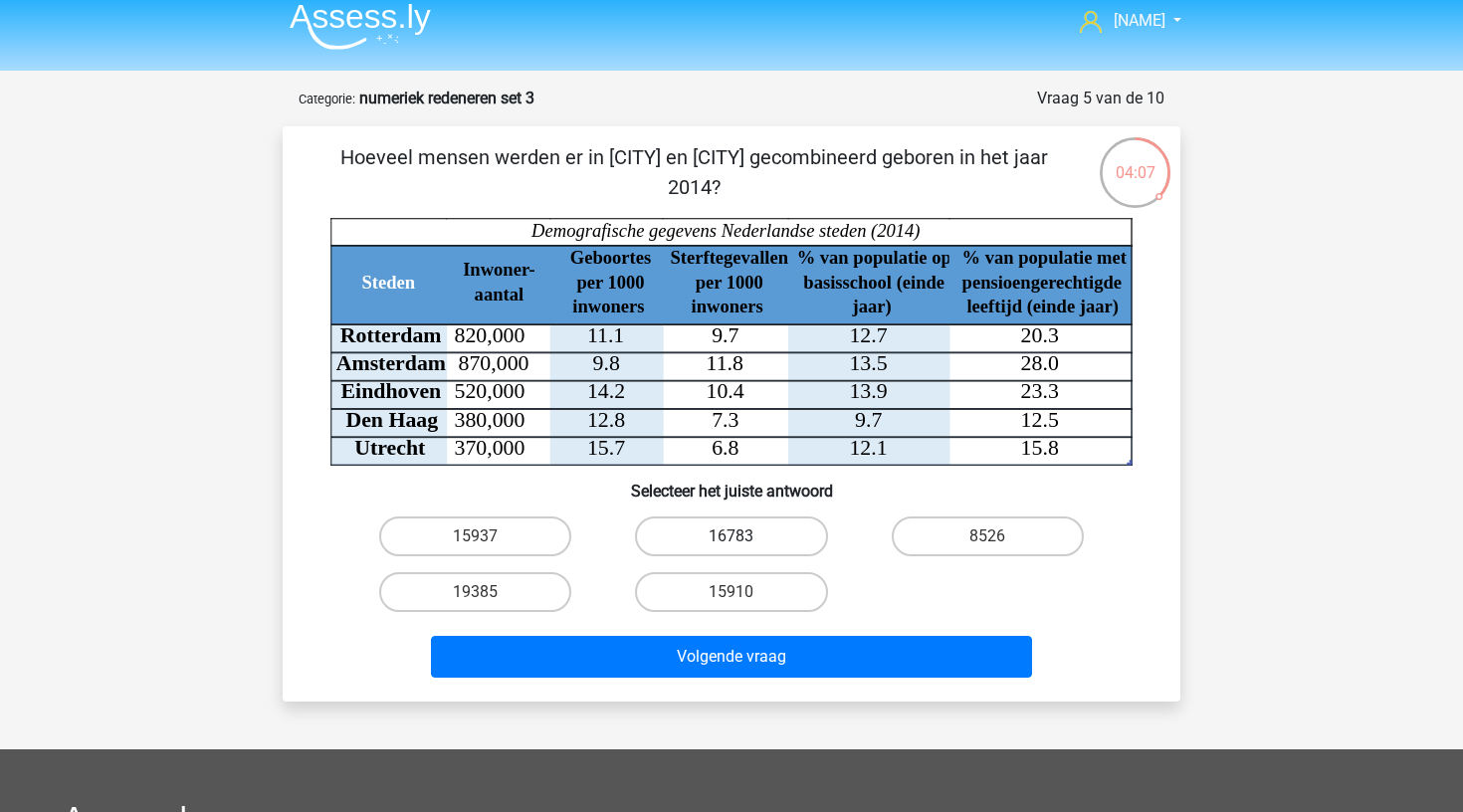 click on "16783" at bounding box center (731, 536) 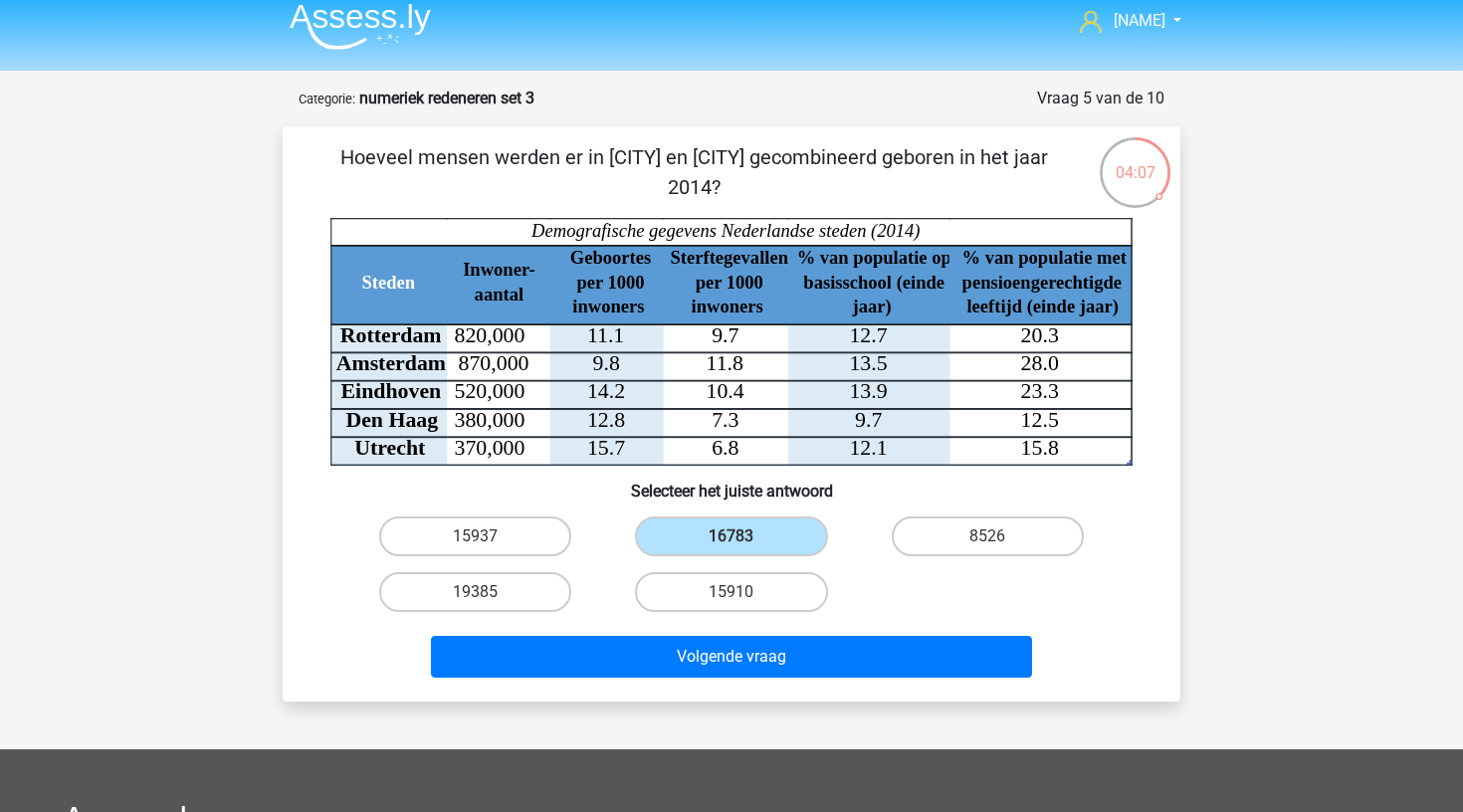 click on "Volgende vraag" at bounding box center [732, 661] 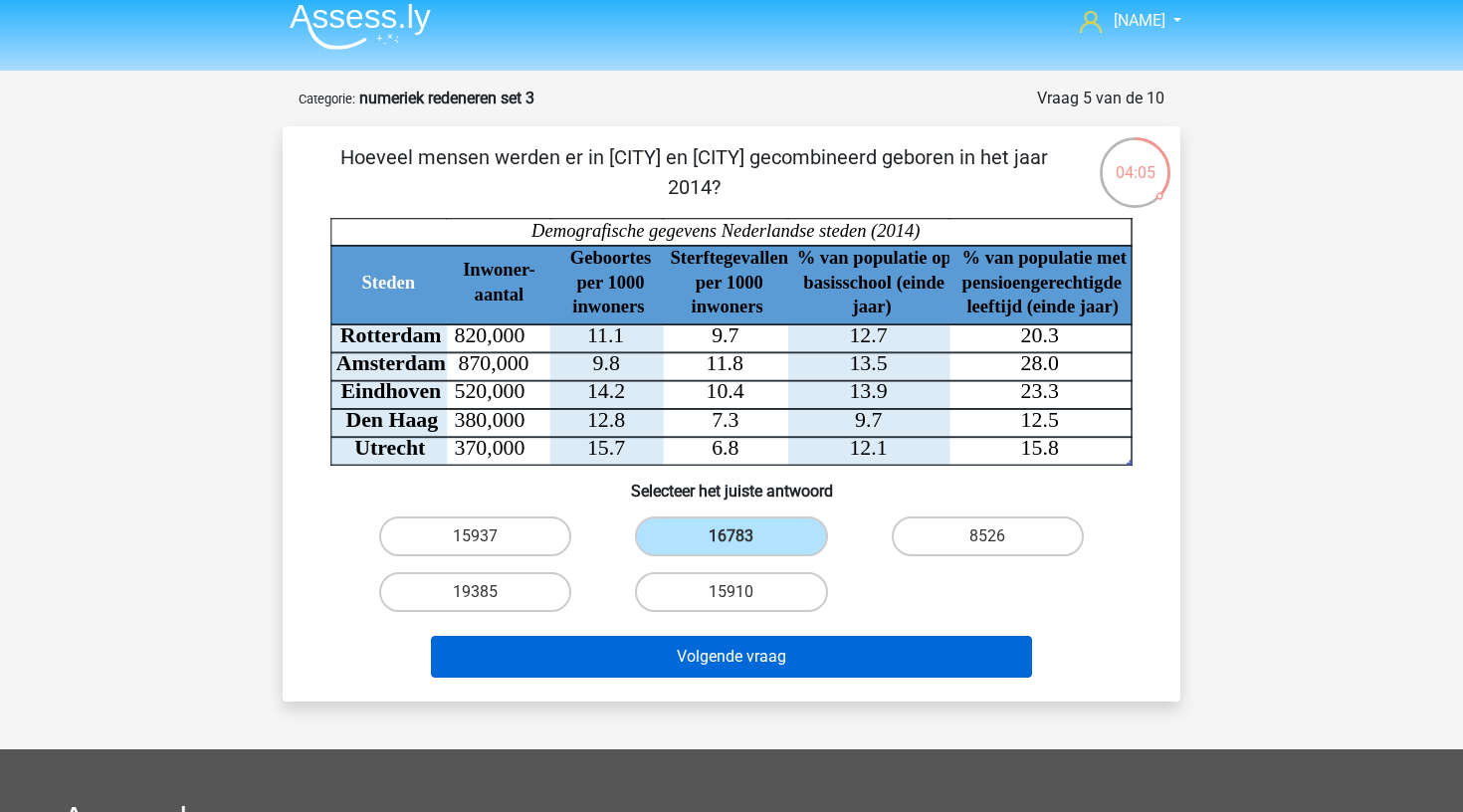 click on "Volgende vraag" at bounding box center [732, 657] 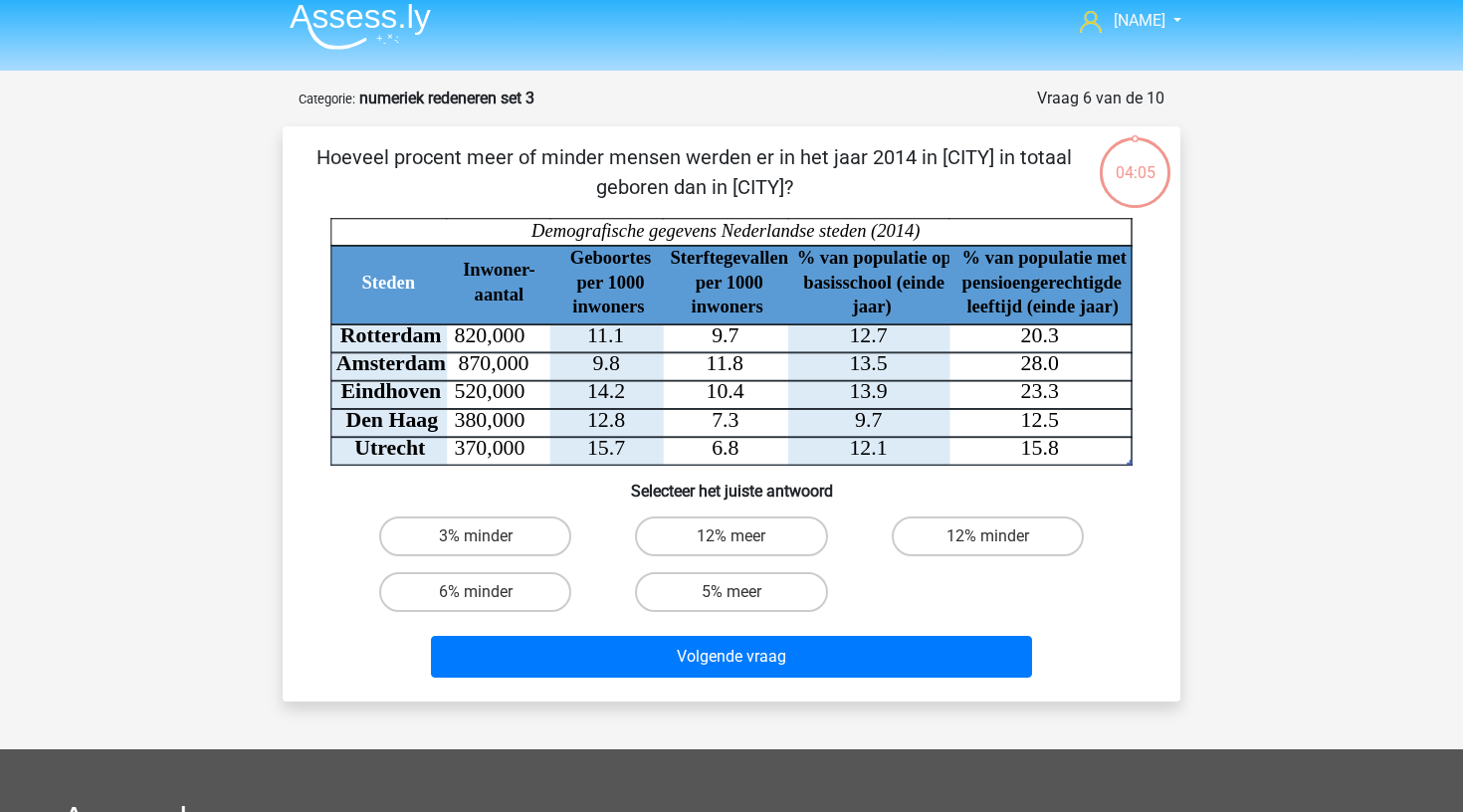 scroll, scrollTop: 100, scrollLeft: 0, axis: vertical 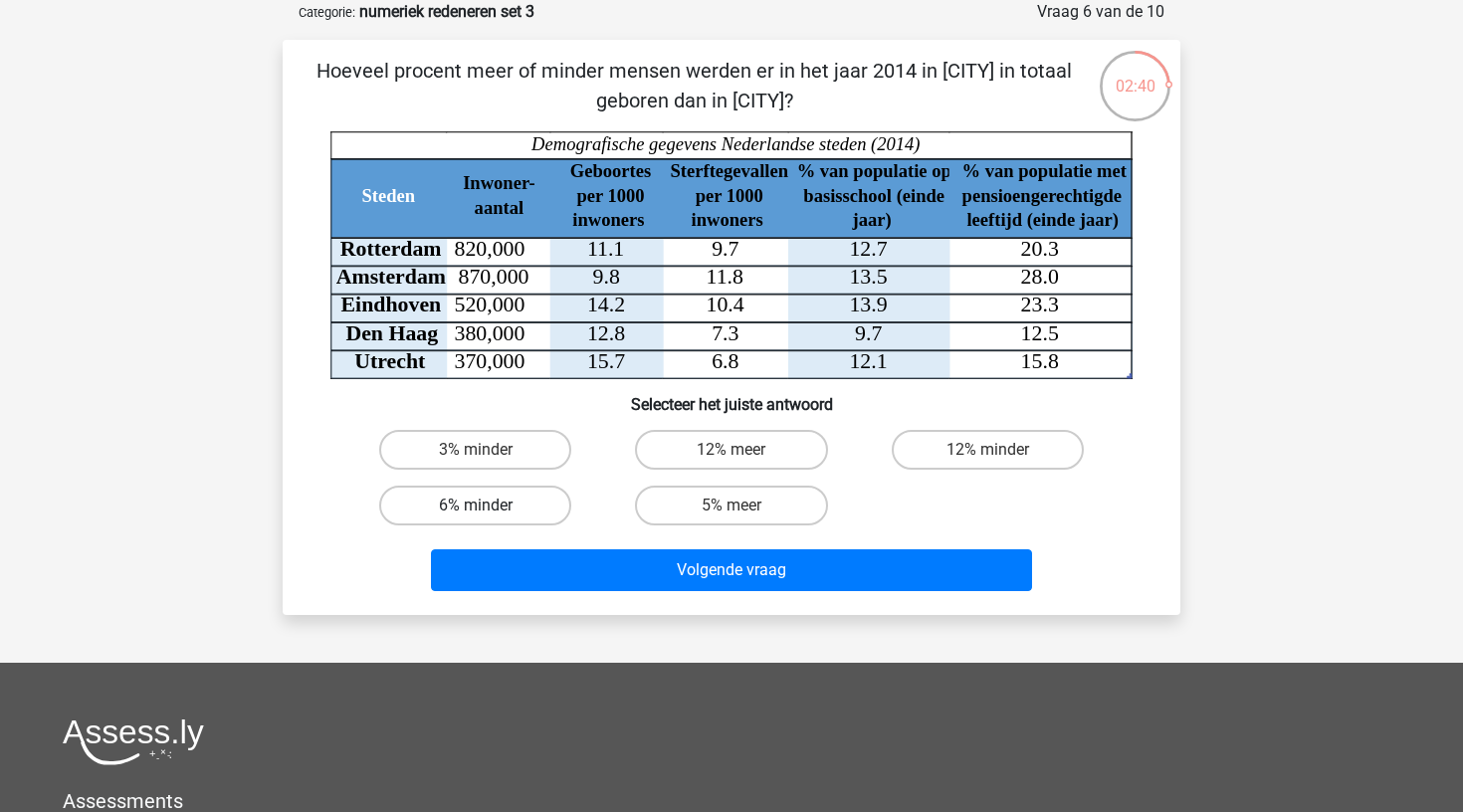 click on "6% minder" at bounding box center [475, 506] 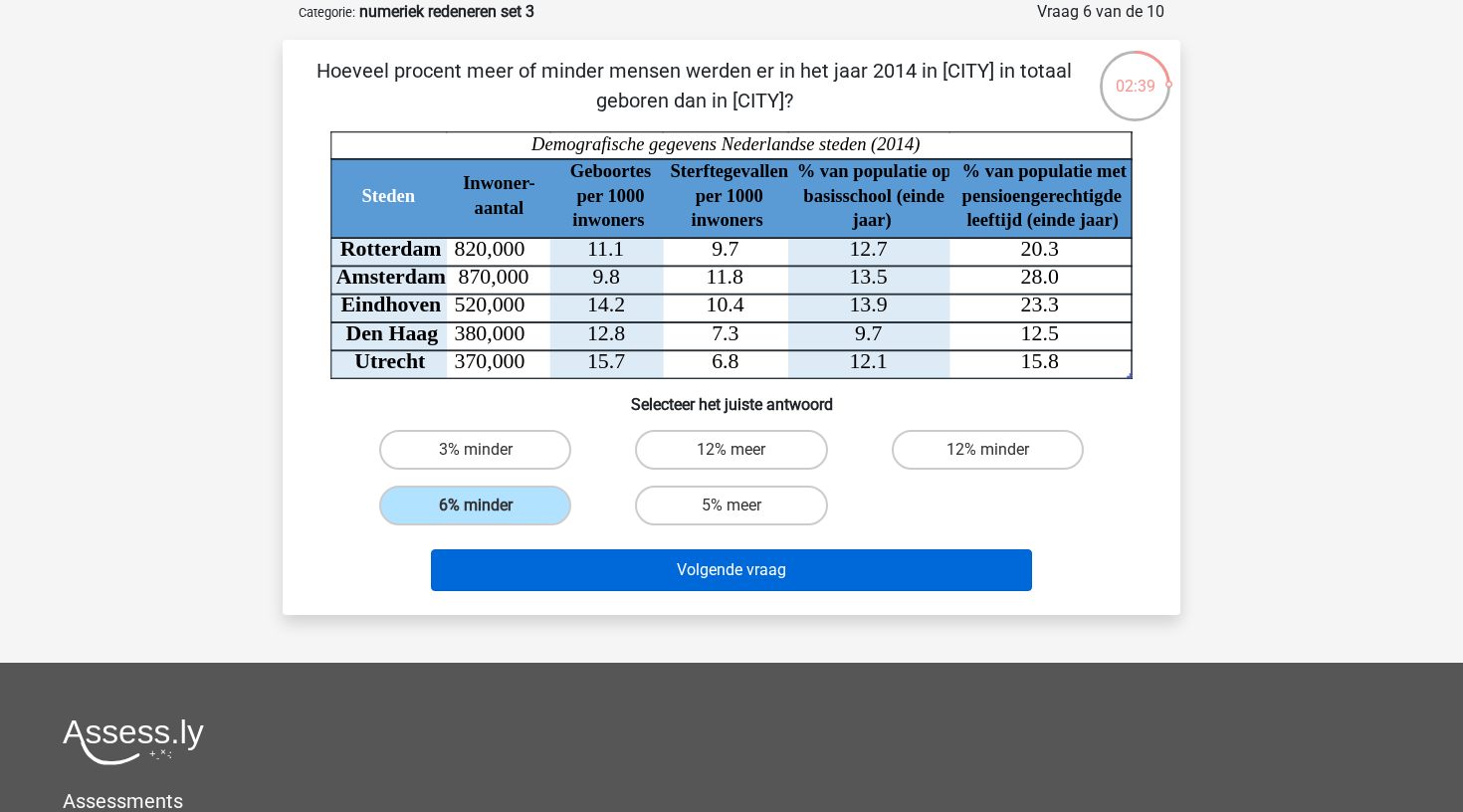 click on "Volgende vraag" at bounding box center [732, 570] 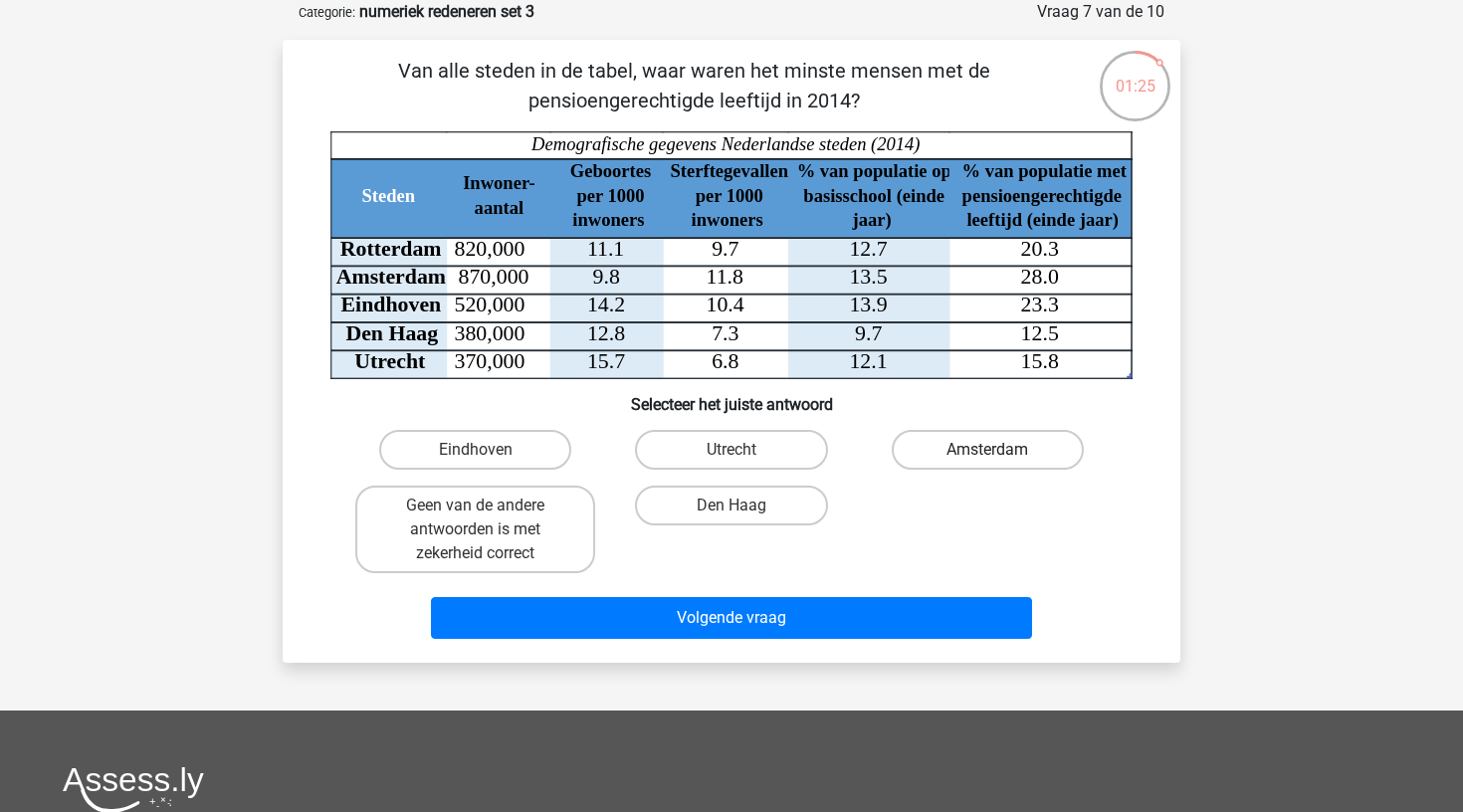 click on "Amsterdam" at bounding box center [987, 450] 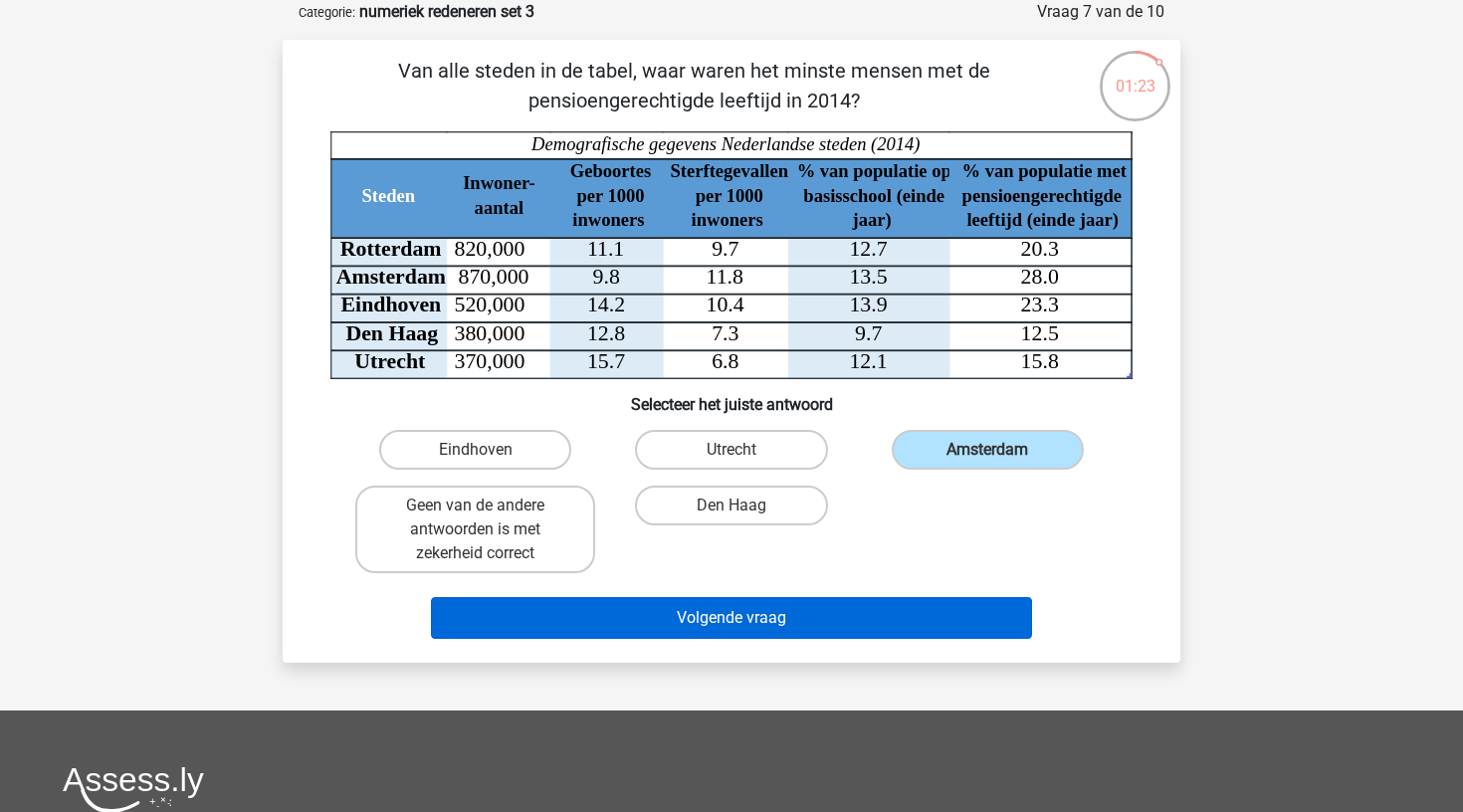 click on "Volgende vraag" at bounding box center [732, 618] 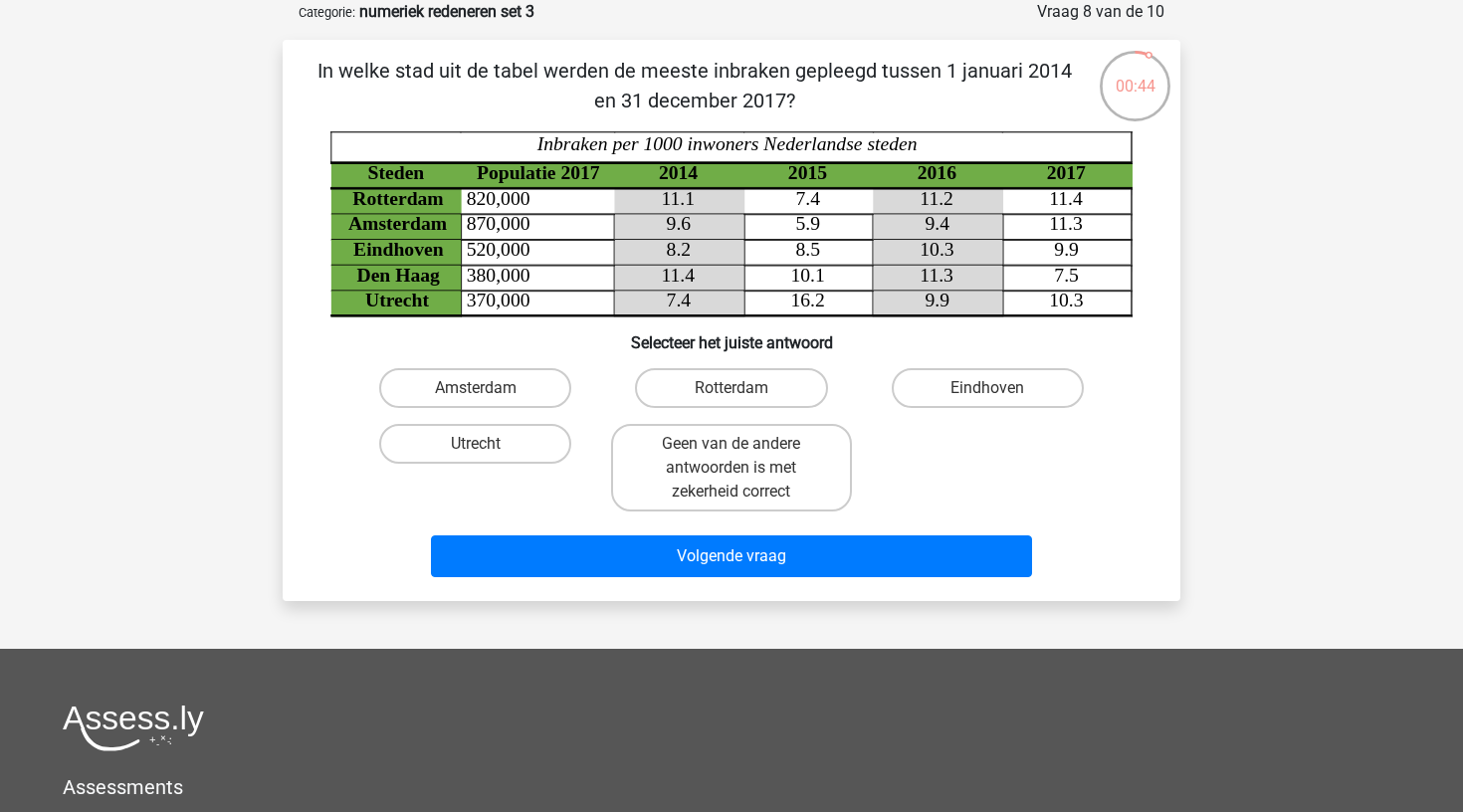 click on "Rotterdam" at bounding box center (731, 388) 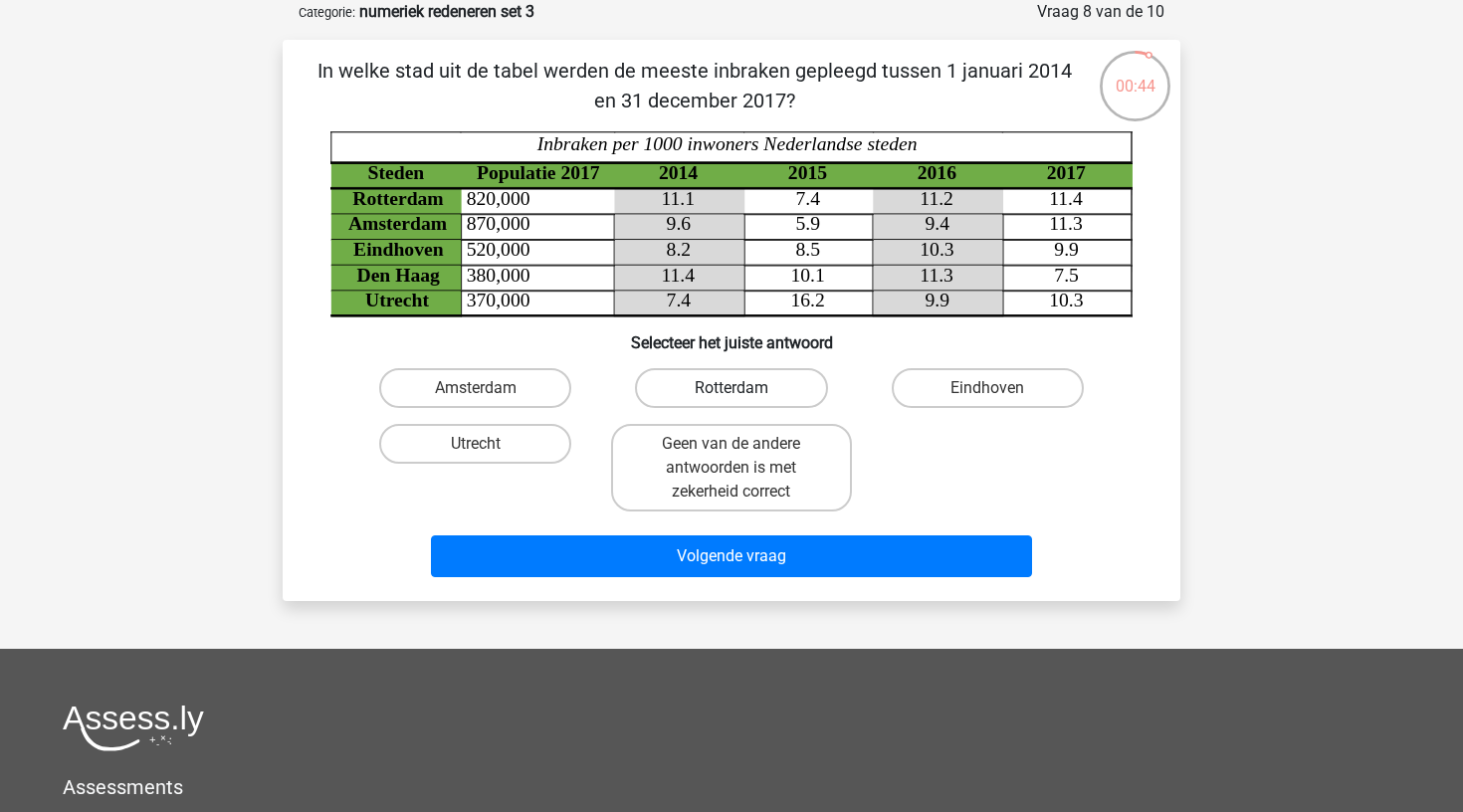 click on "Rotterdam" at bounding box center (731, 388) 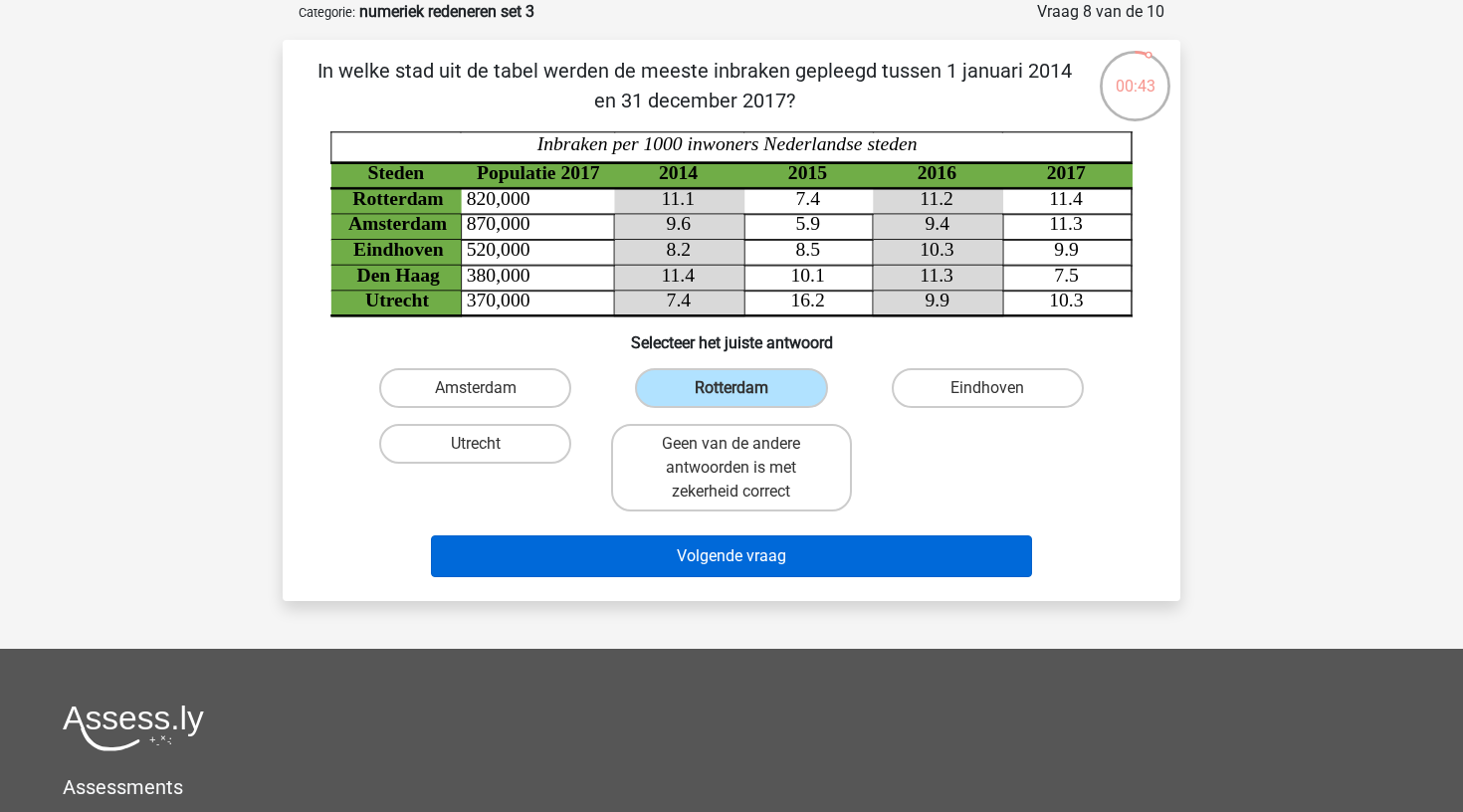 click on "Volgende vraag" at bounding box center (732, 556) 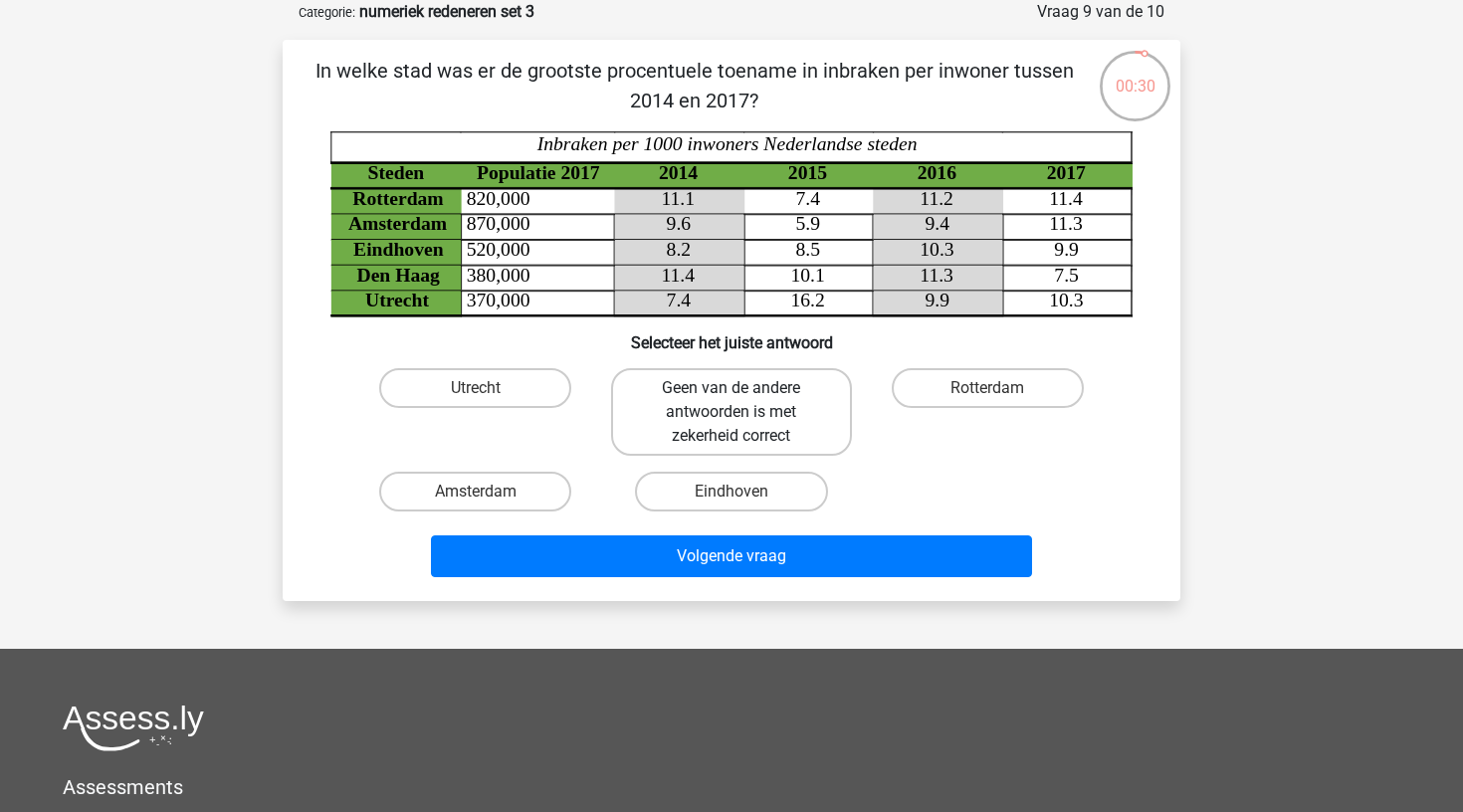 click on "Geen van de andere antwoorden is met zekerheid correct" at bounding box center [731, 412] 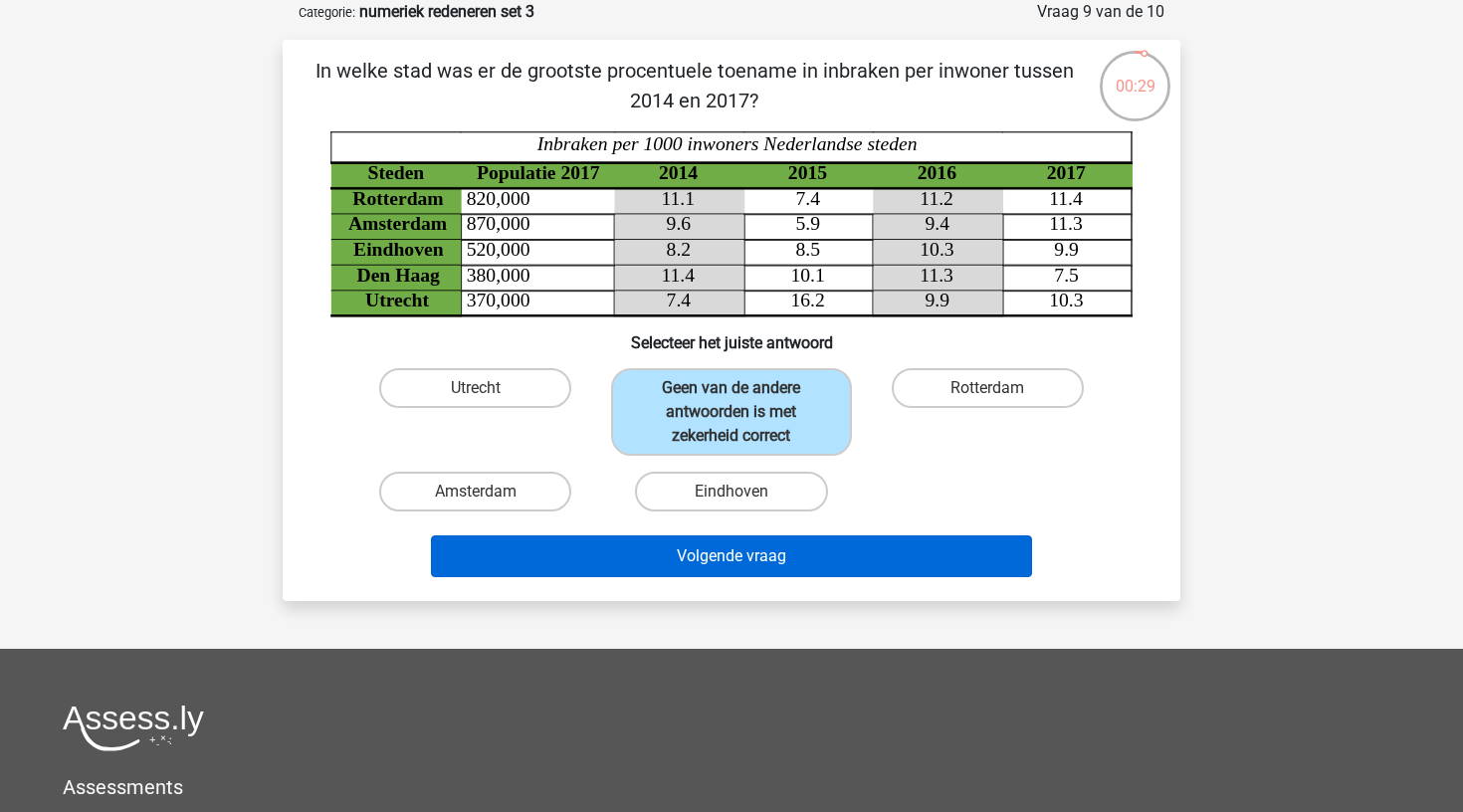 click on "Volgende vraag" at bounding box center (732, 556) 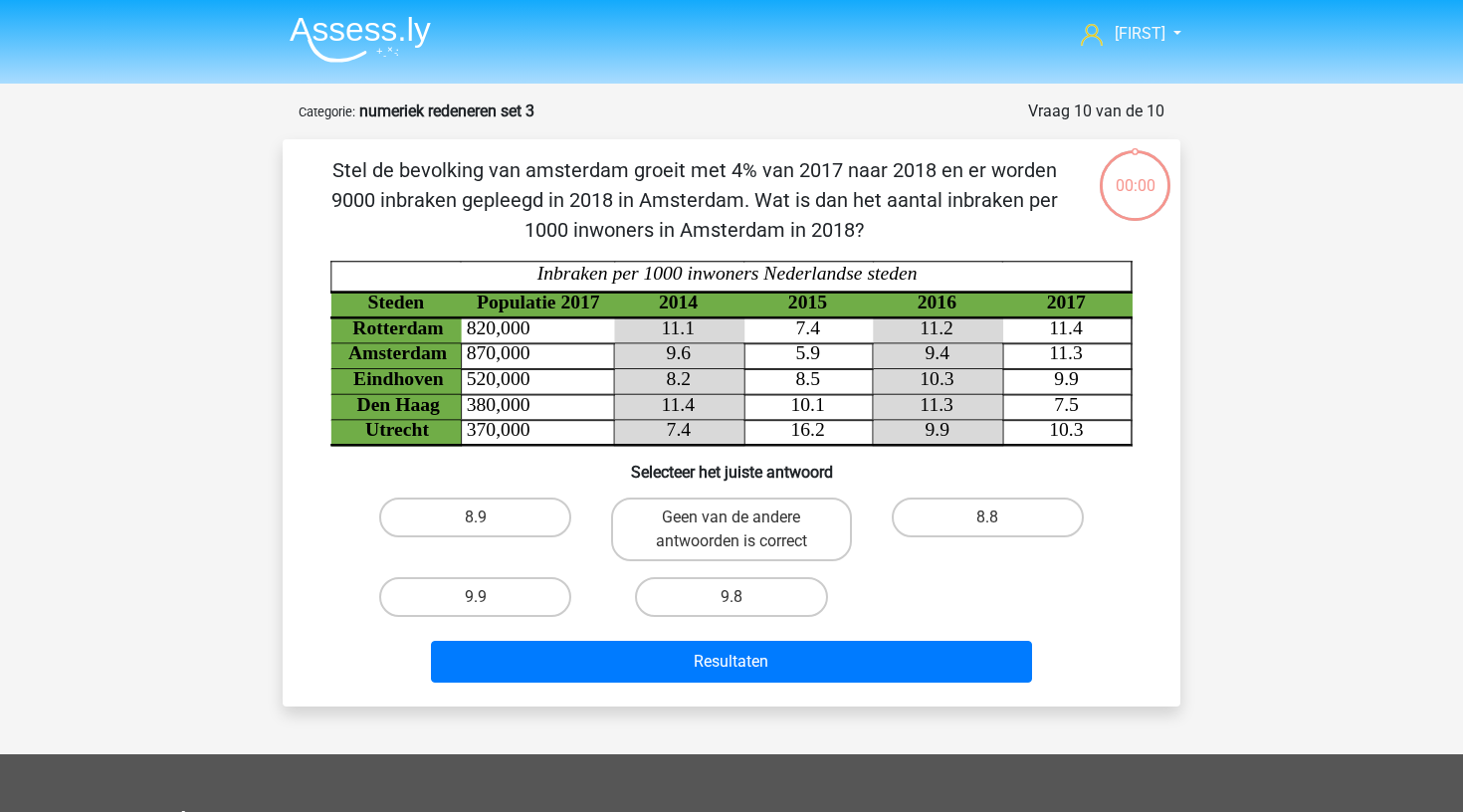 scroll, scrollTop: 100, scrollLeft: 0, axis: vertical 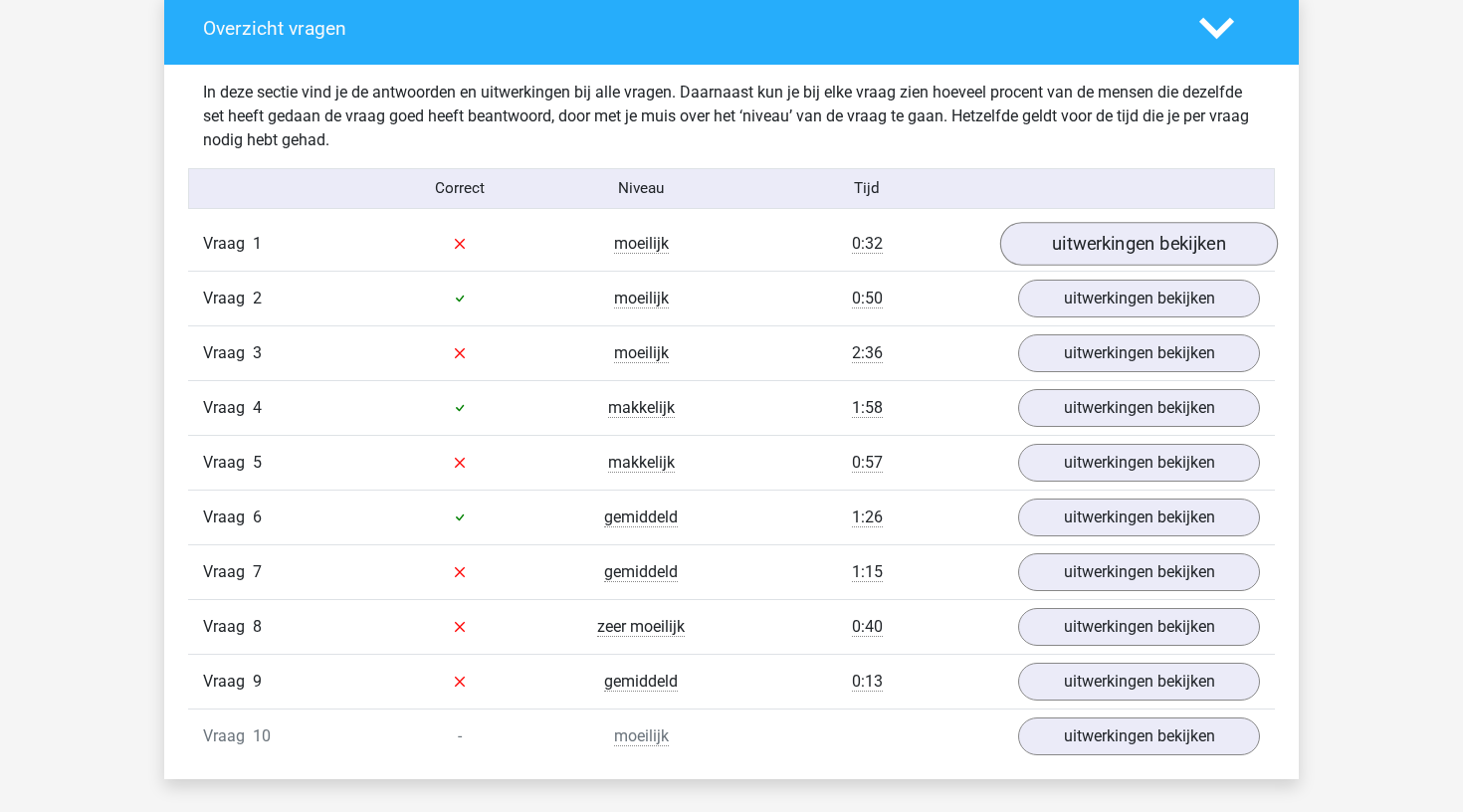 click on "uitwerkingen bekijken" at bounding box center [1139, 244] 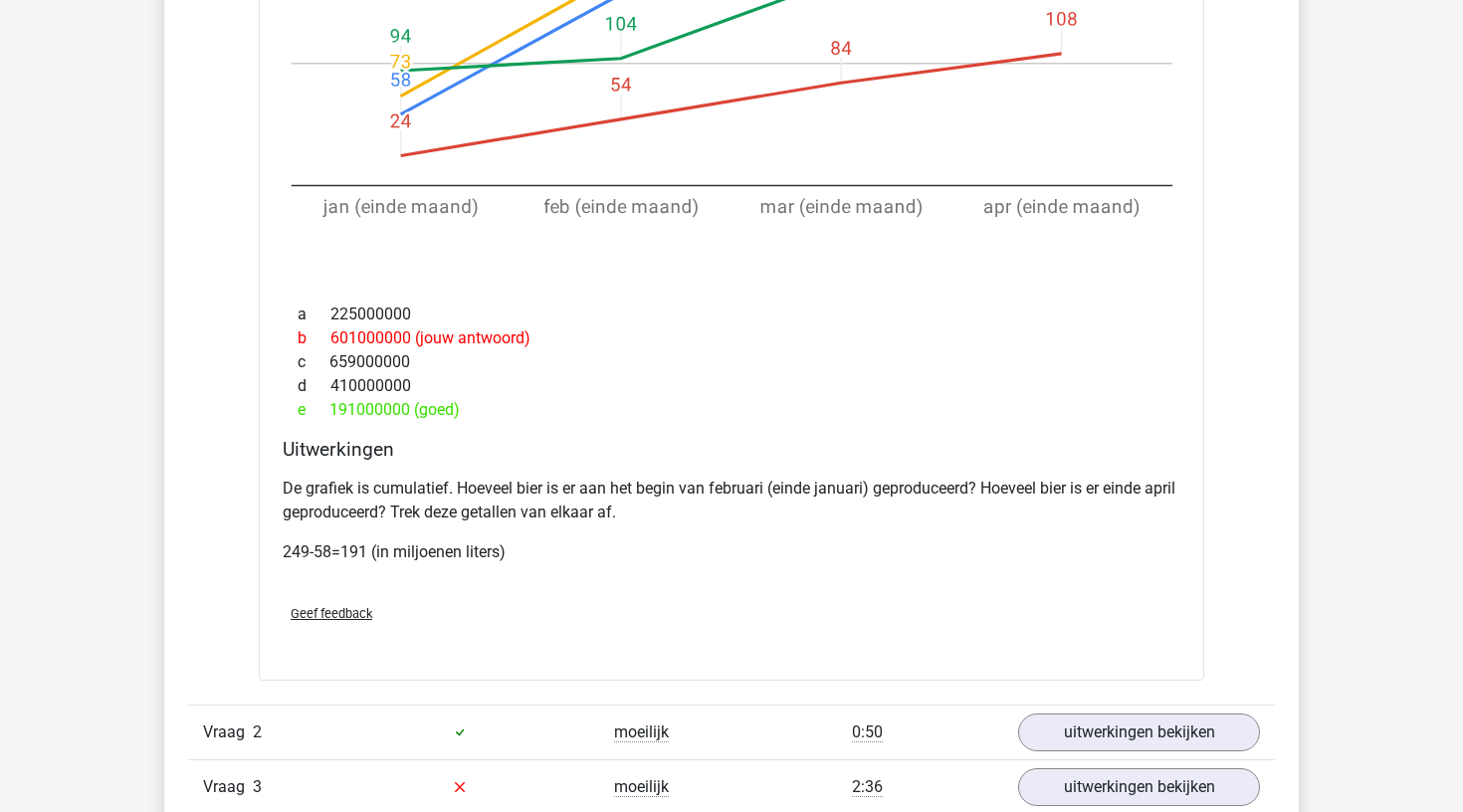scroll, scrollTop: 1899, scrollLeft: 0, axis: vertical 